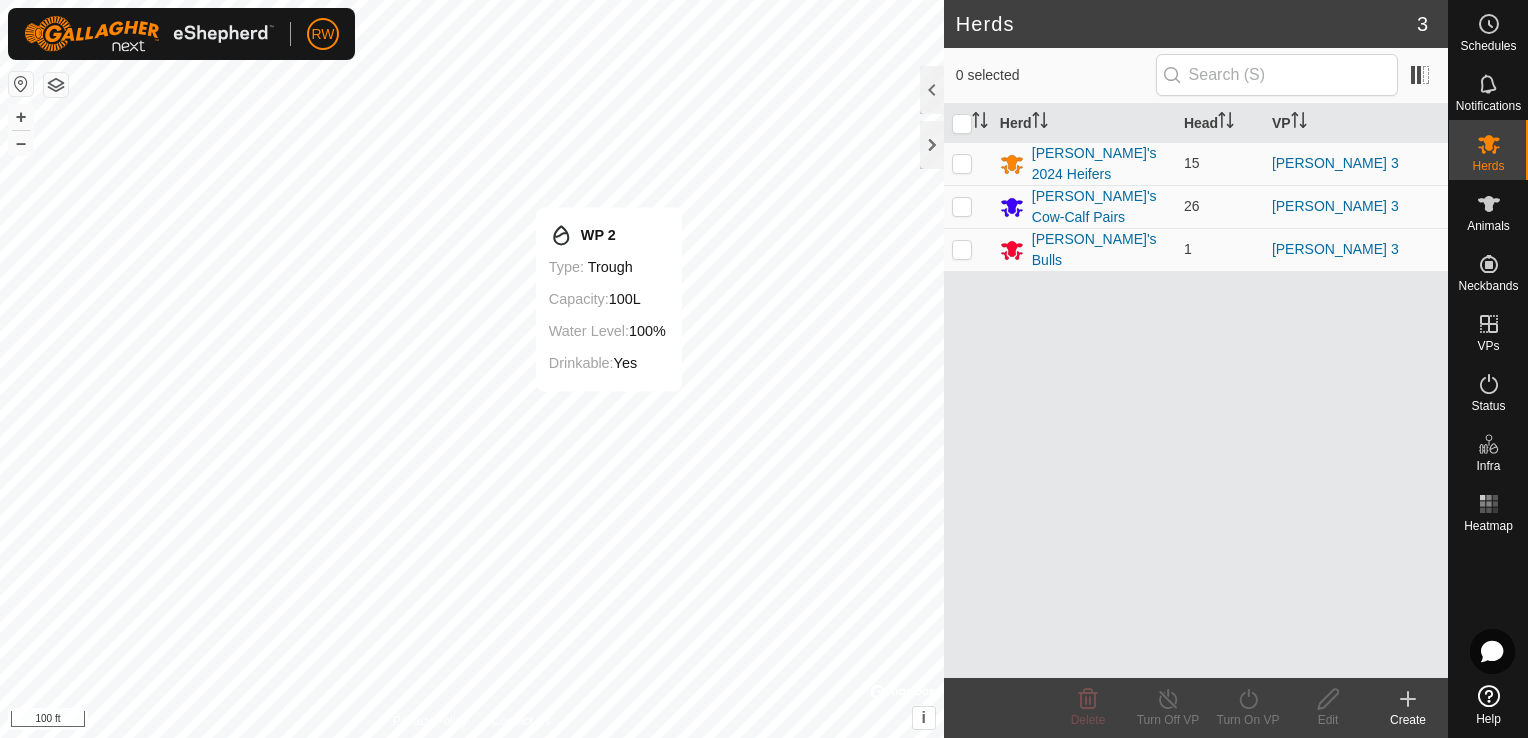 scroll, scrollTop: 0, scrollLeft: 0, axis: both 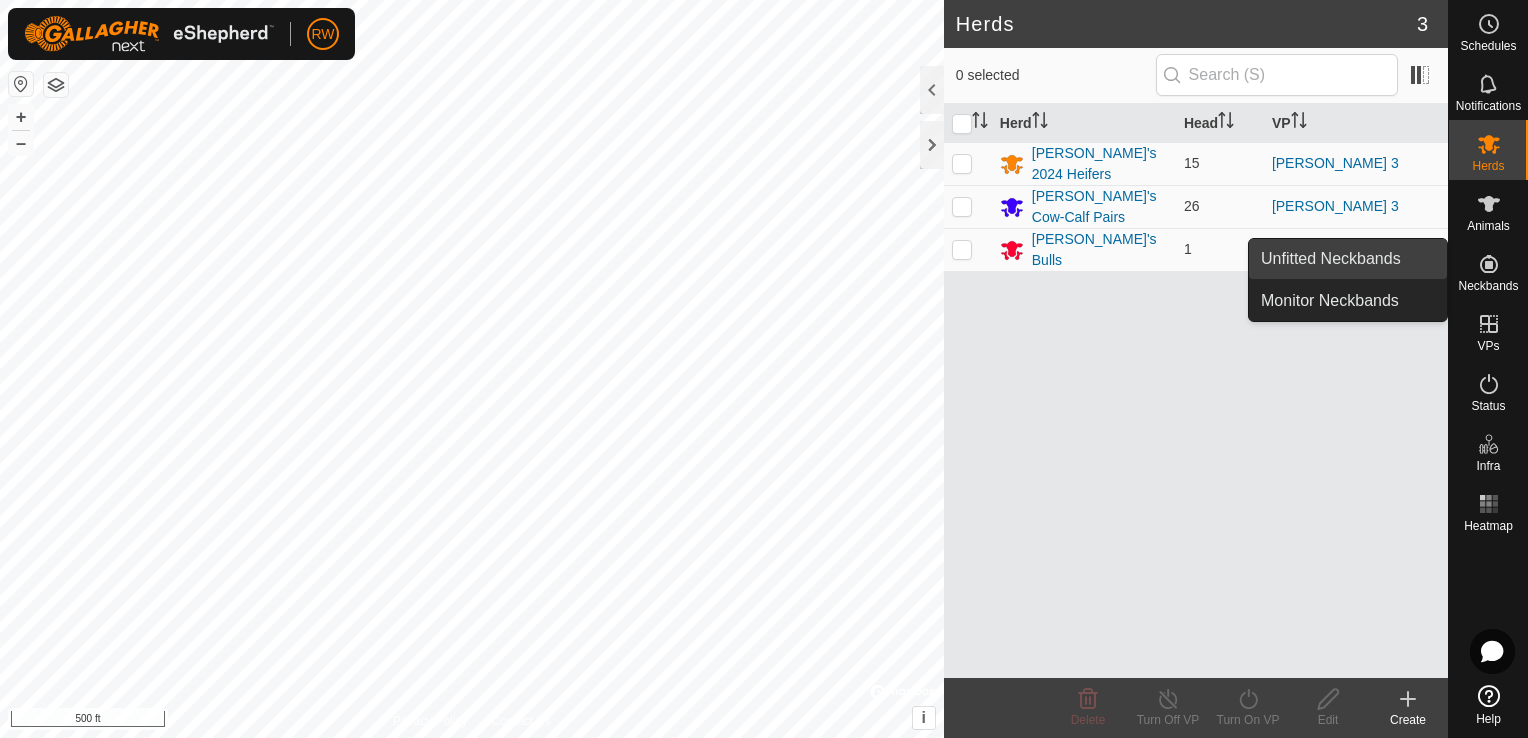 drag, startPoint x: 1445, startPoint y: 265, endPoint x: 1384, endPoint y: 263, distance: 61.03278 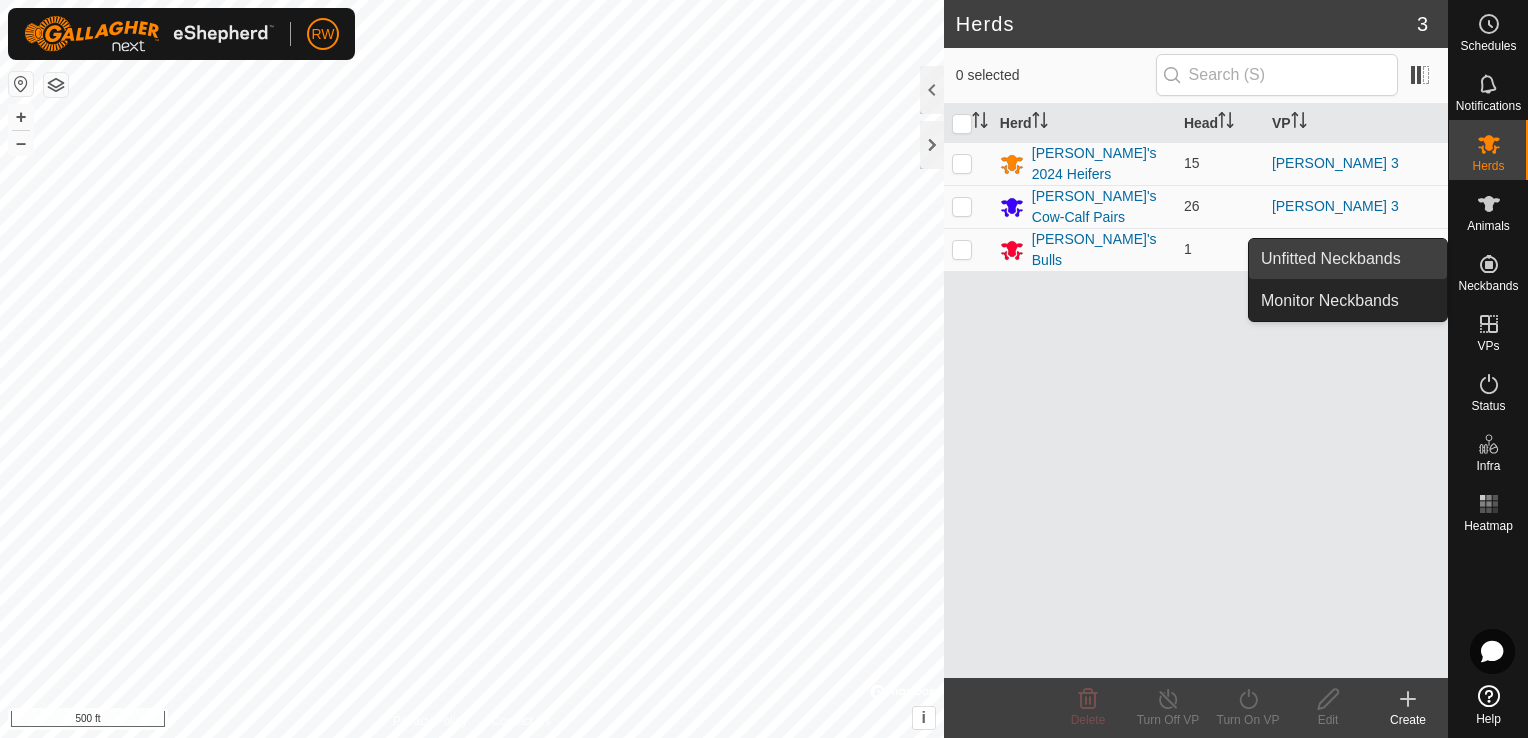 click on "Unfitted Neckbands" at bounding box center (1348, 259) 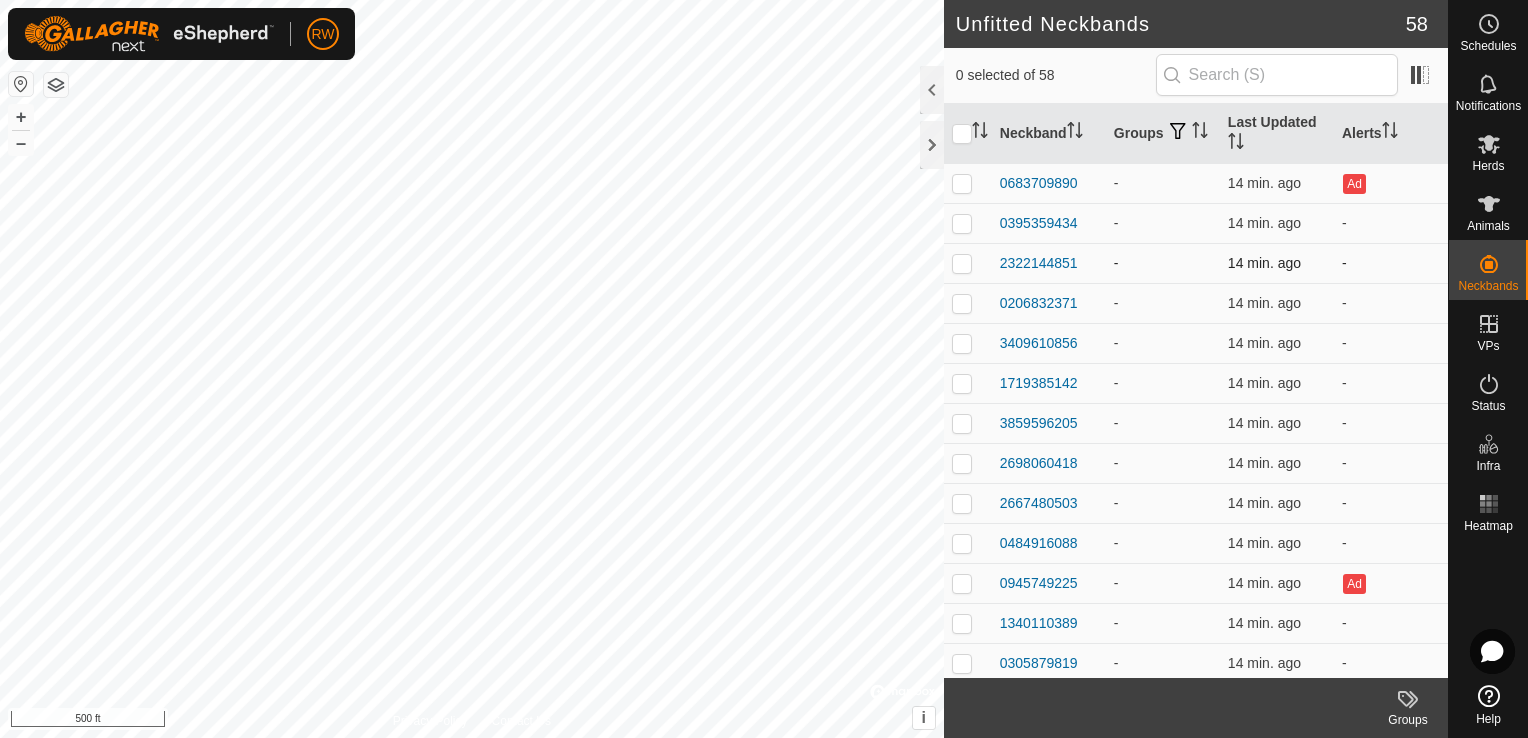click at bounding box center (962, 263) 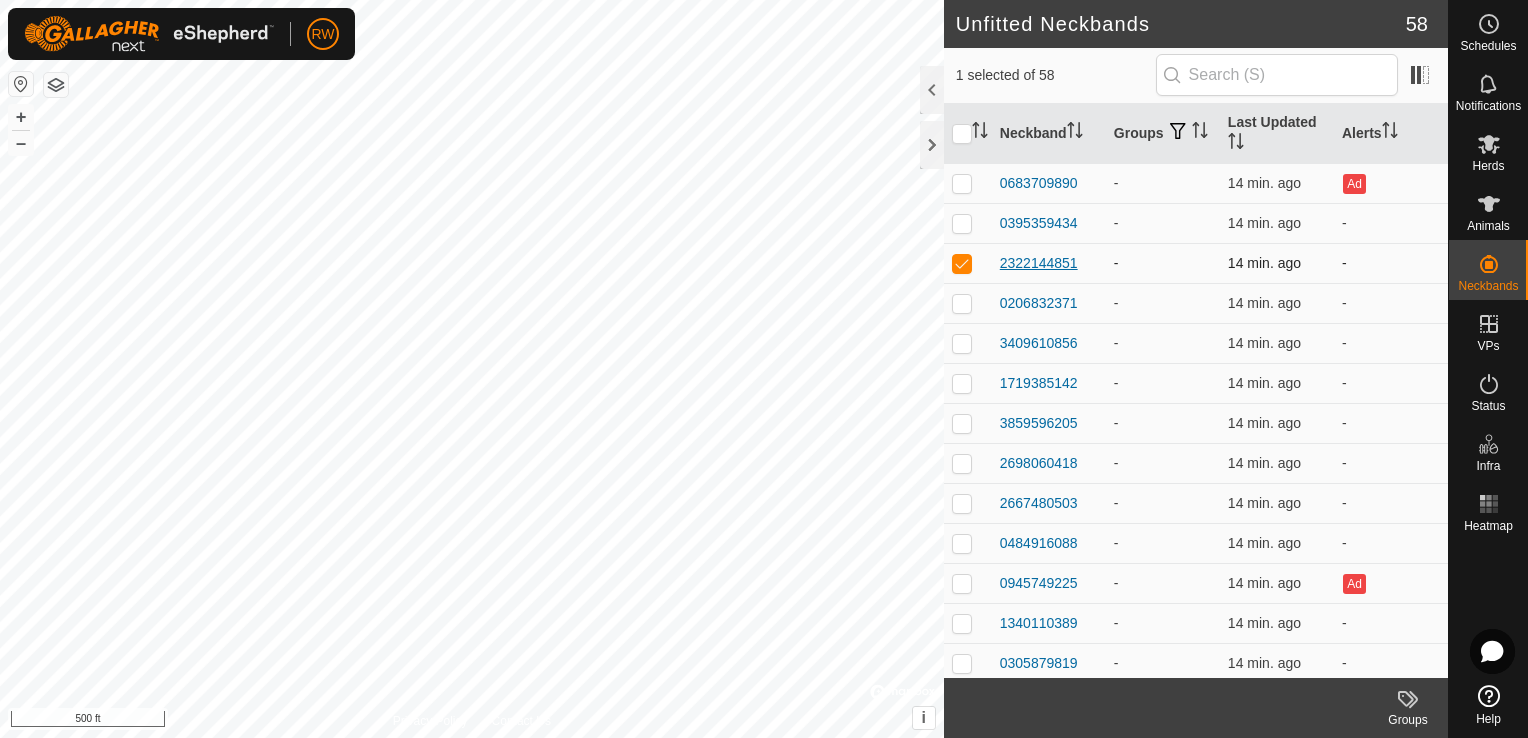 click on "2322144851" at bounding box center [1039, 263] 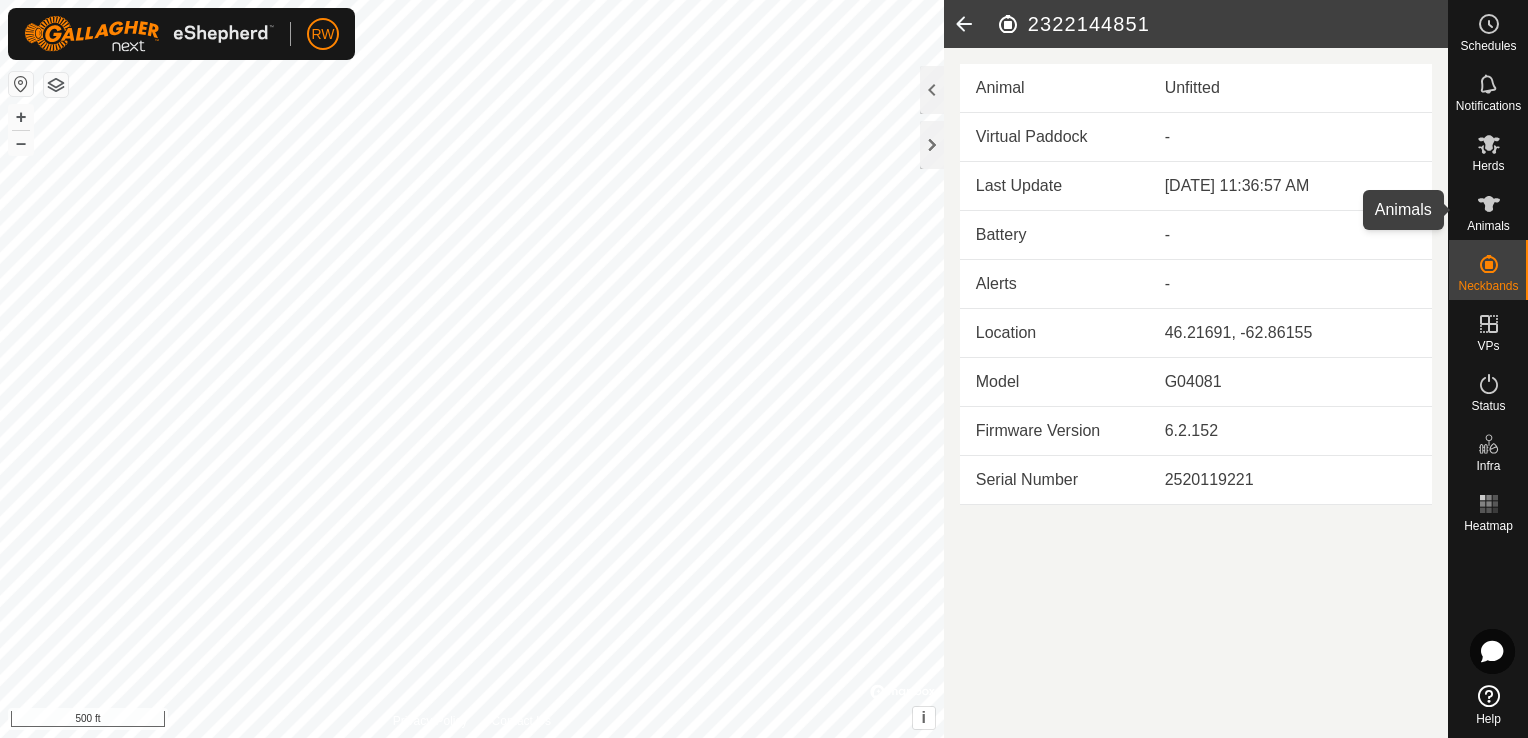 click at bounding box center [1489, 204] 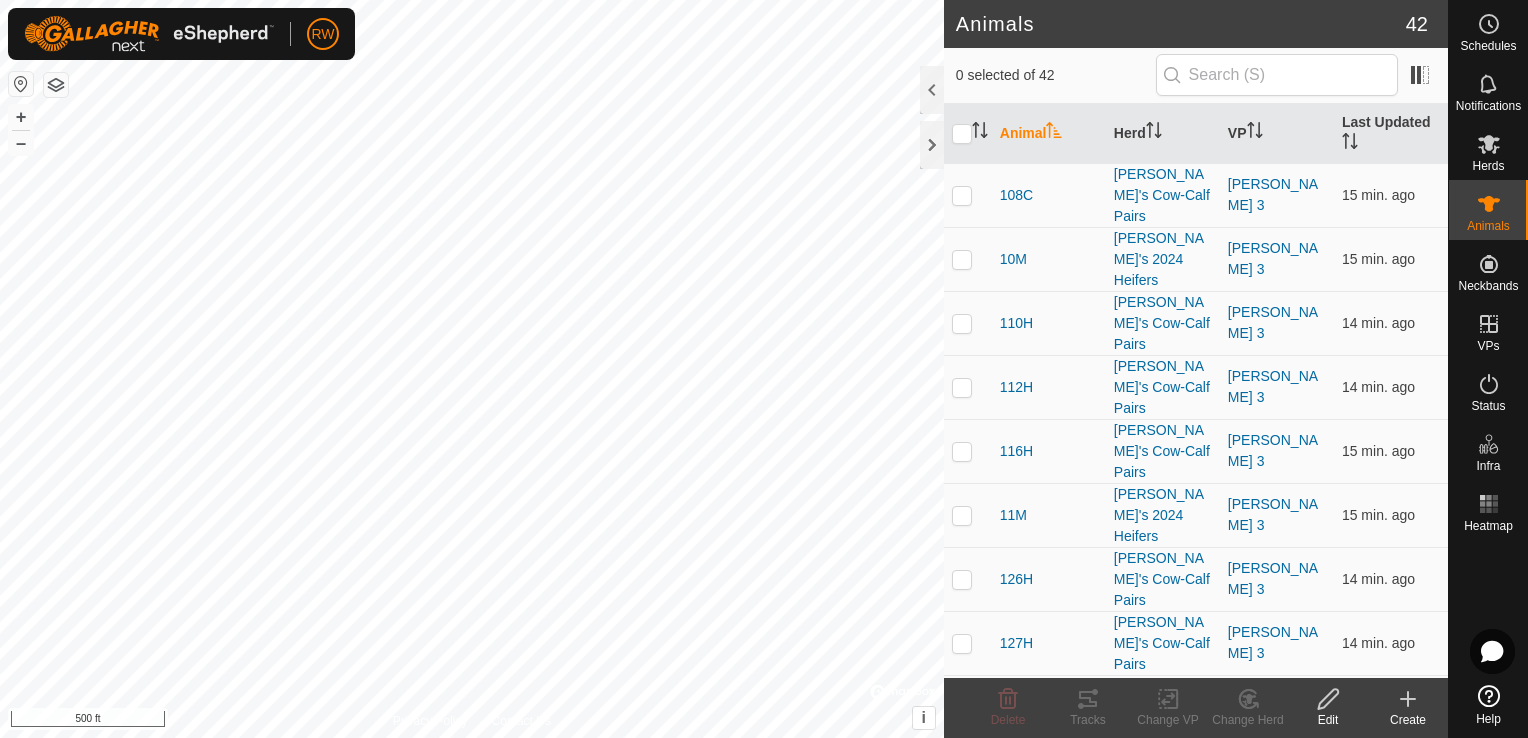 click 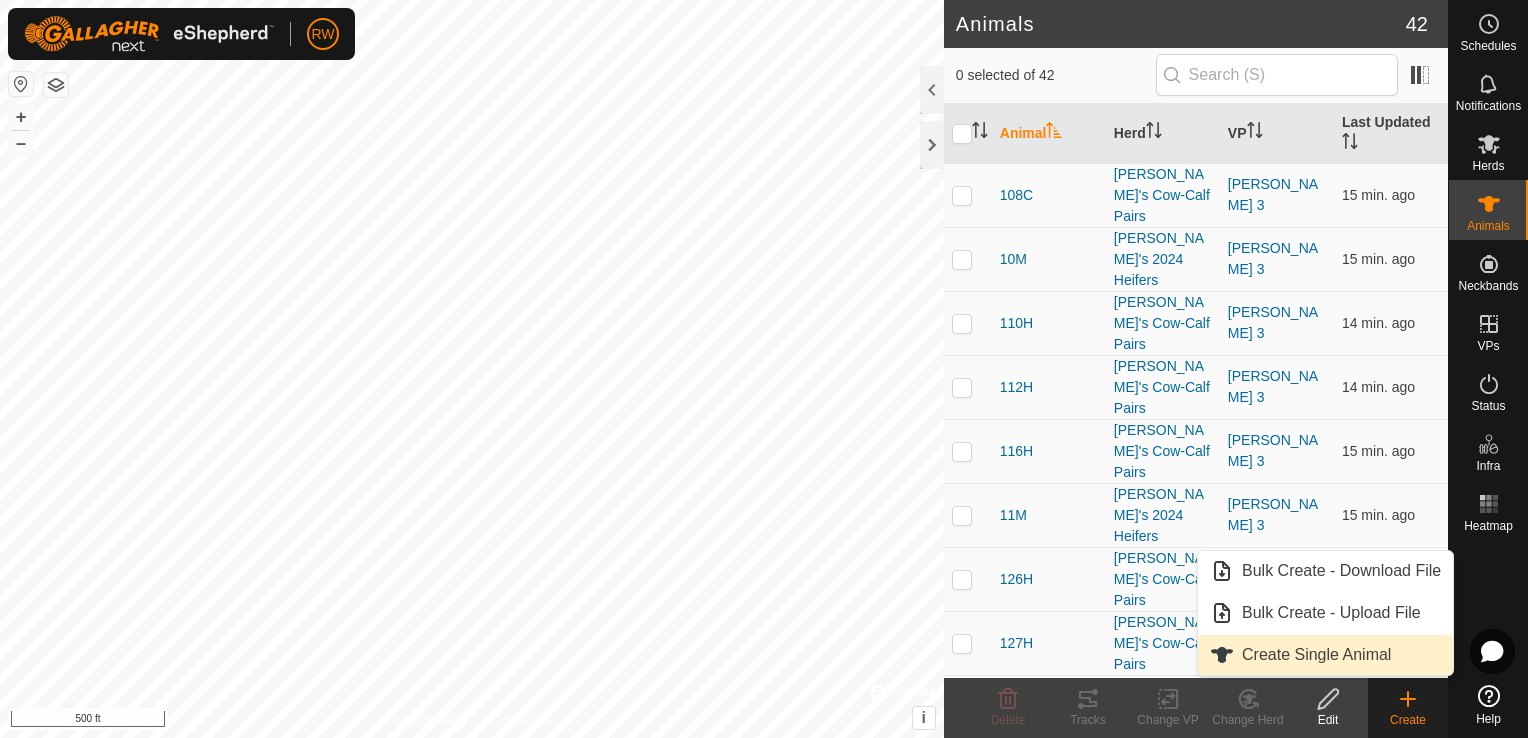 click on "Create Single Animal" at bounding box center (1325, 655) 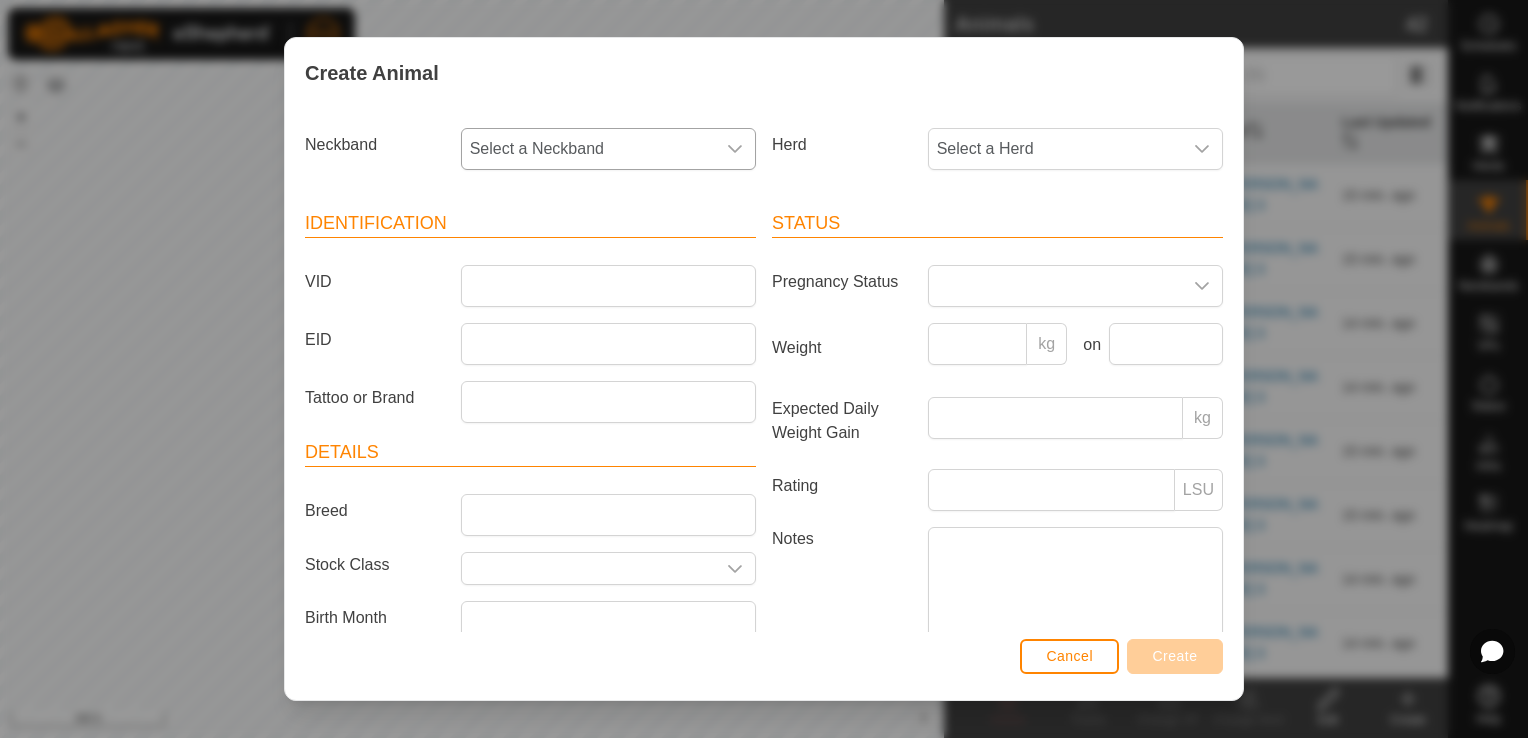 click at bounding box center (735, 149) 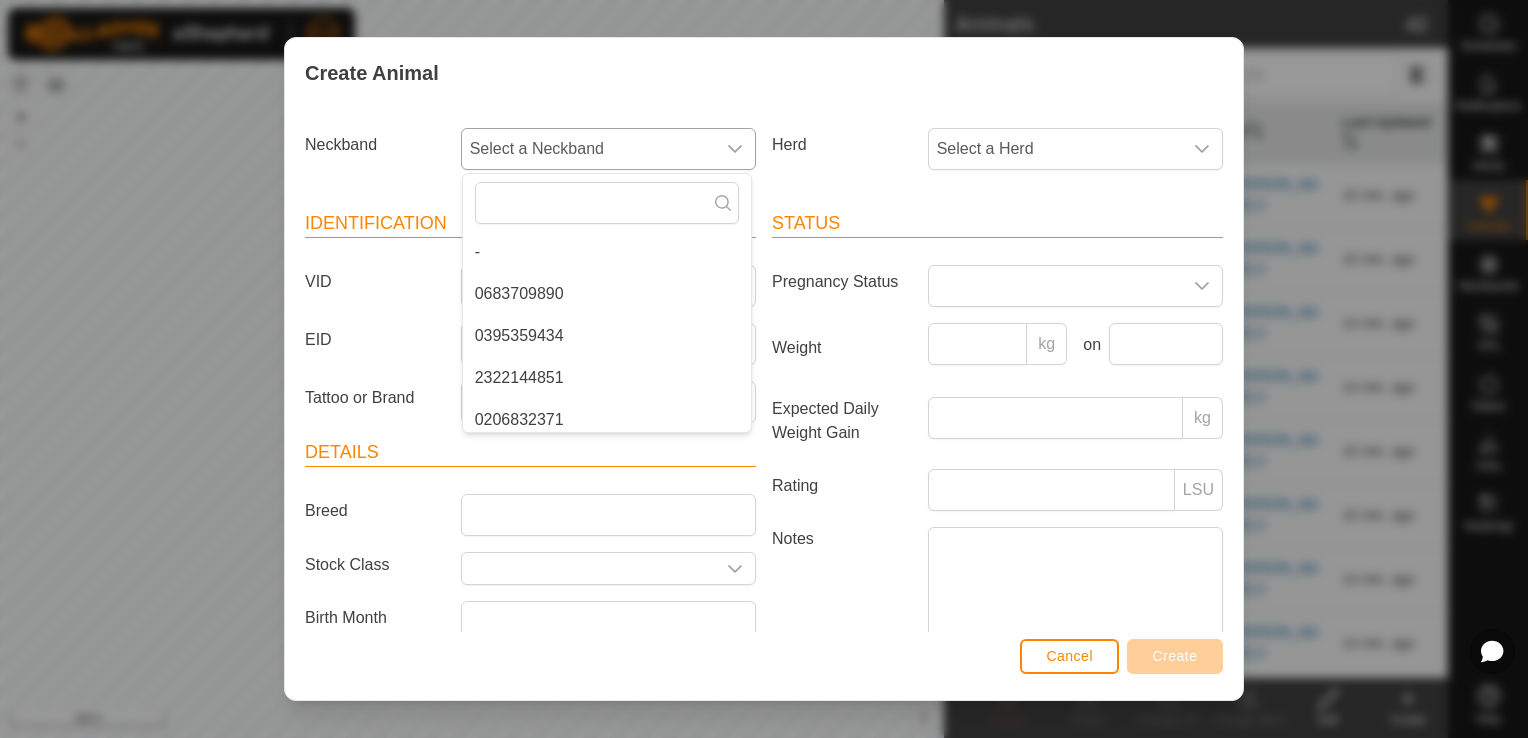 click on "2322144851" at bounding box center [607, 378] 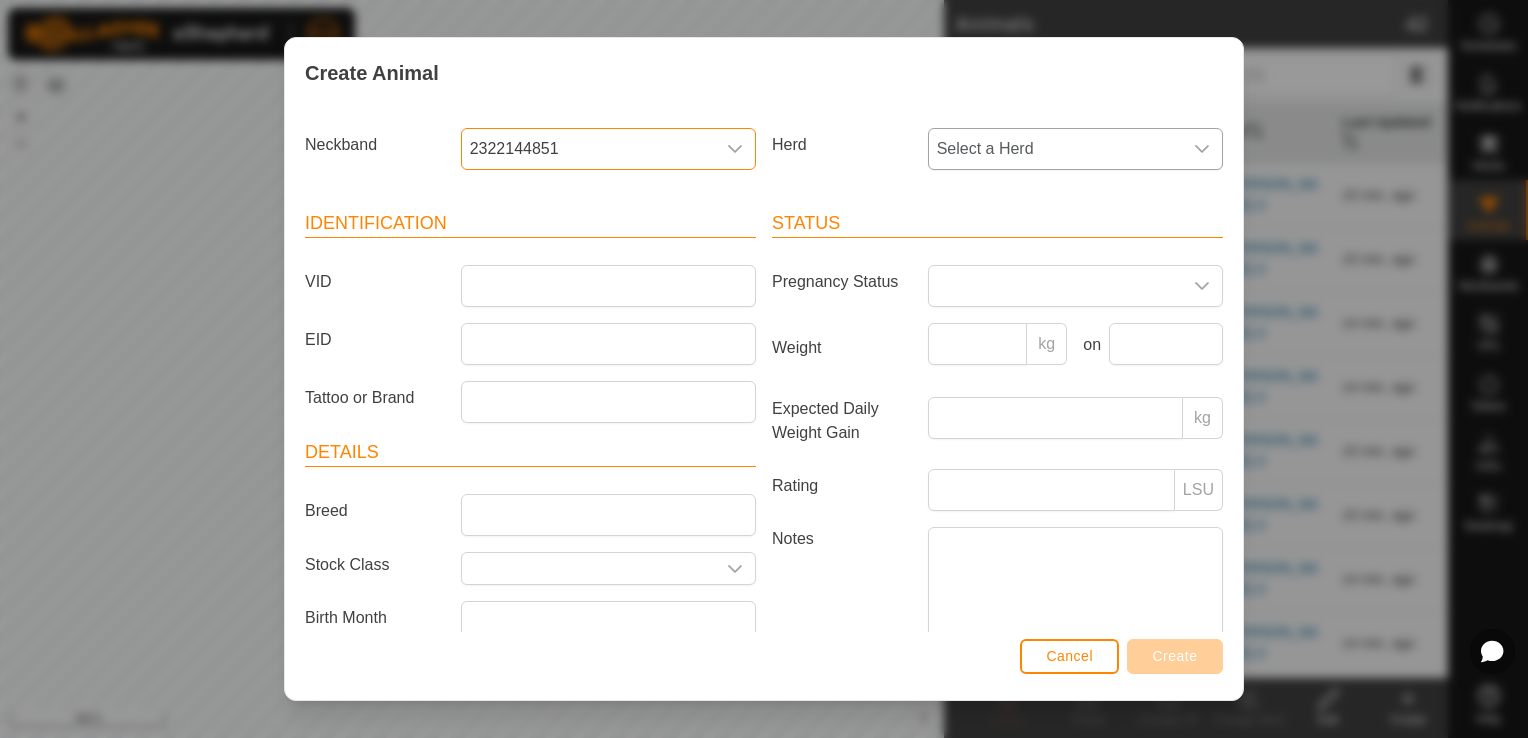 click 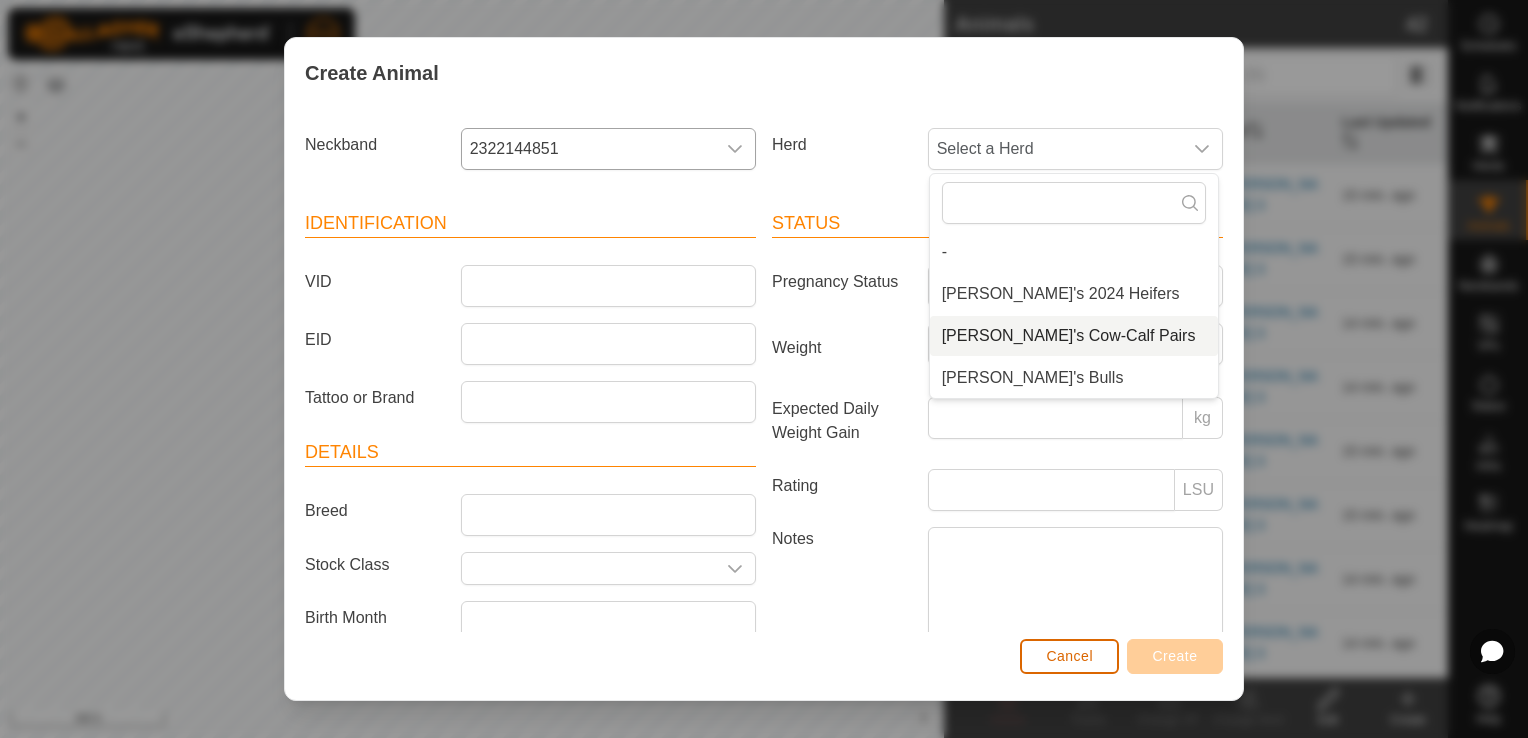 click on "Cancel" at bounding box center (1069, 656) 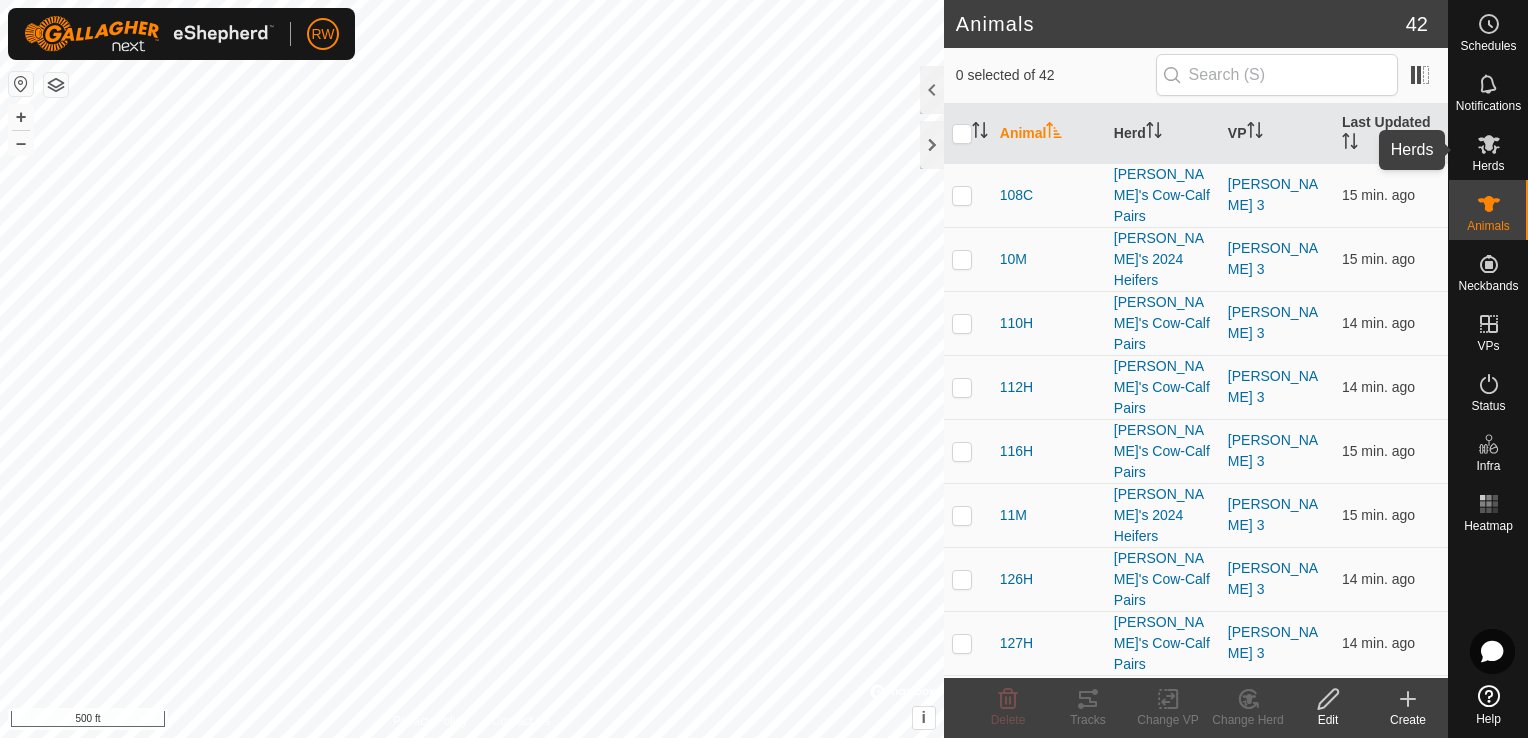 drag, startPoint x: 1488, startPoint y: 137, endPoint x: 1454, endPoint y: 122, distance: 37.161808 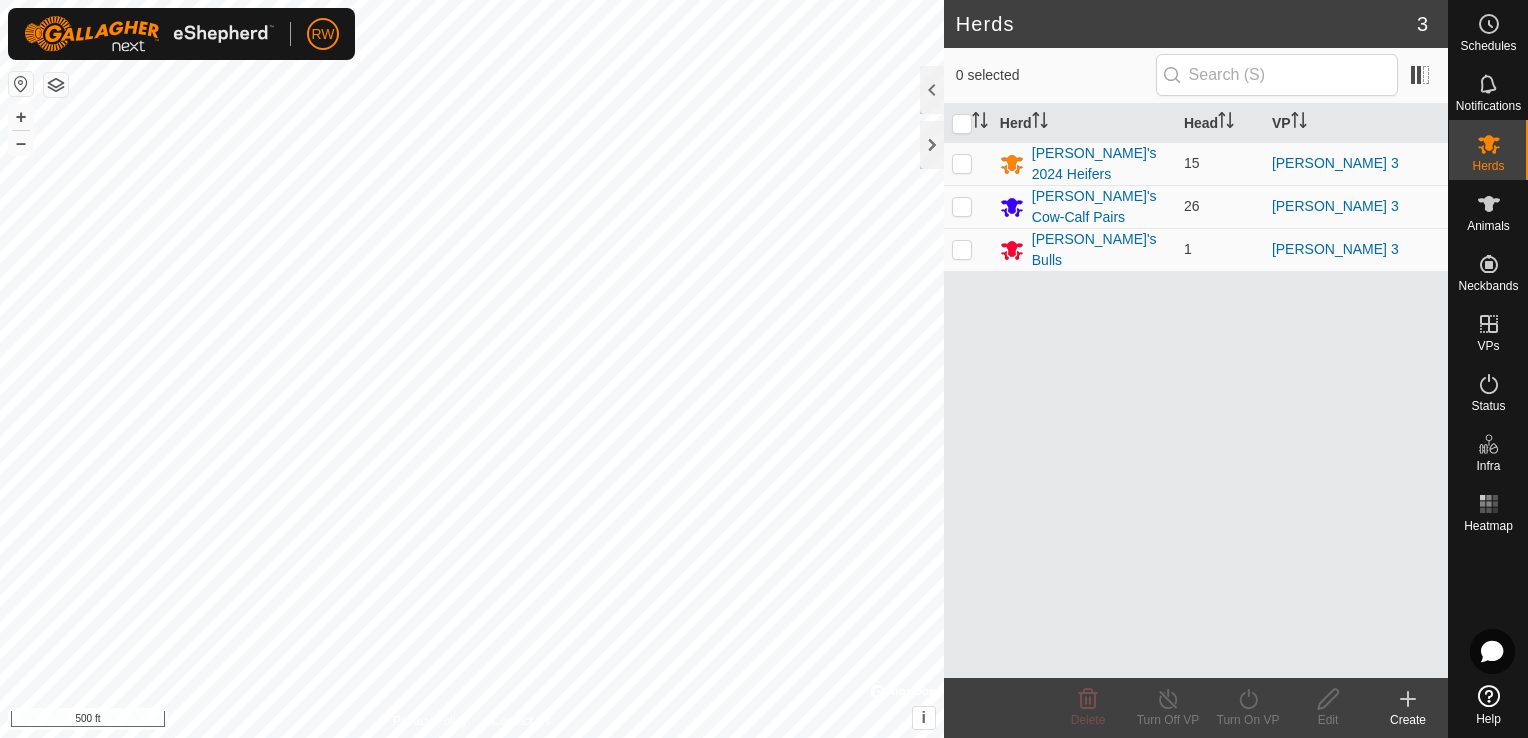 click 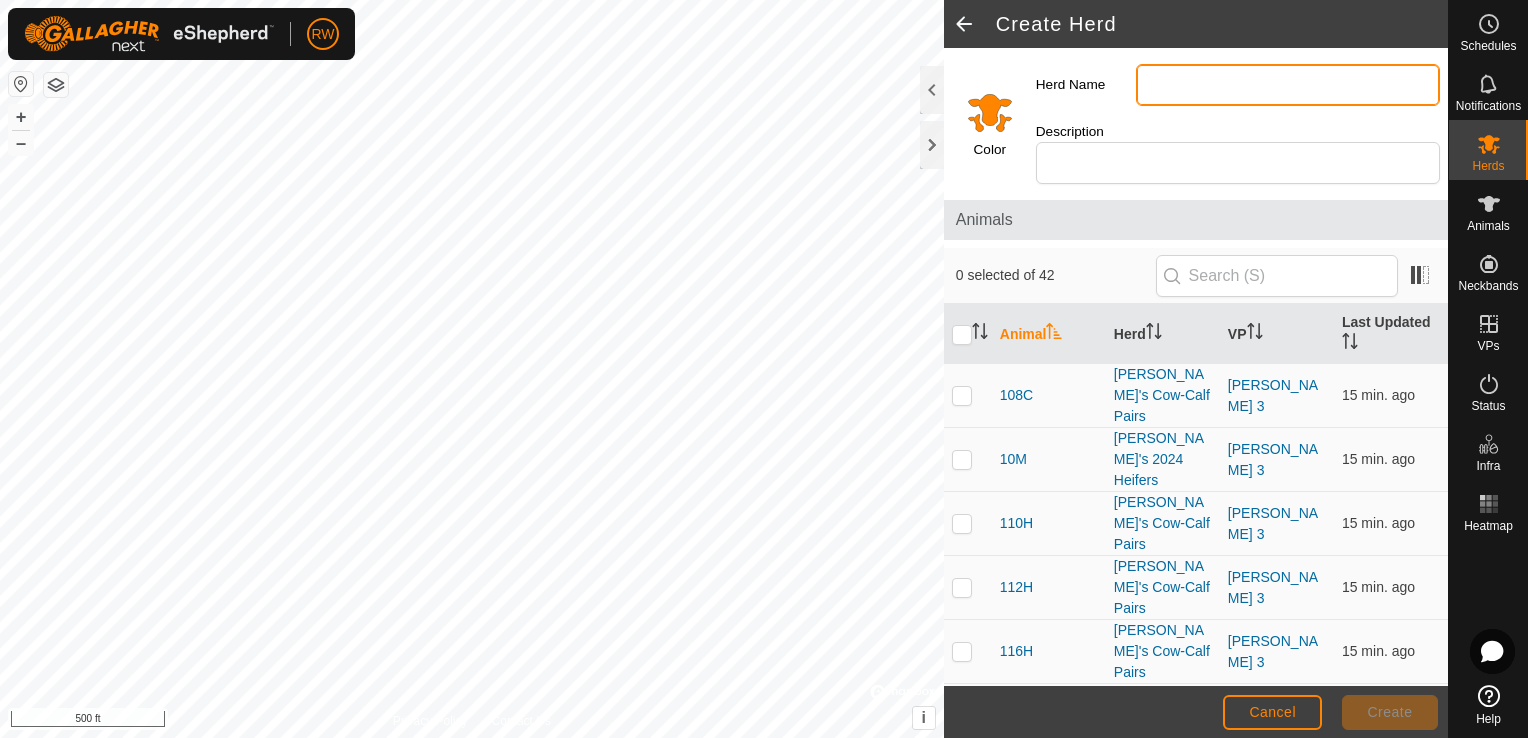click on "Herd Name" at bounding box center (1288, 85) 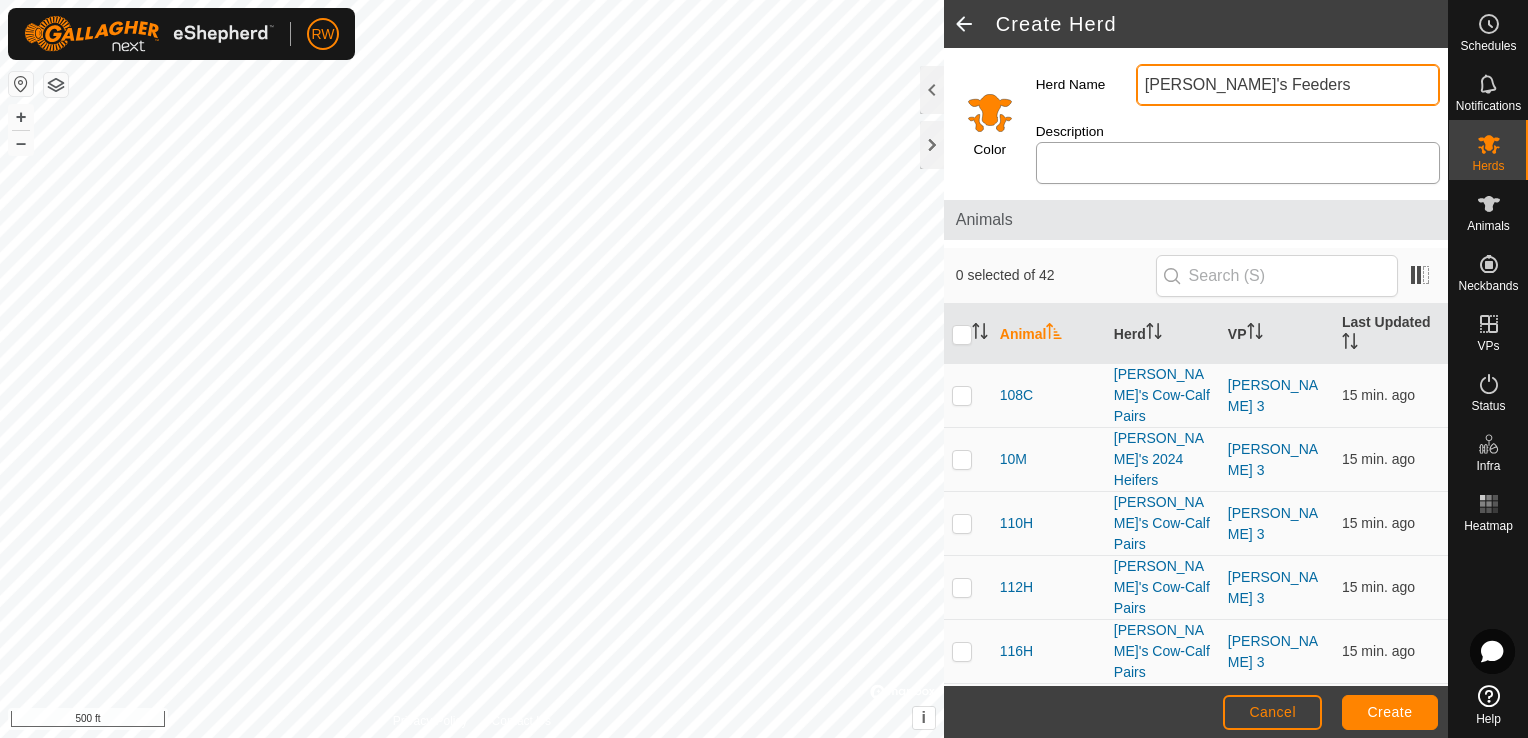 type on "[PERSON_NAME]'s Feeders" 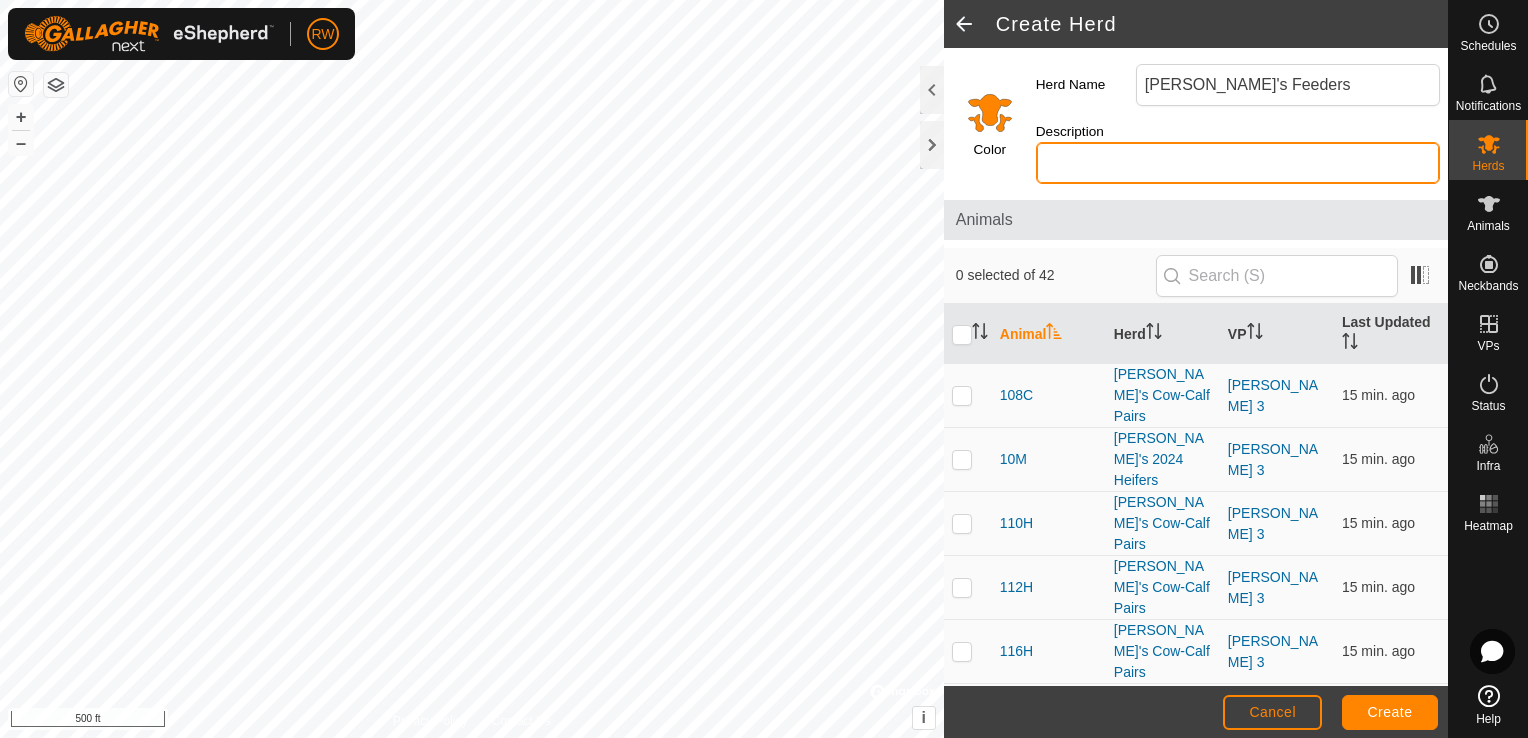 click on "Description" at bounding box center [1238, 163] 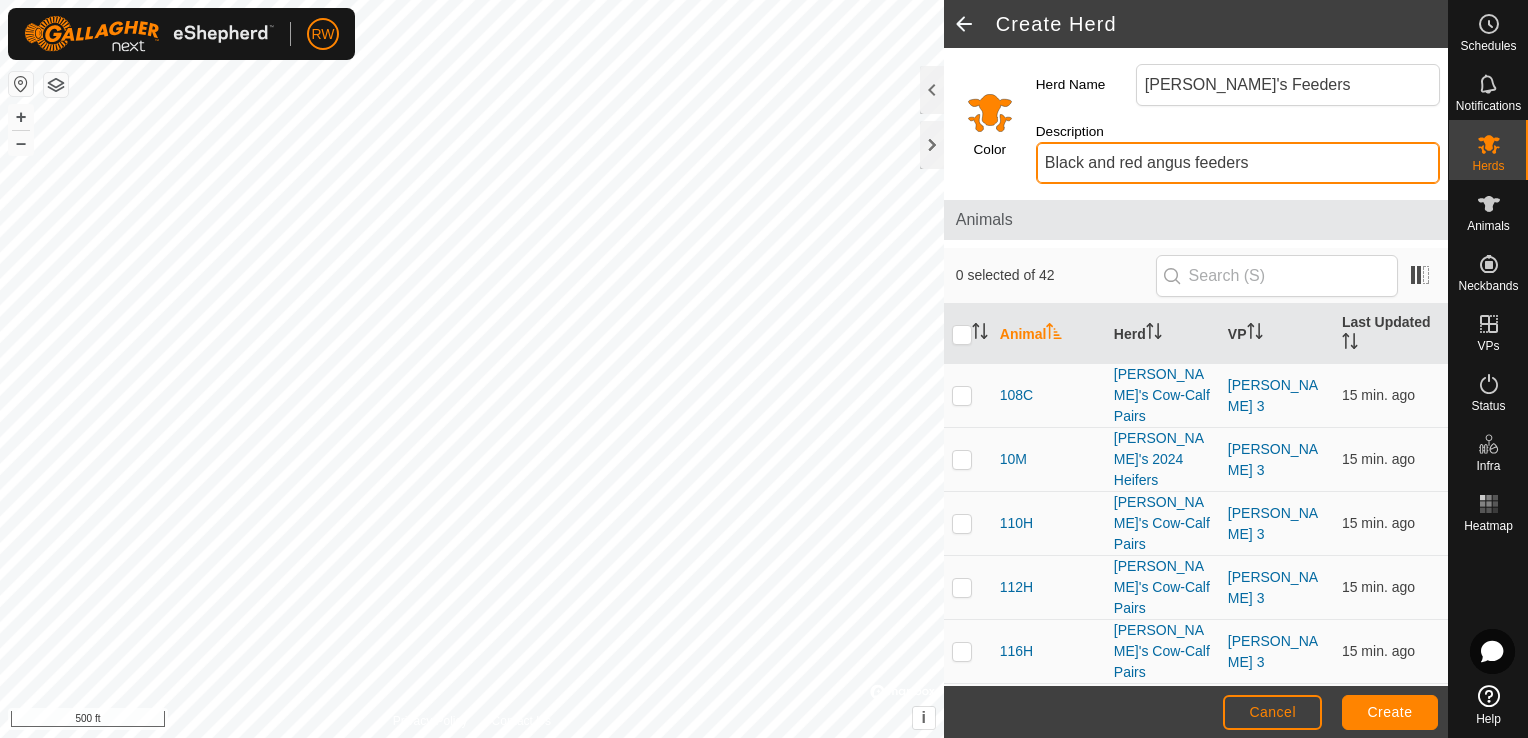 type on "Black and red angus feeders" 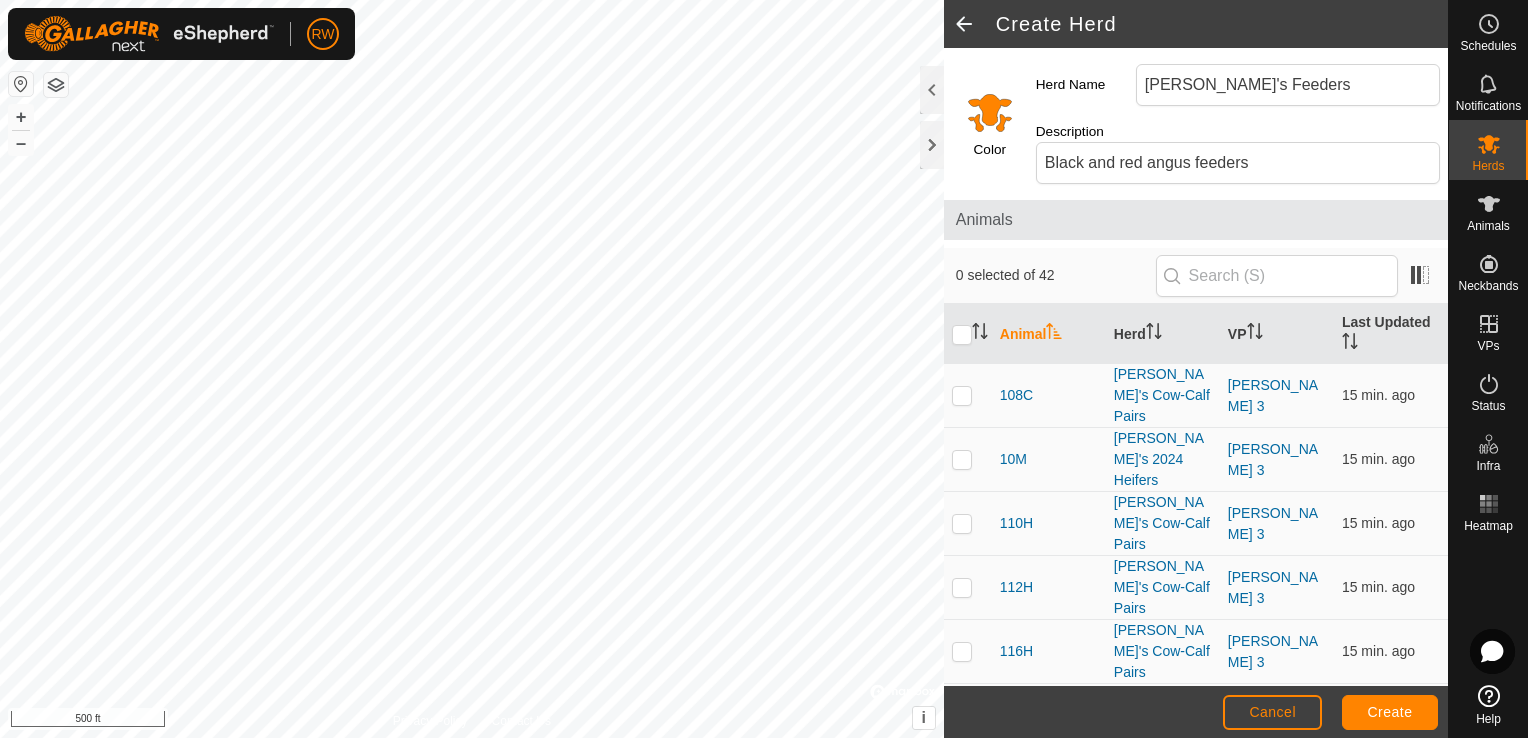 click 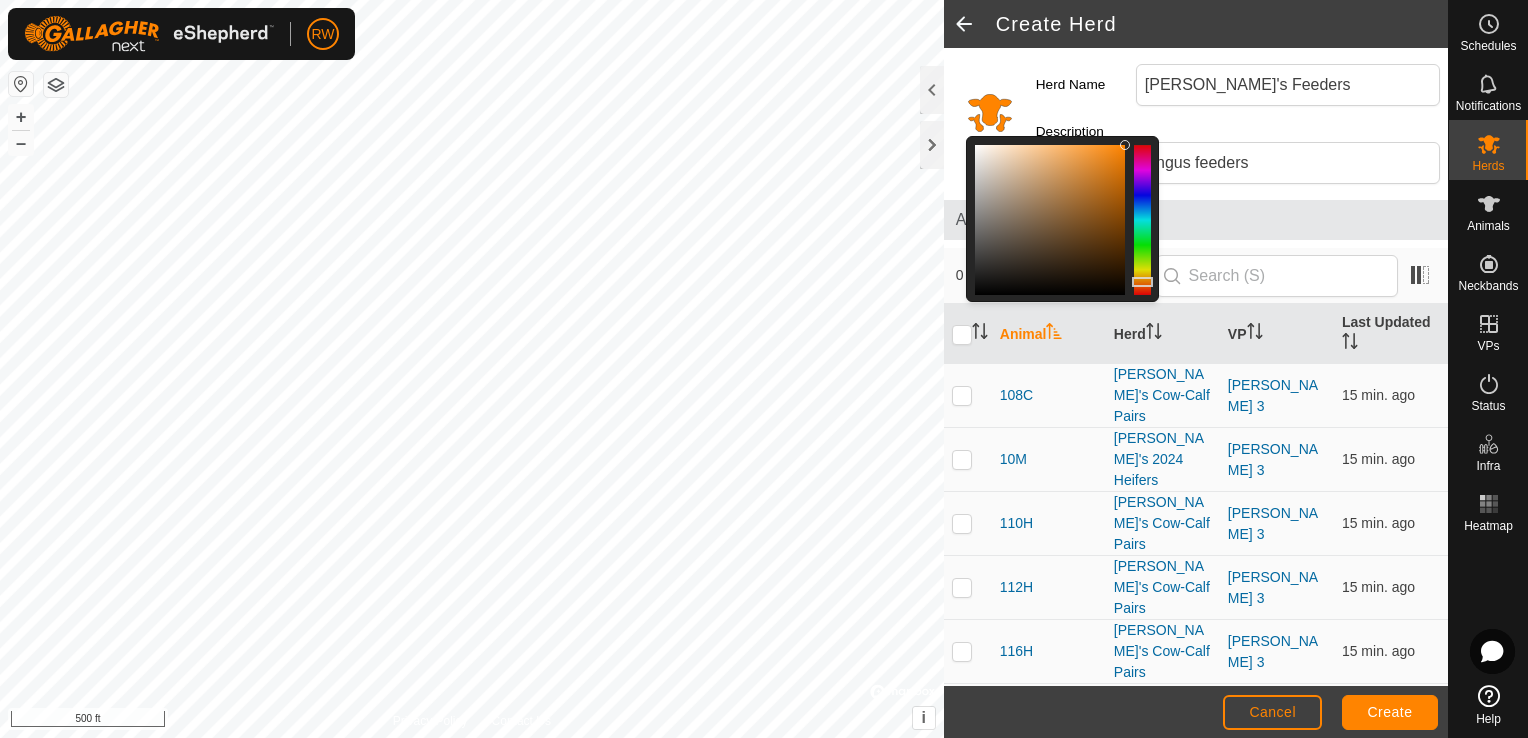 click 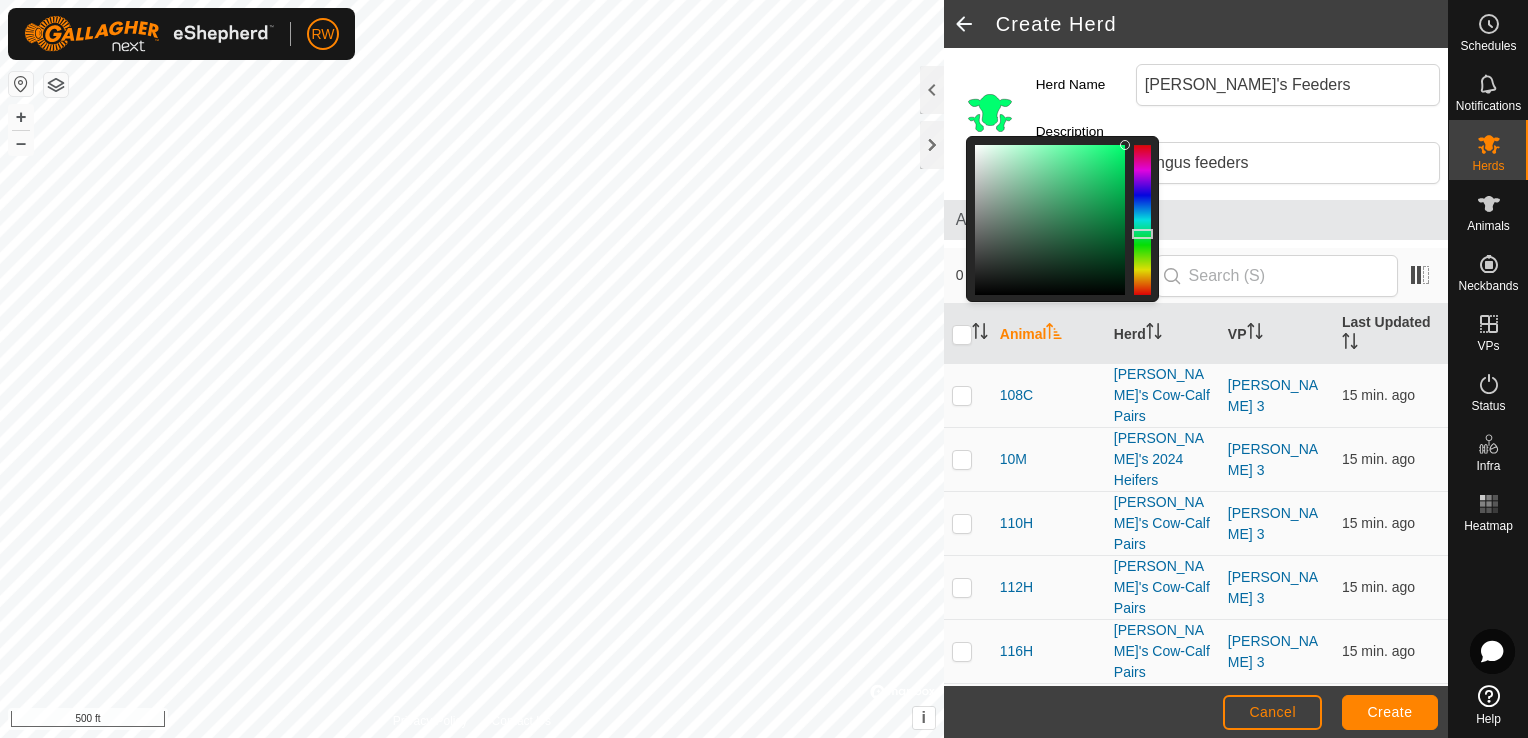 click 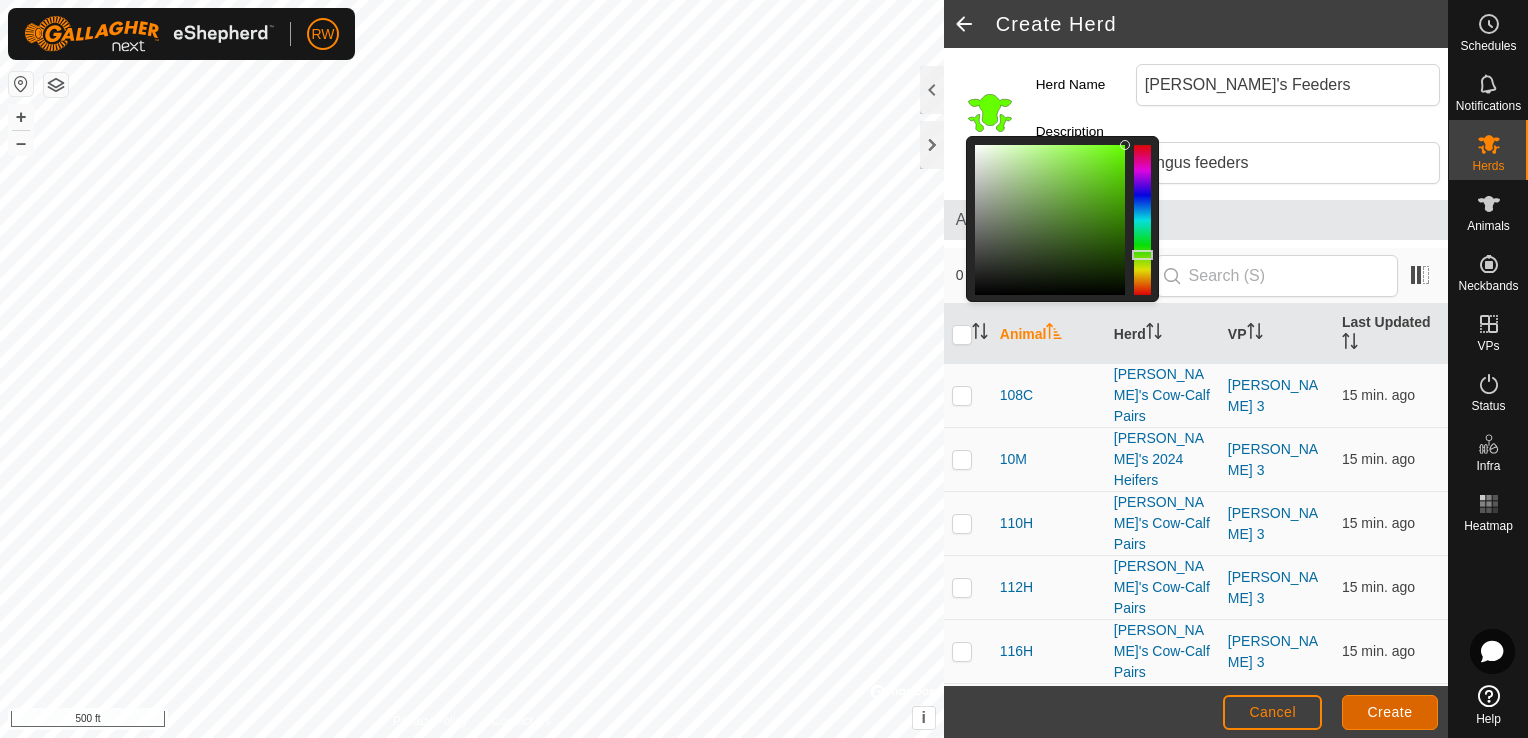 click on "Create" at bounding box center [1390, 712] 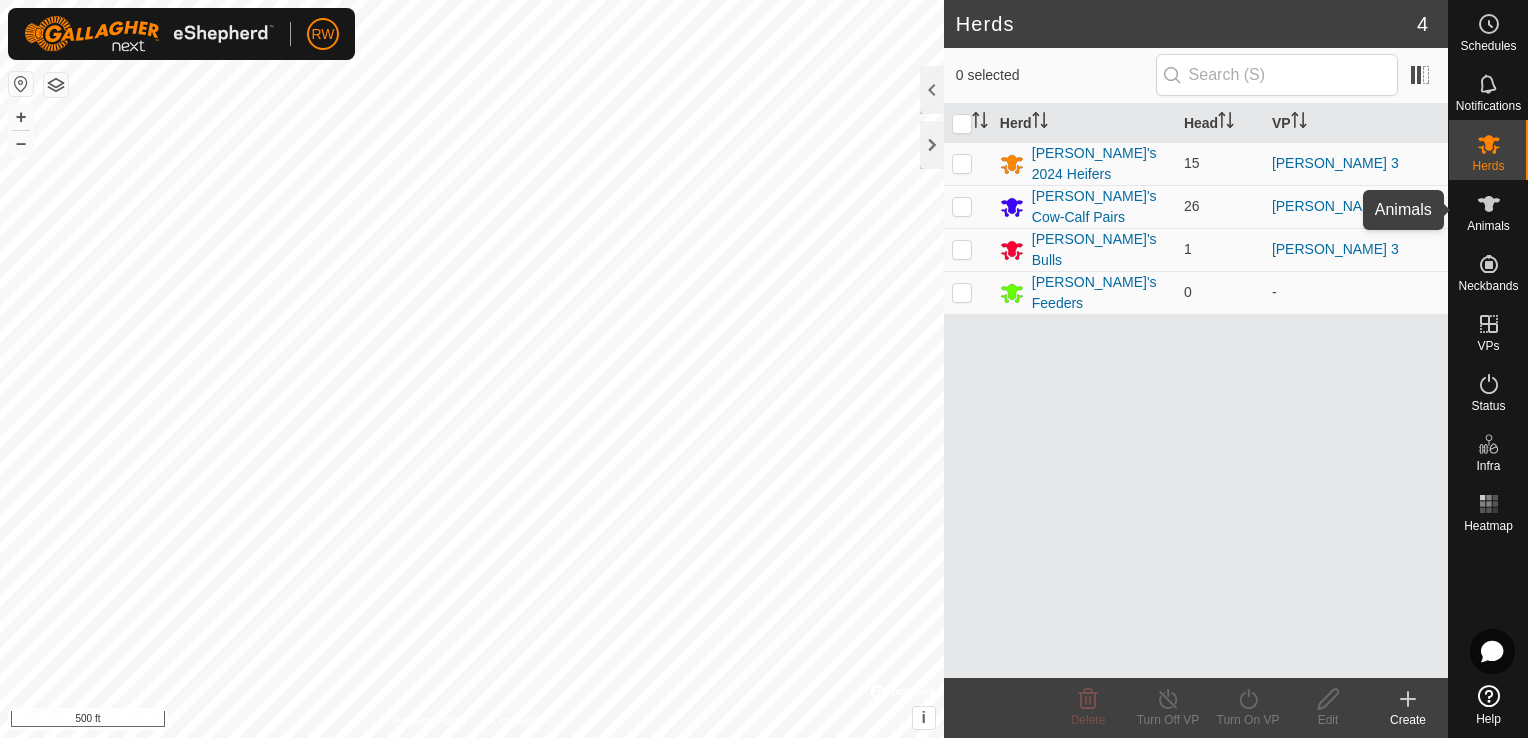click 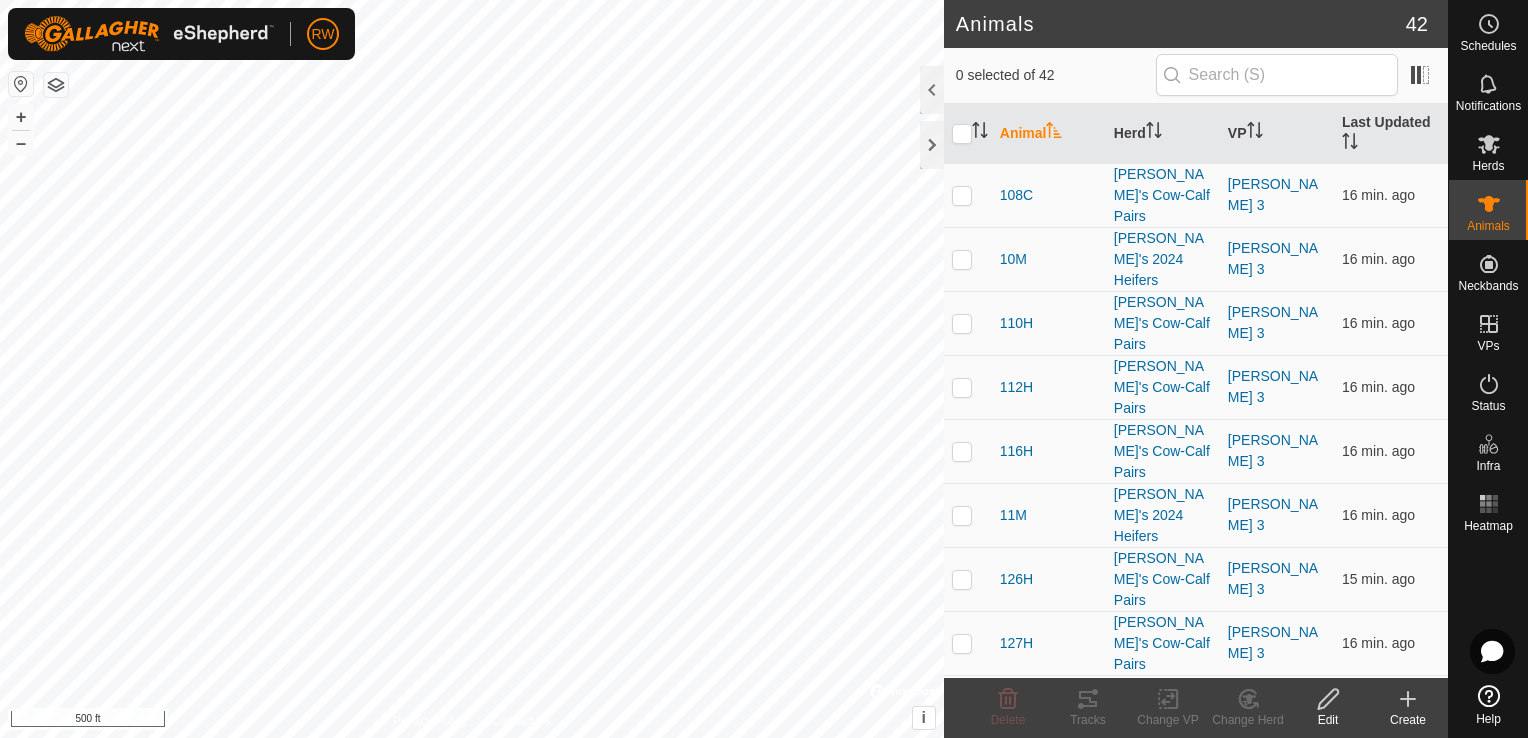 click 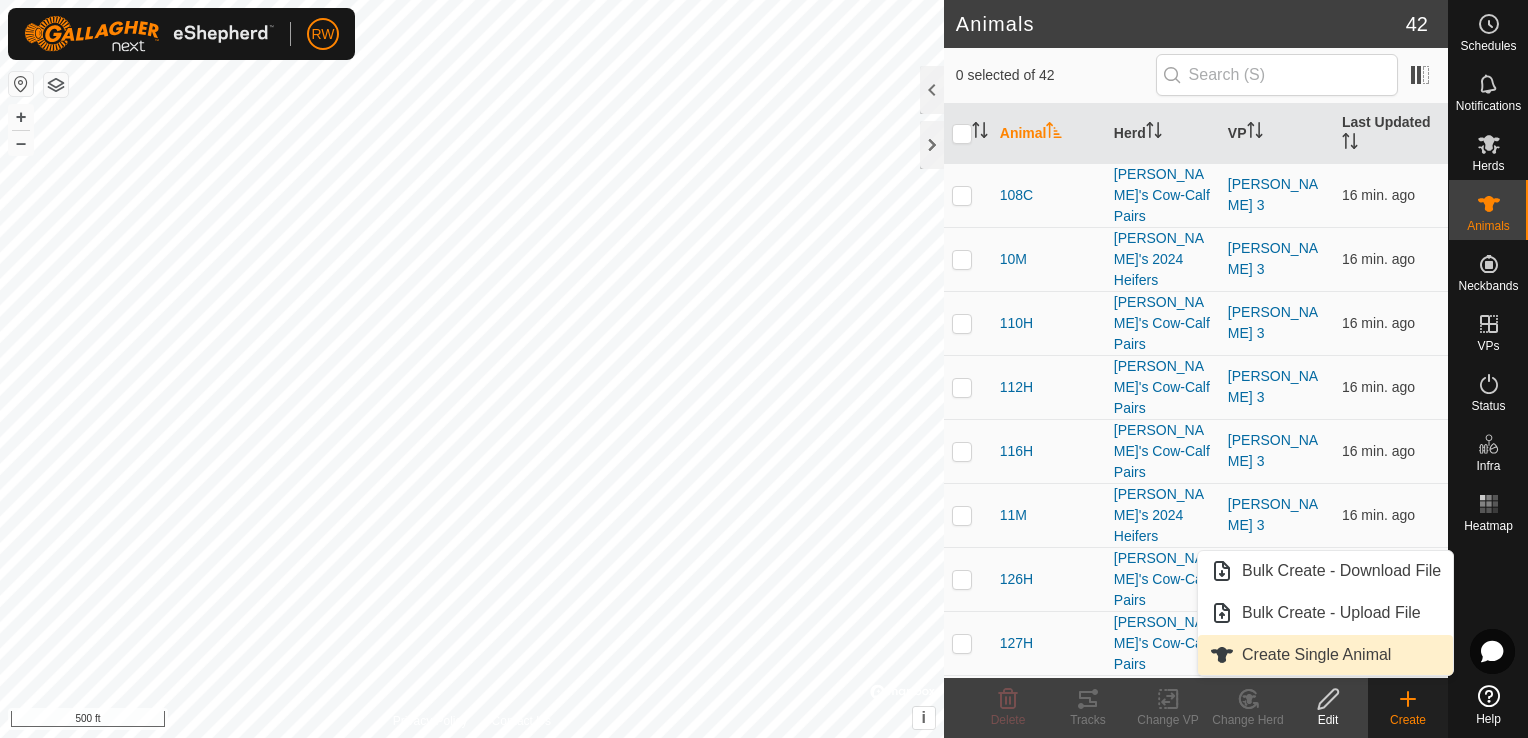click on "Create Single Animal" at bounding box center [1325, 655] 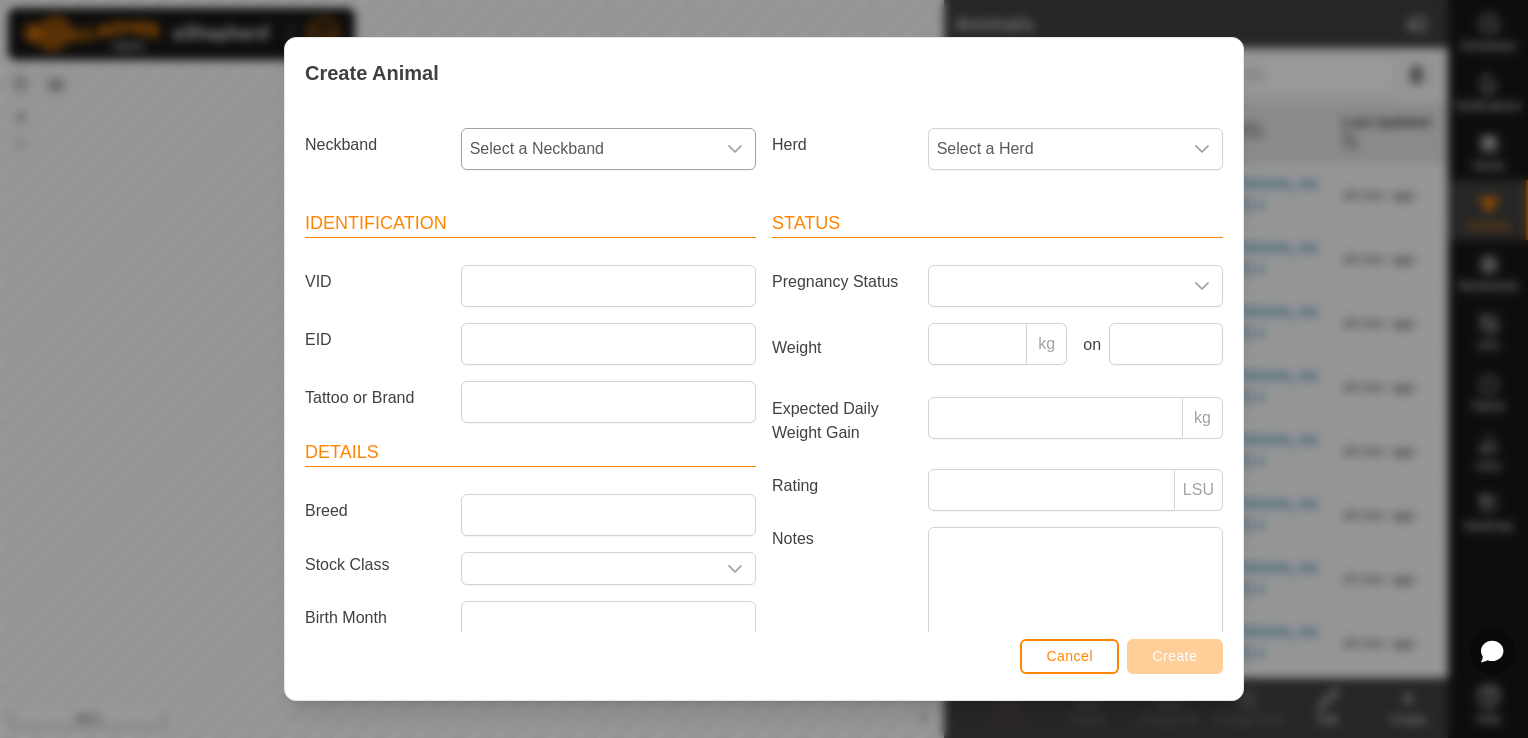 click 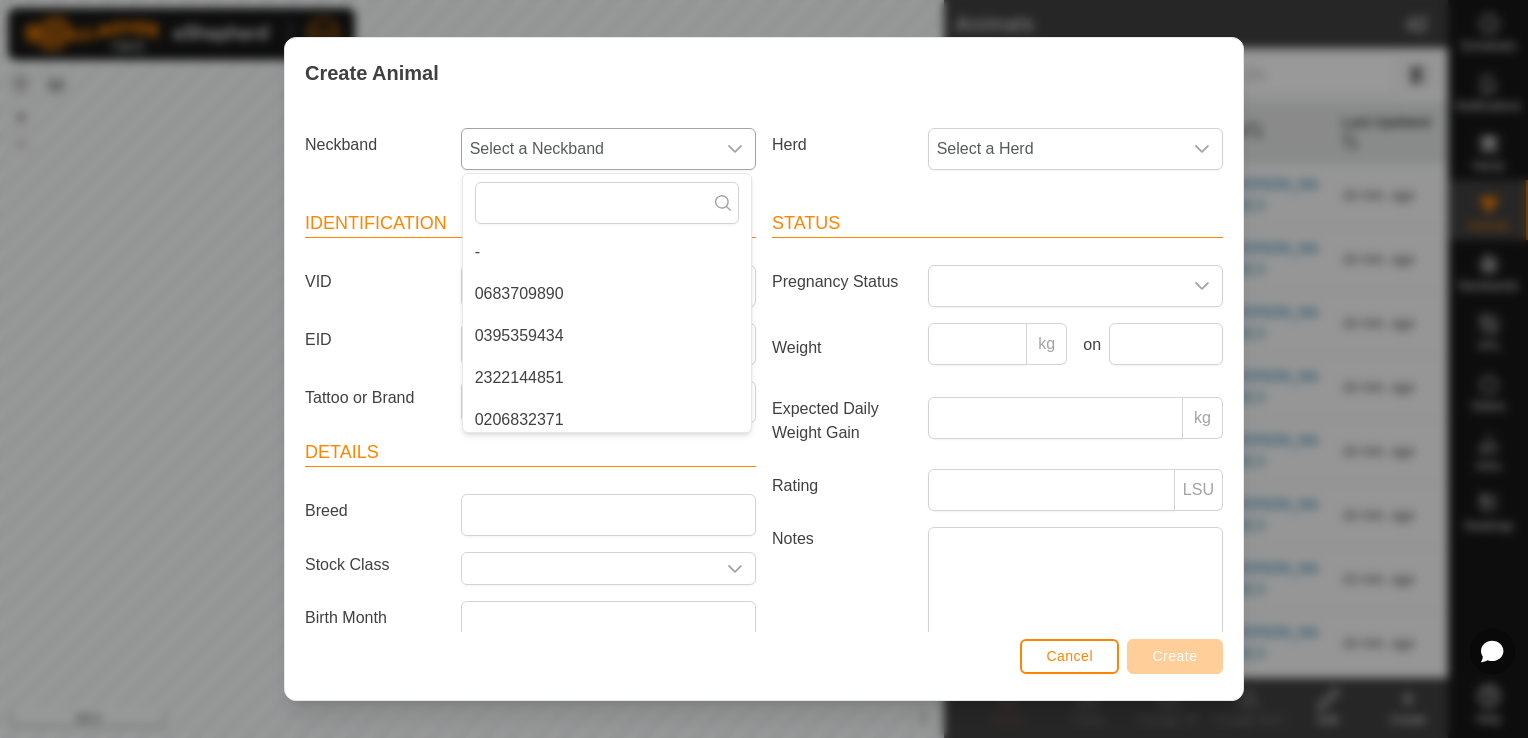 click on "2322144851" at bounding box center (607, 378) 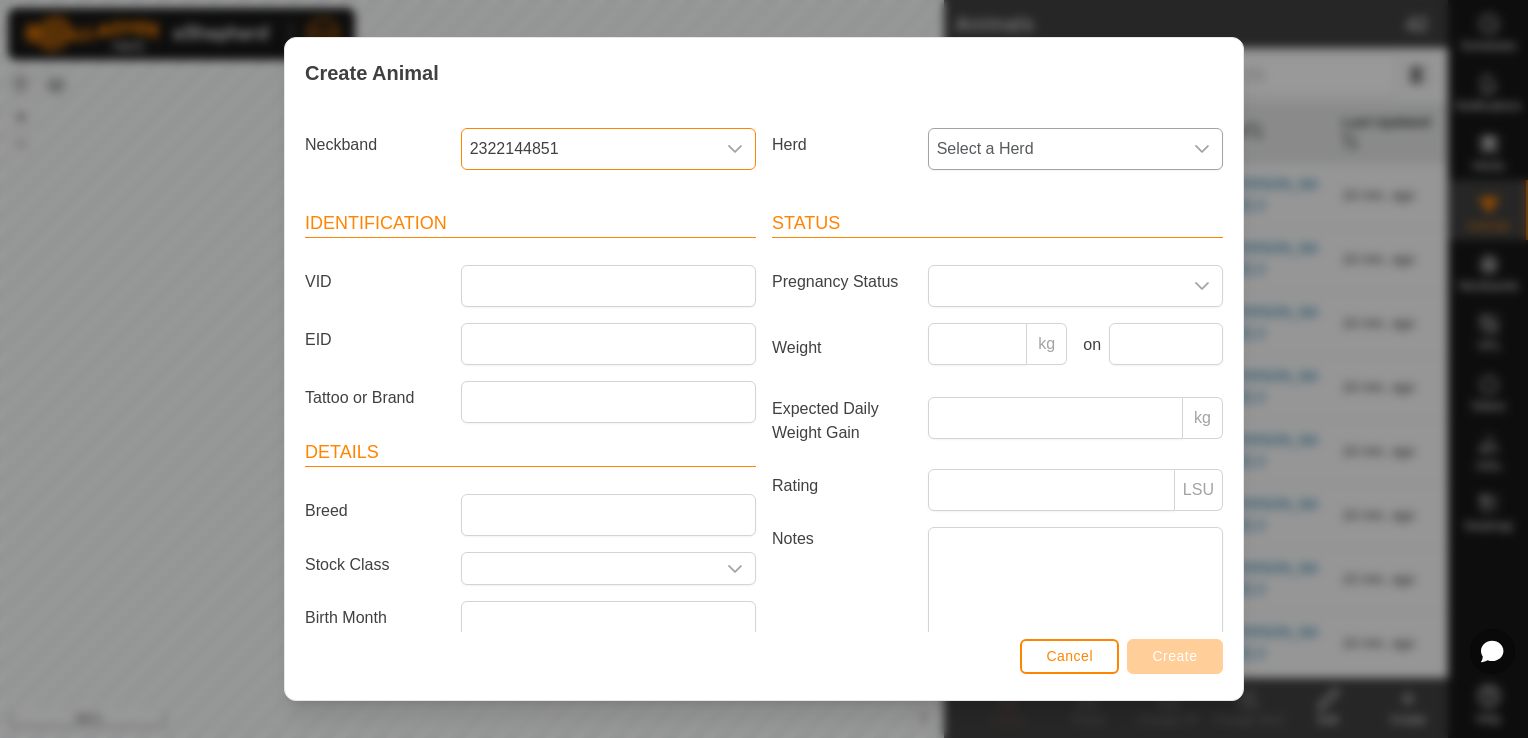click 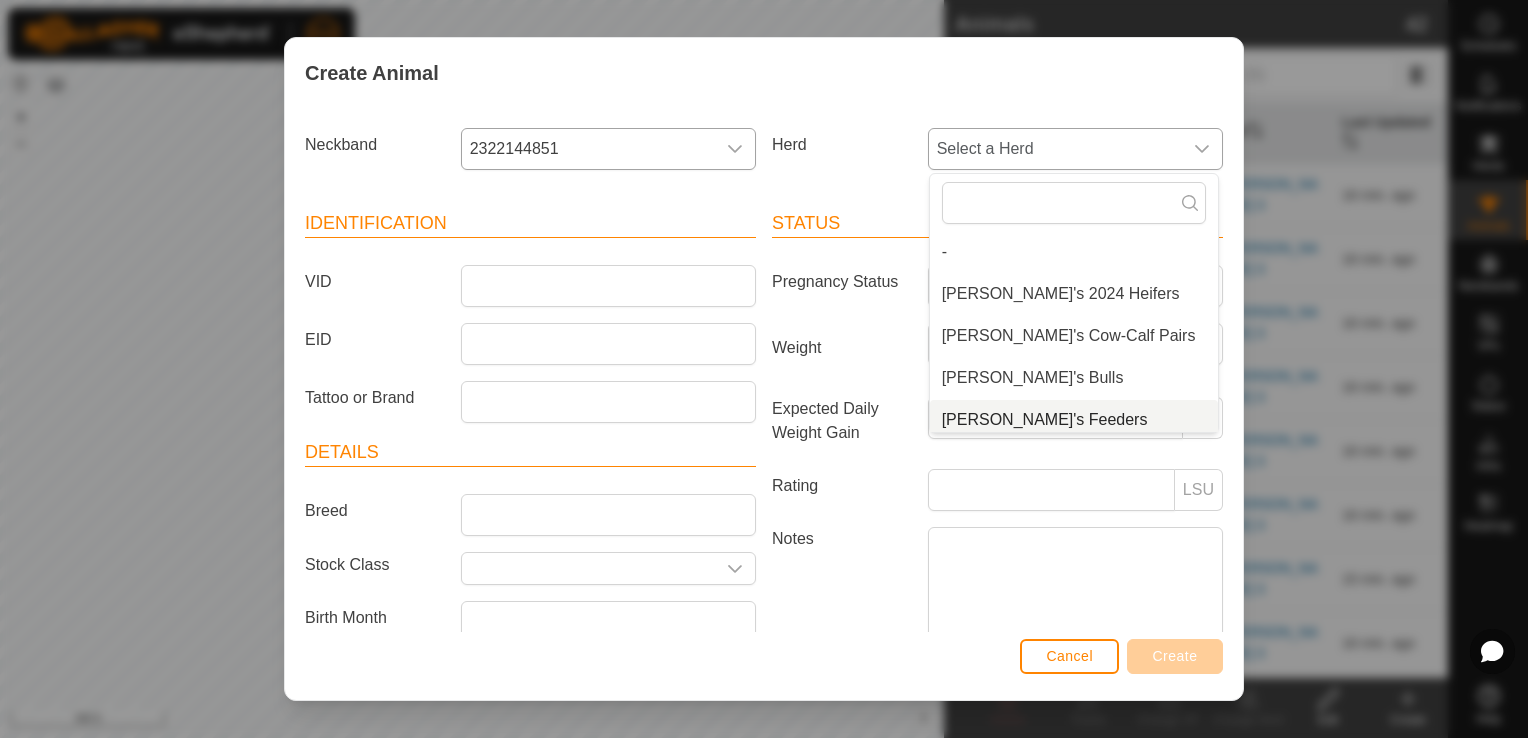 scroll, scrollTop: 8, scrollLeft: 0, axis: vertical 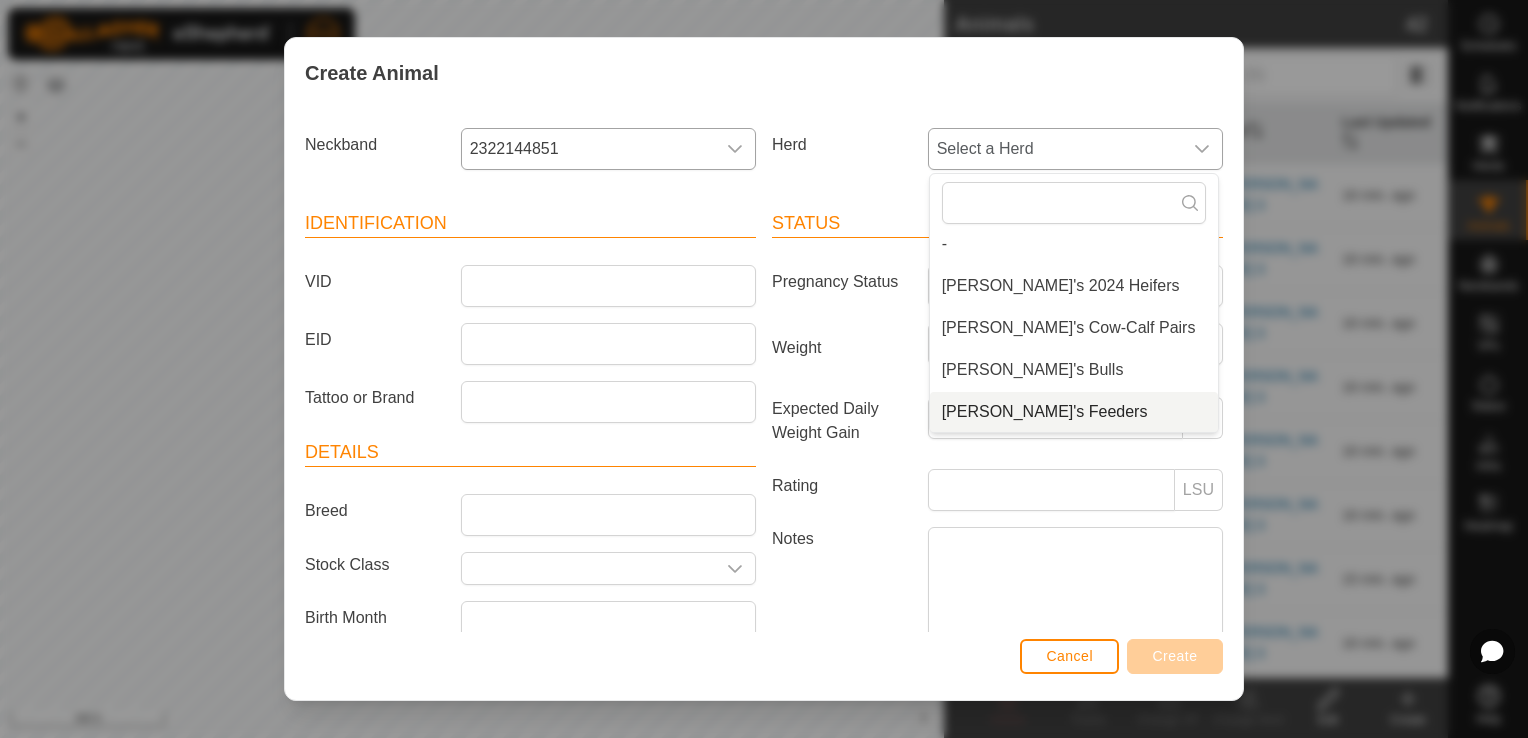 click on "[PERSON_NAME]'s Feeders" at bounding box center [1074, 412] 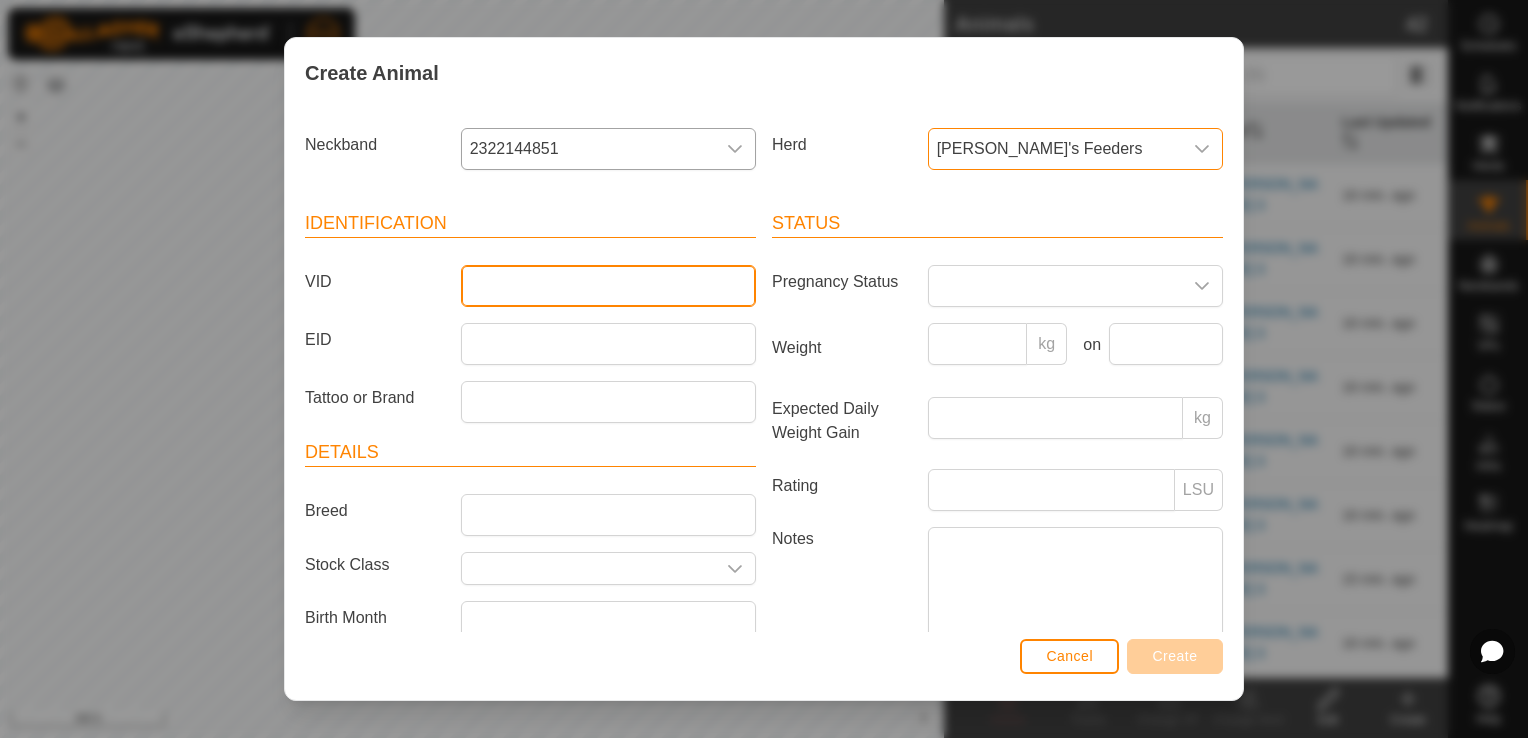 click on "VID" at bounding box center (608, 286) 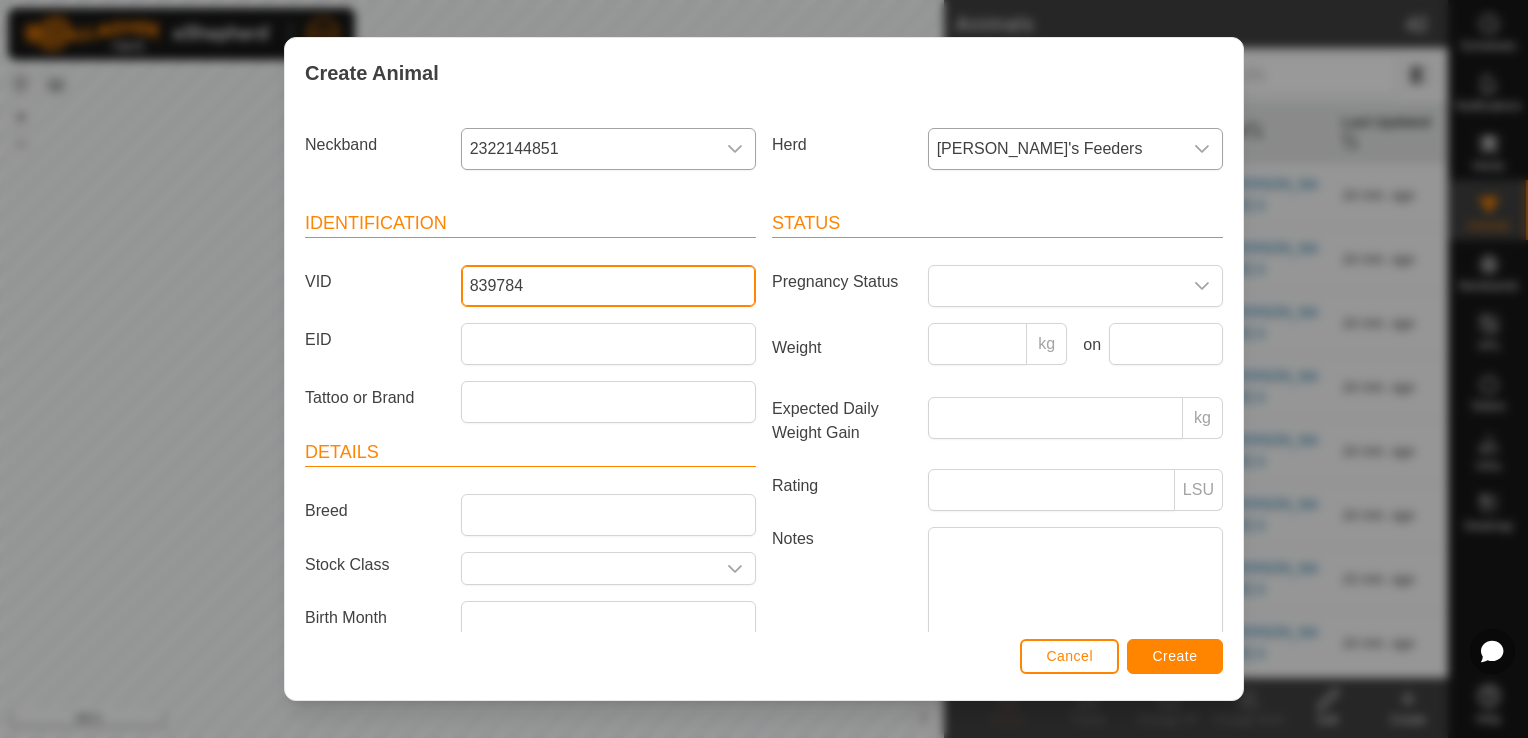 type on "839784" 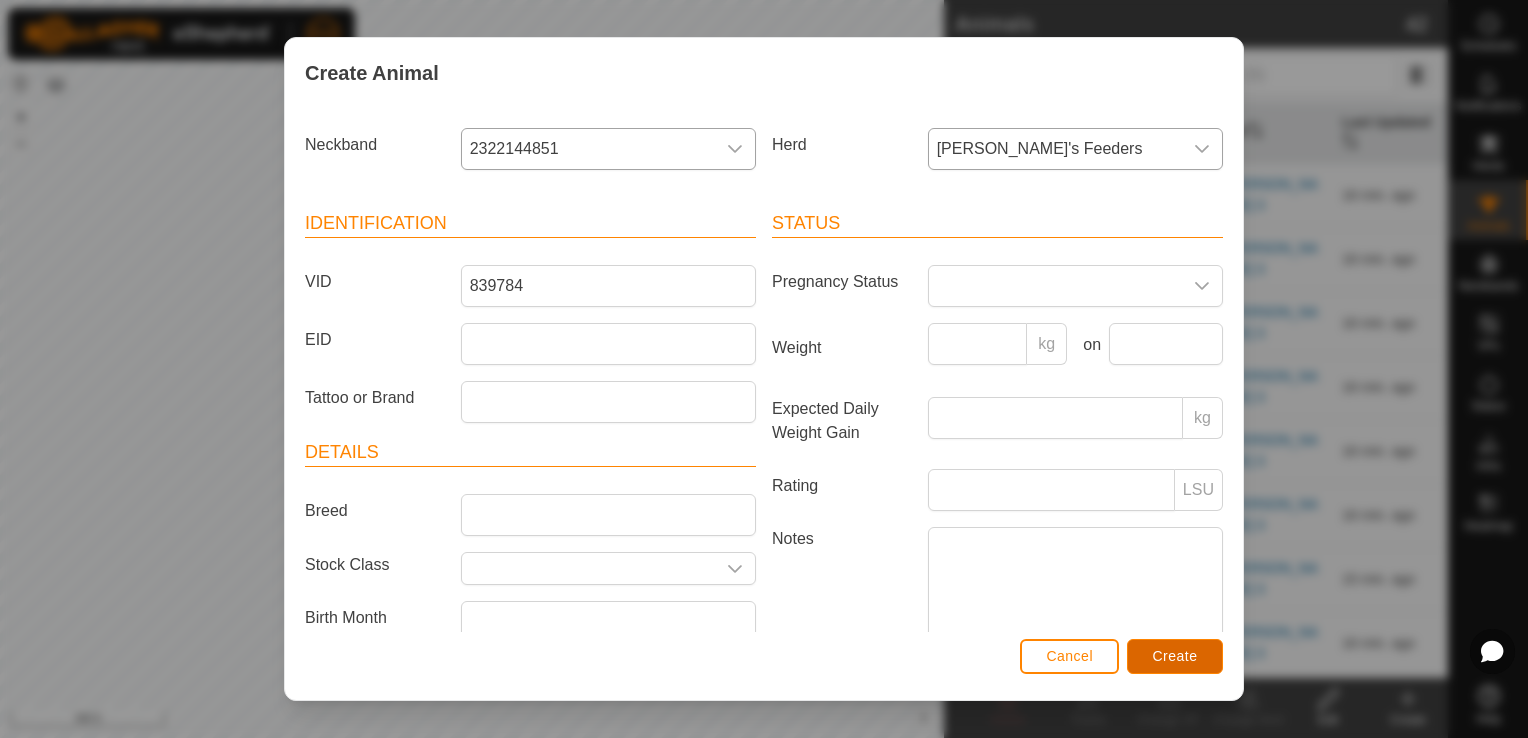 click on "Create" at bounding box center [1175, 656] 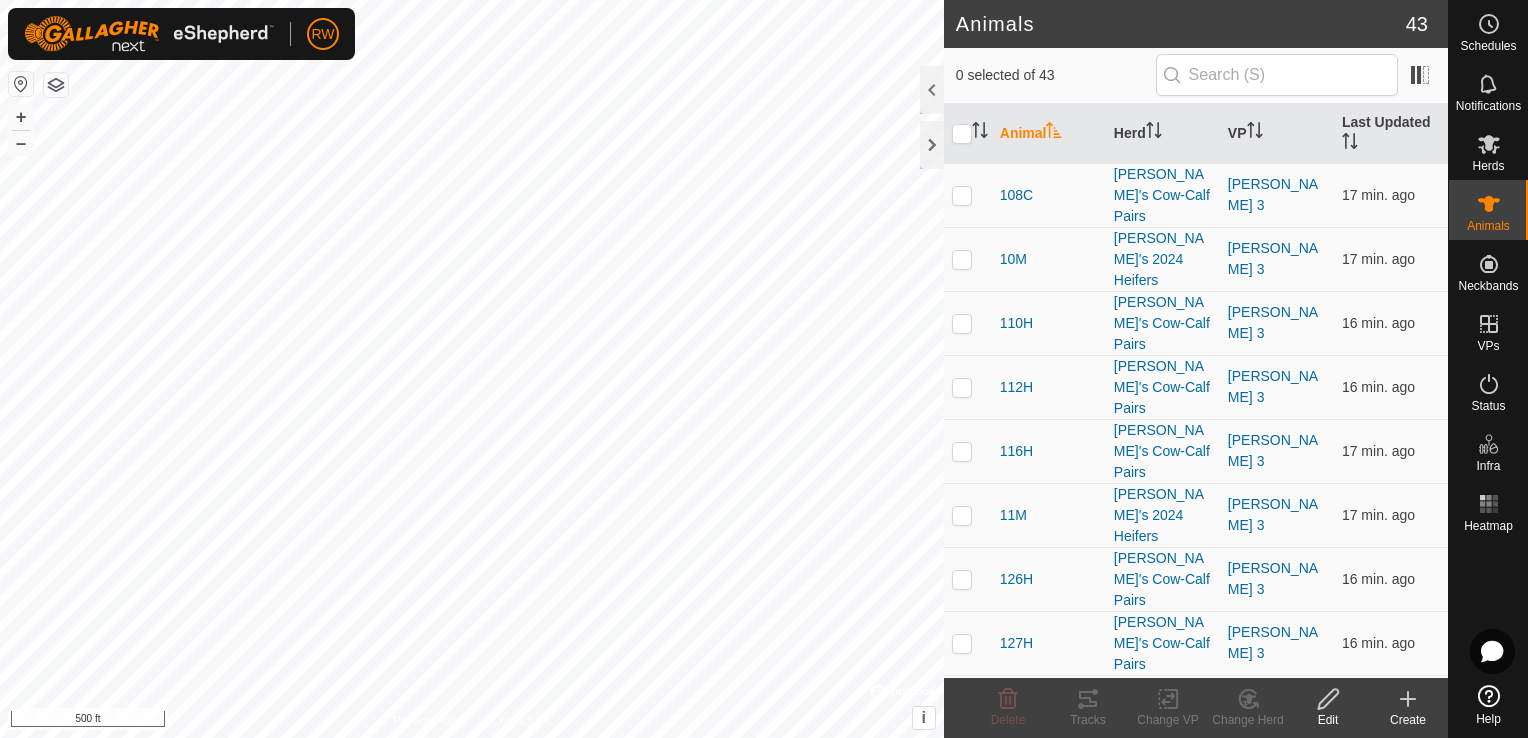 click 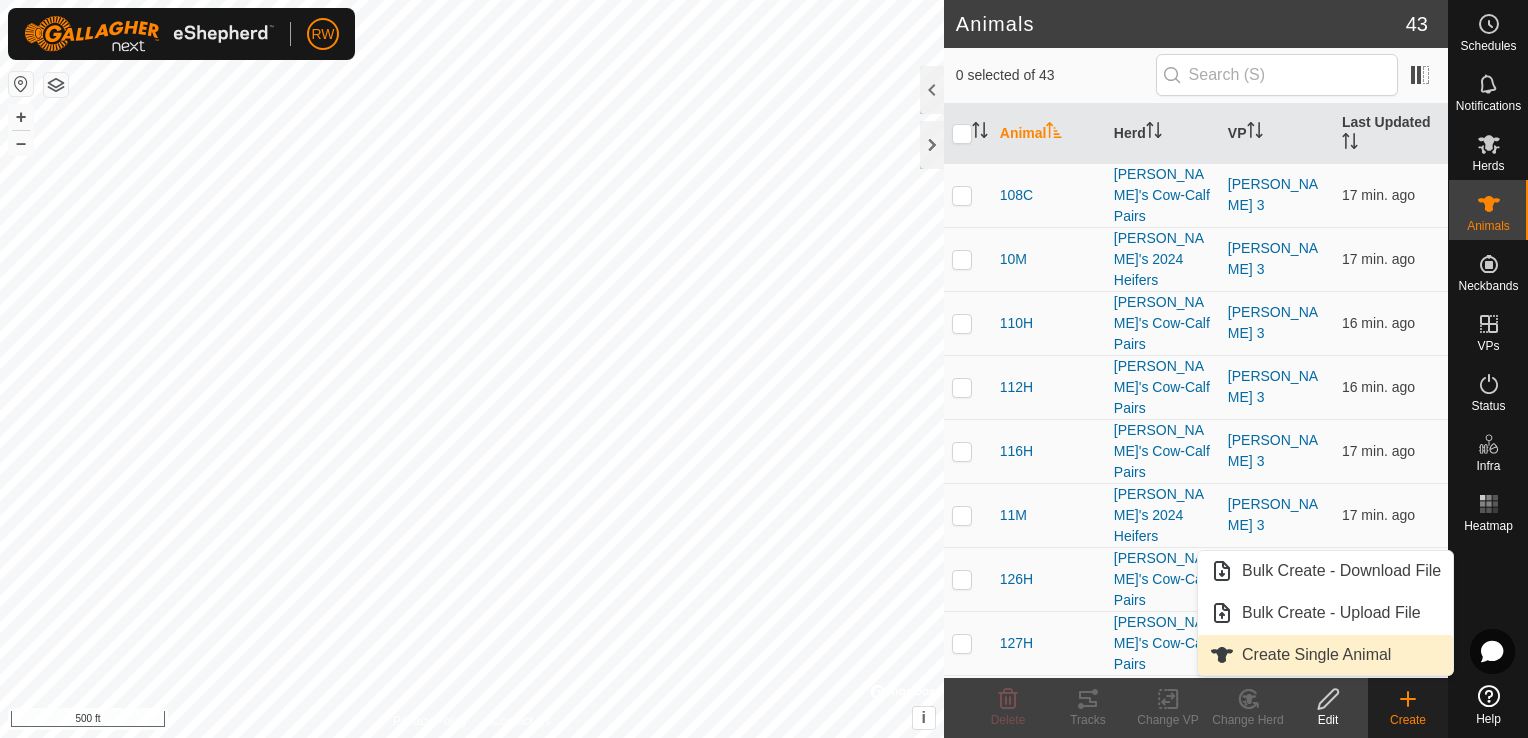 click on "Create Single Animal" at bounding box center (1325, 655) 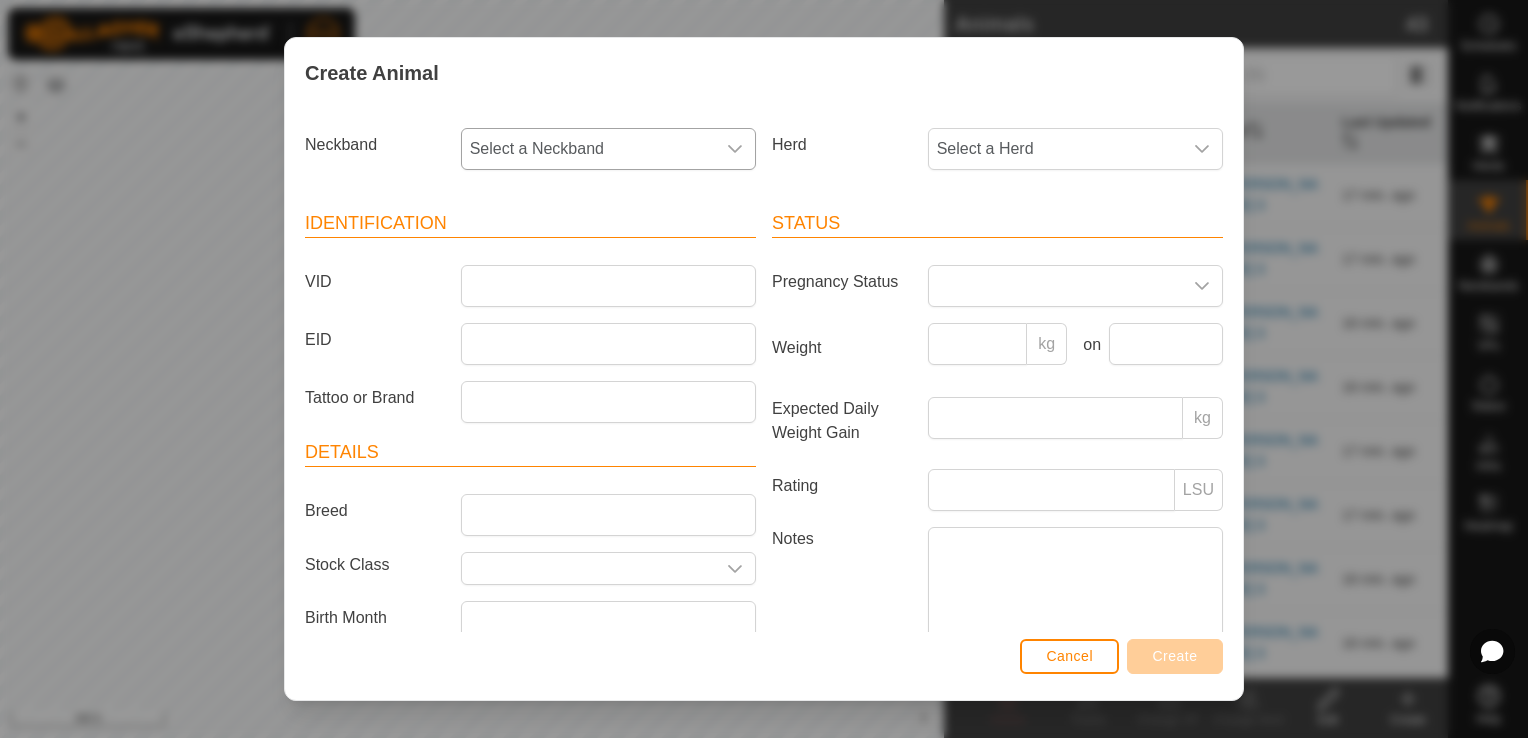 click 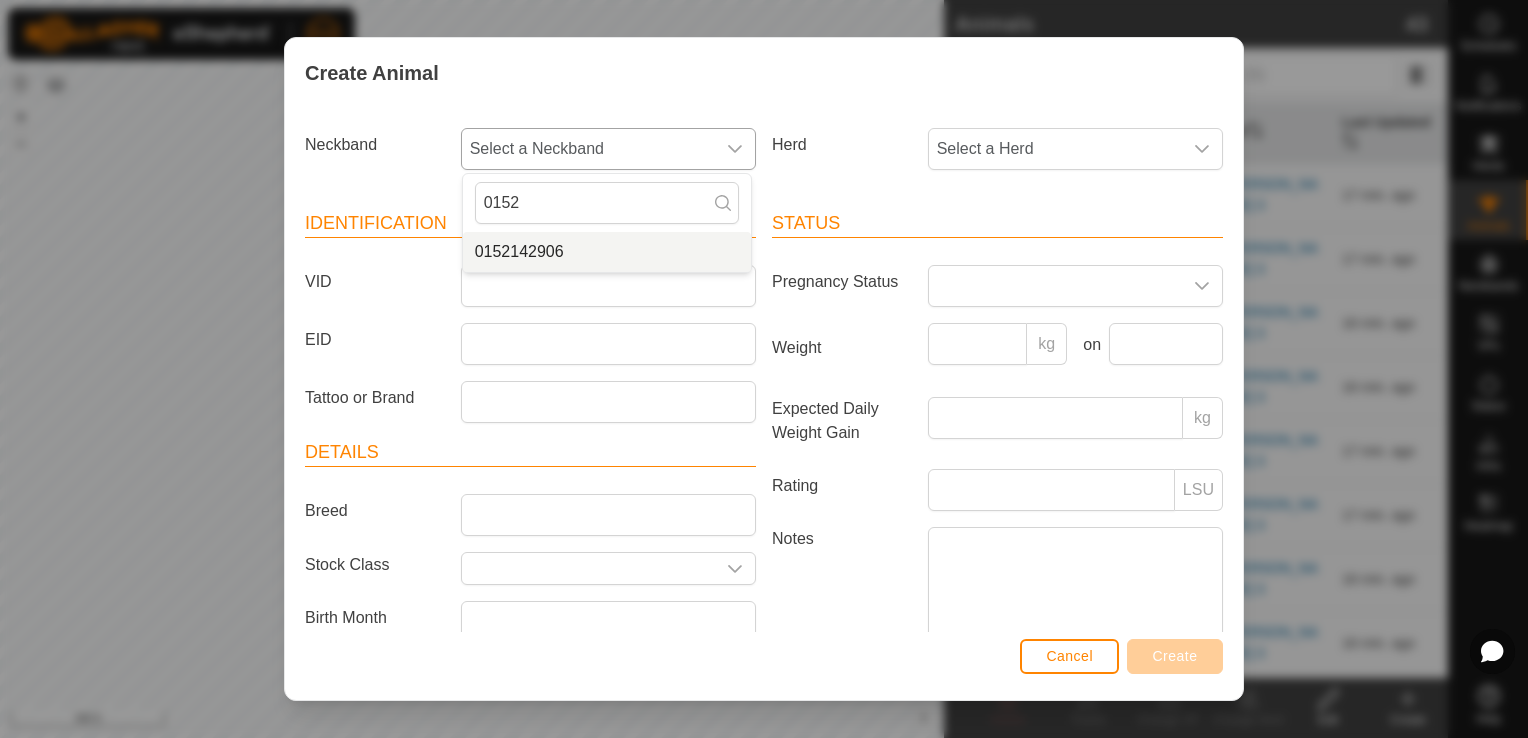 type on "0152" 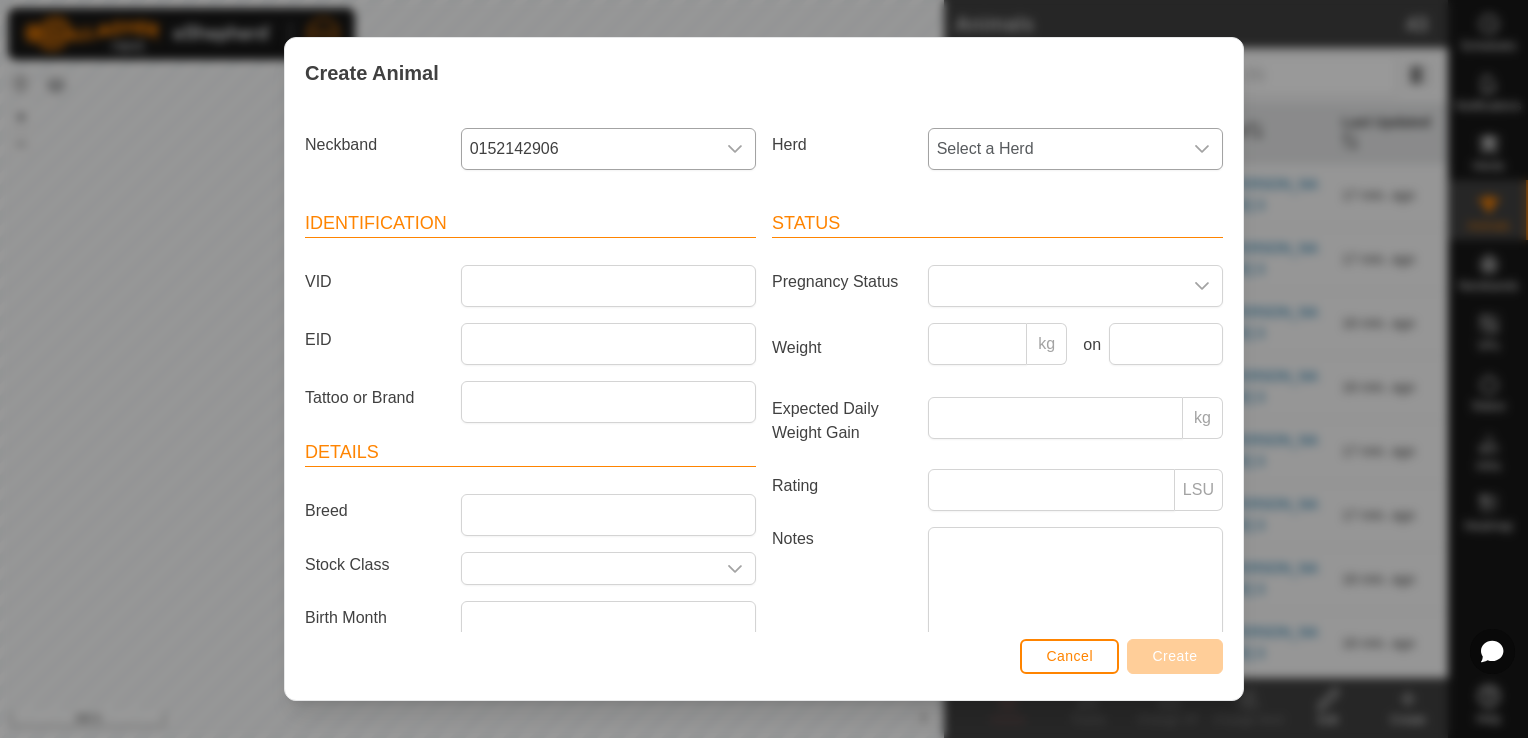 click 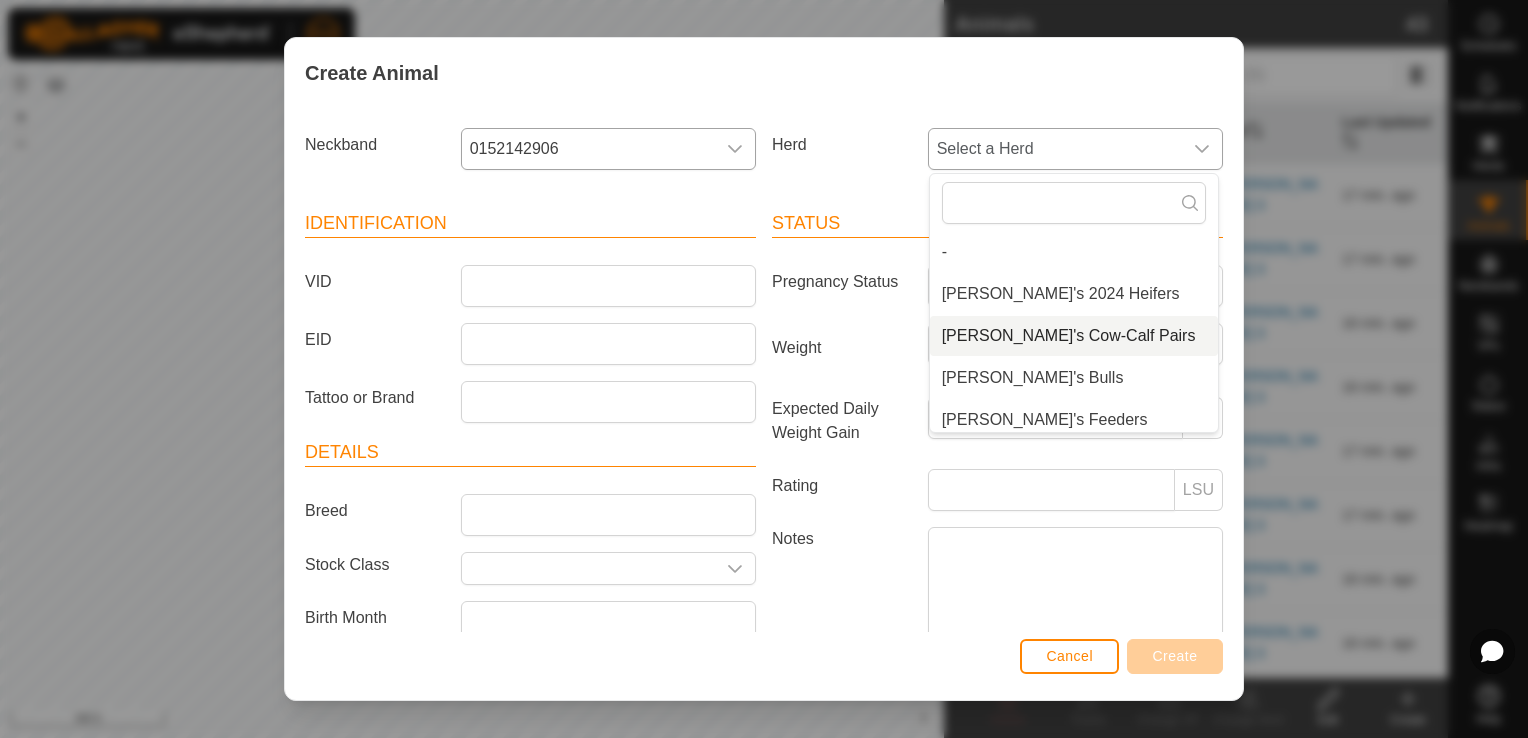 scroll, scrollTop: 8, scrollLeft: 0, axis: vertical 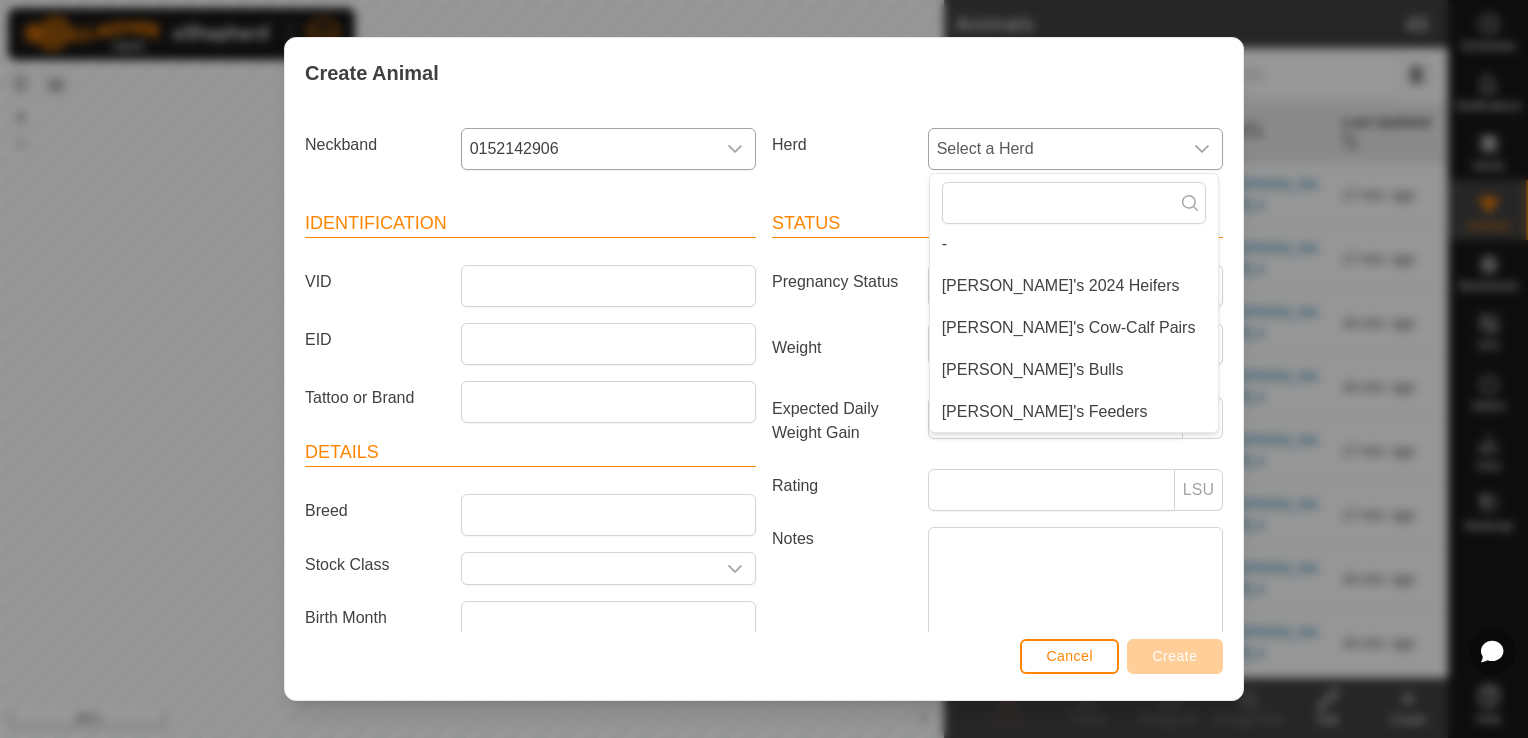 click on "[PERSON_NAME]'s Feeders" at bounding box center [1074, 412] 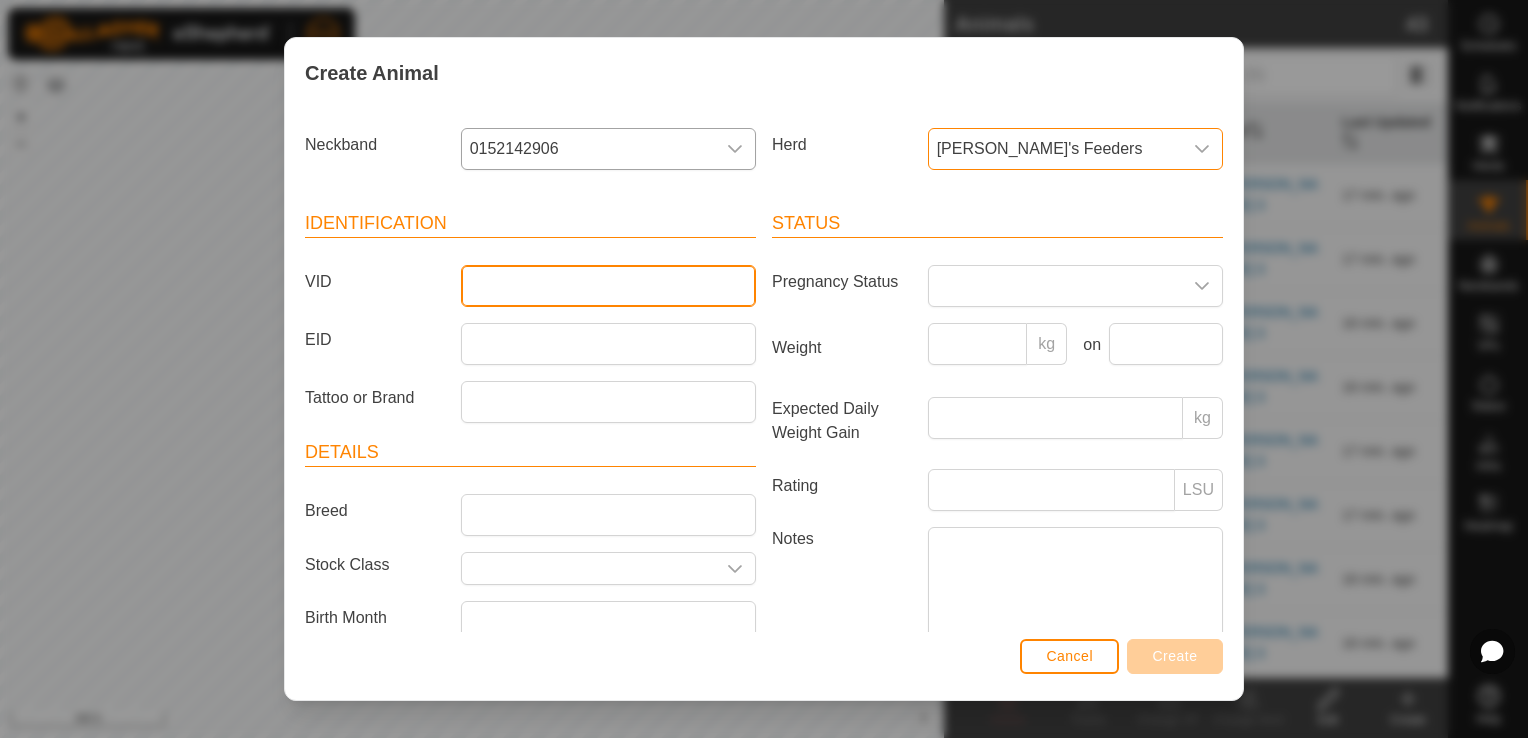 click on "VID" at bounding box center (608, 286) 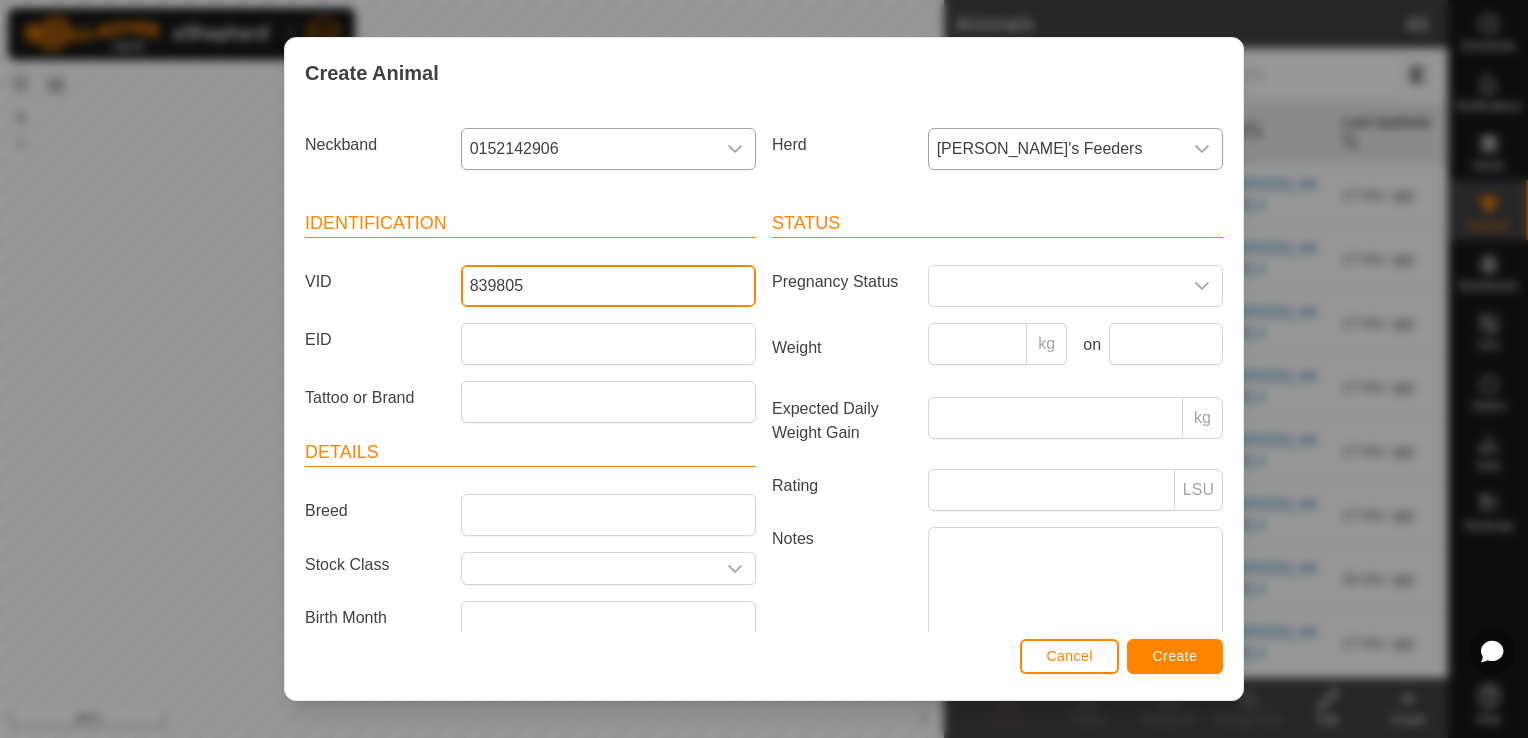 type on "839805" 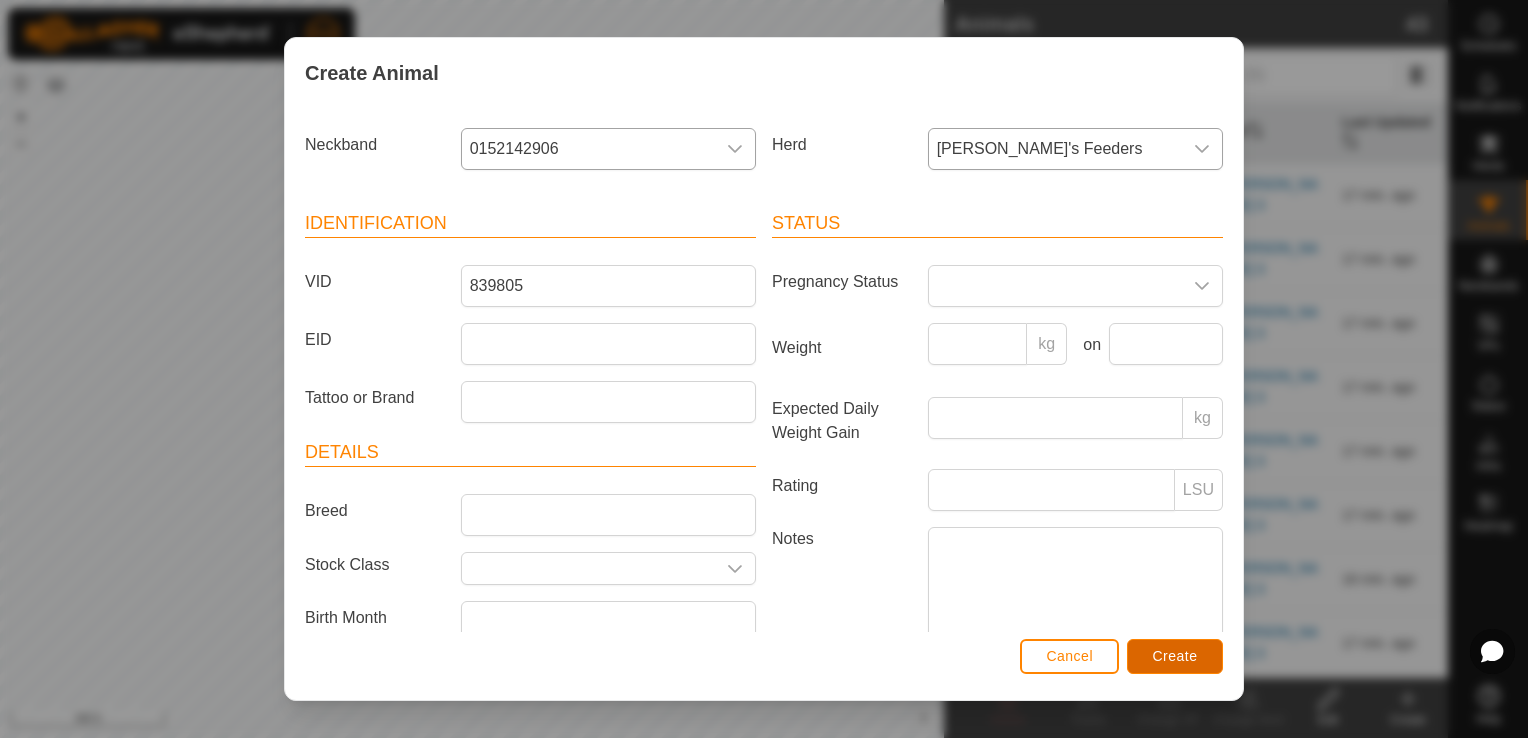 click on "Create" at bounding box center [1175, 656] 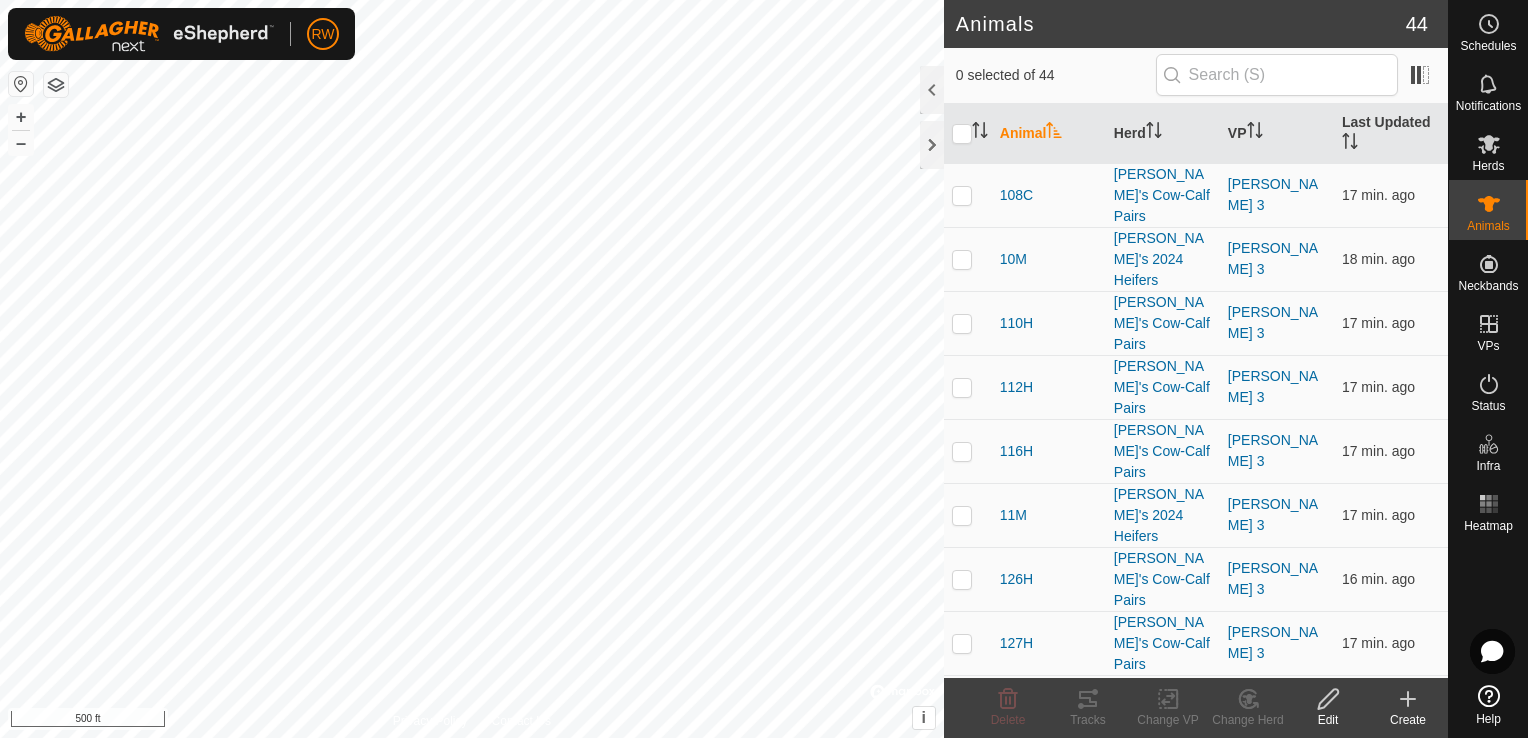 click 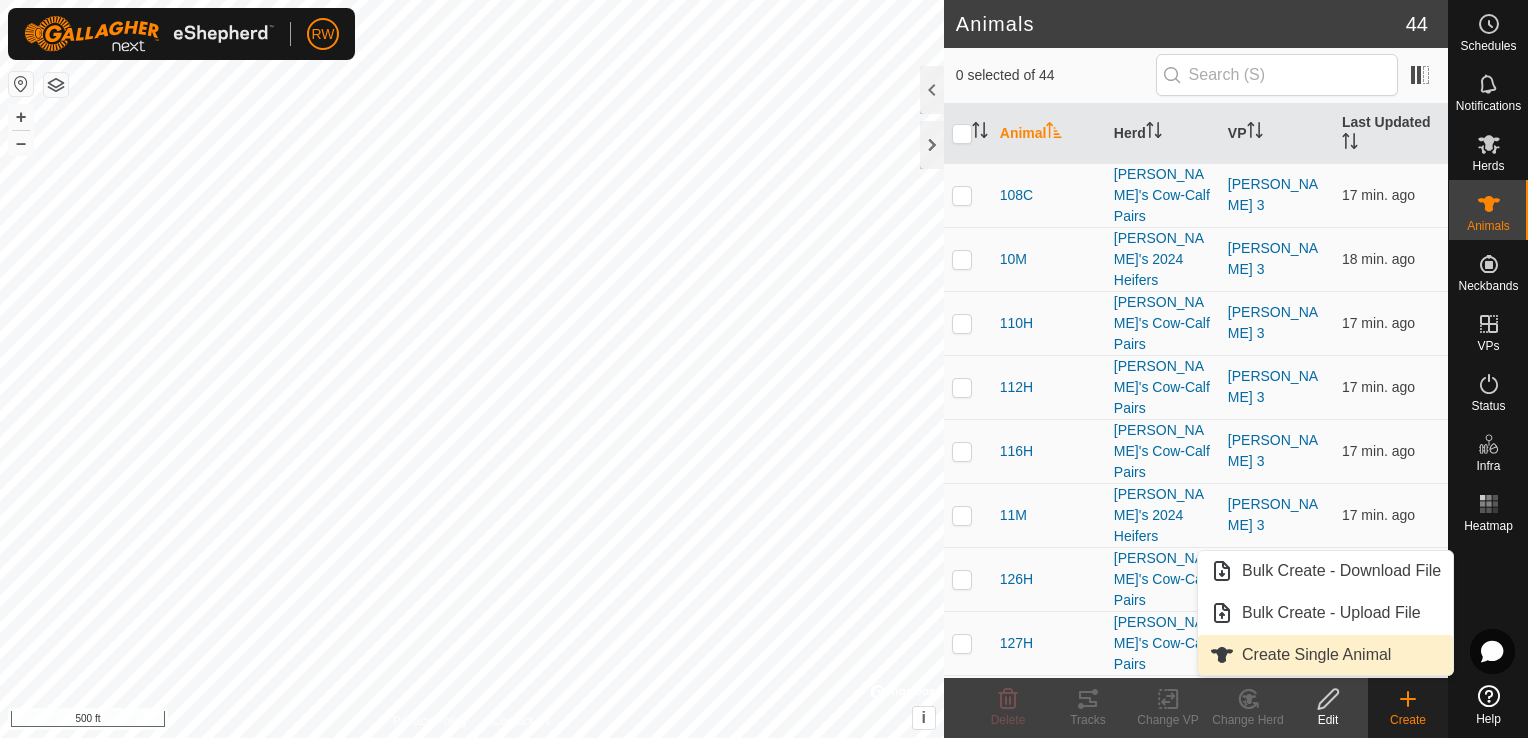 click on "Create Single Animal" at bounding box center (1325, 655) 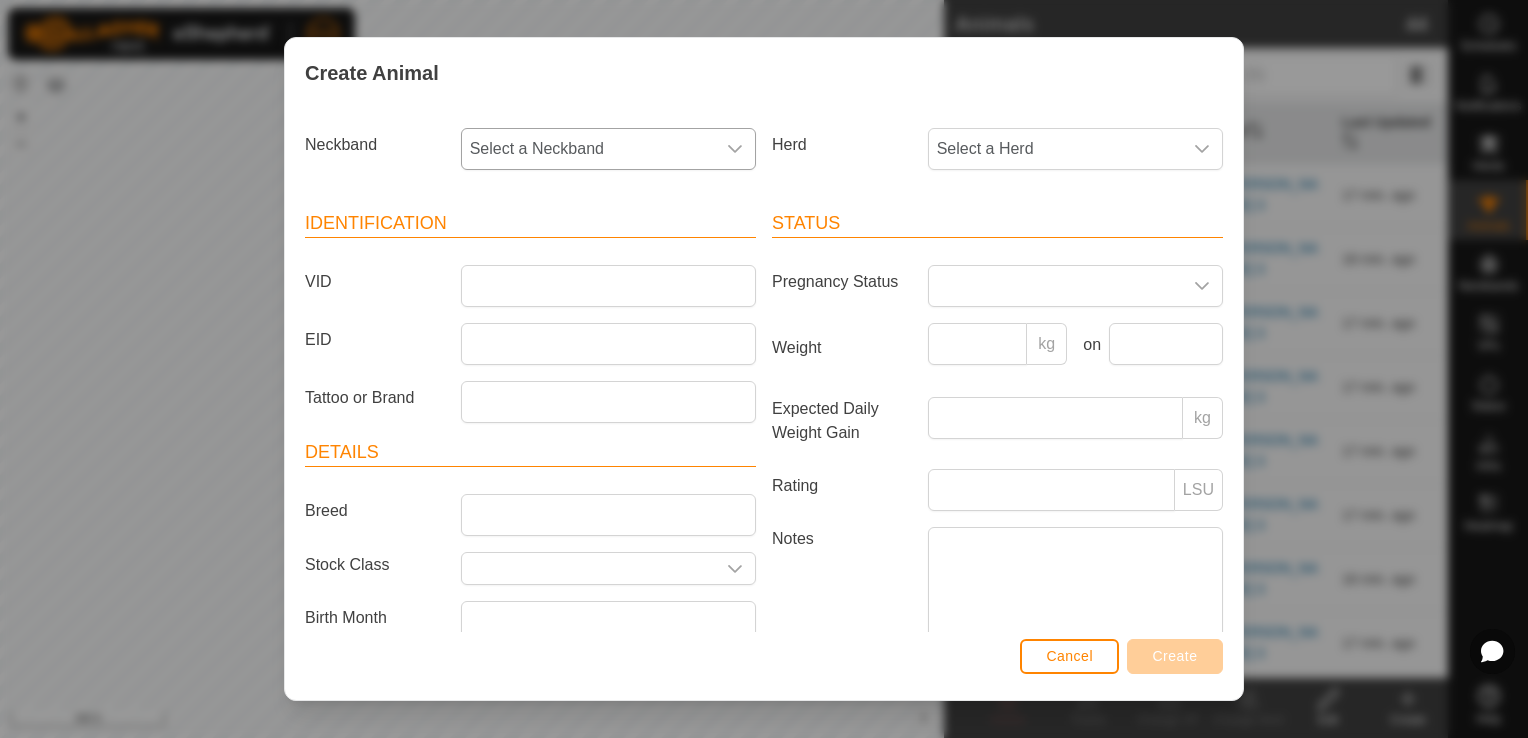 click 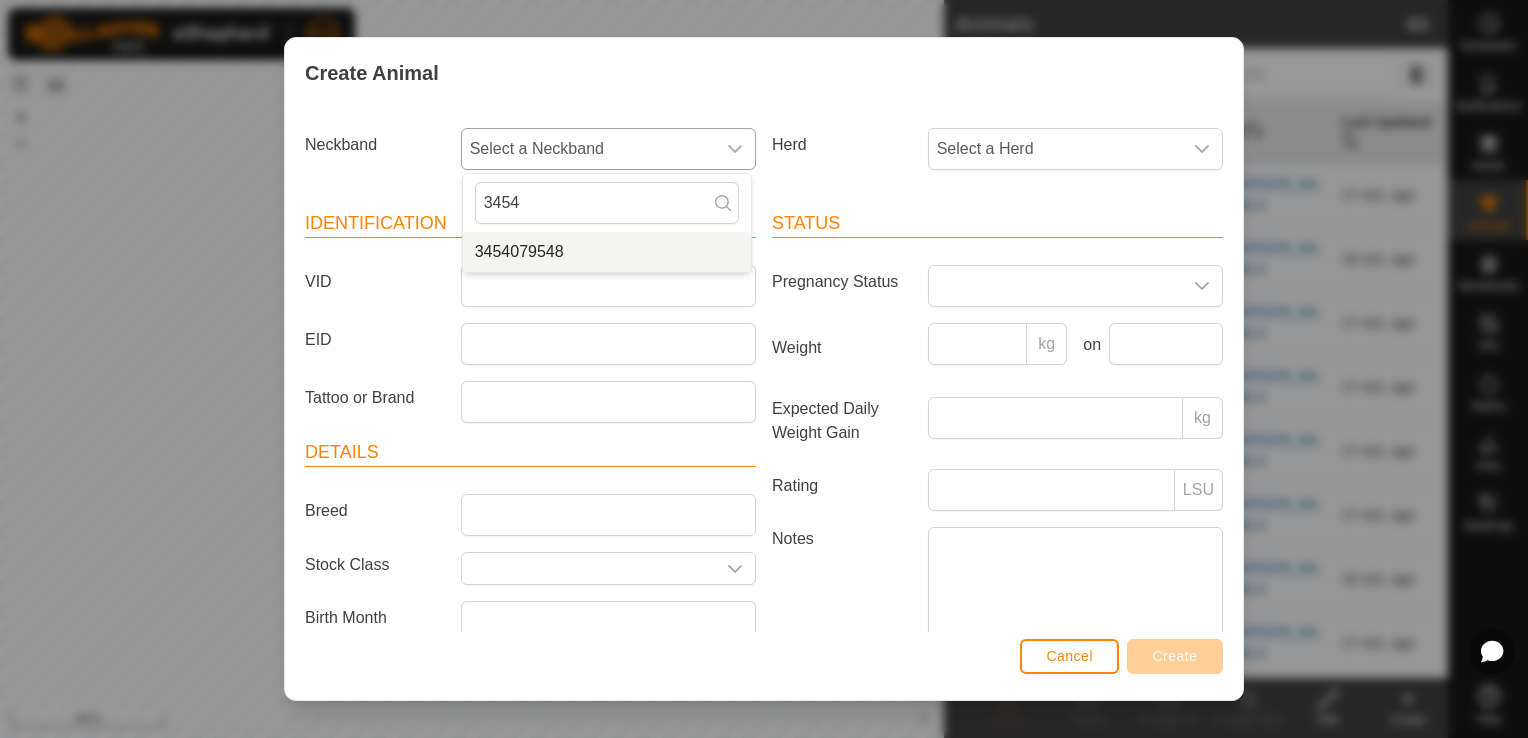 type on "3454" 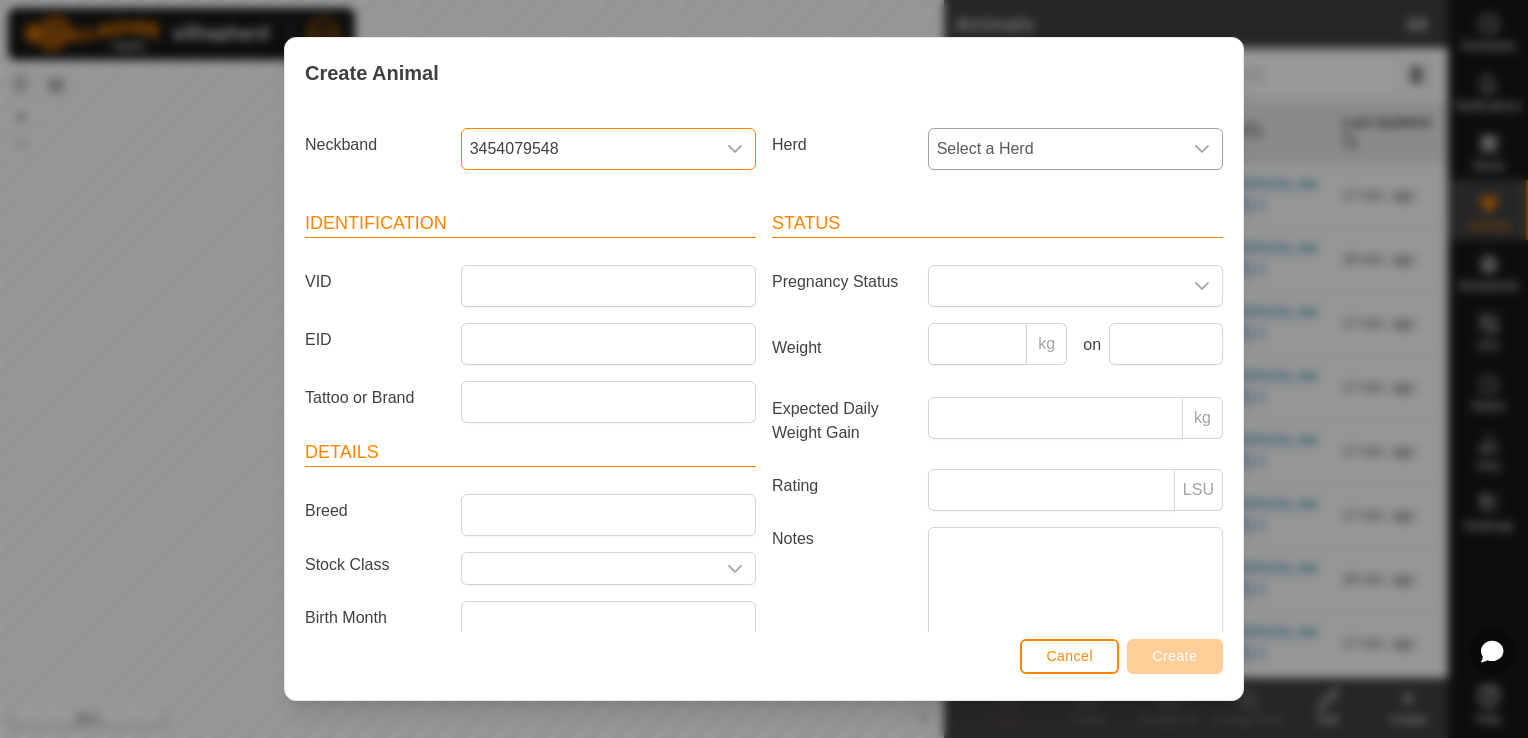 click at bounding box center [1202, 149] 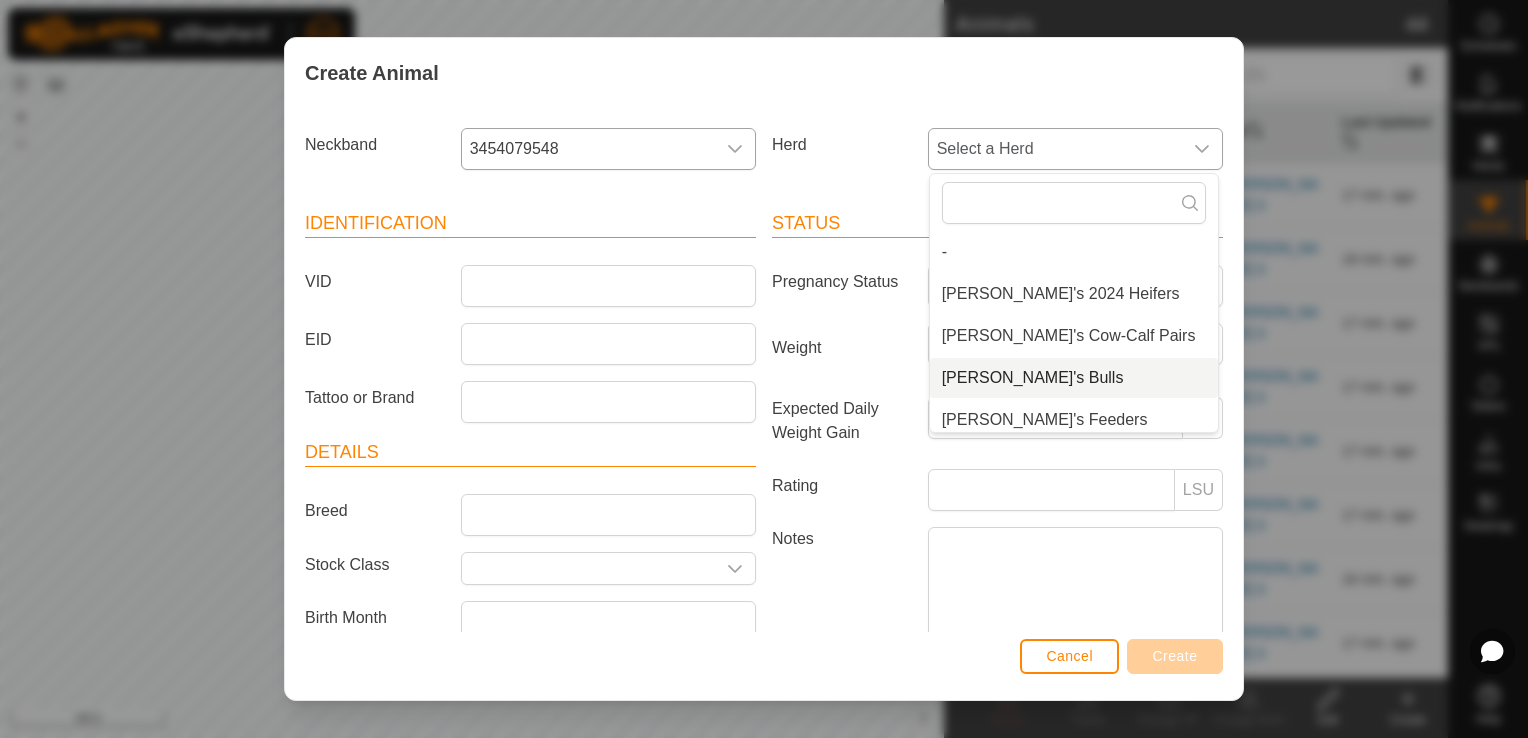 scroll, scrollTop: 8, scrollLeft: 0, axis: vertical 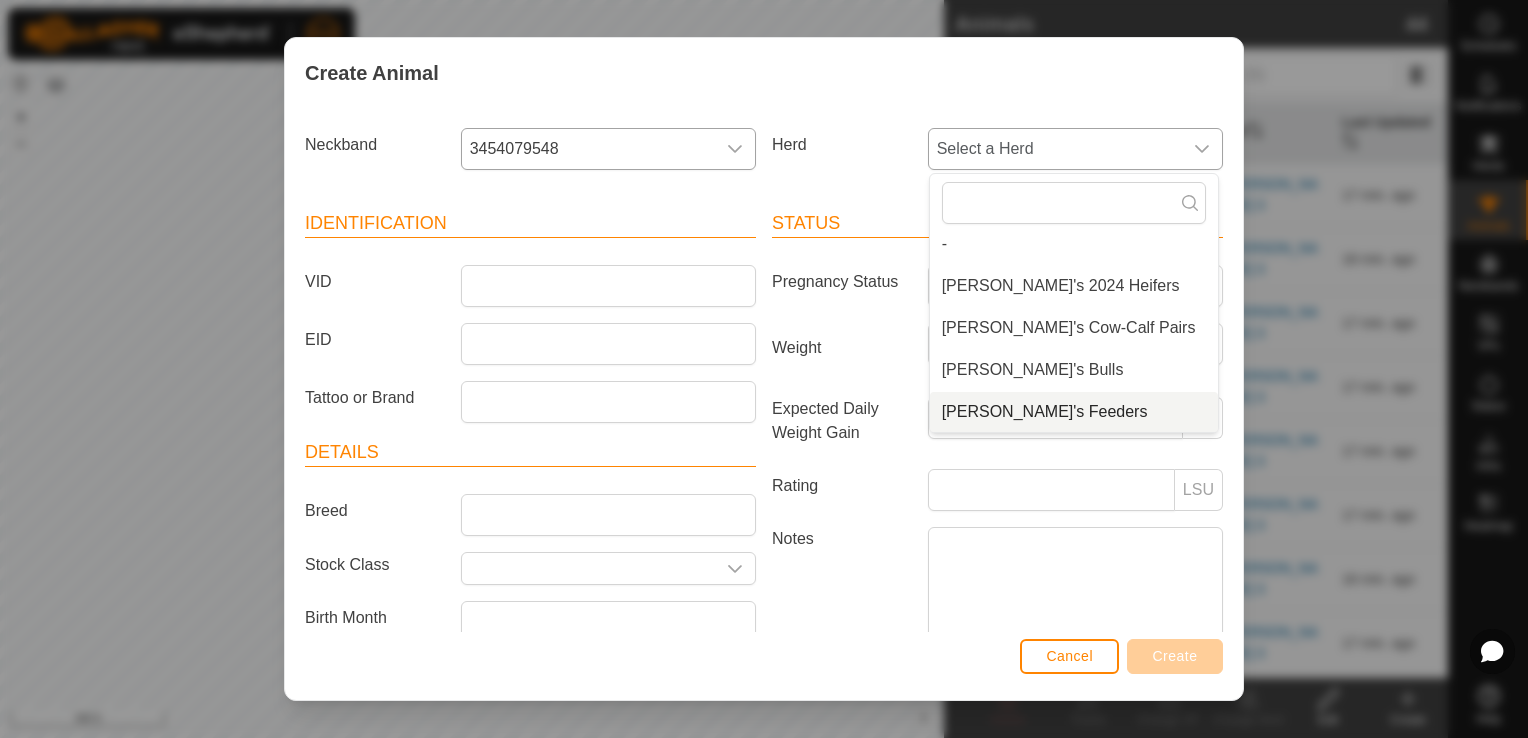 click on "[PERSON_NAME]'s Feeders" at bounding box center [1074, 412] 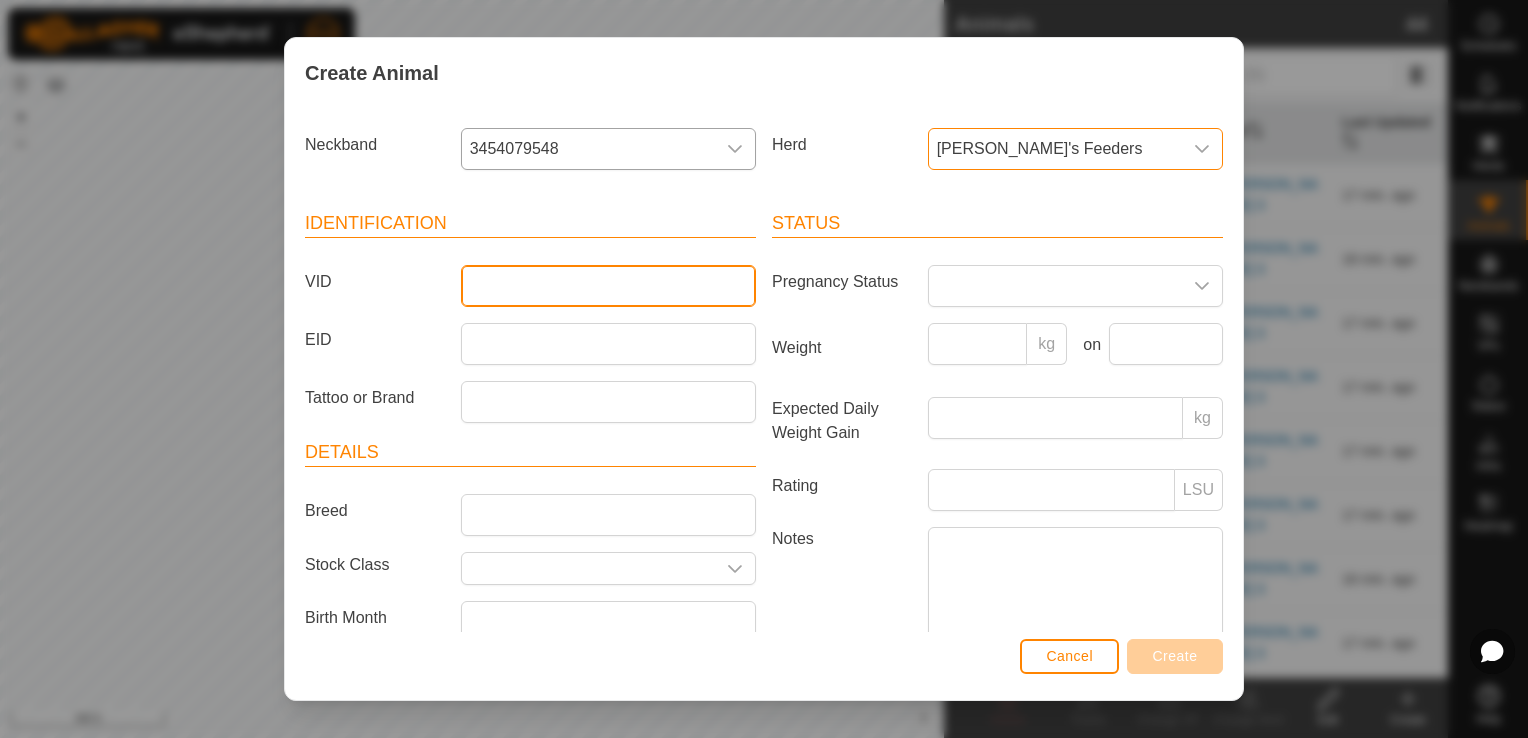 click on "VID" at bounding box center [608, 286] 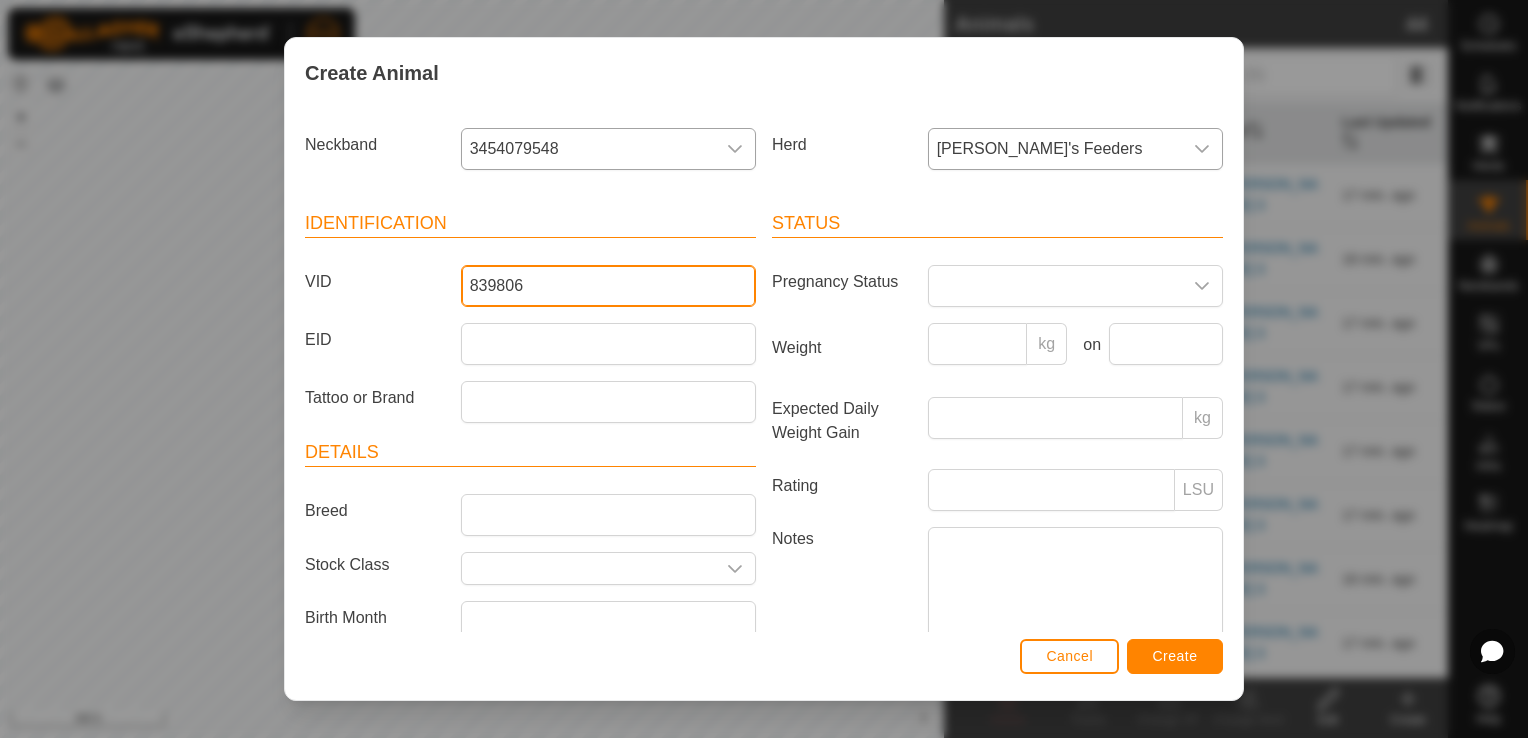 type on "839806" 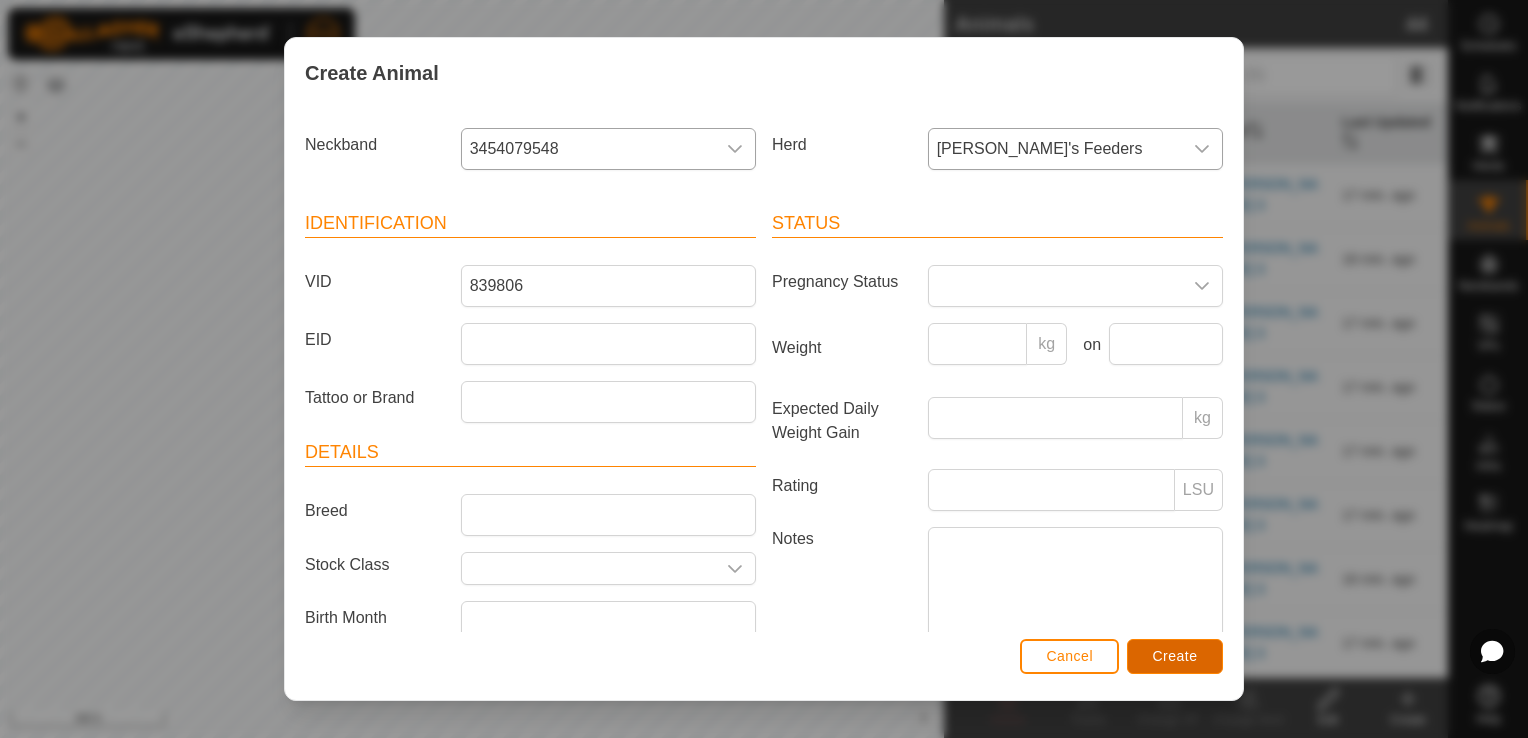 click on "Create" at bounding box center [1175, 656] 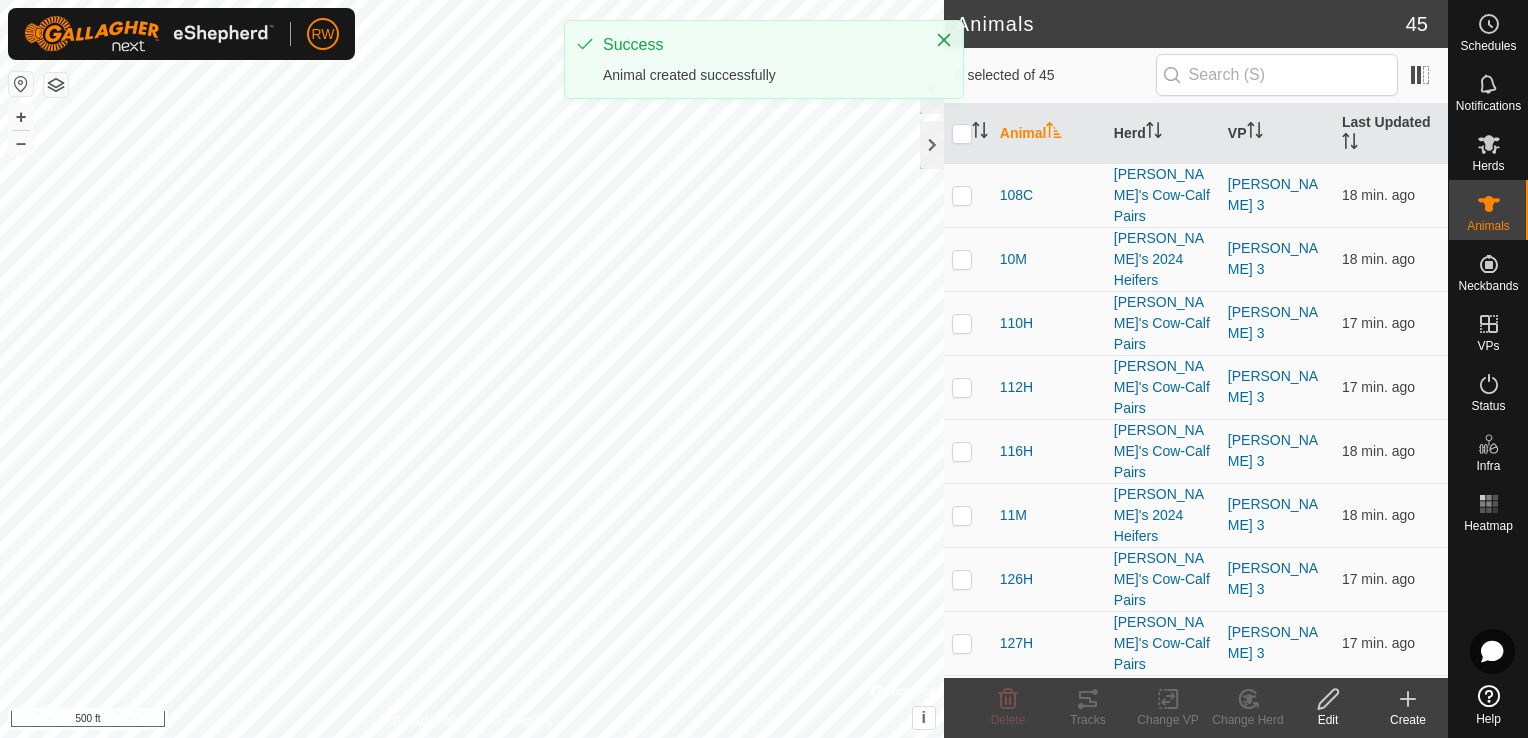 click 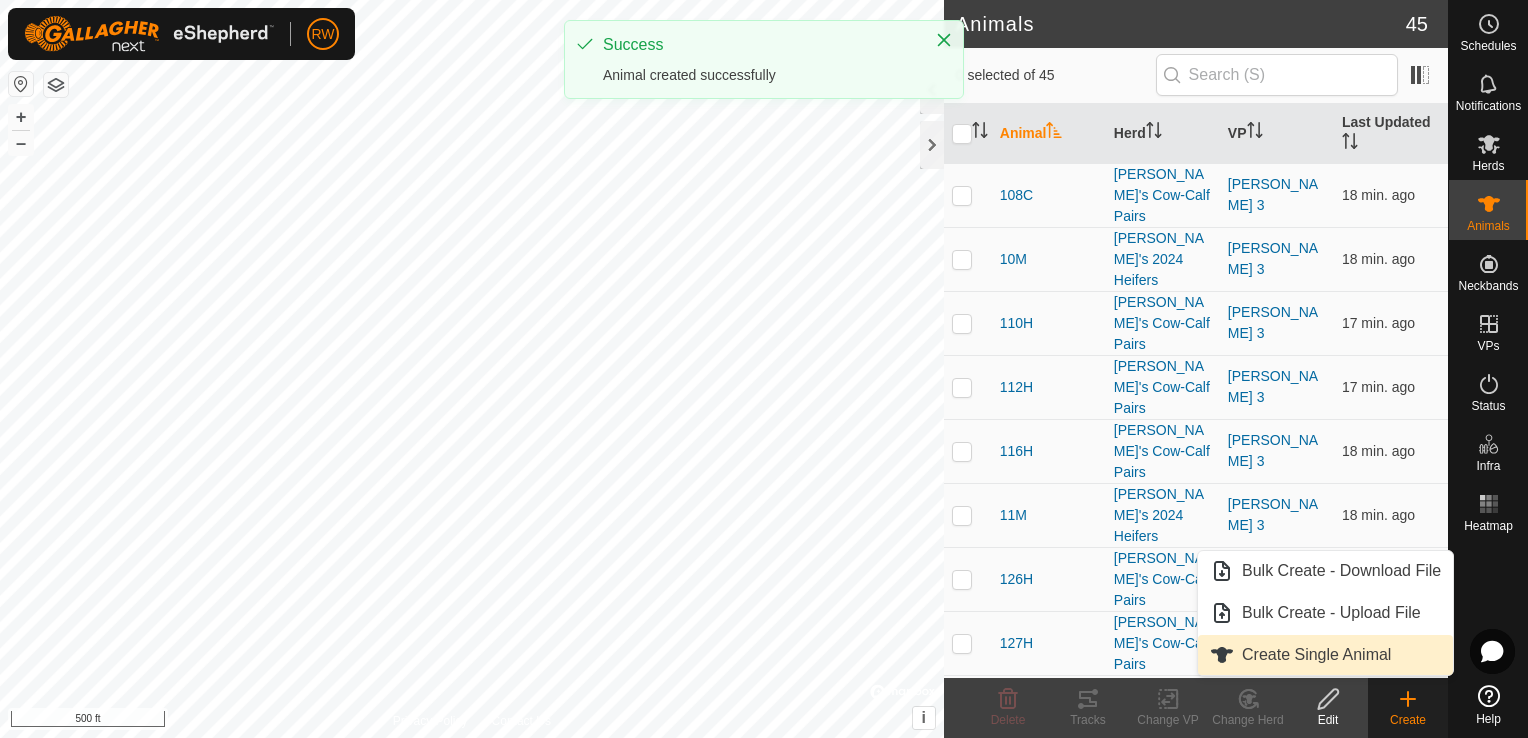 click on "Create Single Animal" at bounding box center [1325, 655] 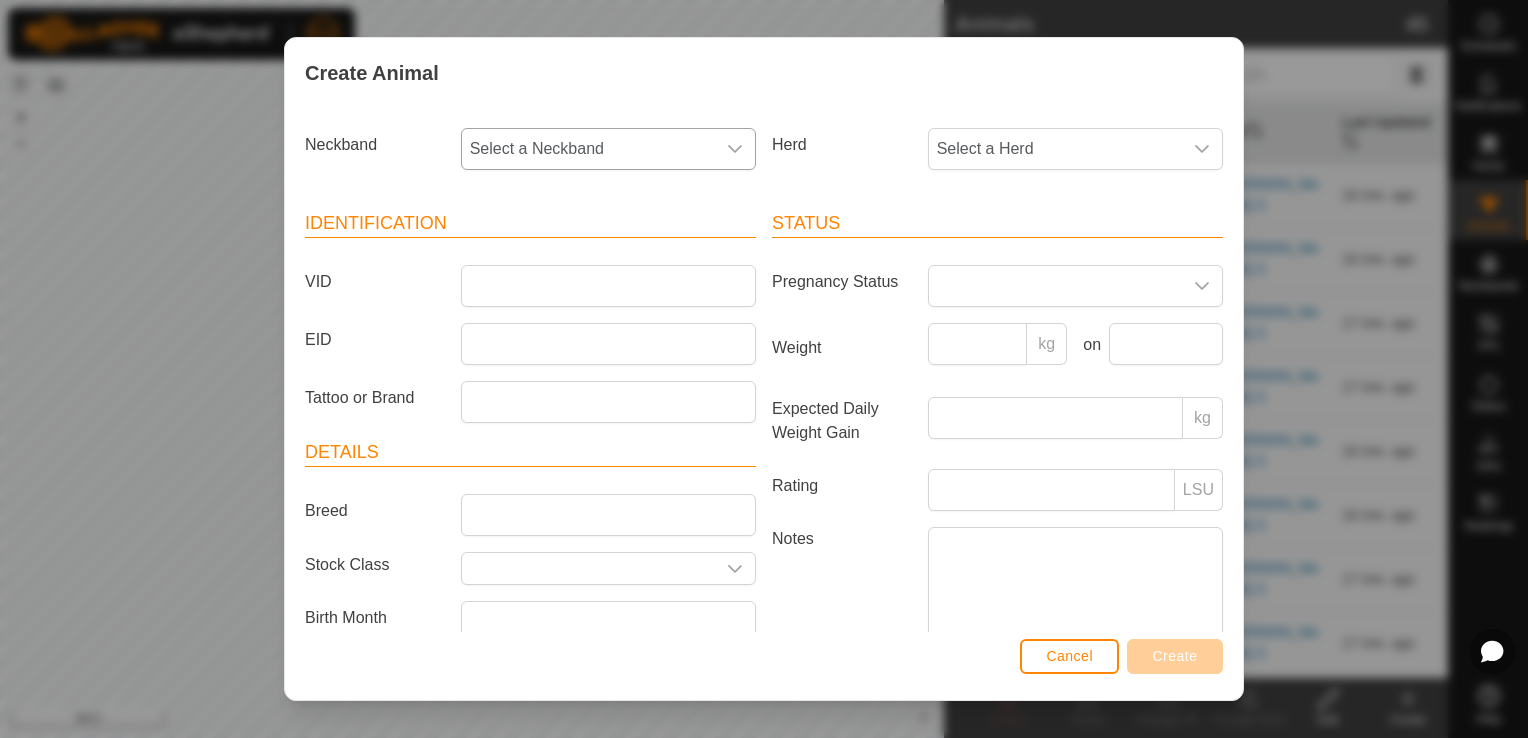 click at bounding box center [735, 149] 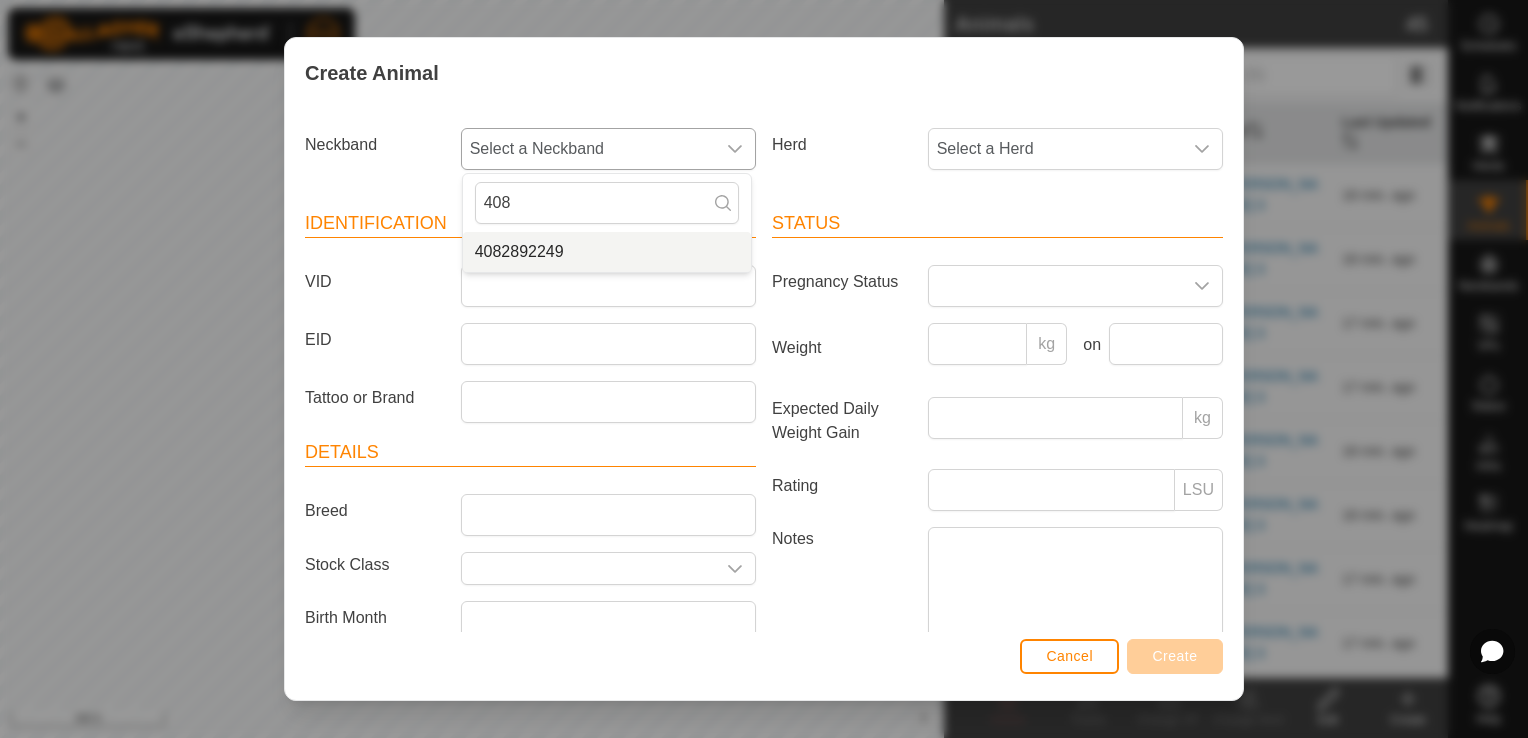 type on "408" 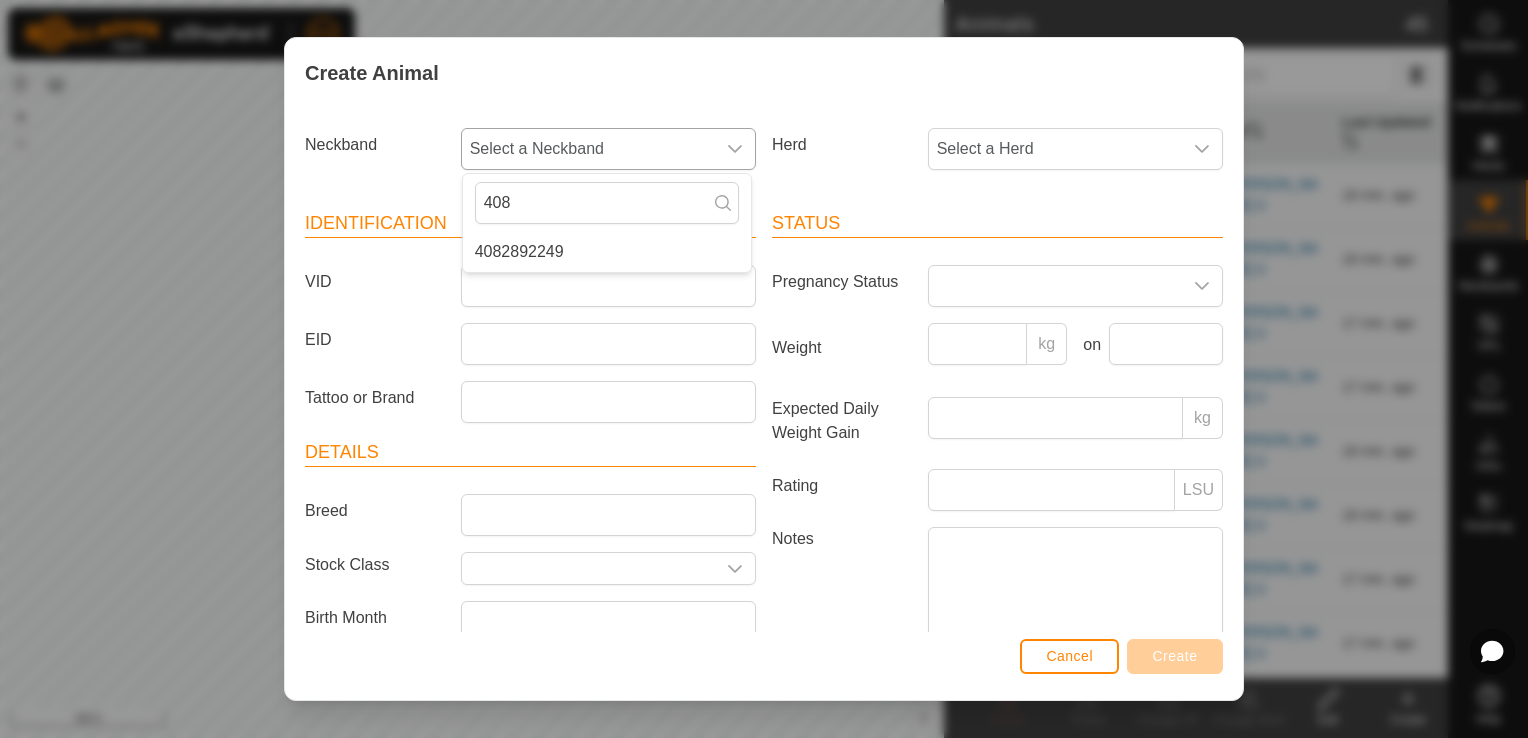 click on "4082892249" at bounding box center [607, 252] 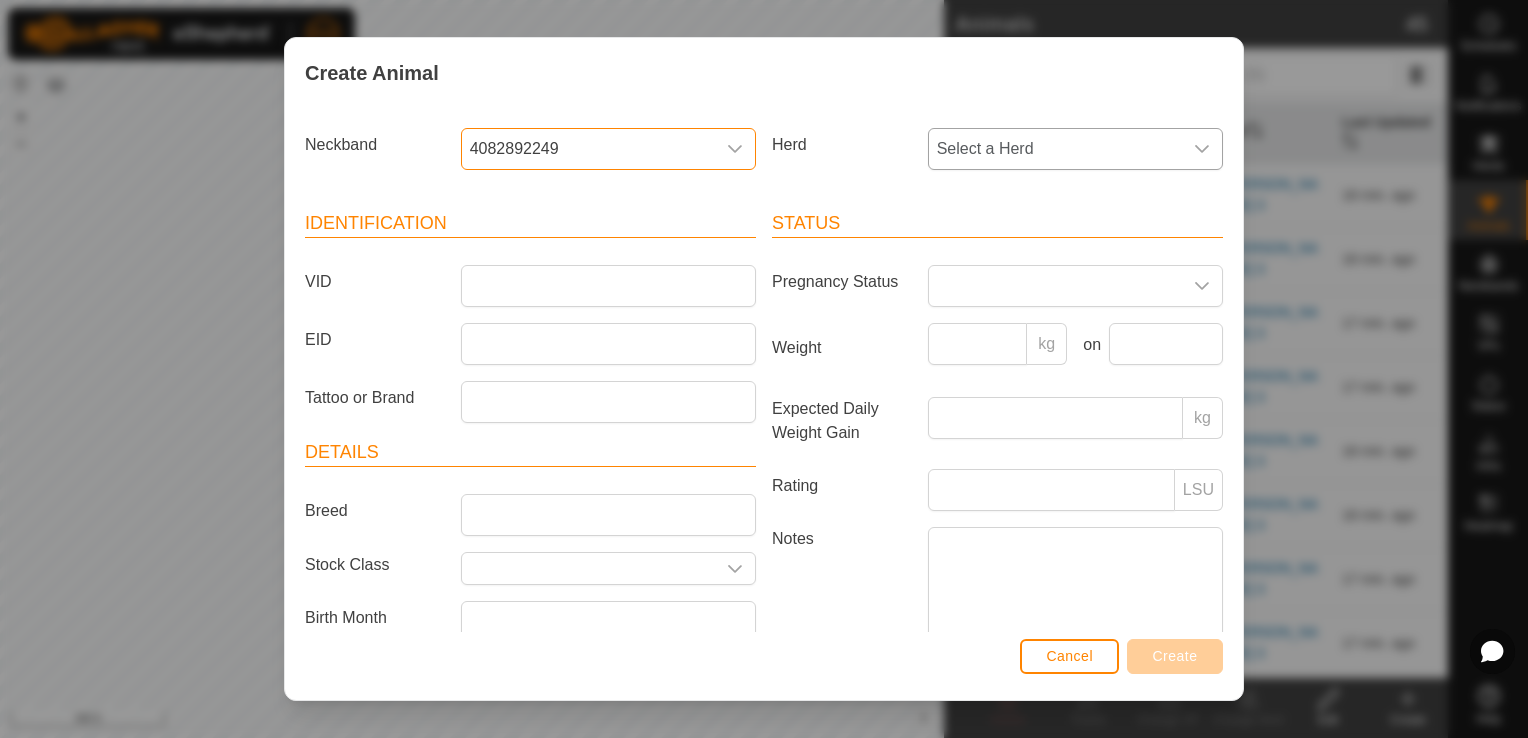 click 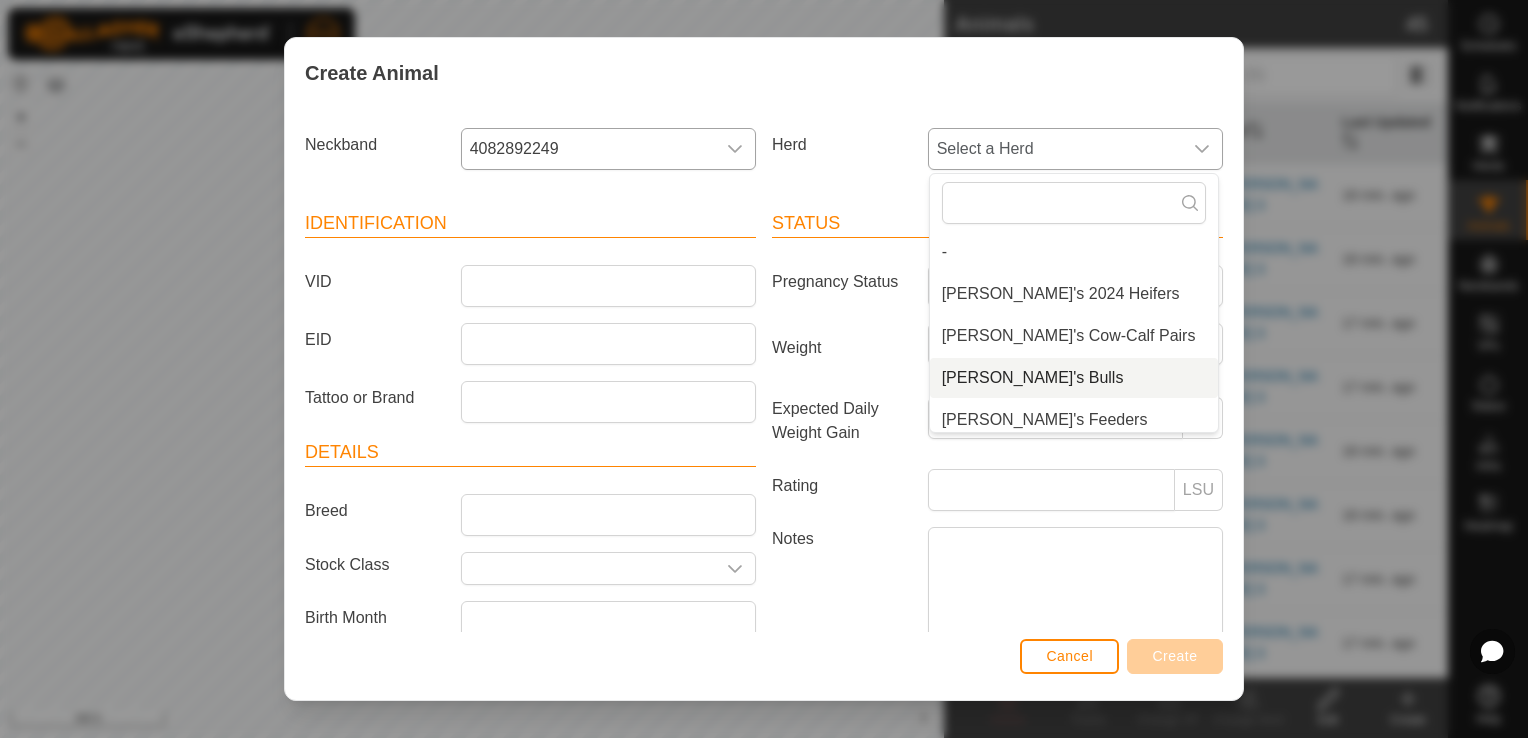 scroll, scrollTop: 8, scrollLeft: 0, axis: vertical 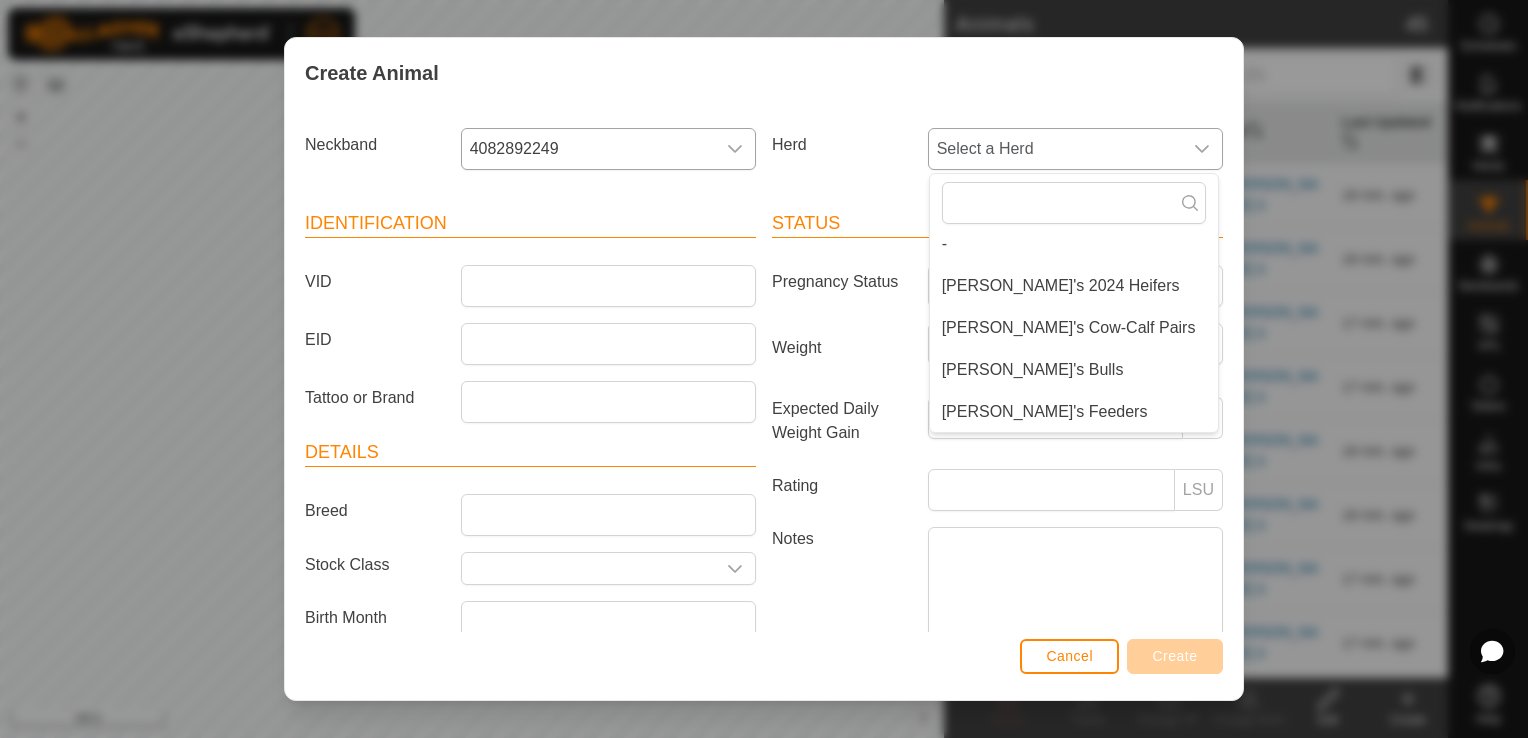 click on "[PERSON_NAME]'s Feeders" at bounding box center [1074, 412] 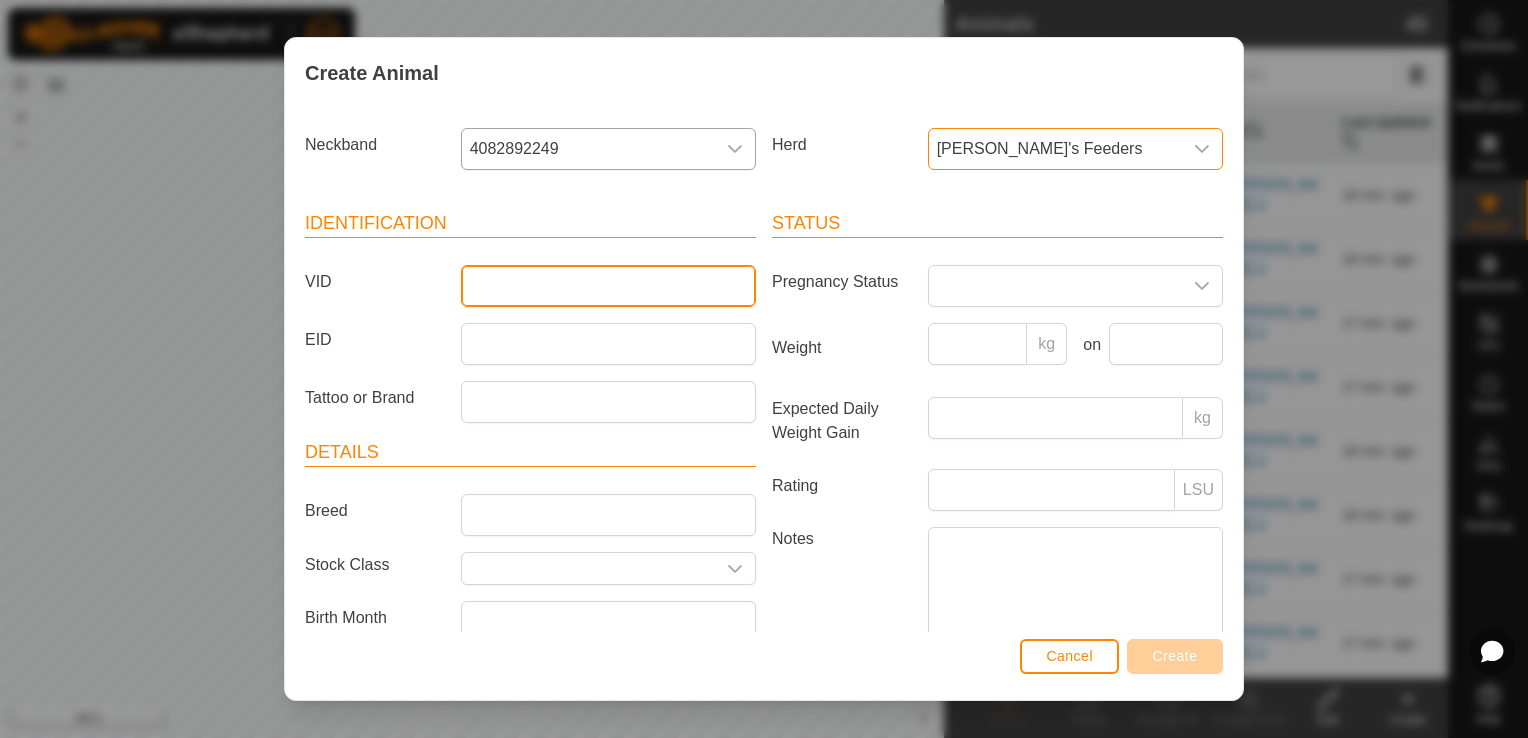 click on "VID" at bounding box center [608, 286] 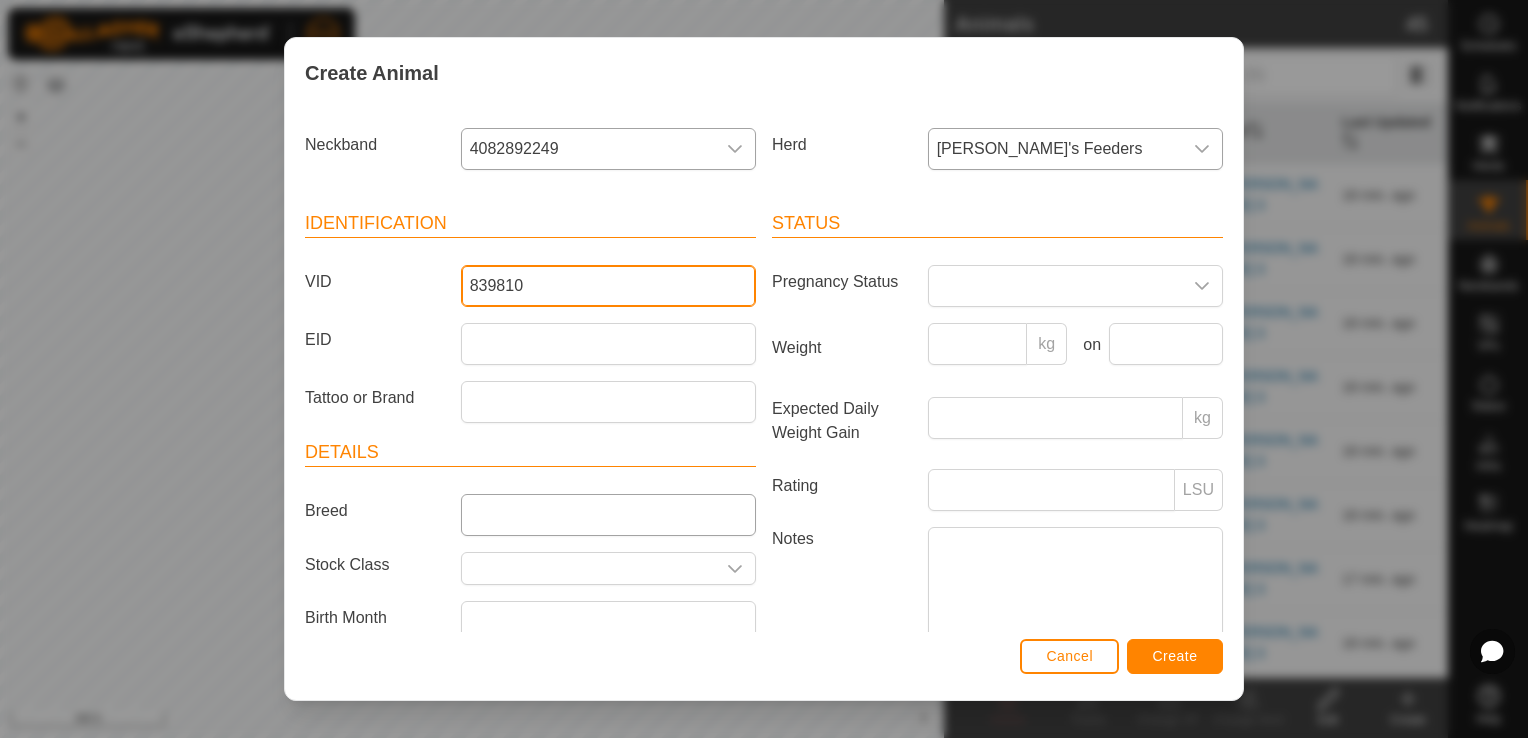type on "839810" 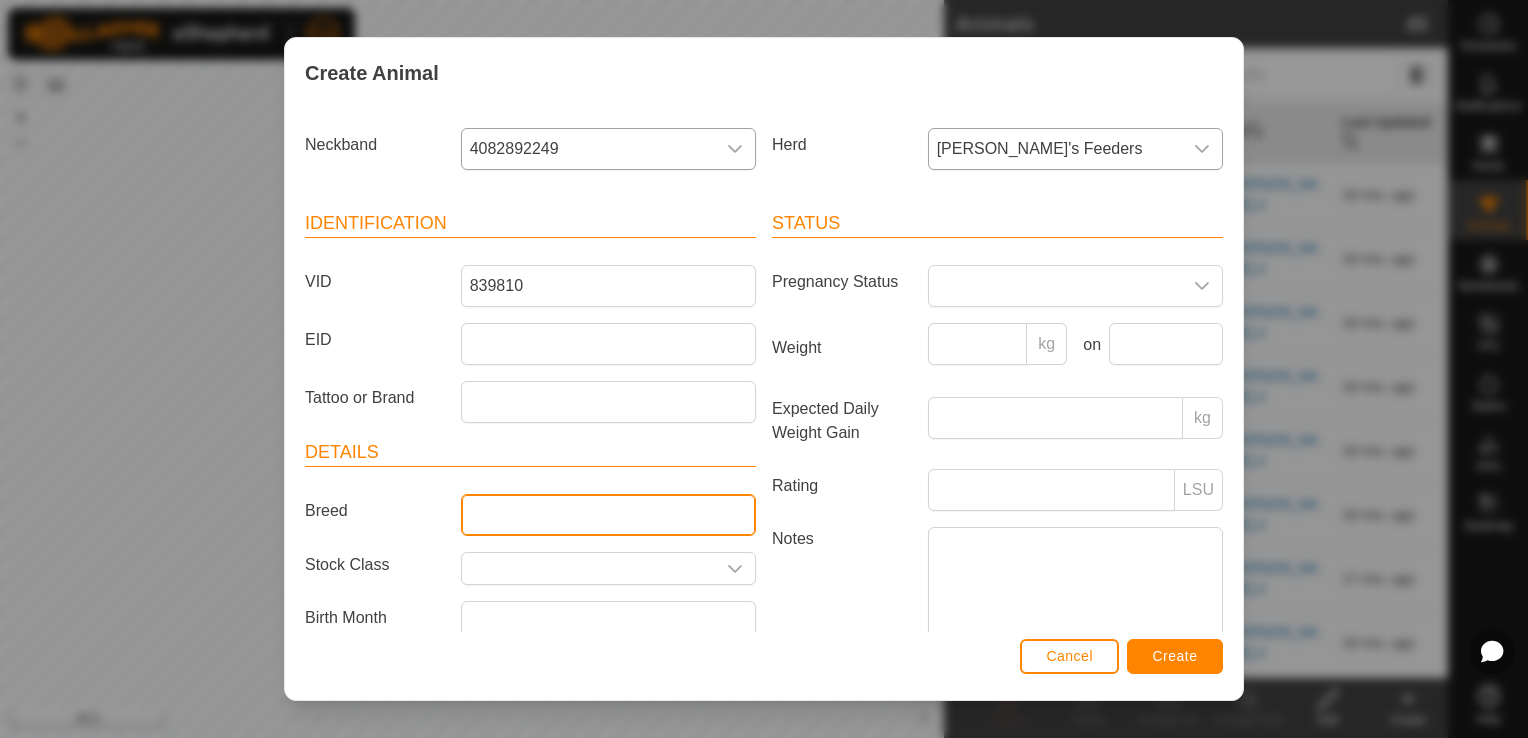 click on "Breed" at bounding box center (608, 515) 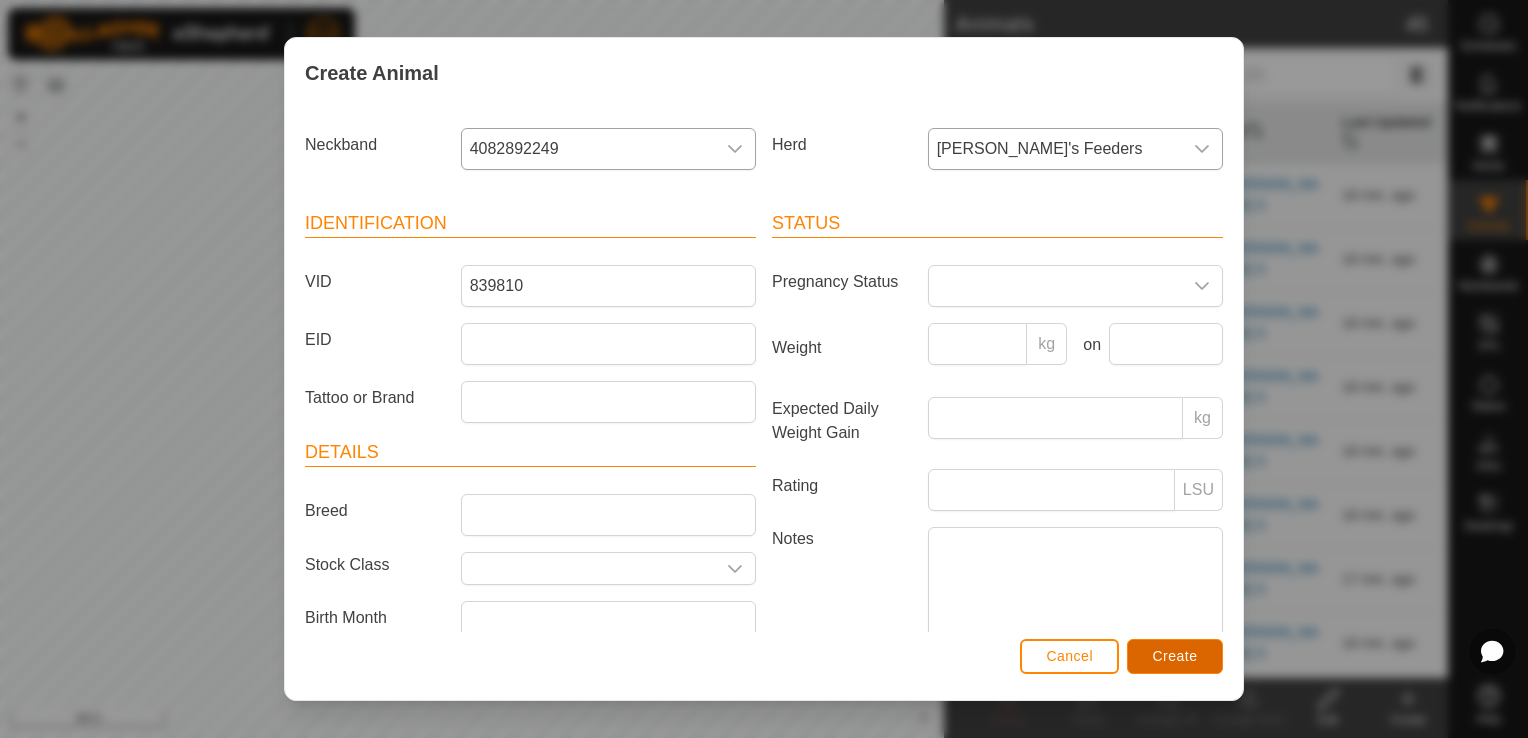 click on "Create" at bounding box center [1175, 656] 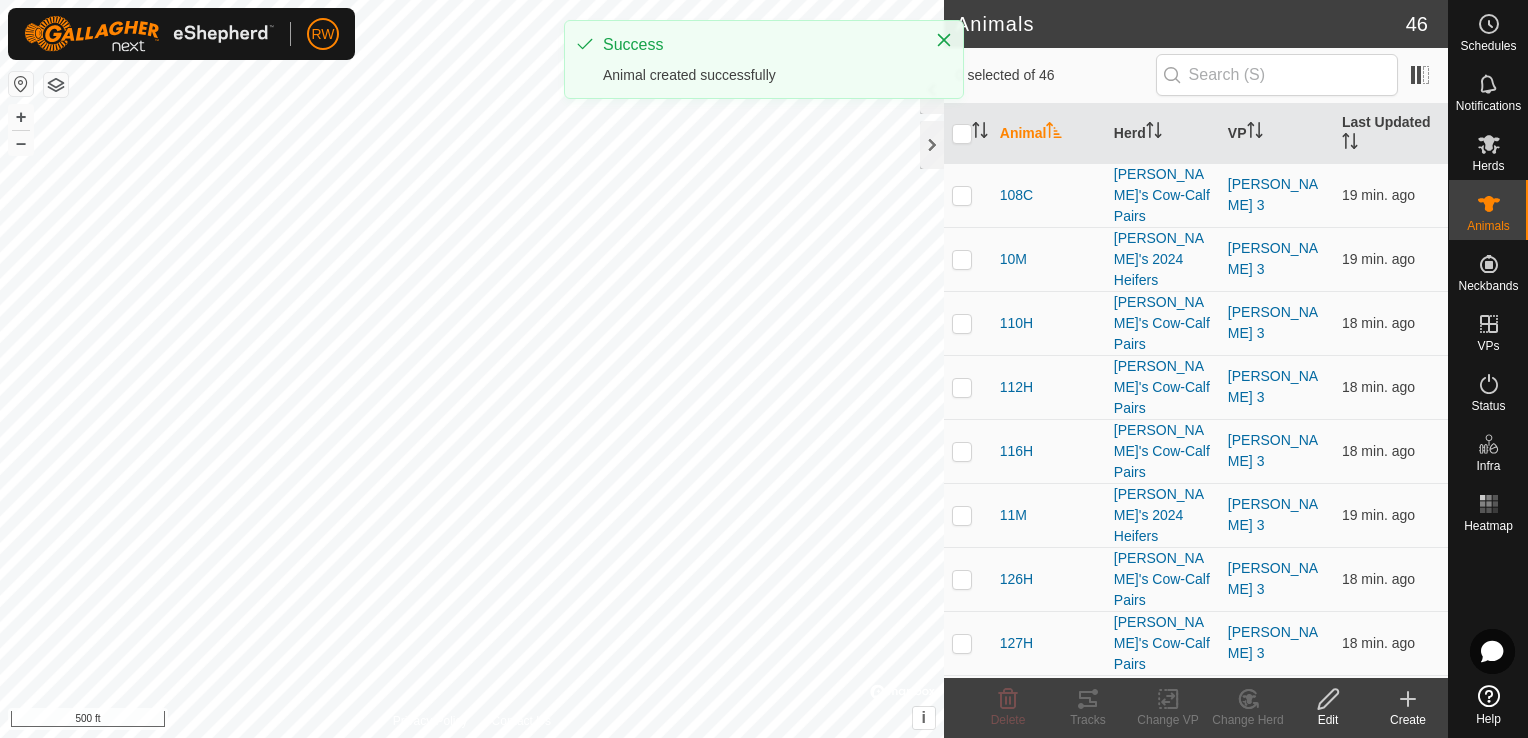 click 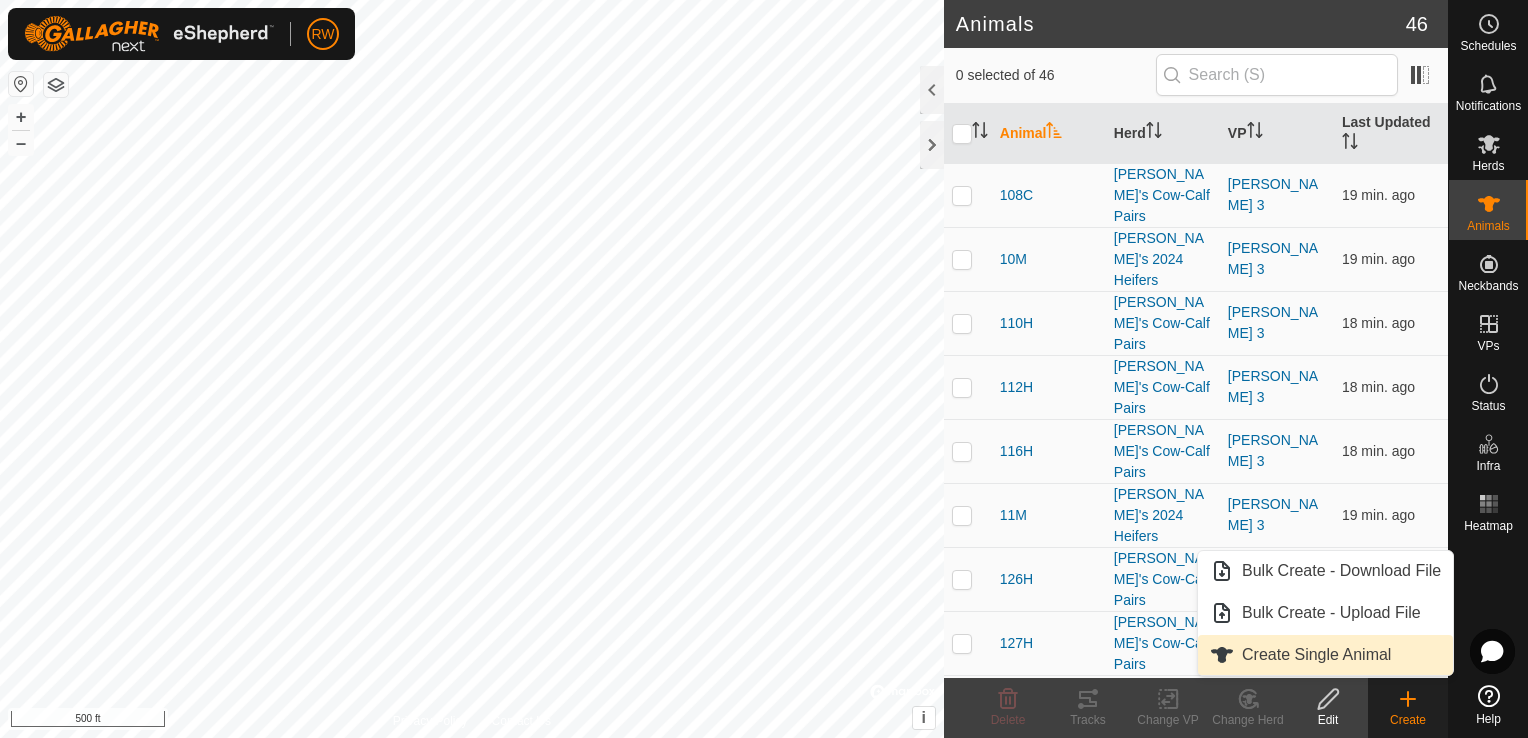 click on "Create Single Animal" at bounding box center [1325, 655] 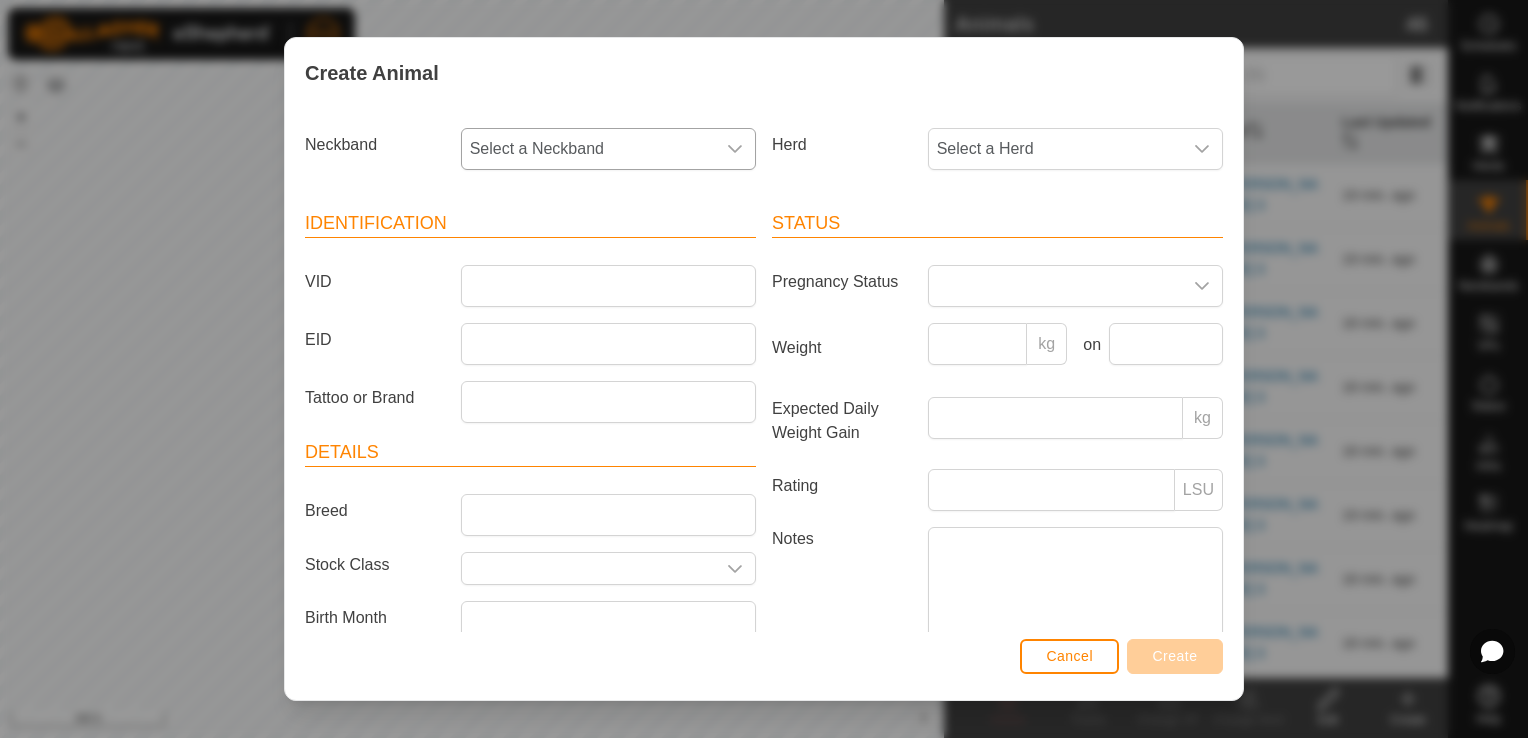 click at bounding box center (735, 149) 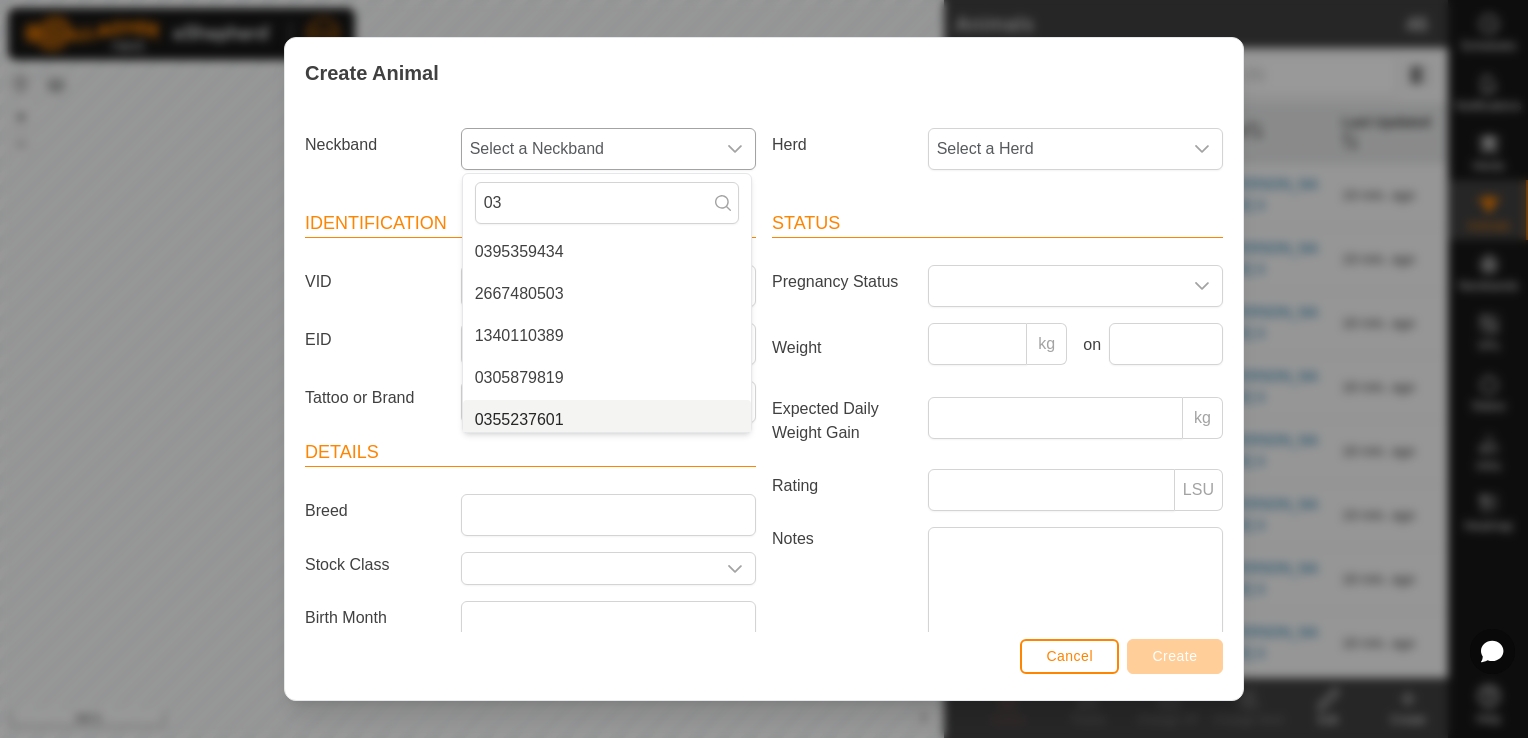 scroll, scrollTop: 8, scrollLeft: 0, axis: vertical 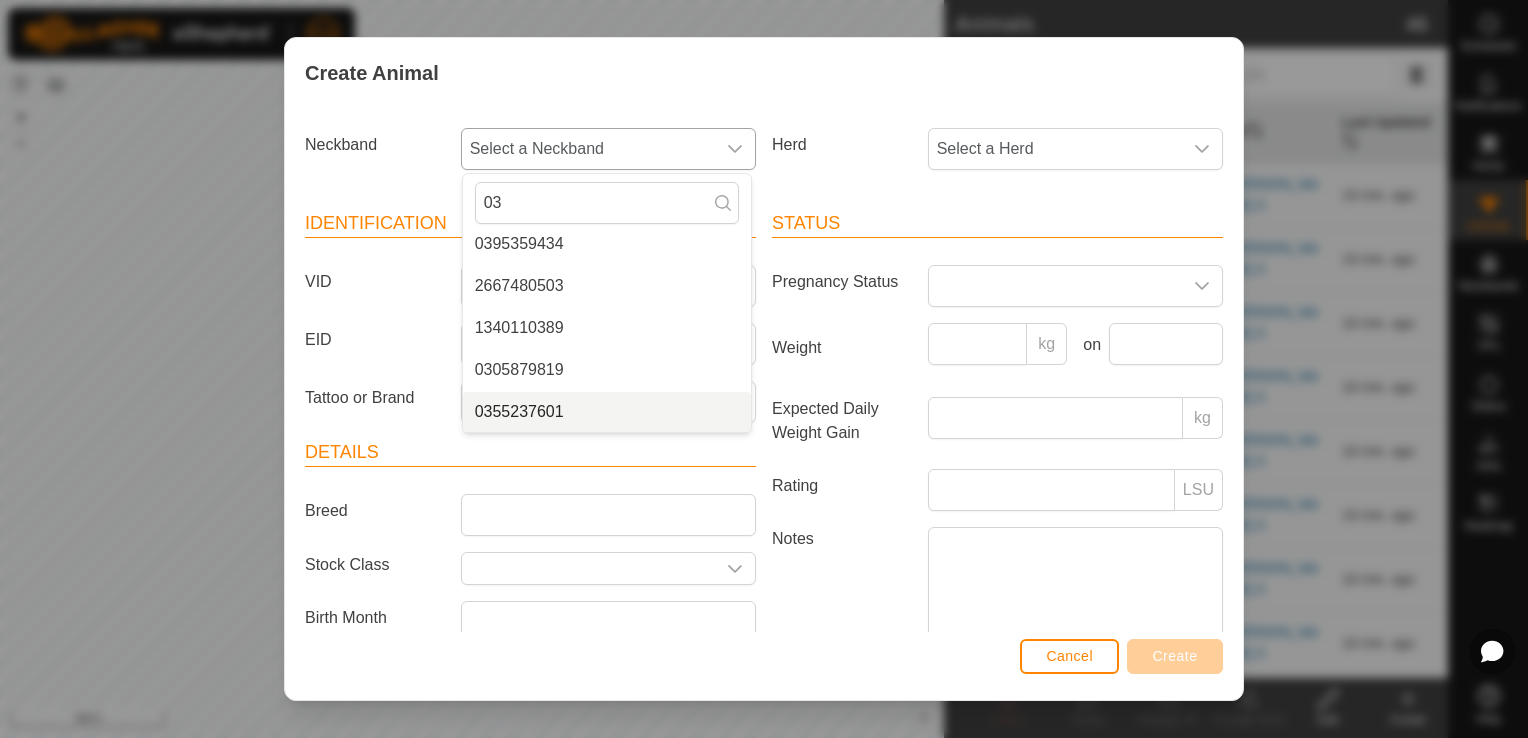 type on "03" 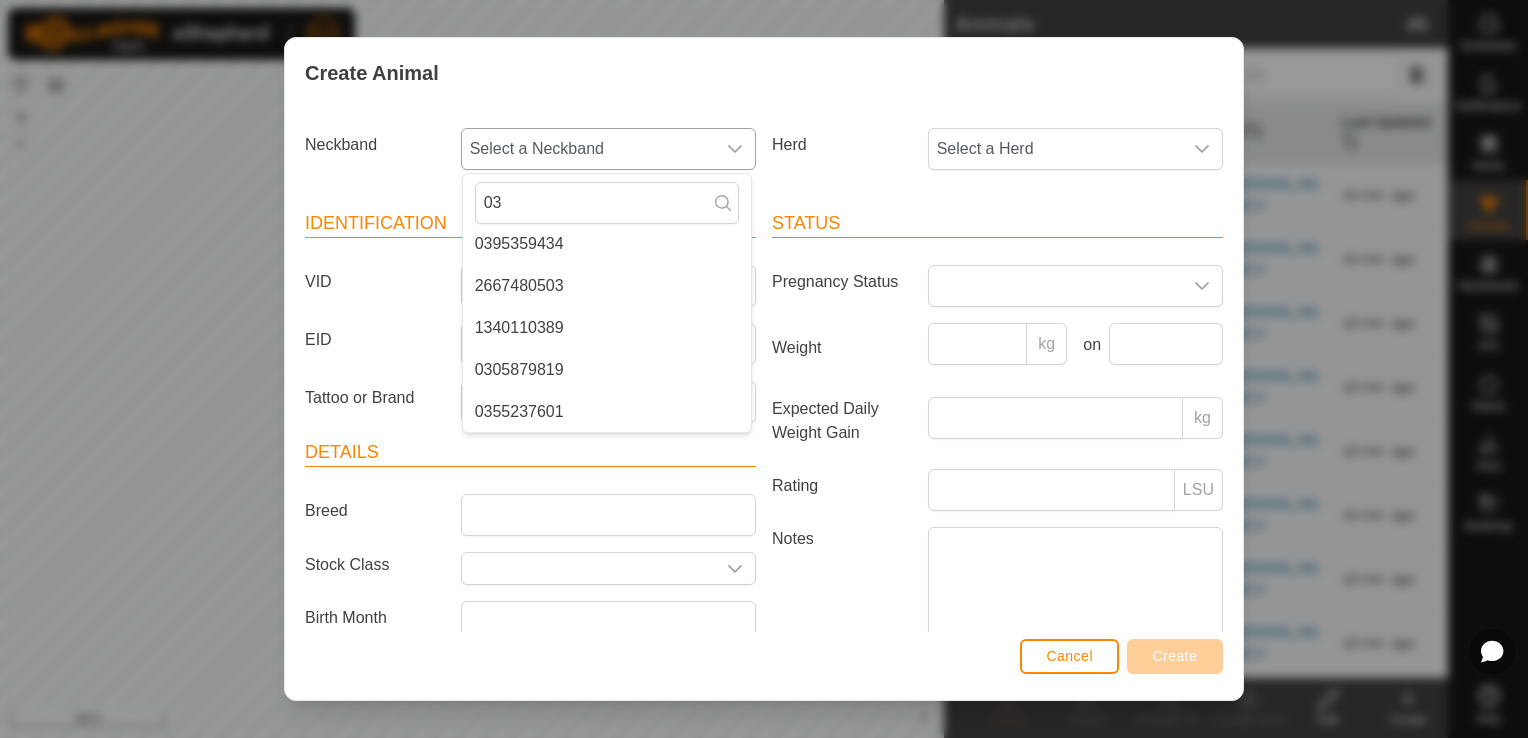 click on "0355237601" at bounding box center [607, 412] 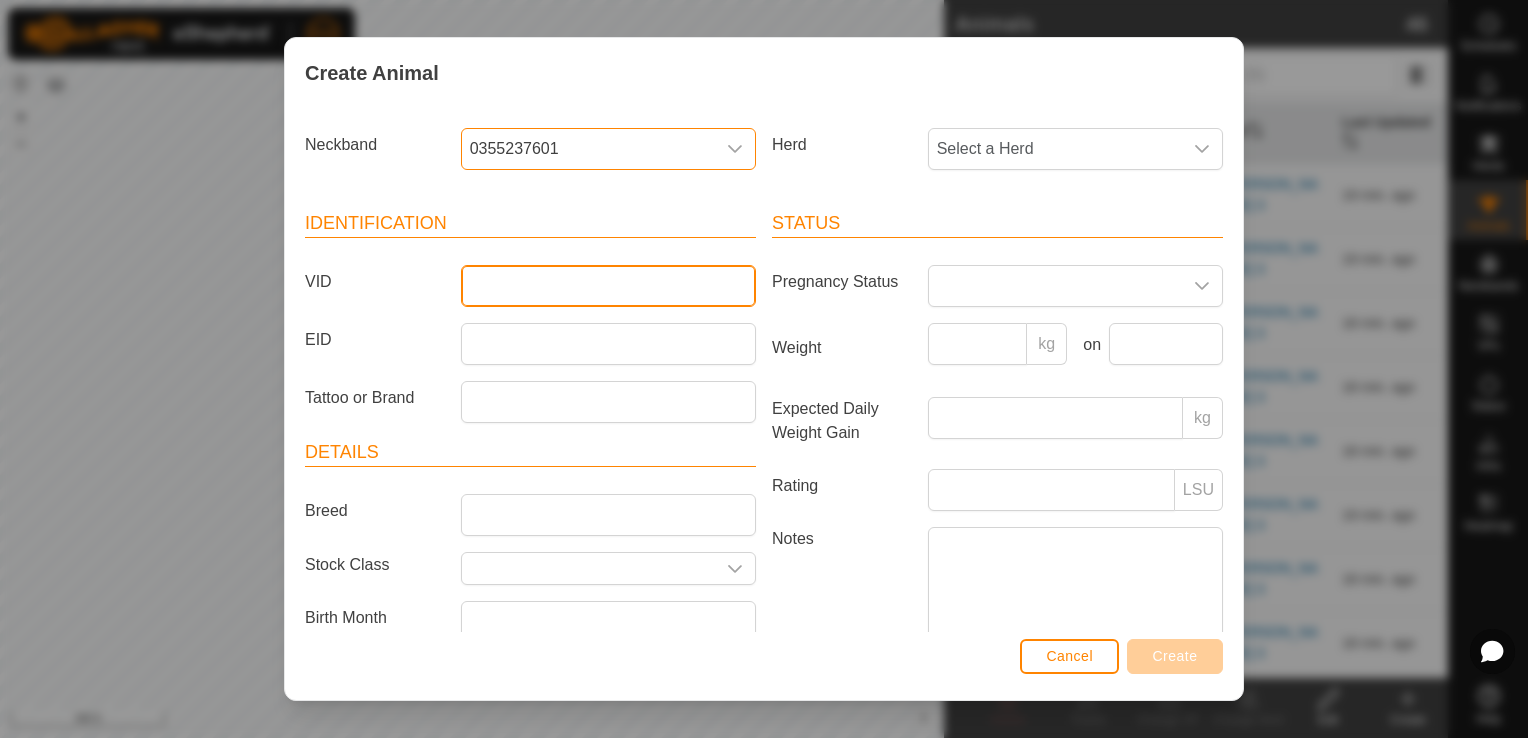 click on "VID" at bounding box center [608, 286] 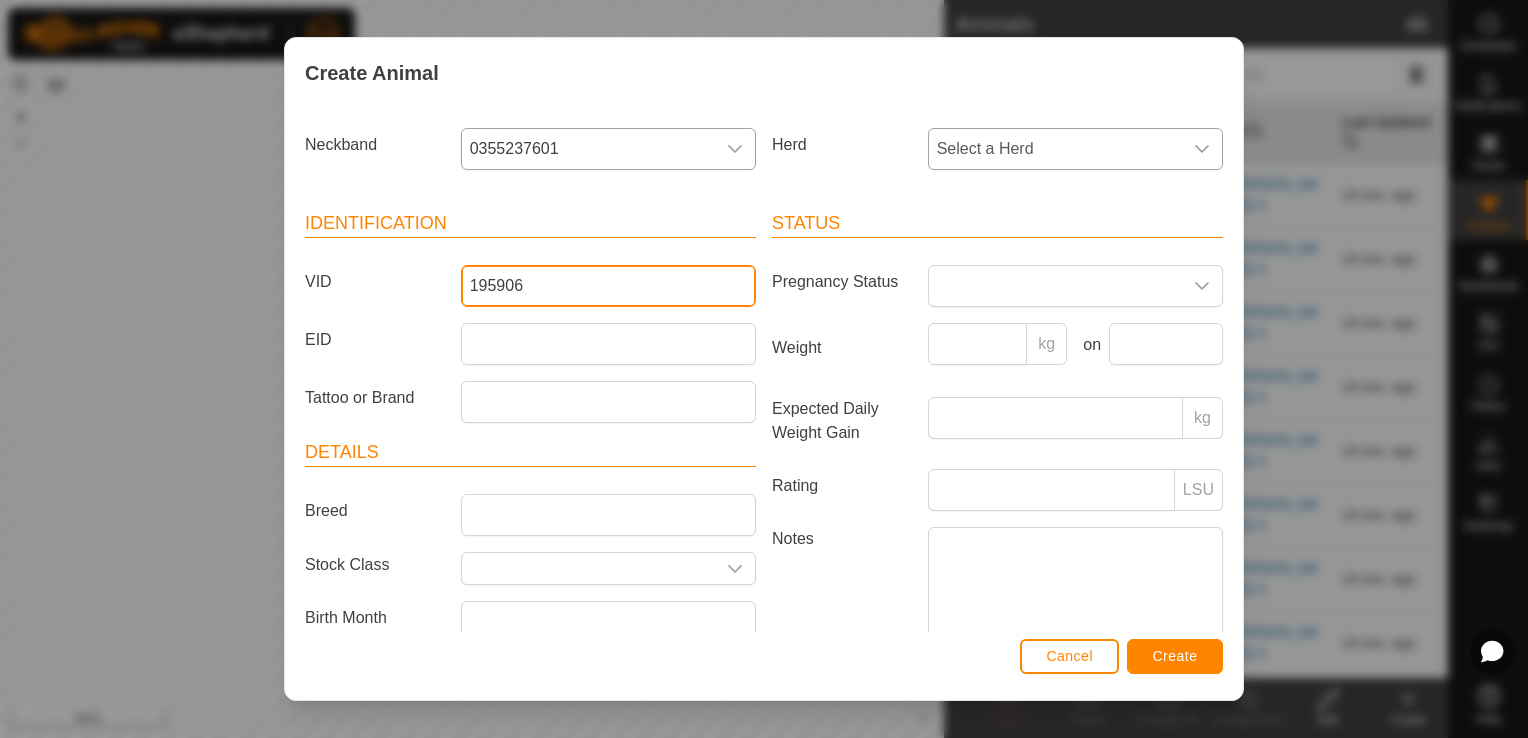 type on "195906" 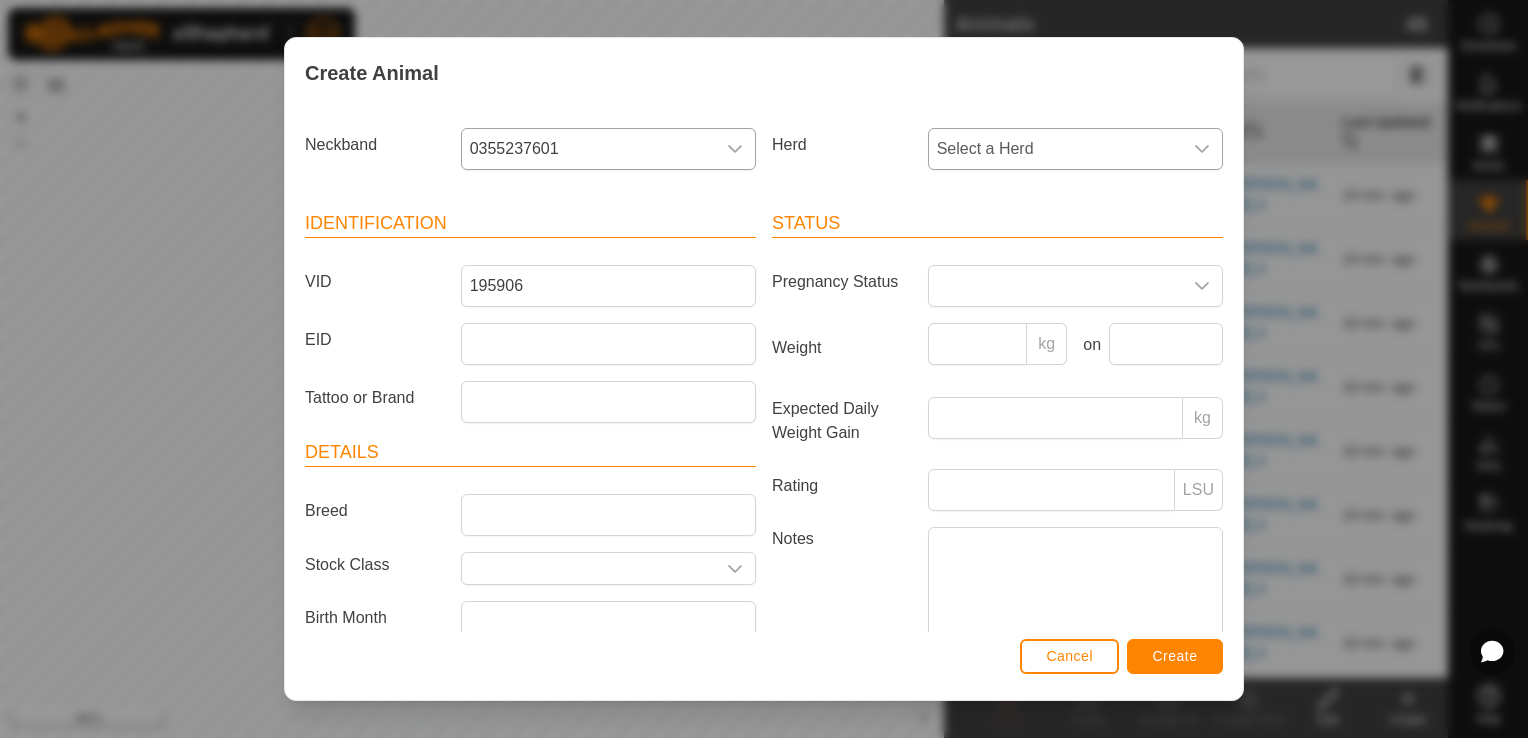 click 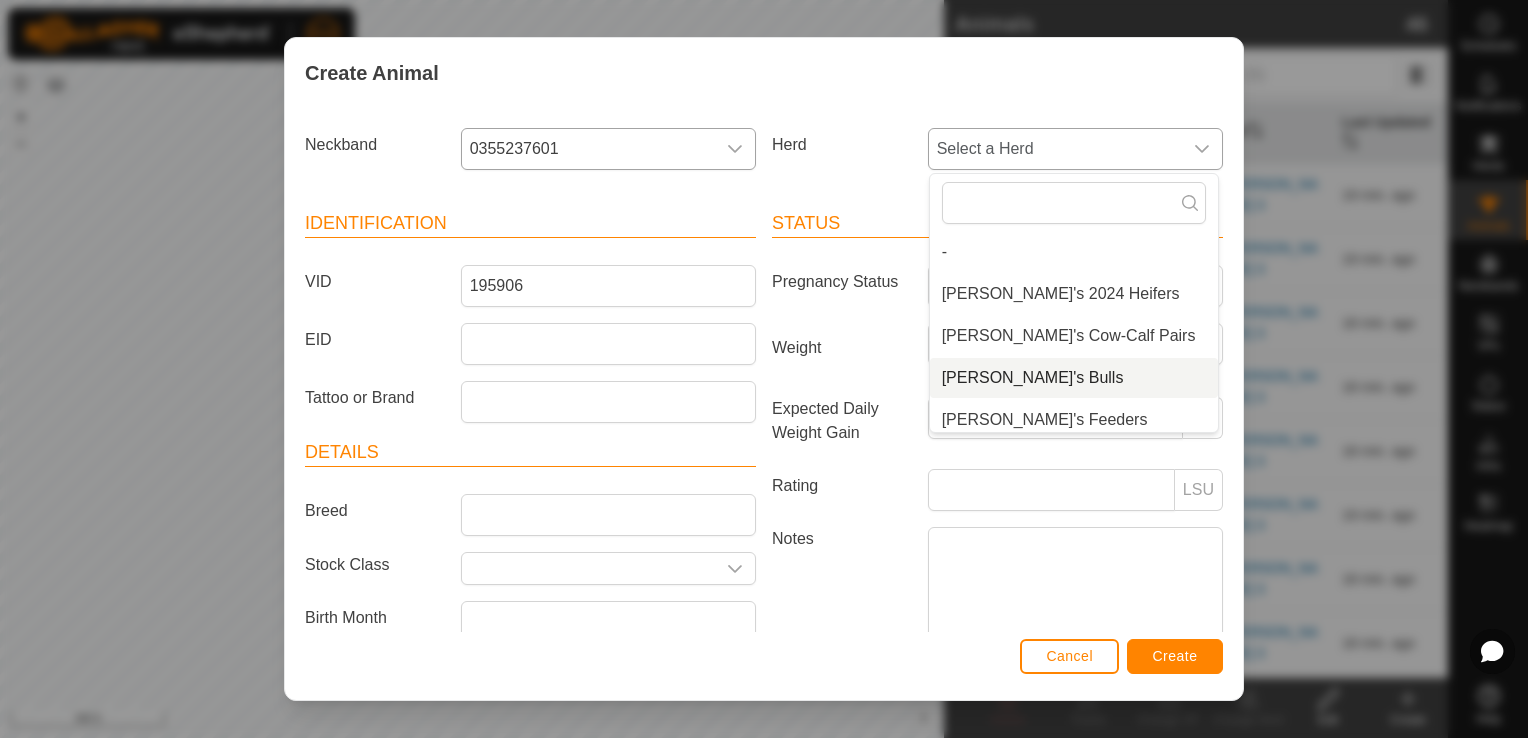 scroll, scrollTop: 8, scrollLeft: 0, axis: vertical 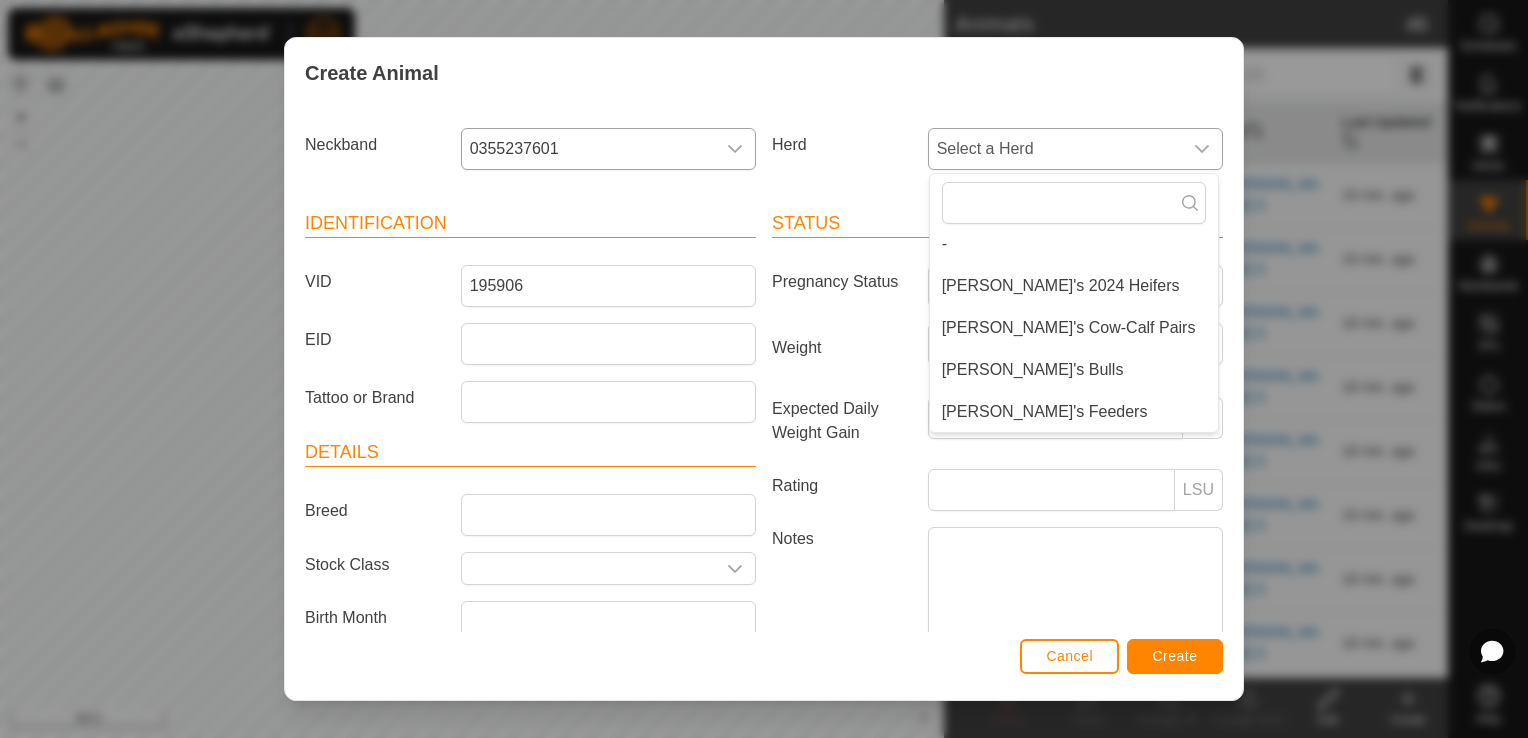 click on "[PERSON_NAME]'s Feeders" at bounding box center [1074, 412] 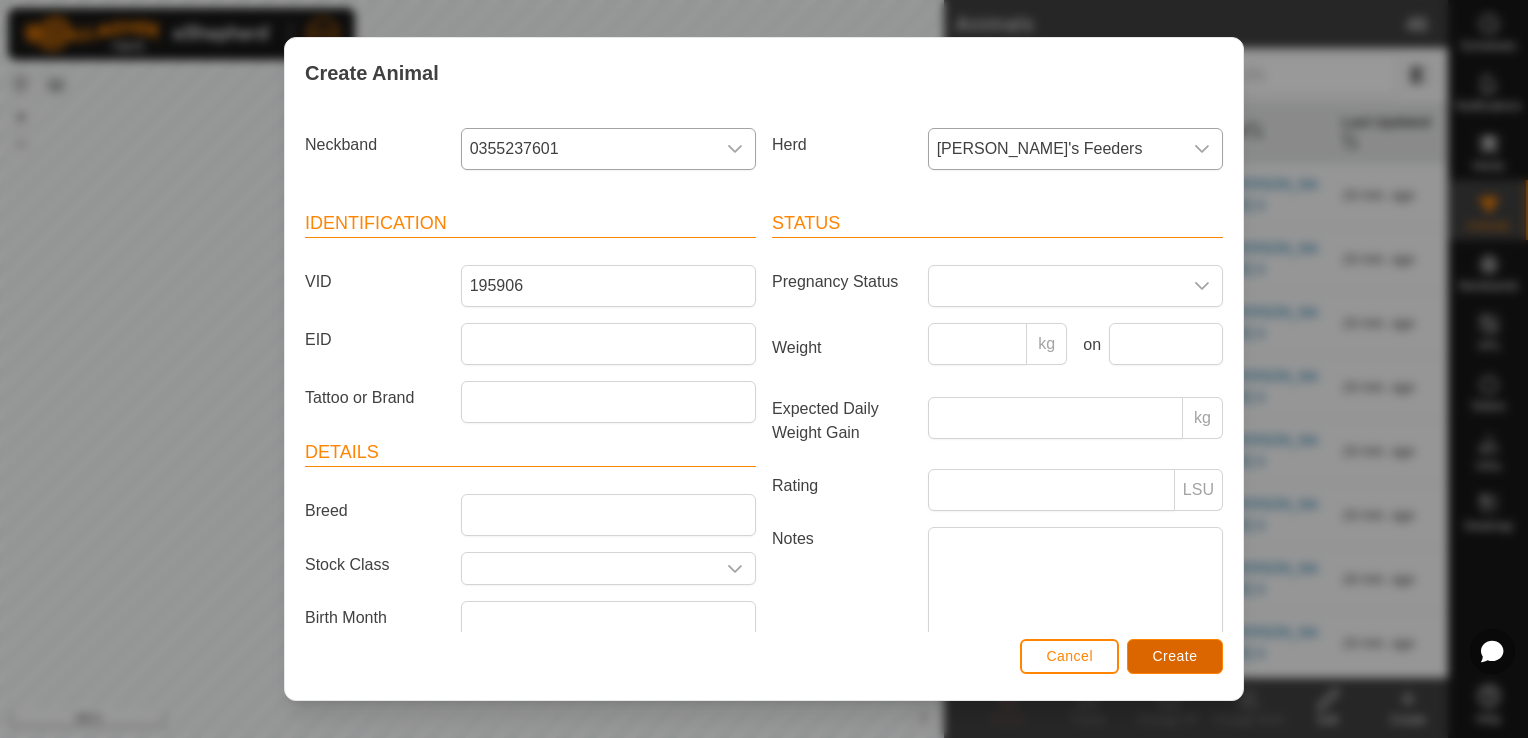 click on "Create" at bounding box center (1175, 656) 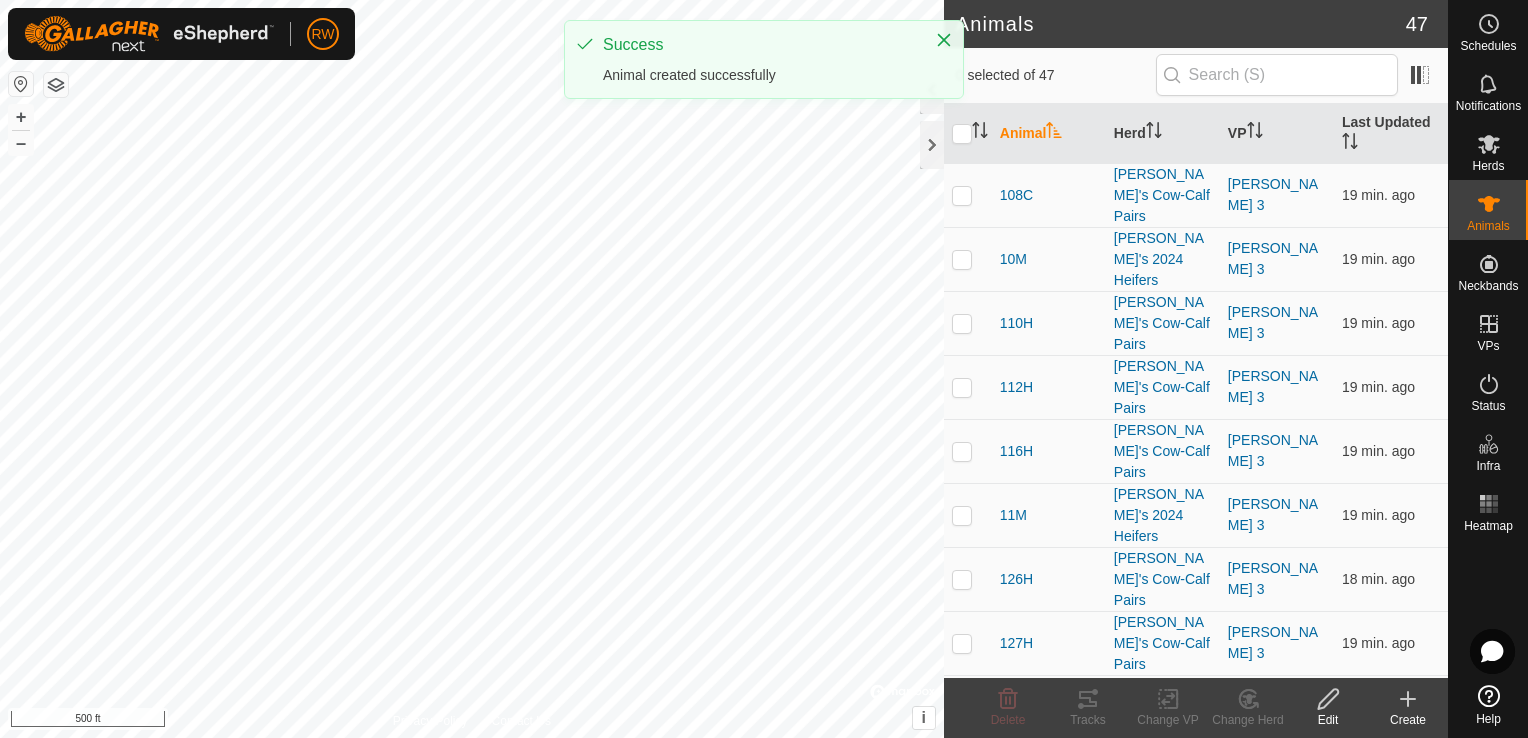 click 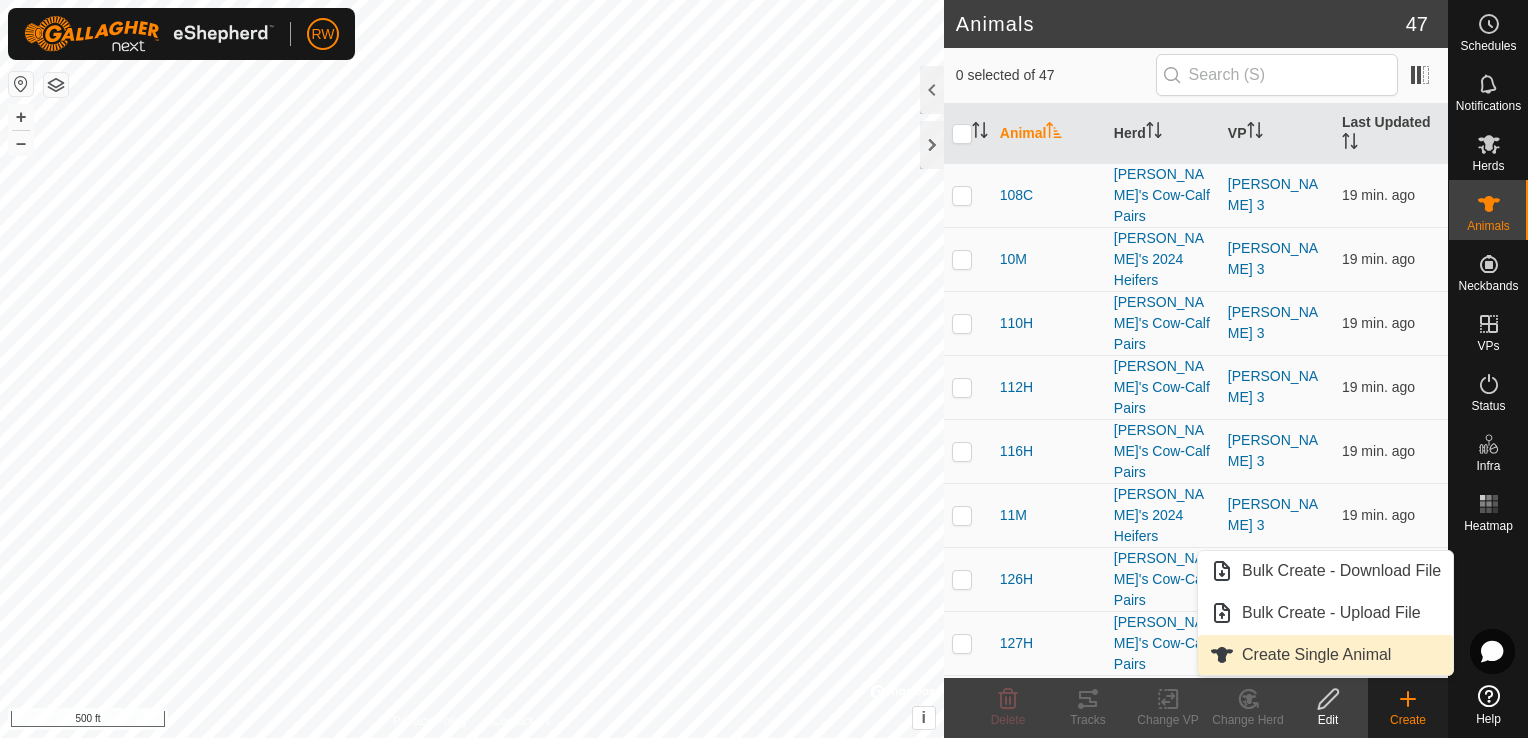click on "Create Single Animal" at bounding box center [1325, 655] 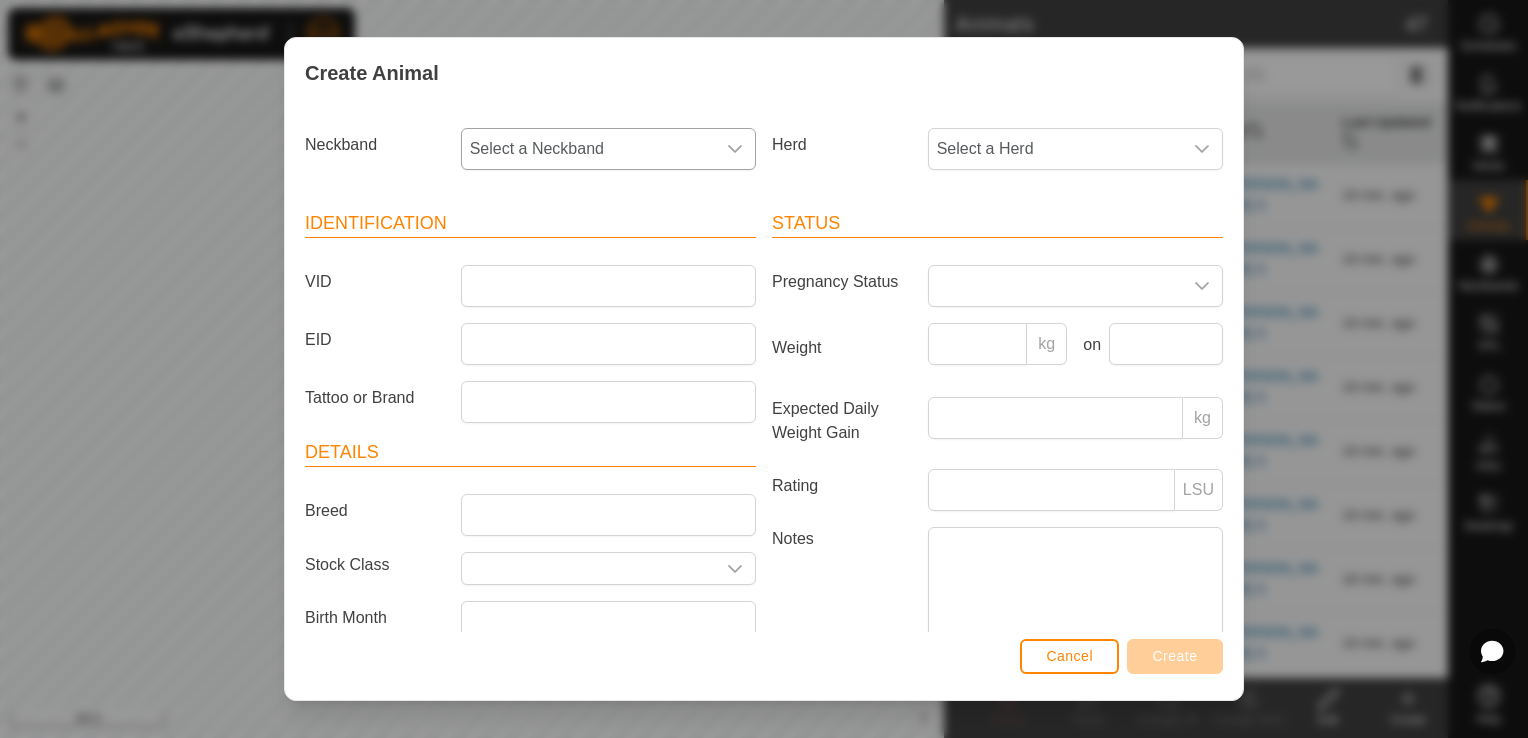 click at bounding box center [735, 149] 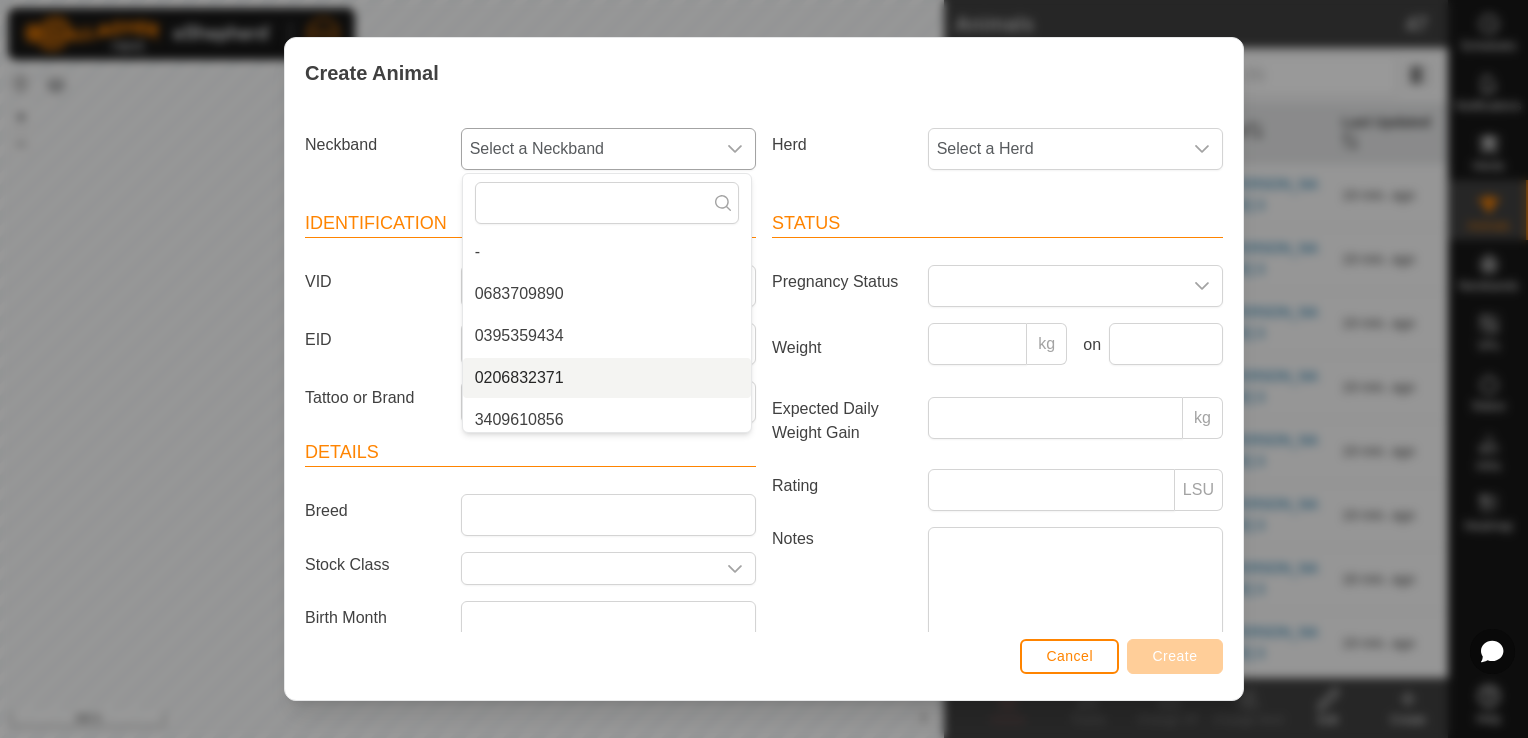 click on "0206832371" at bounding box center [607, 378] 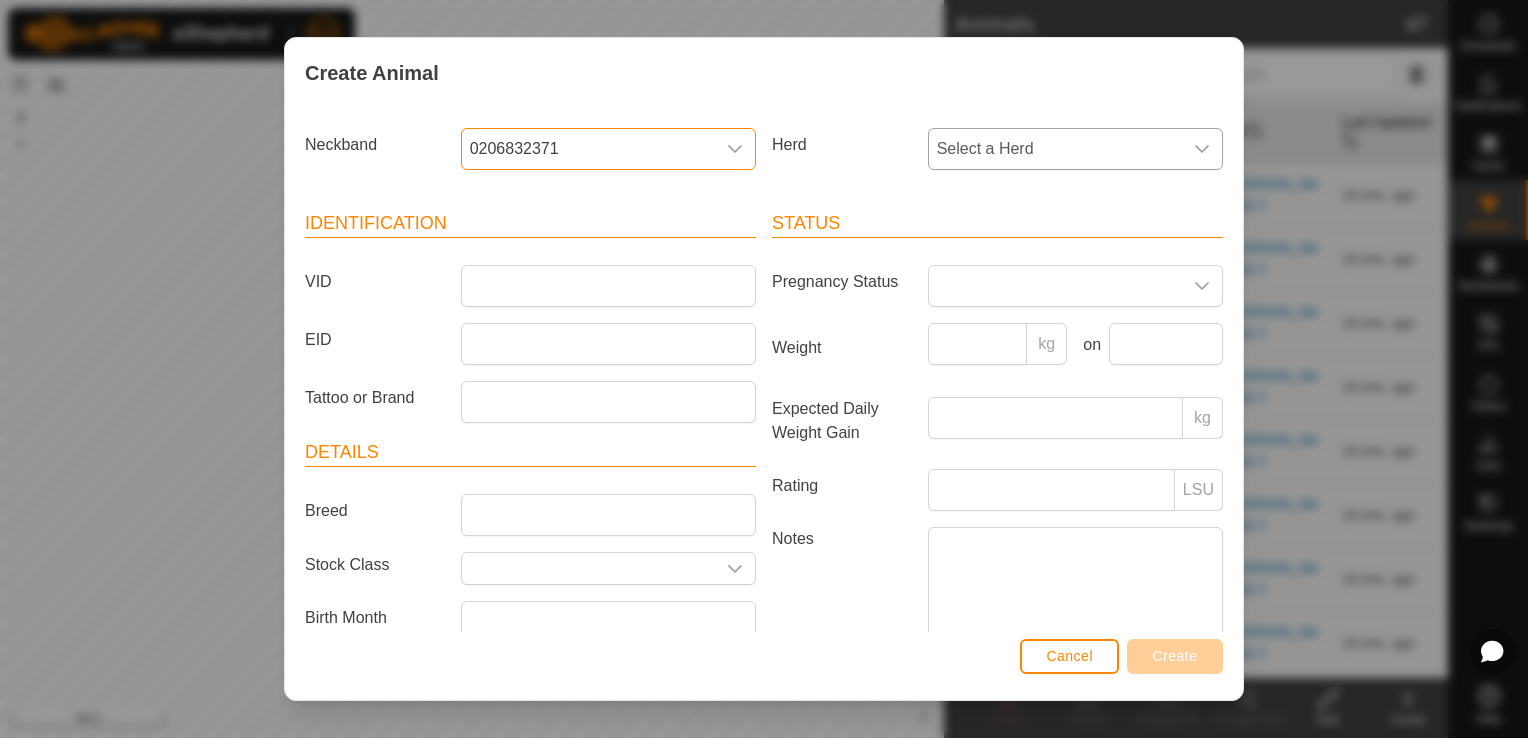 drag, startPoint x: 1178, startPoint y: 147, endPoint x: 1167, endPoint y: 151, distance: 11.7046995 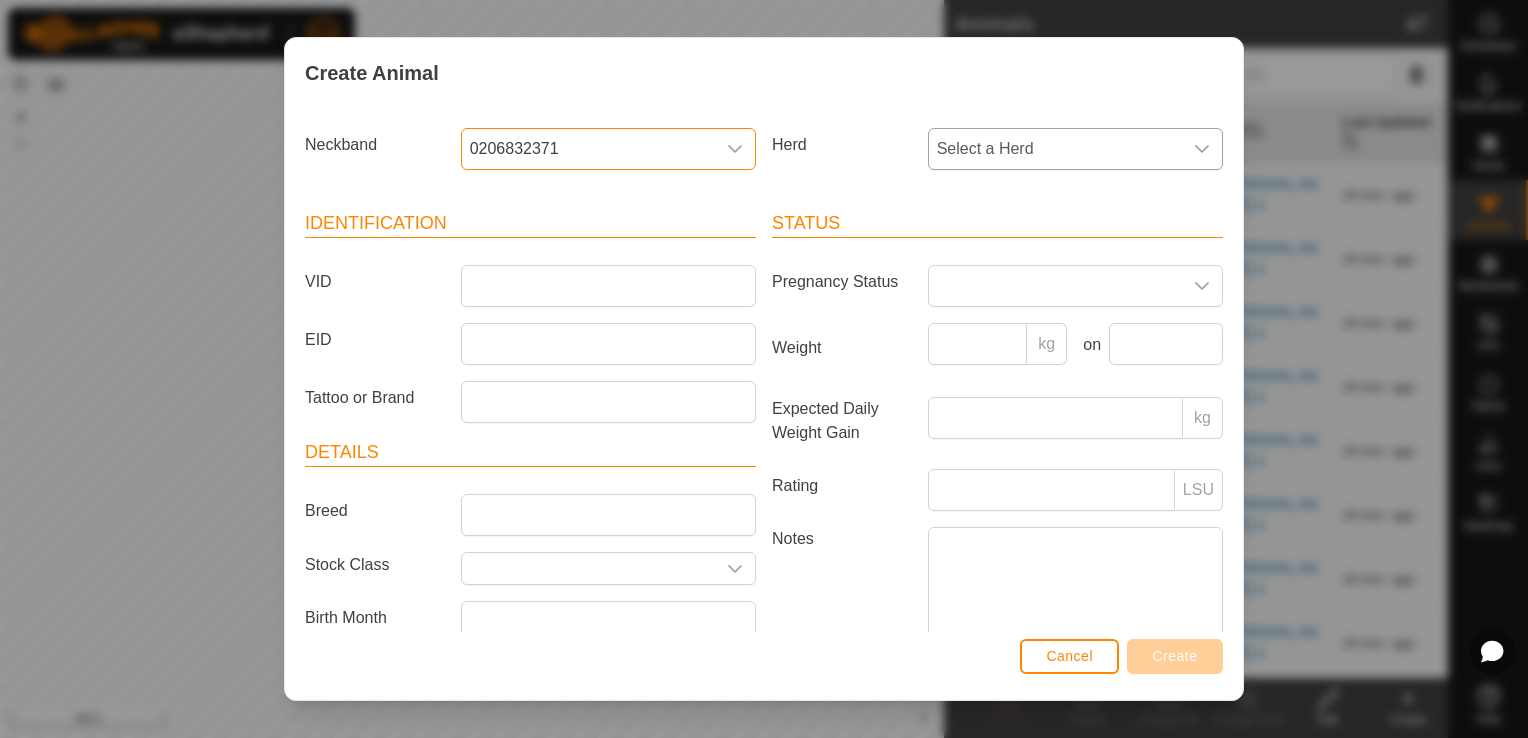 click at bounding box center (1202, 149) 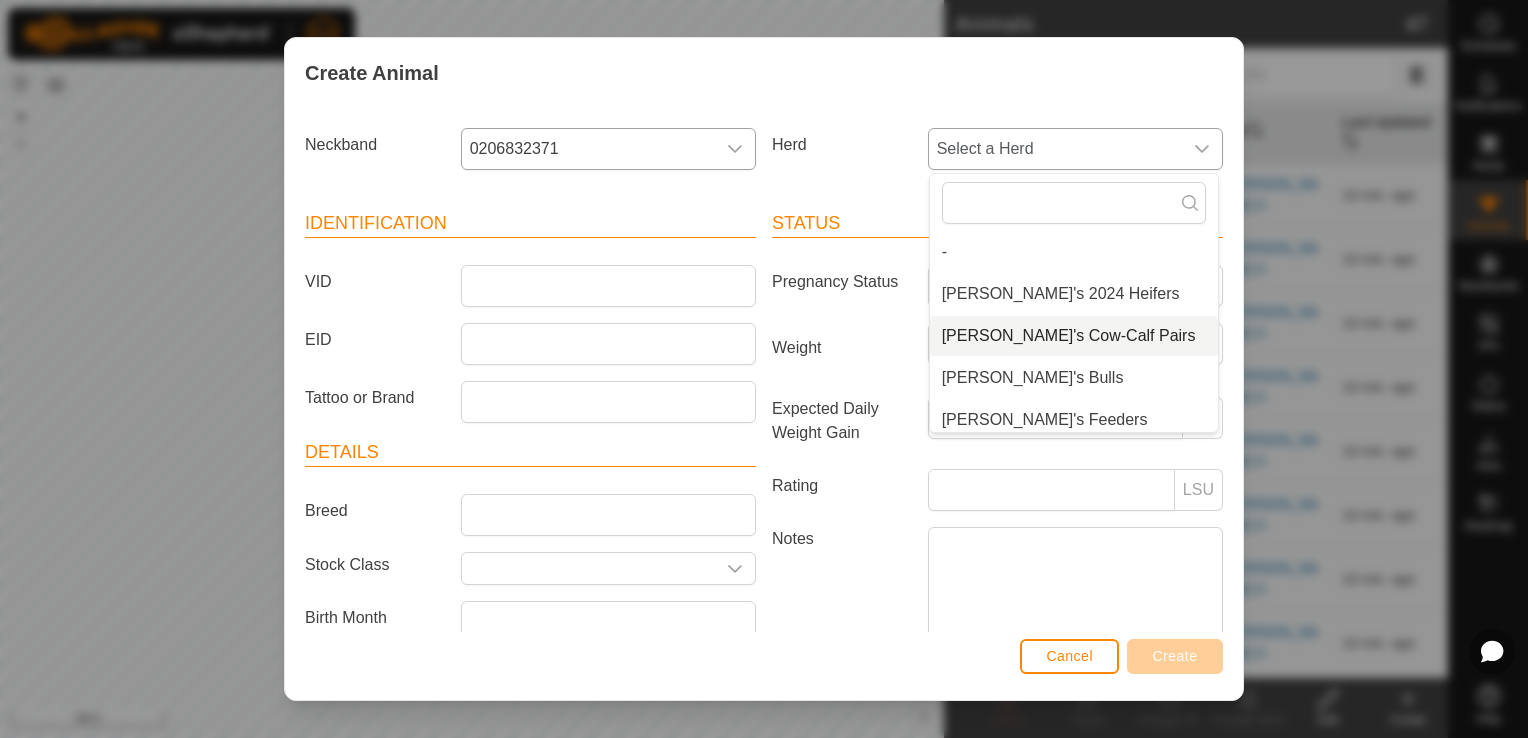 scroll, scrollTop: 8, scrollLeft: 0, axis: vertical 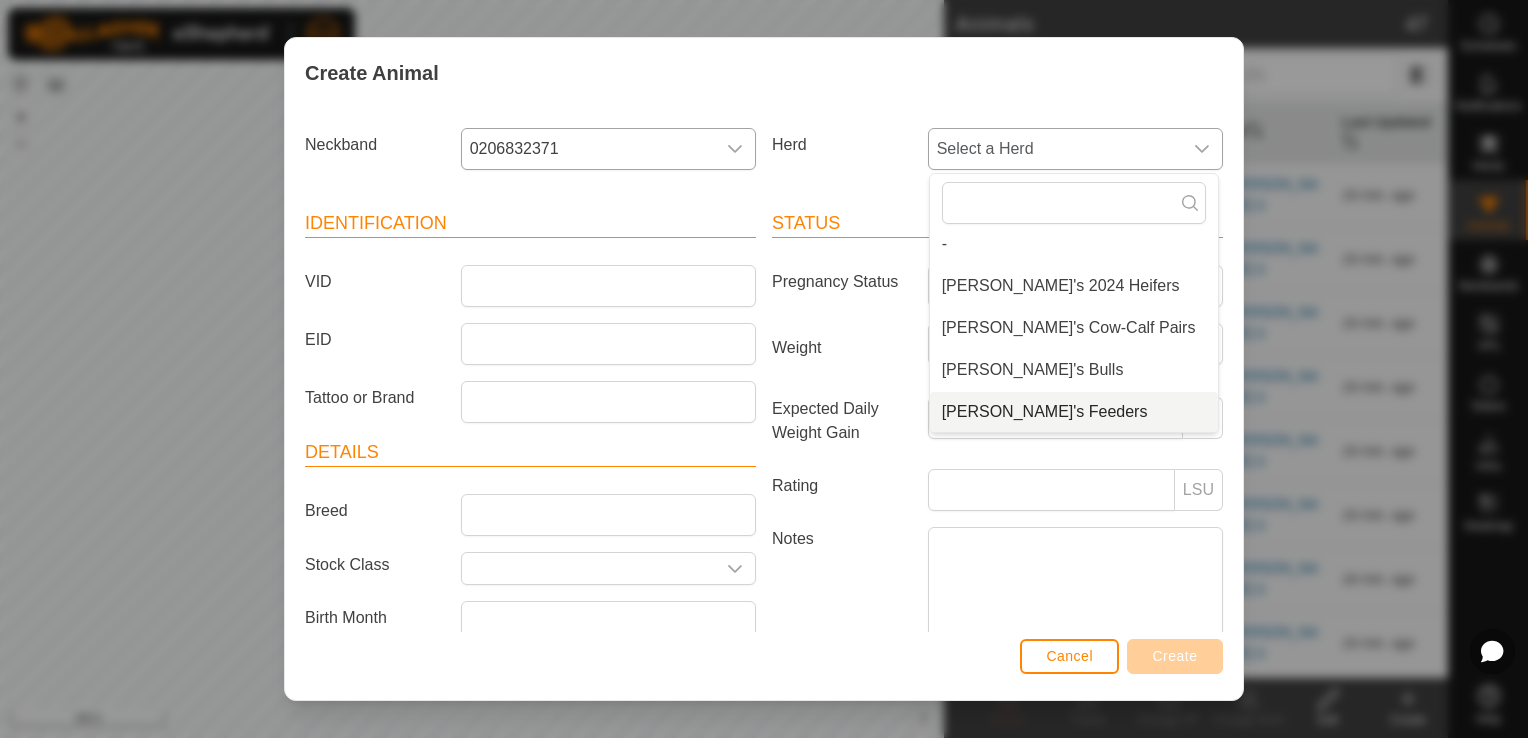 click on "[PERSON_NAME]'s Feeders" at bounding box center [1074, 412] 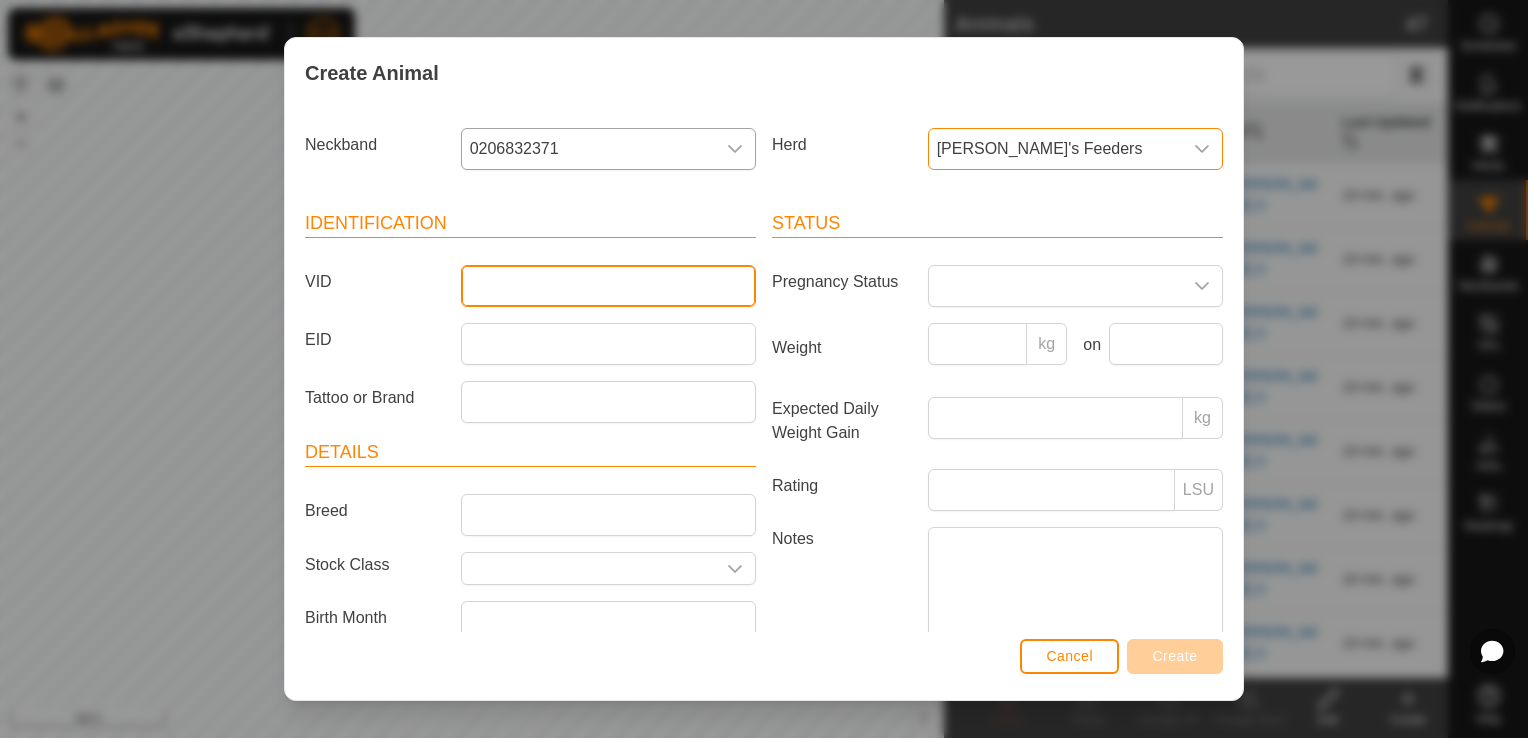 click on "VID" at bounding box center (608, 286) 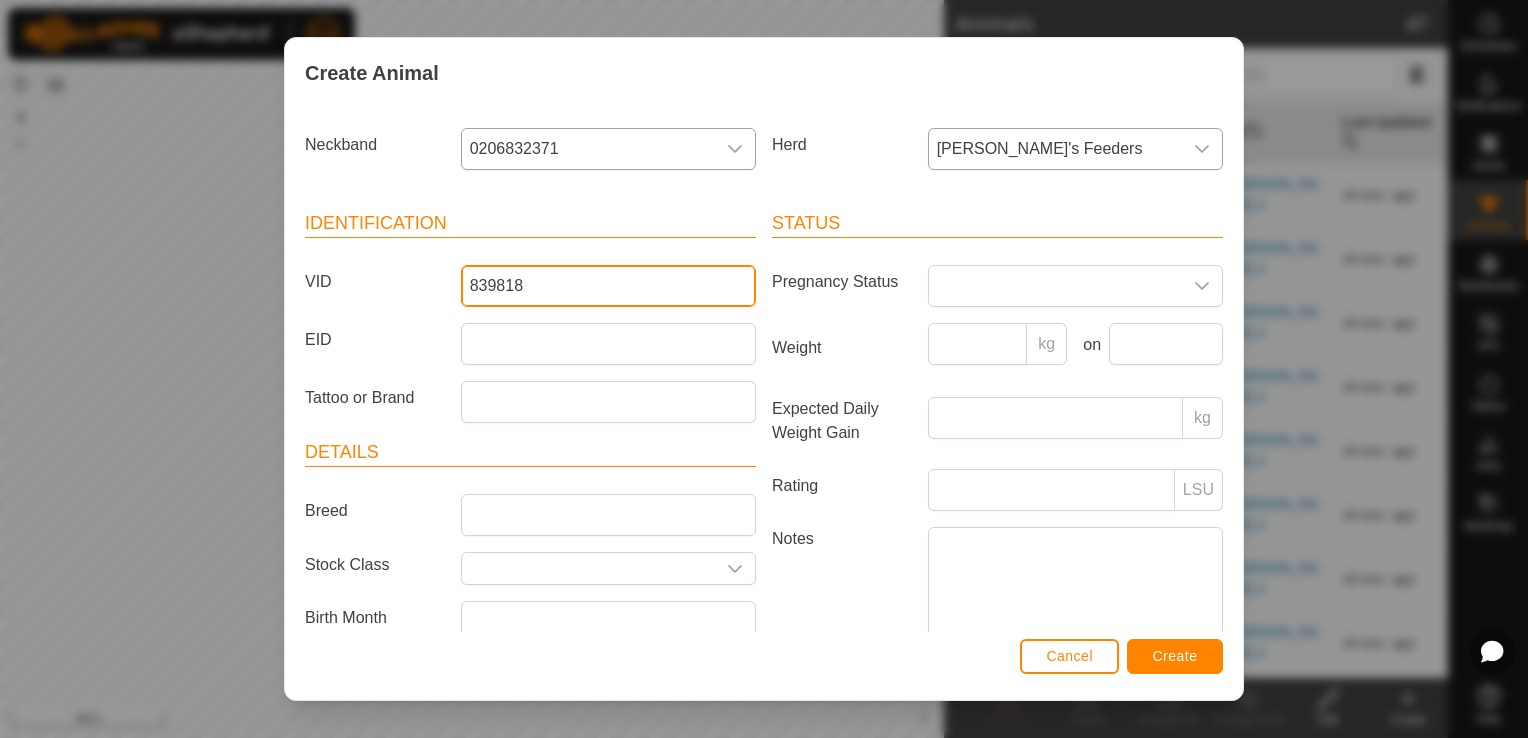 type on "839818" 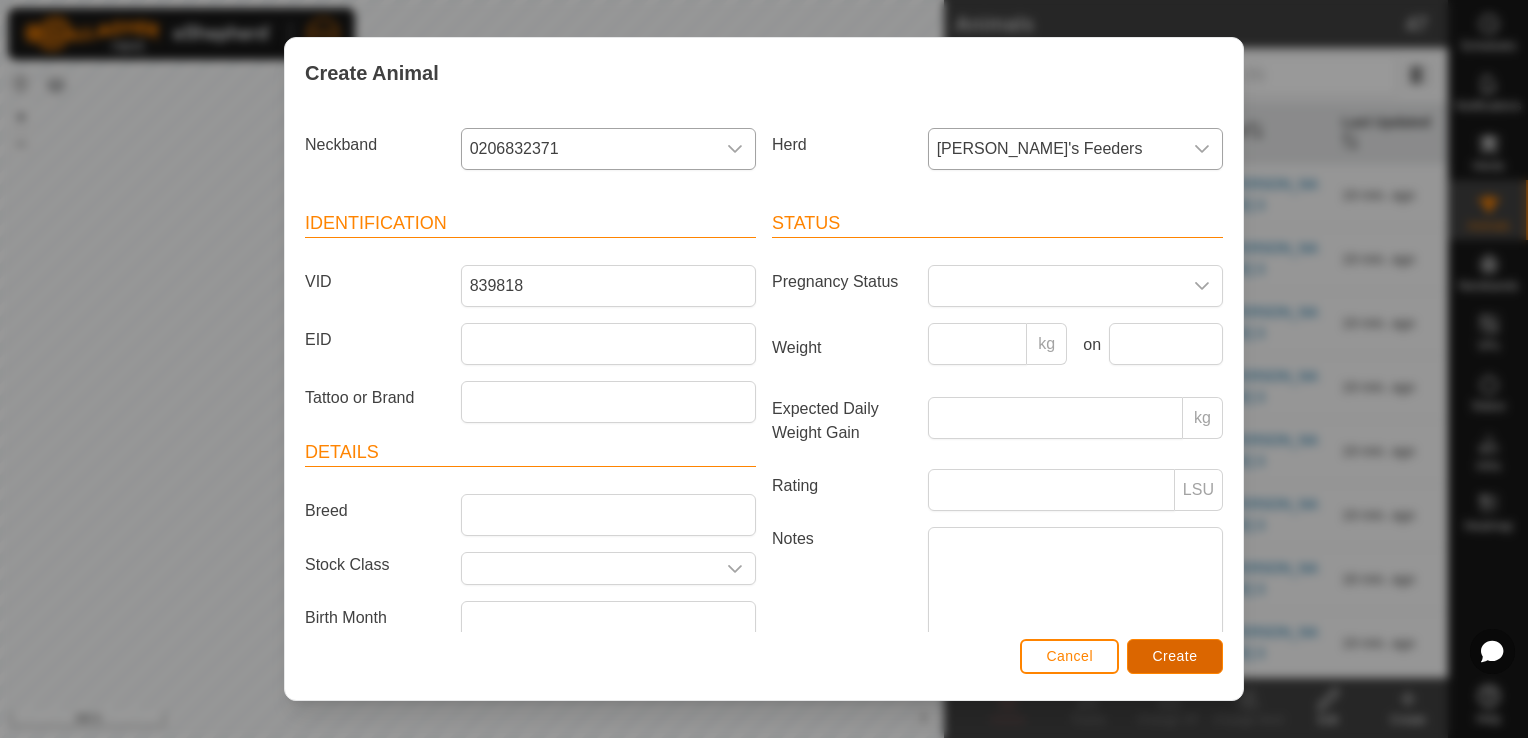 click on "Create" at bounding box center (1175, 656) 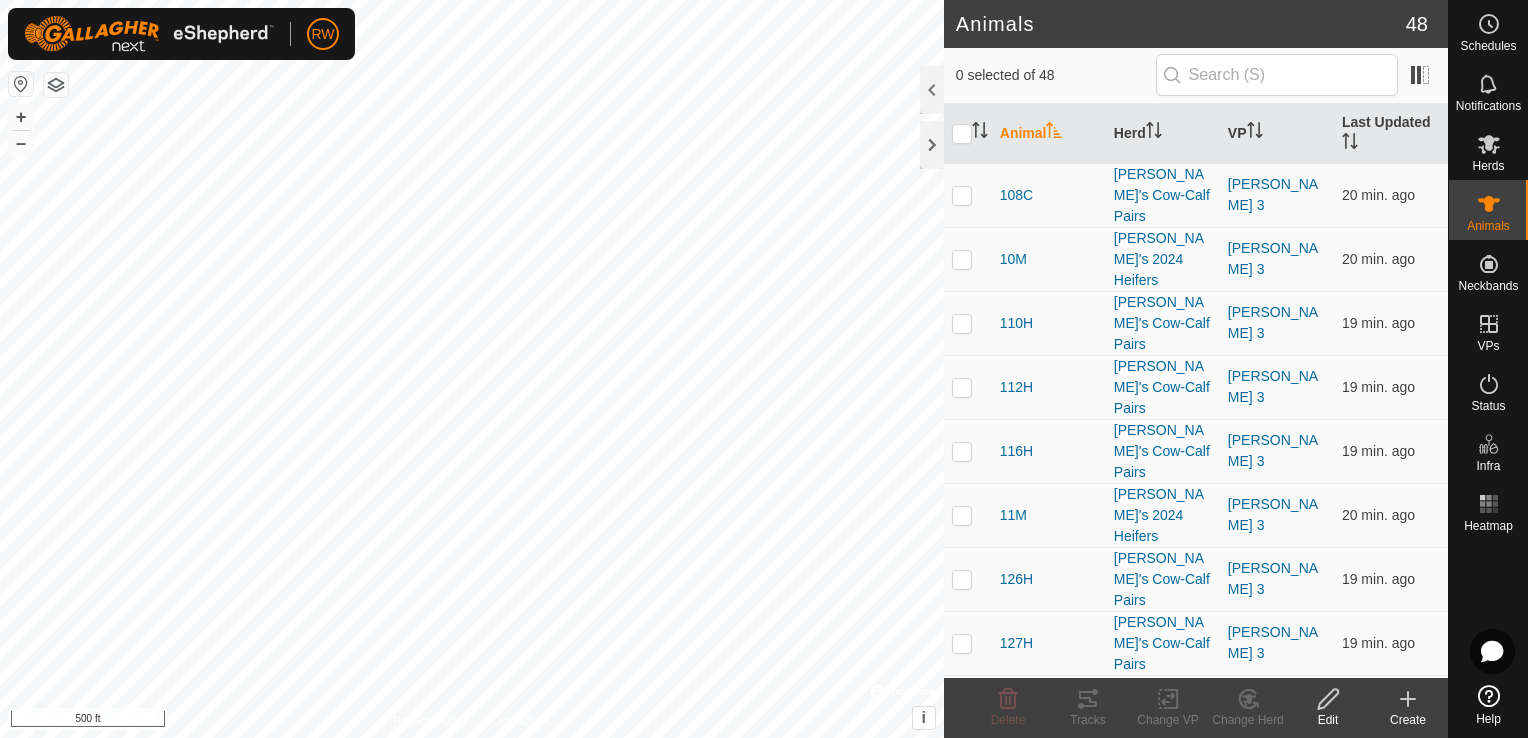 click 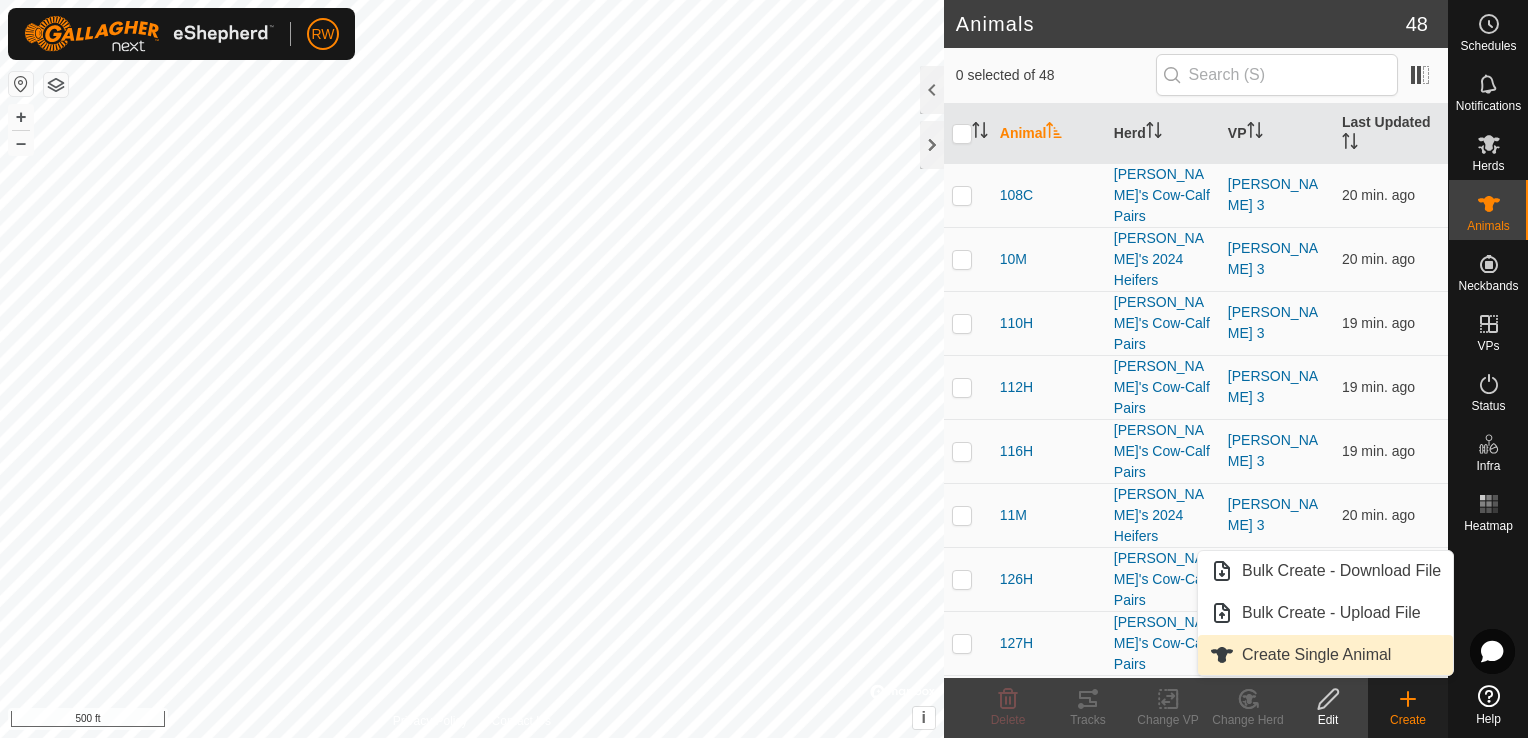 click on "Create Single Animal" at bounding box center (1325, 655) 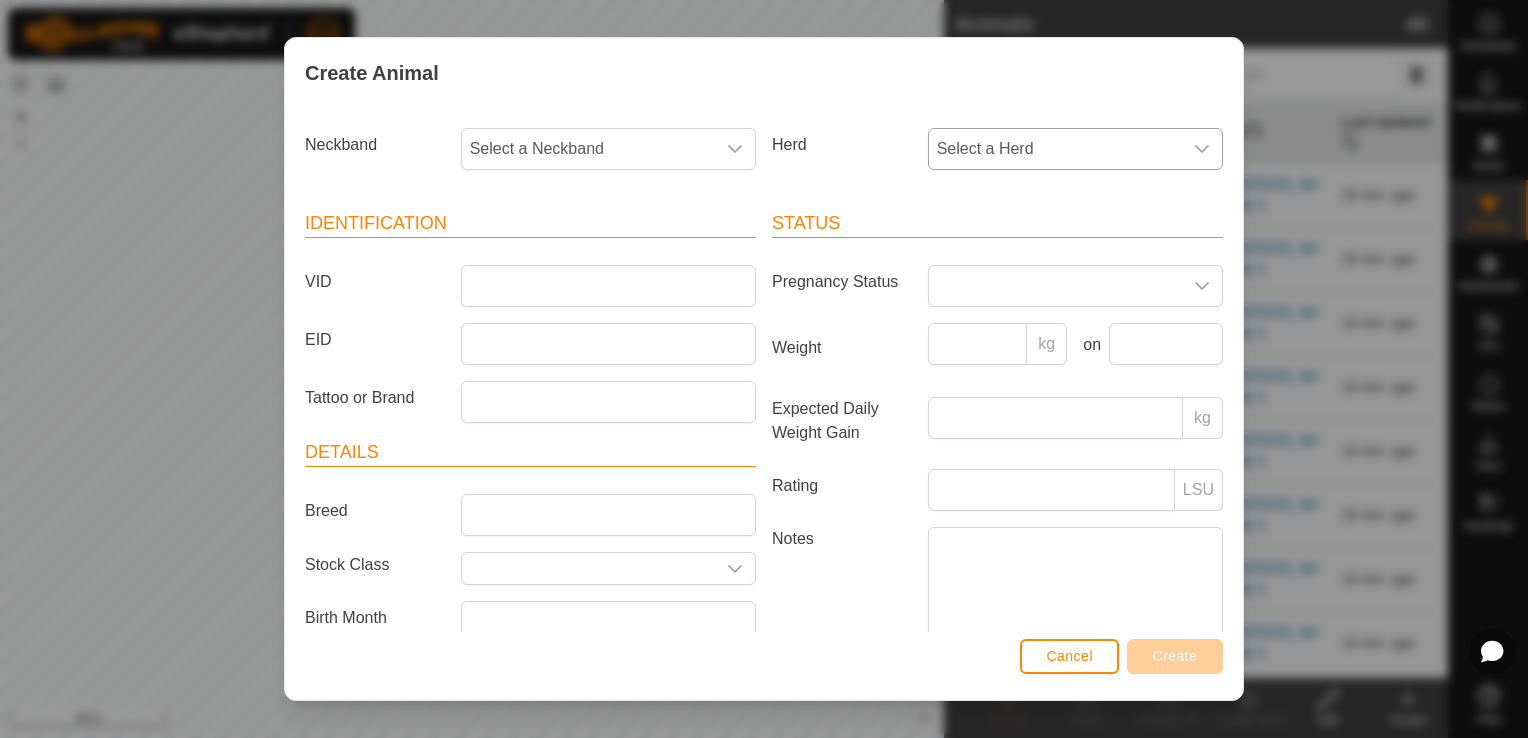 click at bounding box center [1202, 149] 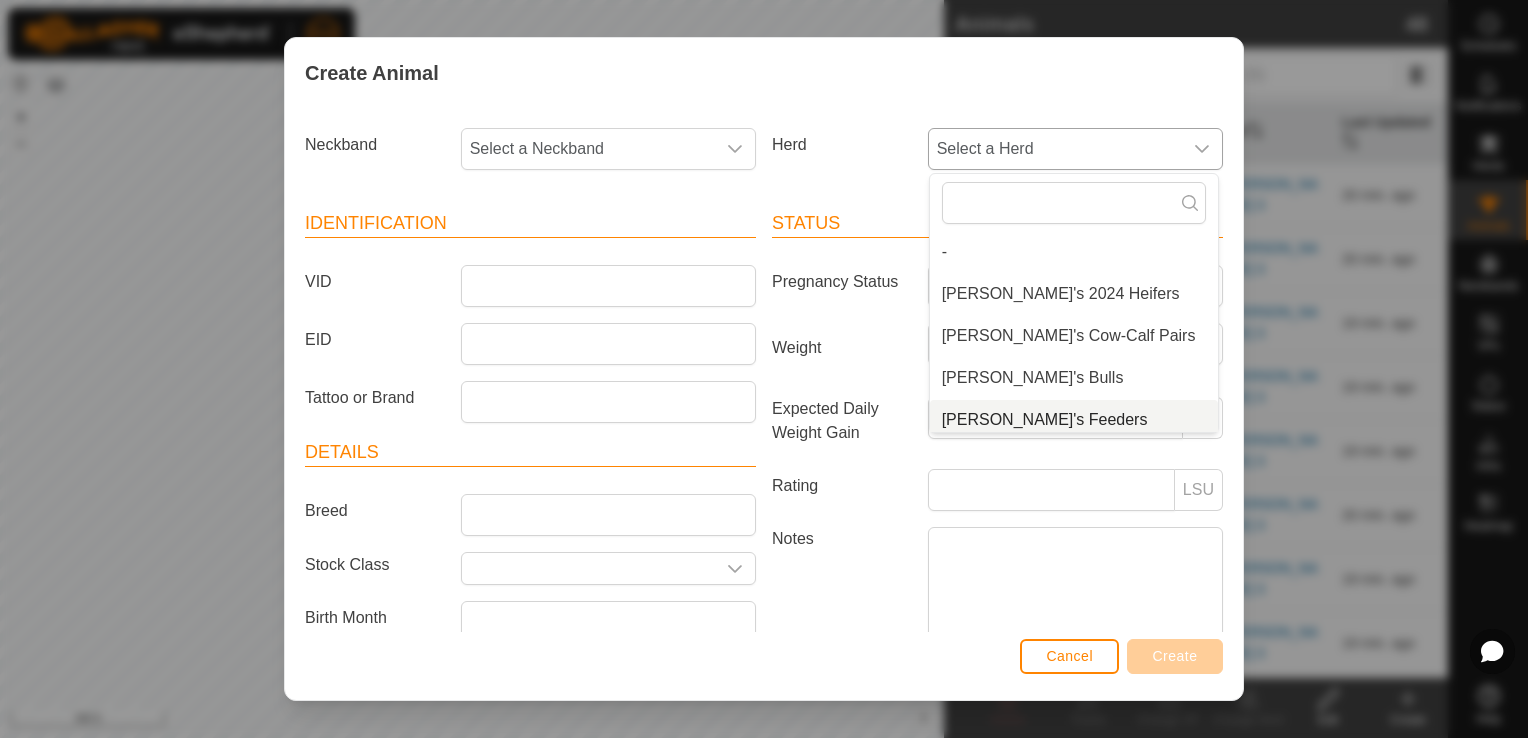 scroll, scrollTop: 8, scrollLeft: 0, axis: vertical 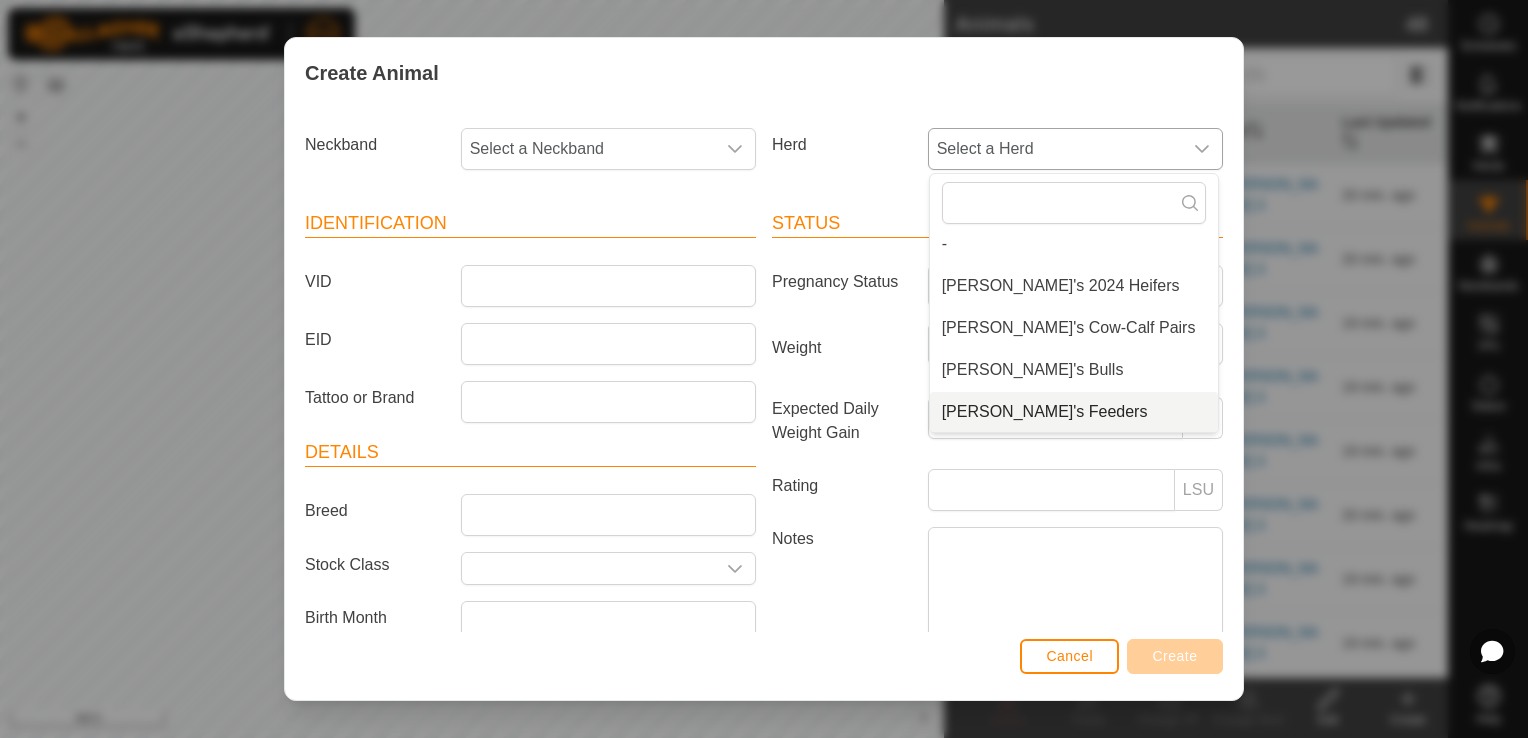 click on "[PERSON_NAME]'s Feeders" at bounding box center [1074, 412] 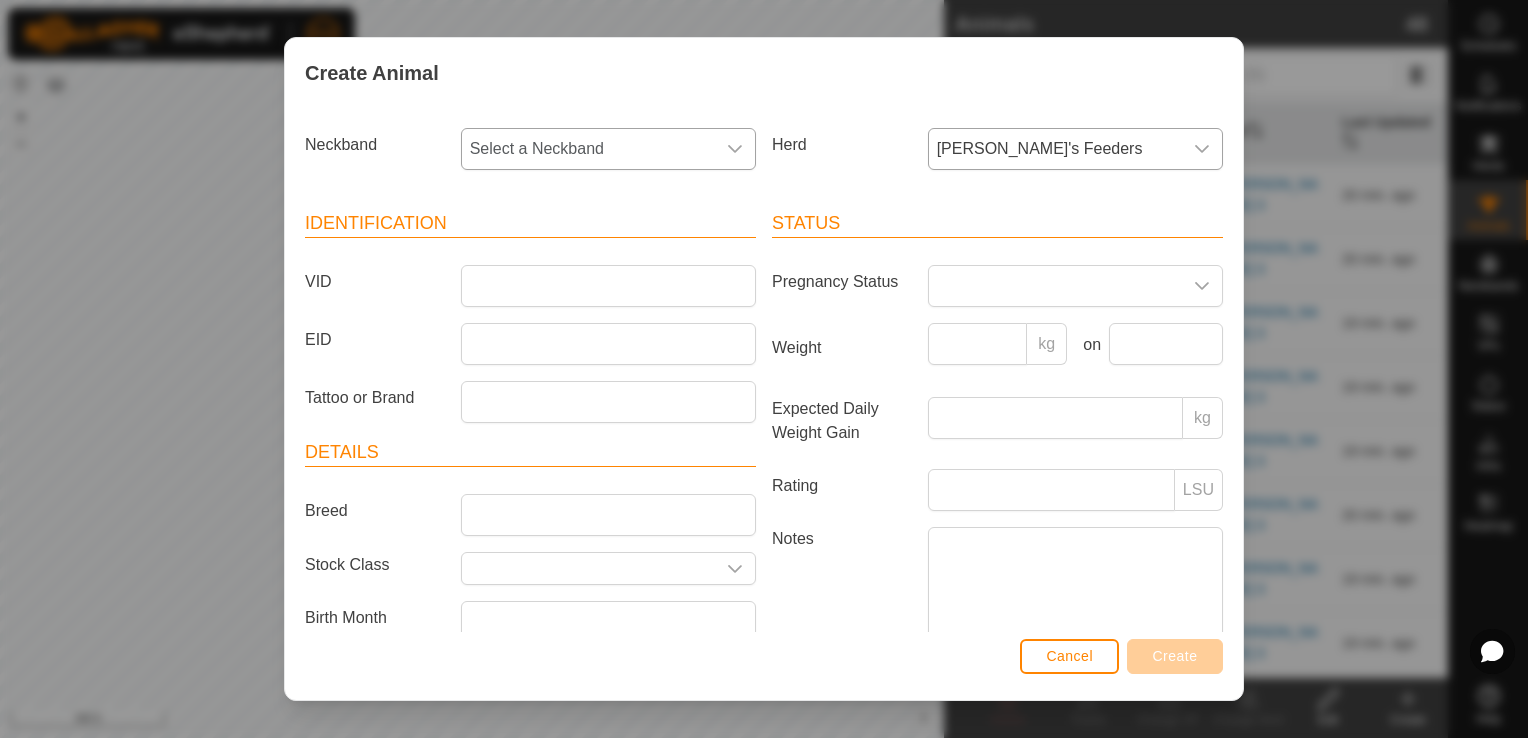 drag, startPoint x: 731, startPoint y: 146, endPoint x: 704, endPoint y: 150, distance: 27.294687 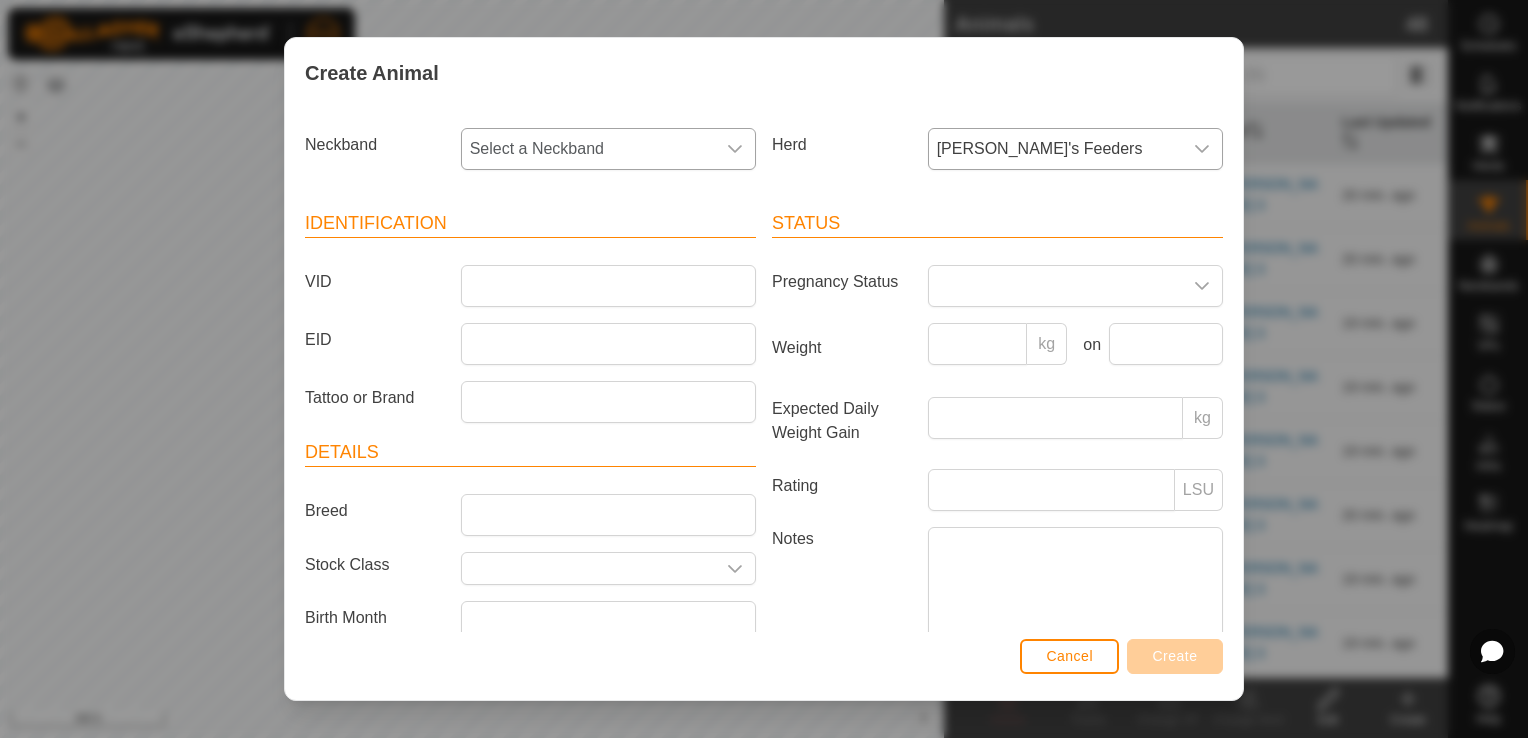 click 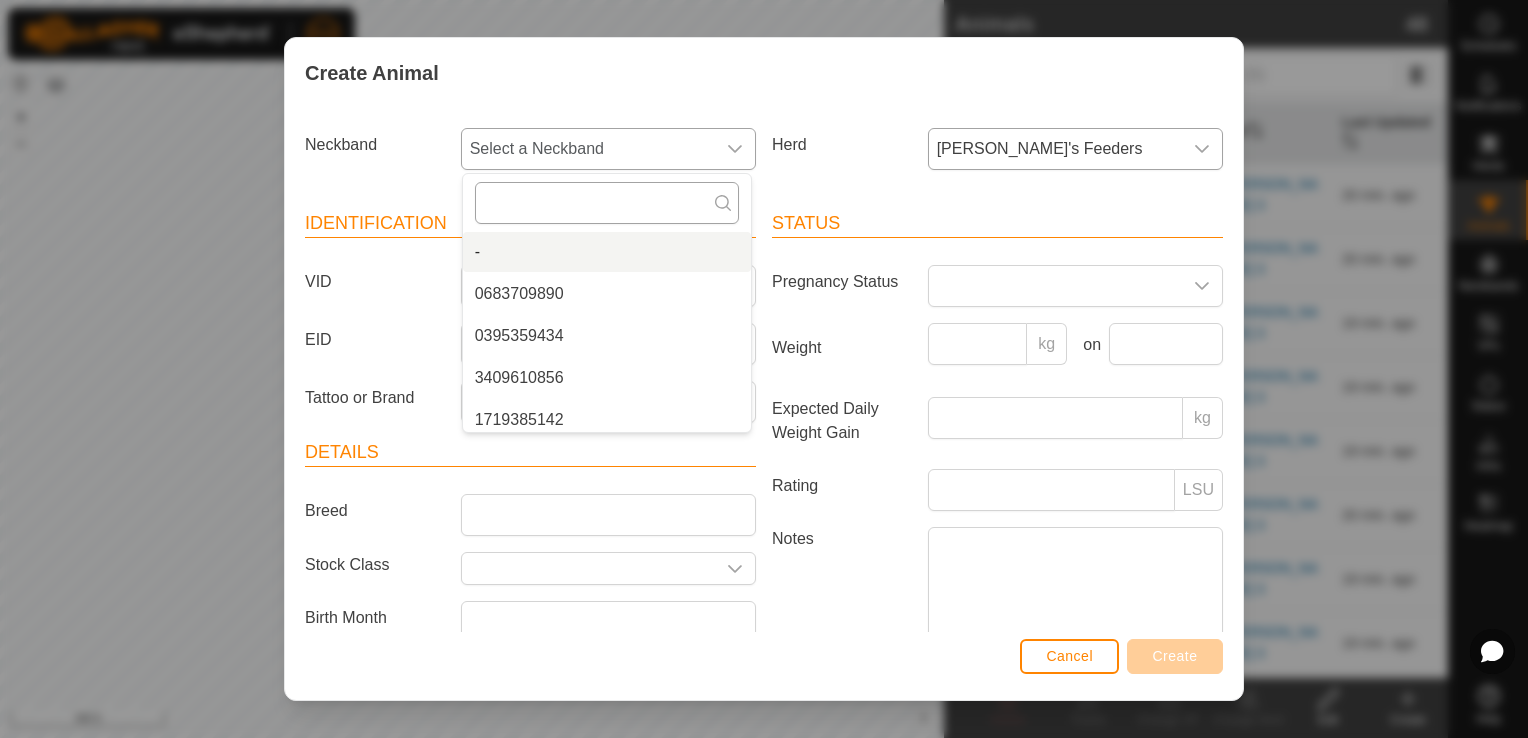 click at bounding box center (607, 203) 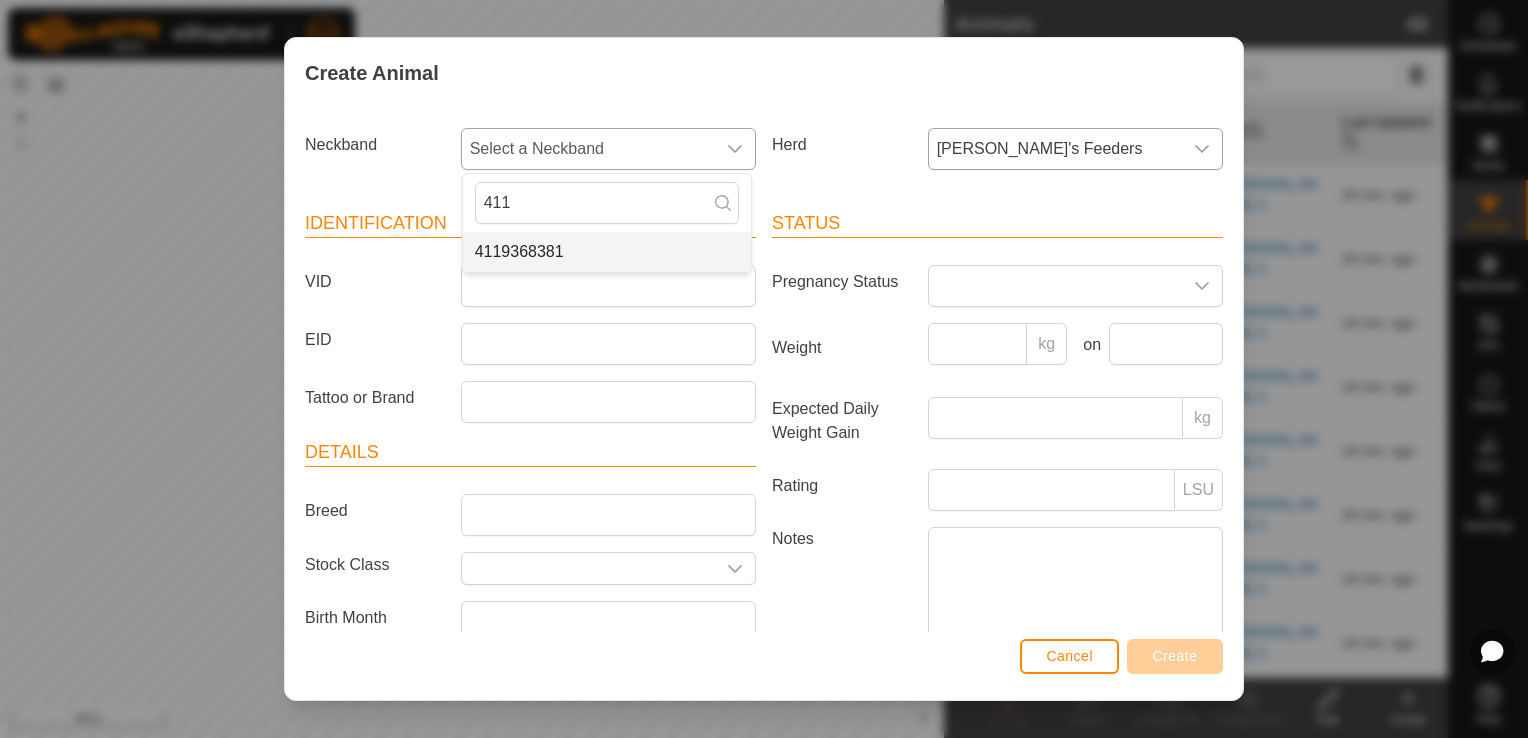 type on "411" 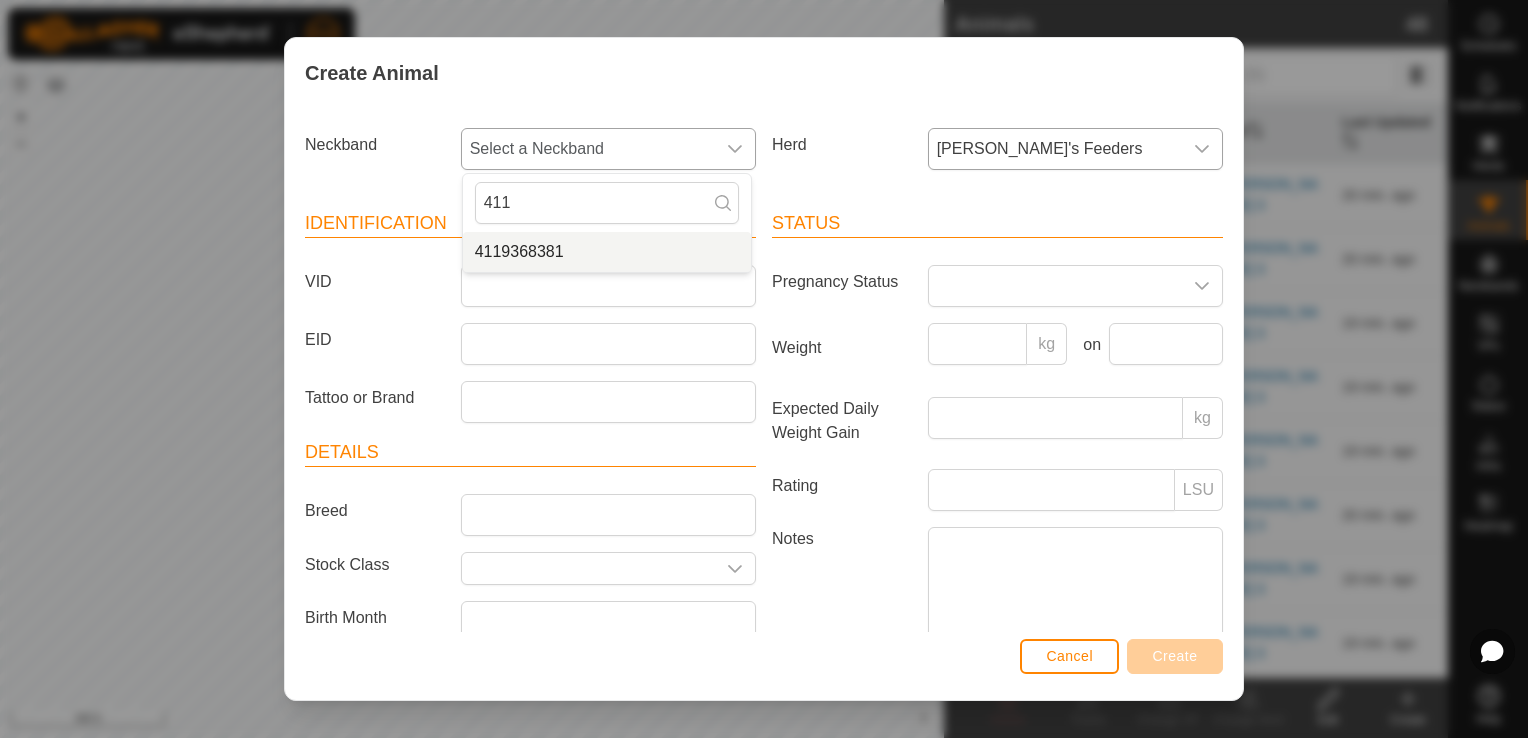 click on "4119368381" at bounding box center (607, 252) 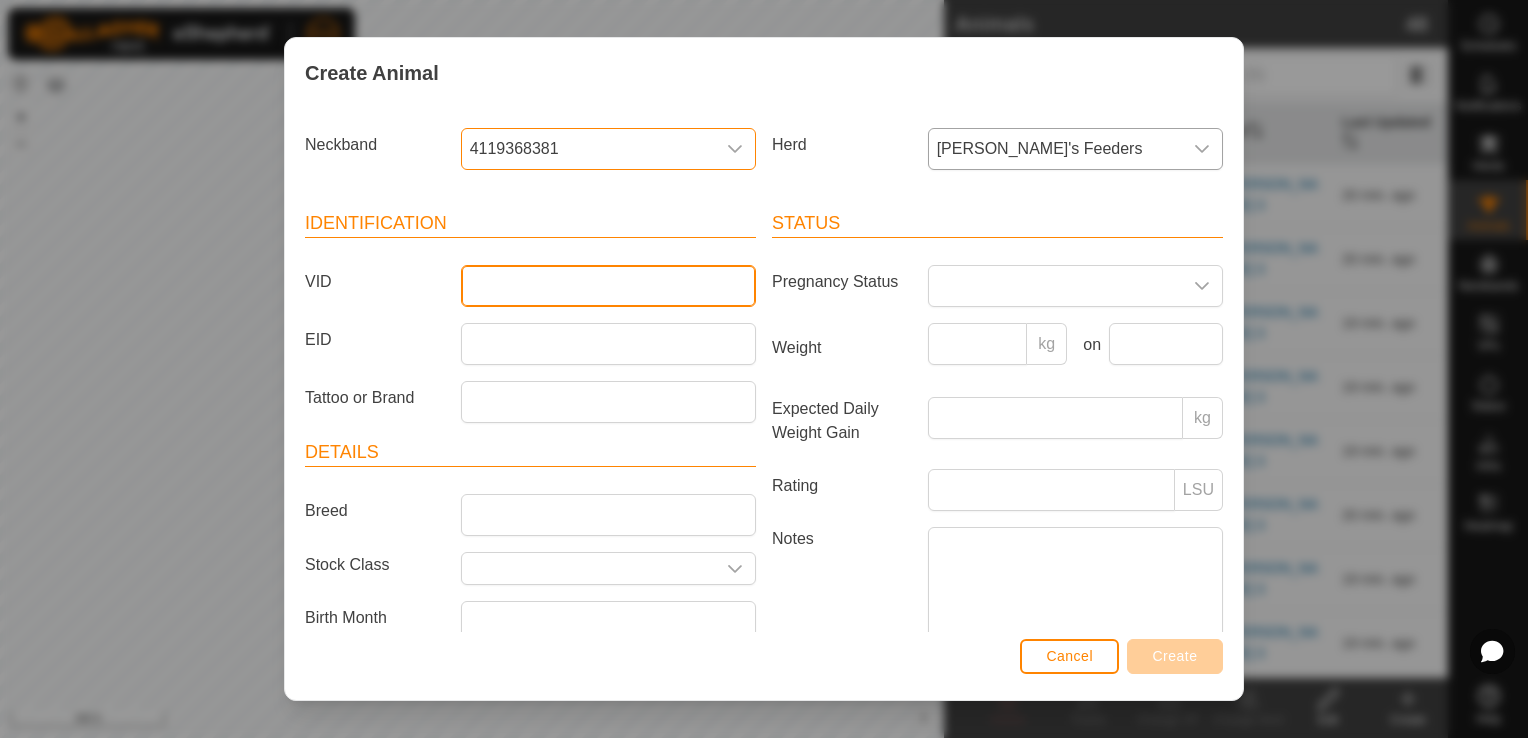 click on "VID" at bounding box center [608, 286] 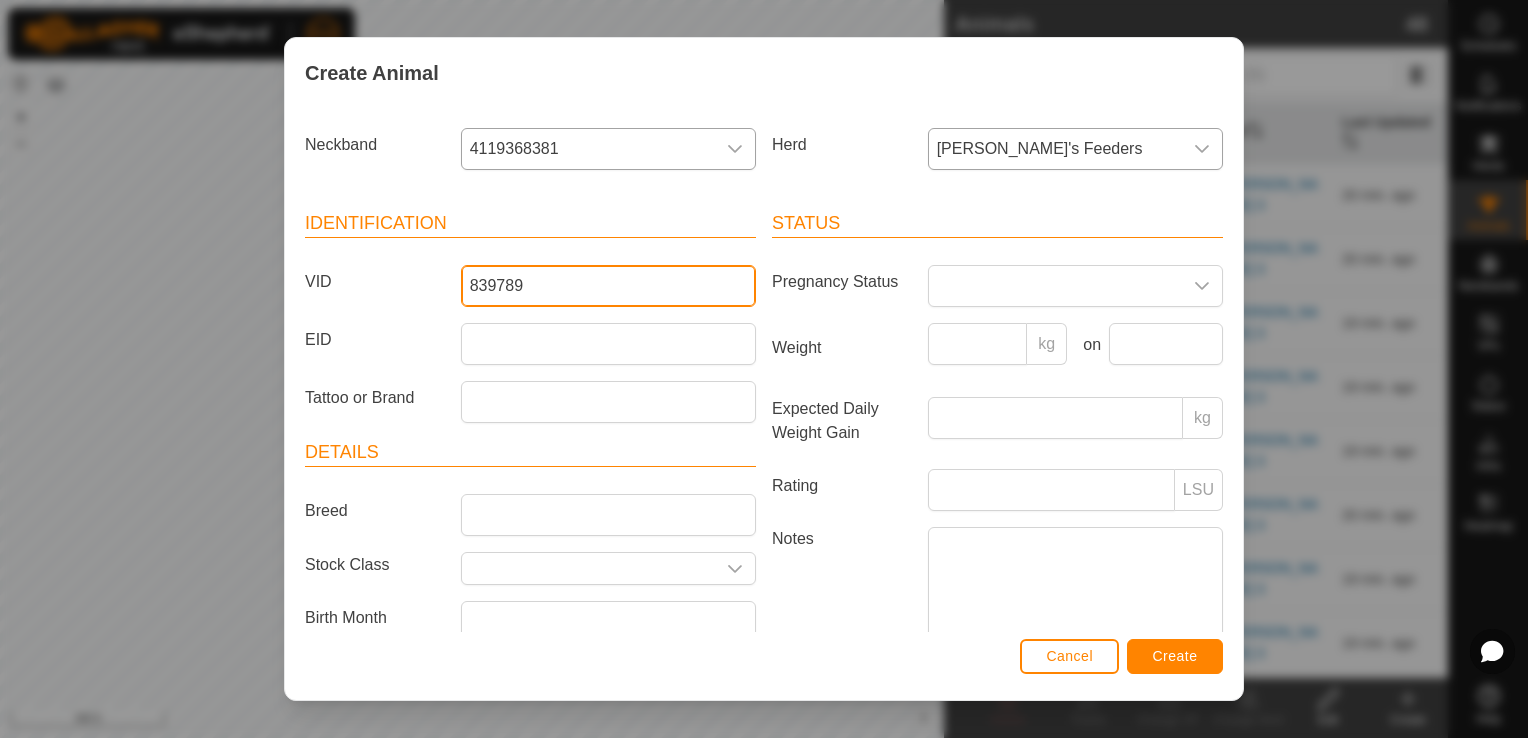 type on "839789" 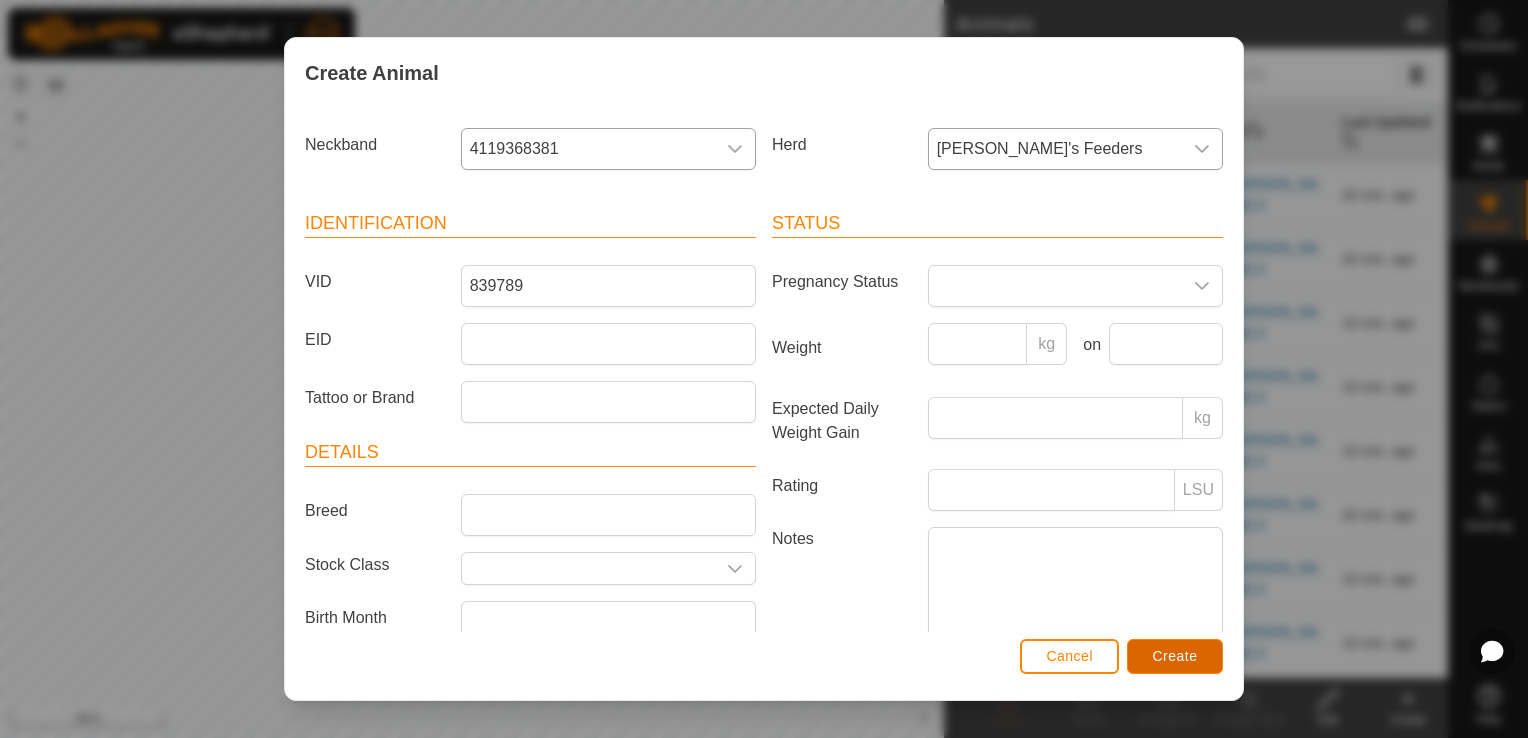 click on "Create" at bounding box center (1175, 656) 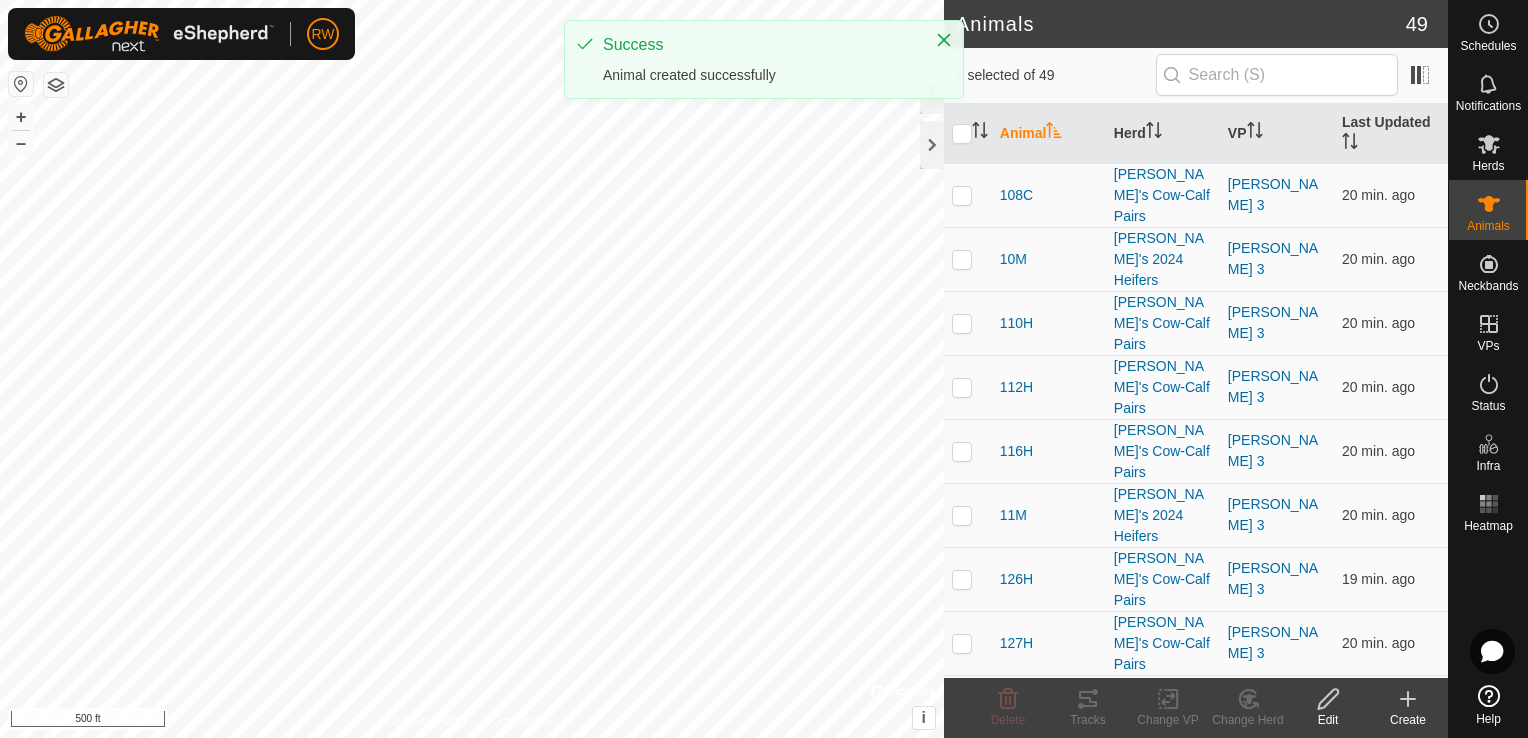 click 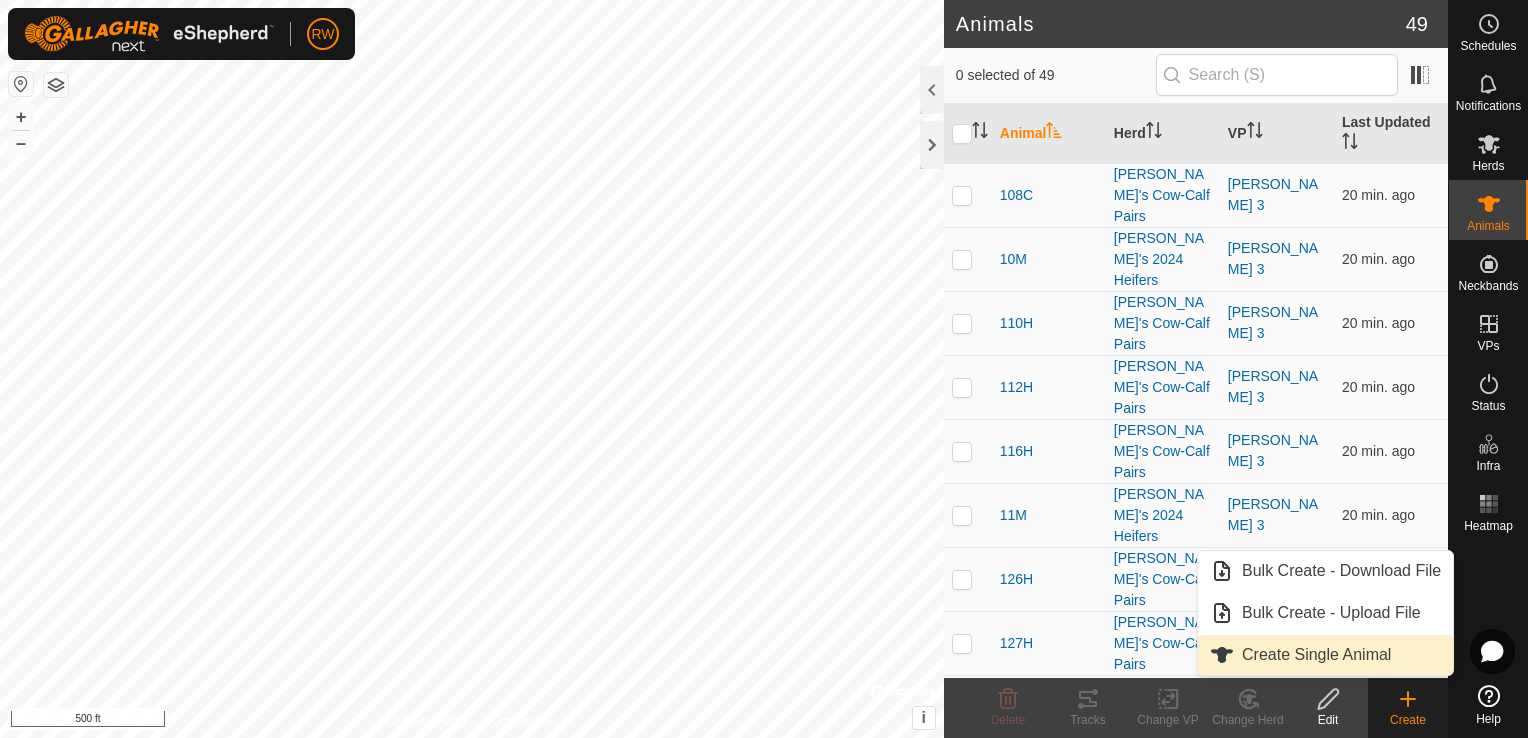 click on "Create Single Animal" at bounding box center [1325, 655] 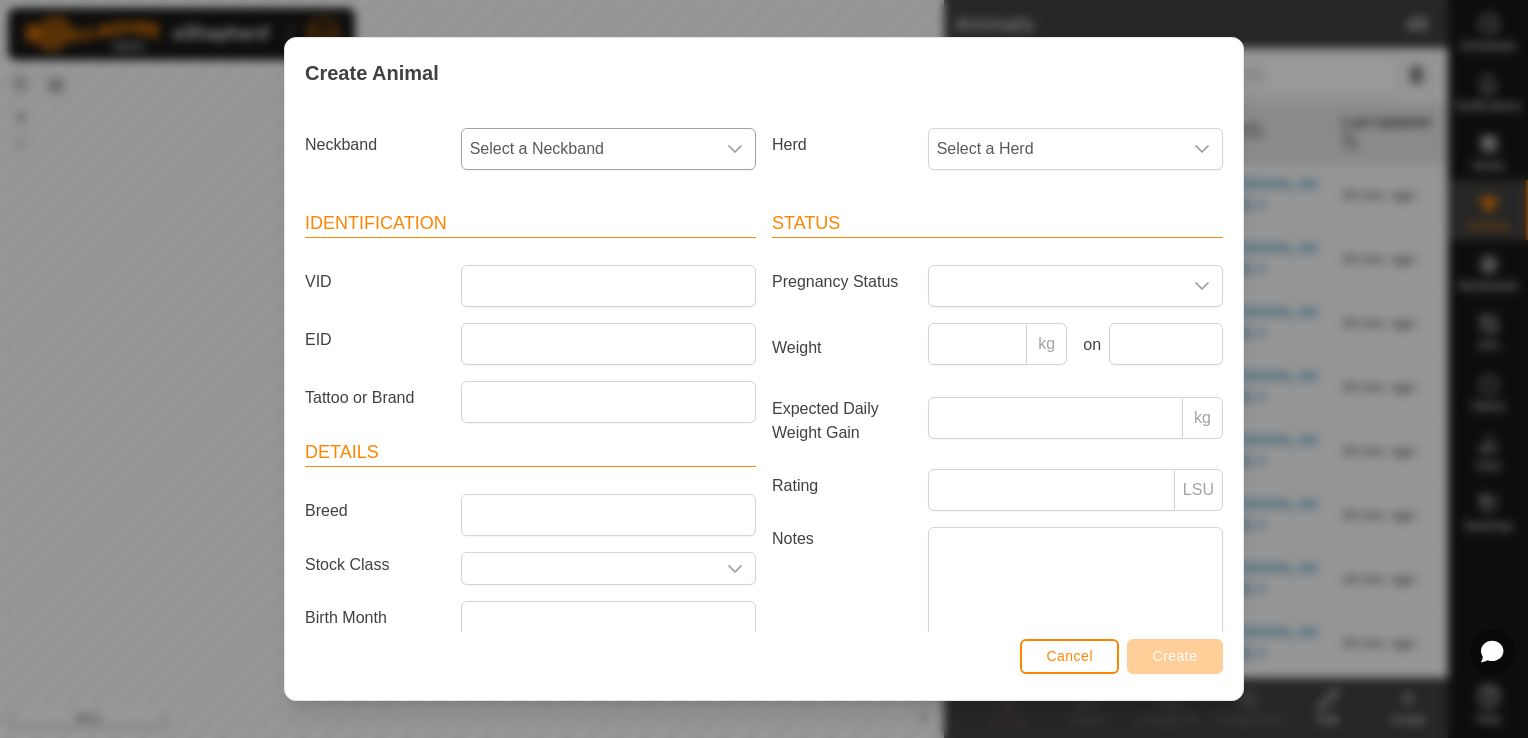 click at bounding box center (735, 149) 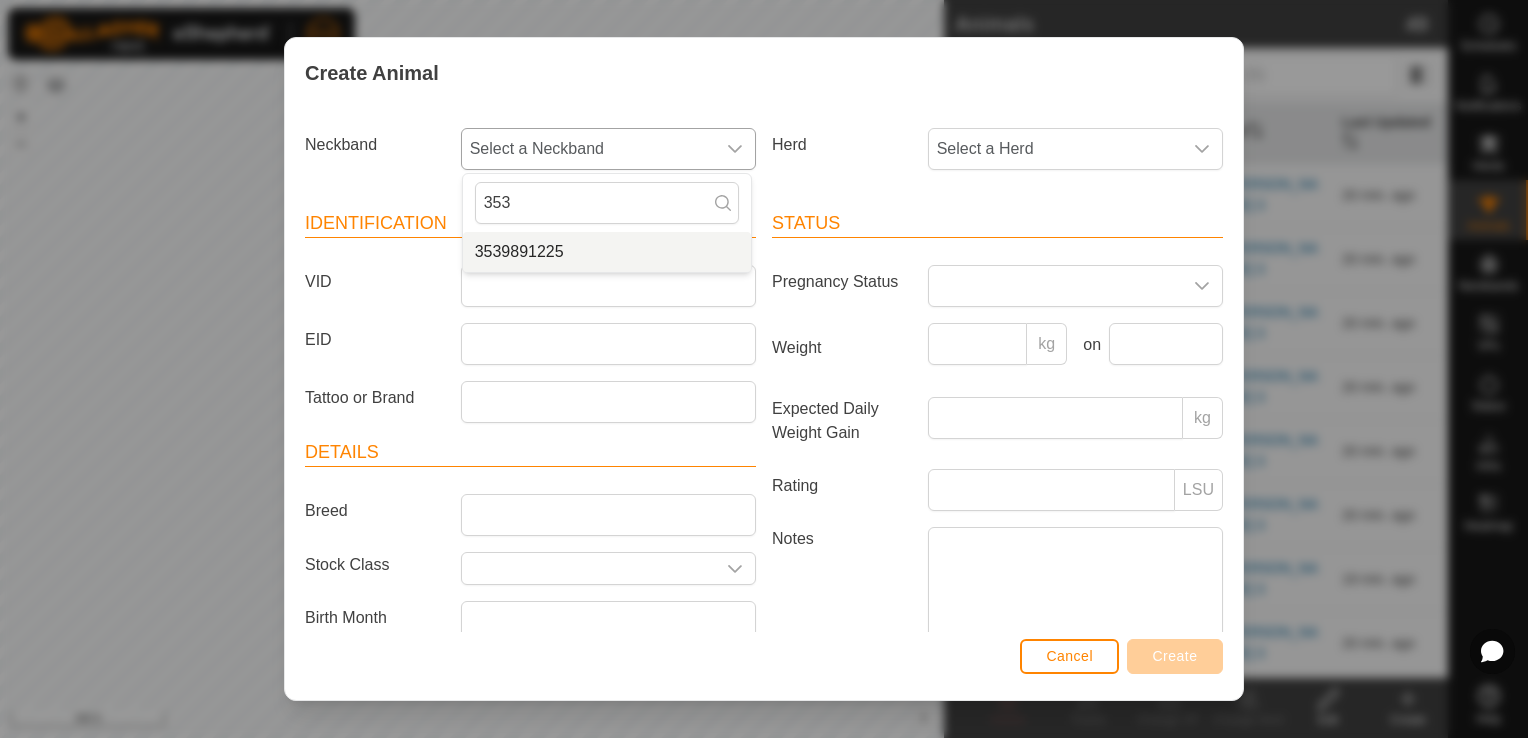 type on "353" 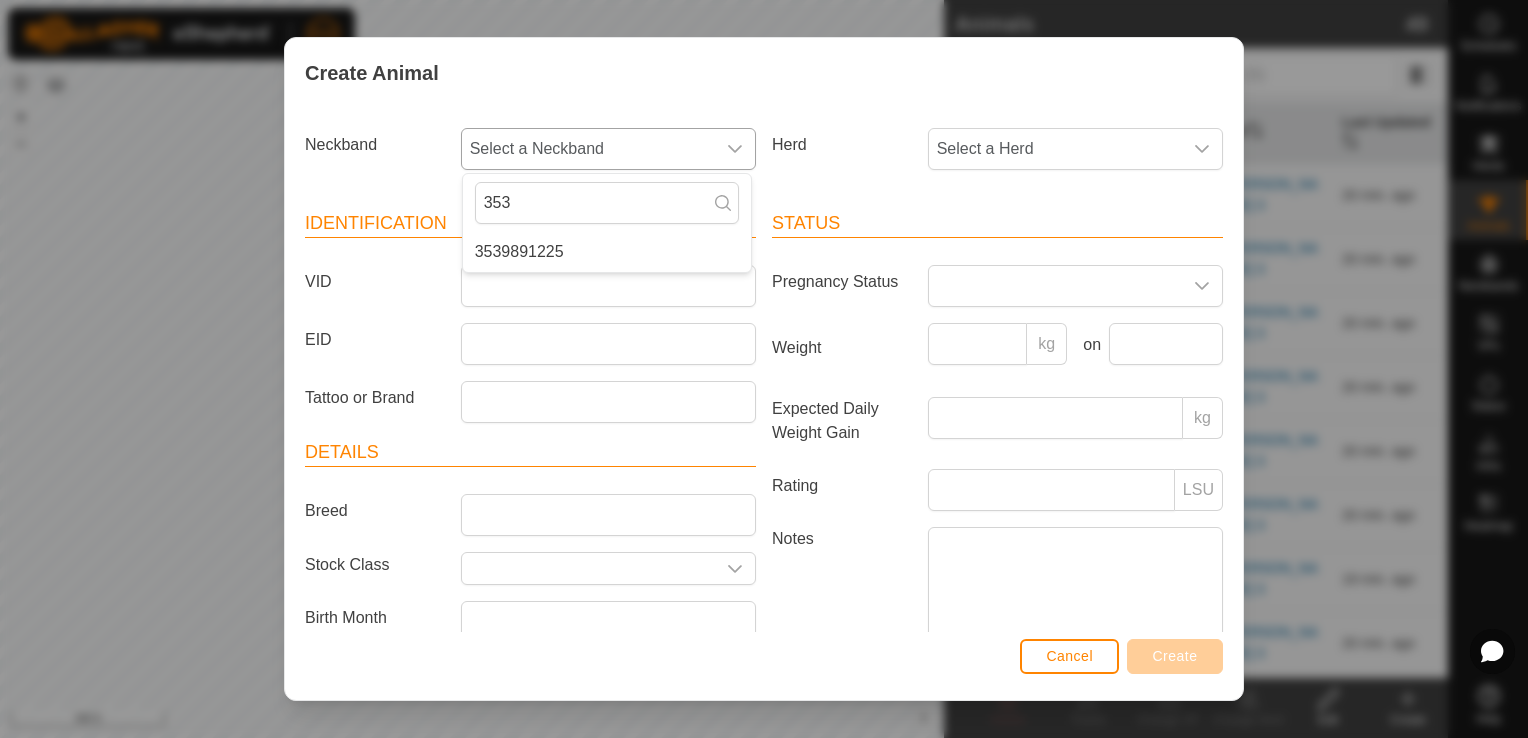 click on "3539891225" at bounding box center [607, 252] 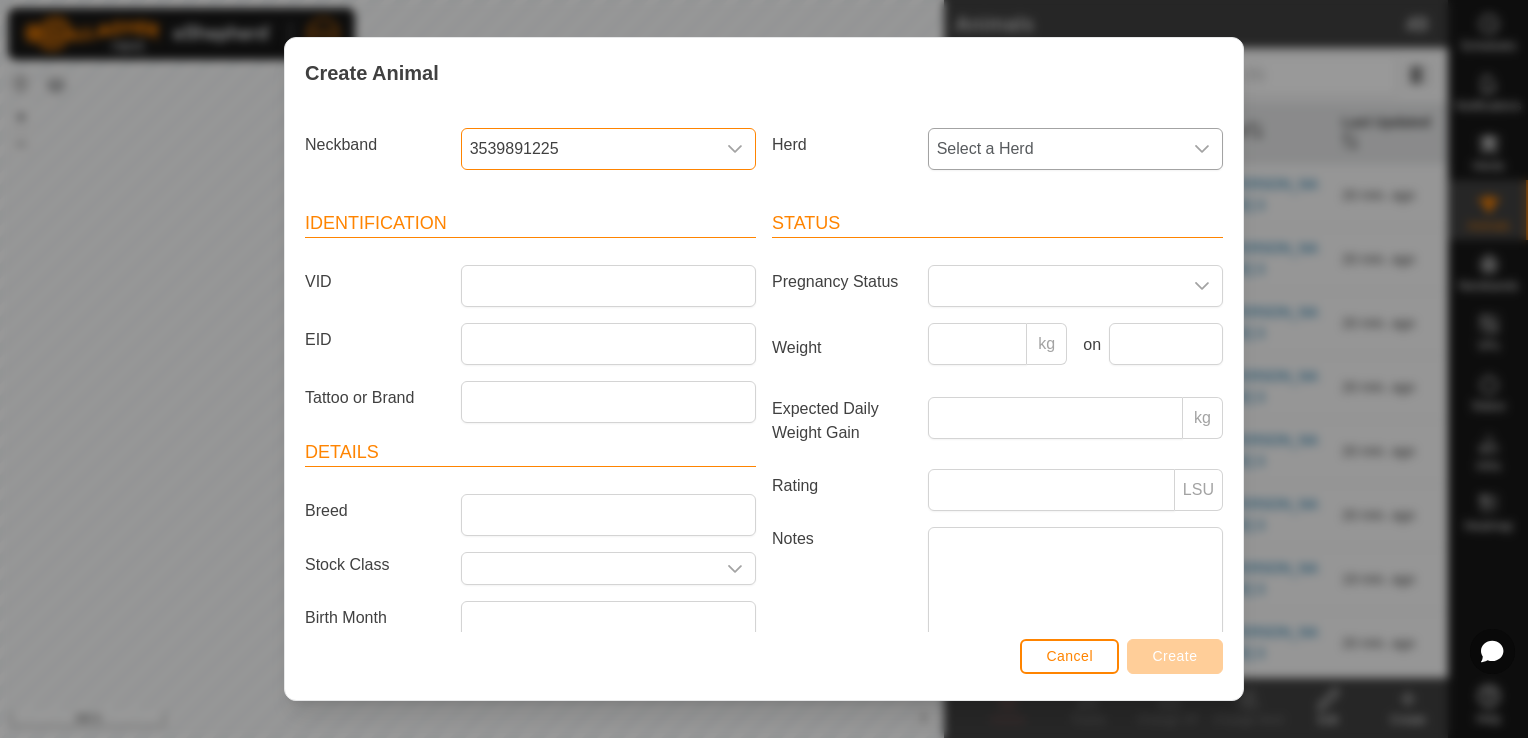 click 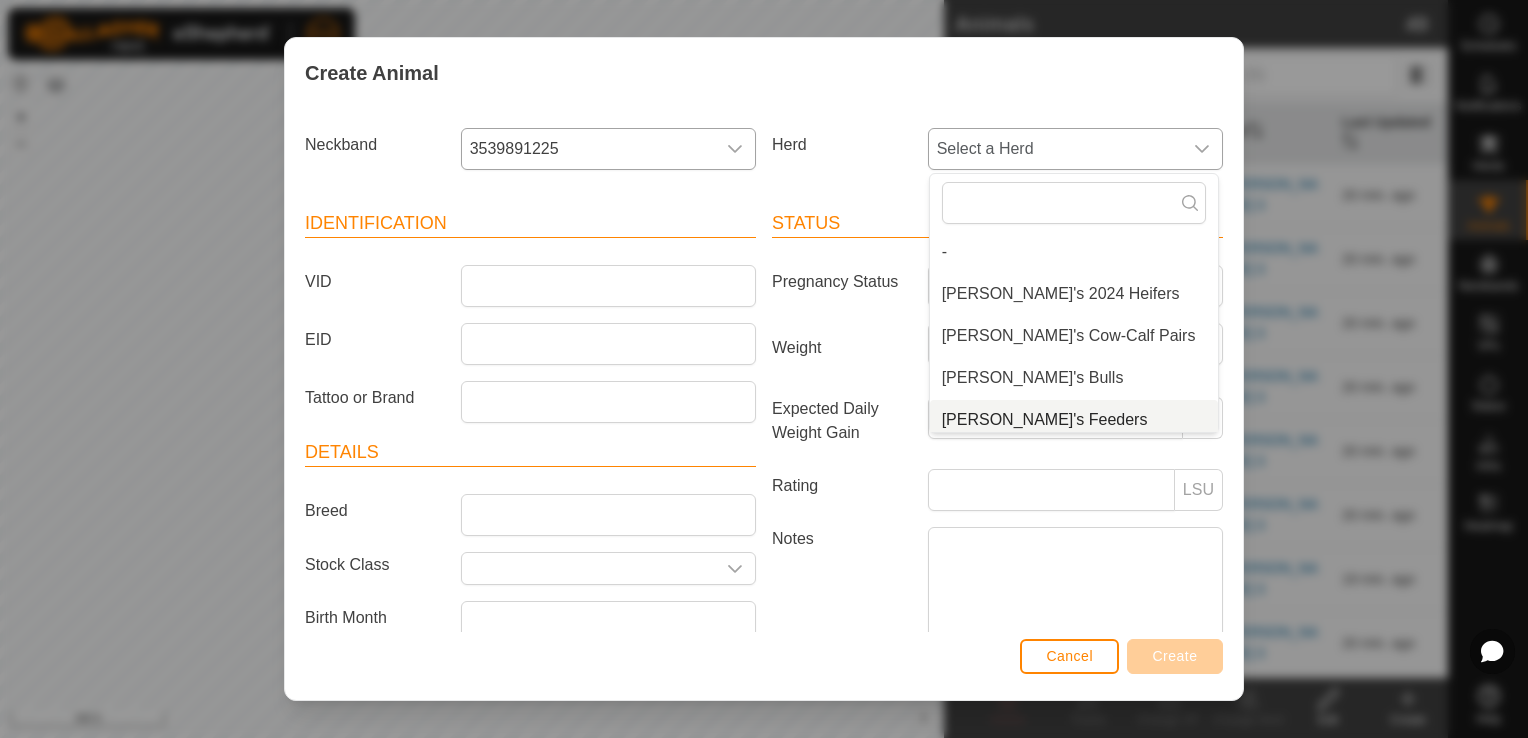 scroll, scrollTop: 8, scrollLeft: 0, axis: vertical 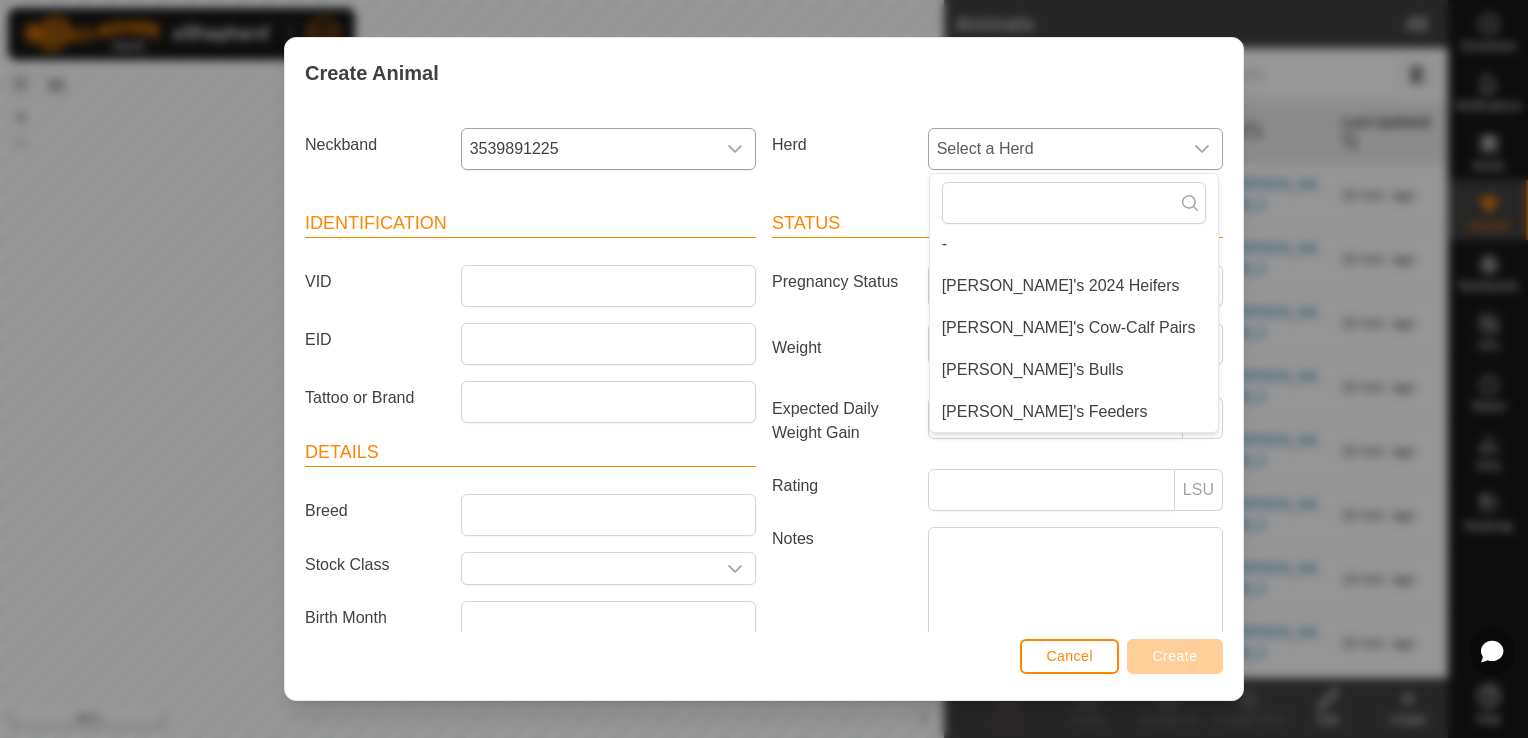 click on "[PERSON_NAME]'s Feeders" at bounding box center (1074, 412) 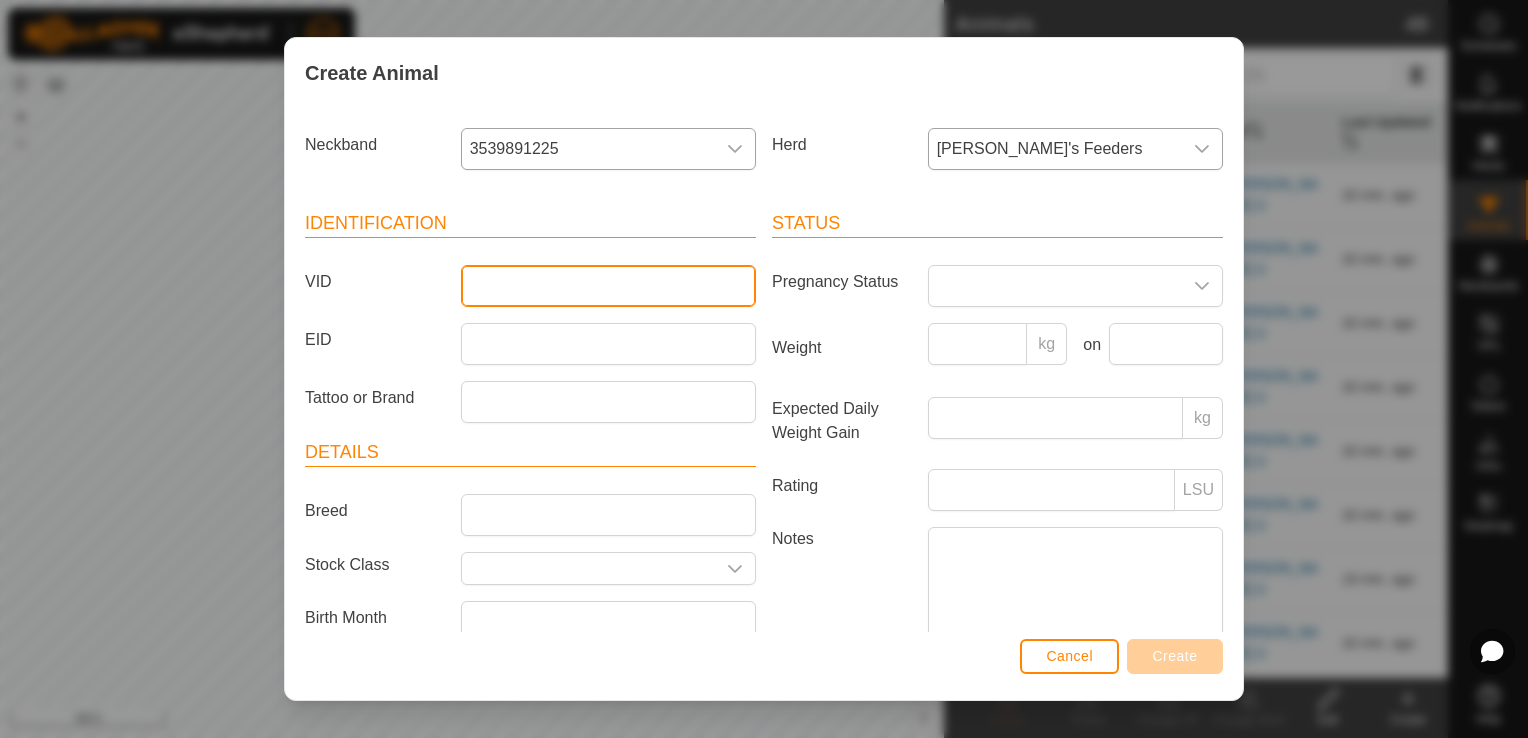 click on "VID" at bounding box center (608, 286) 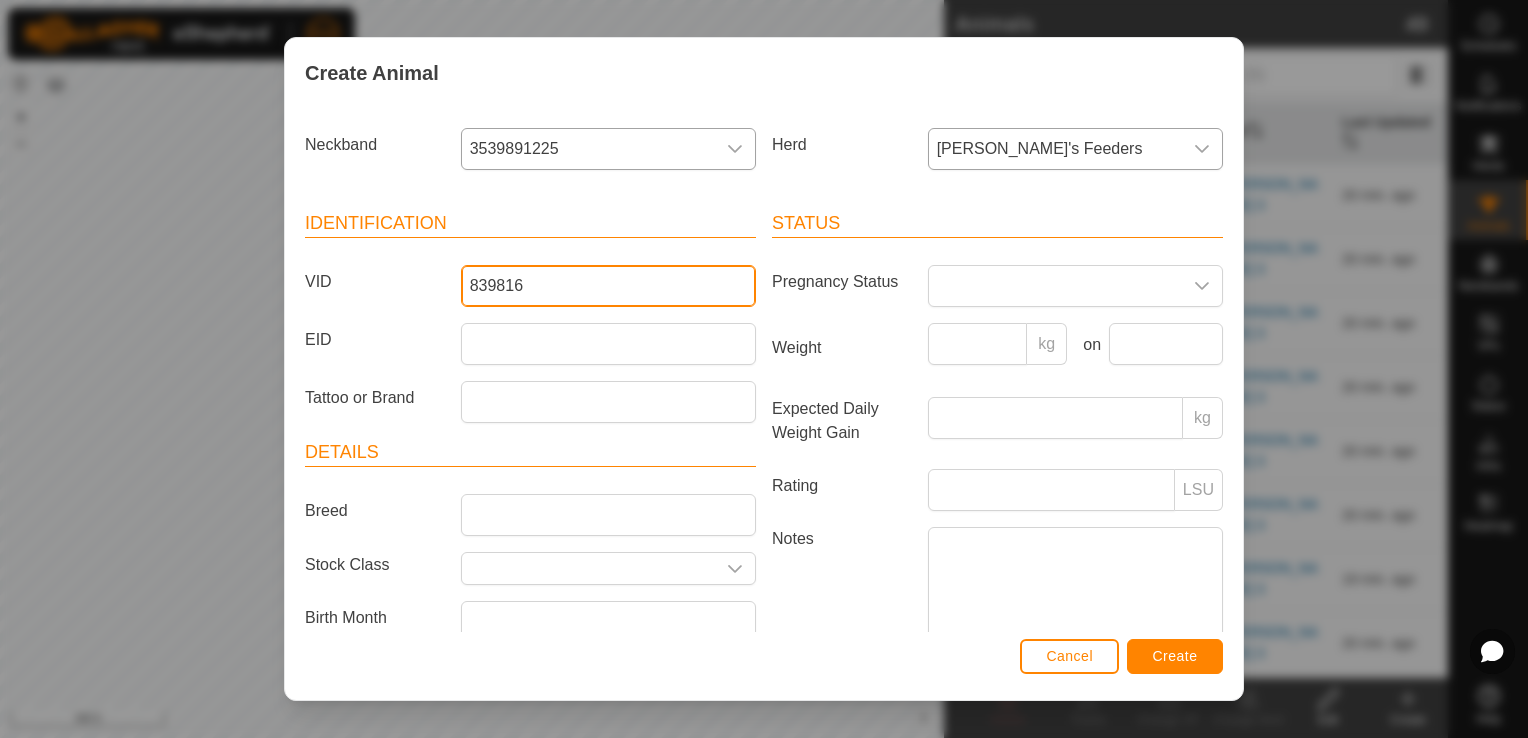 type on "839816" 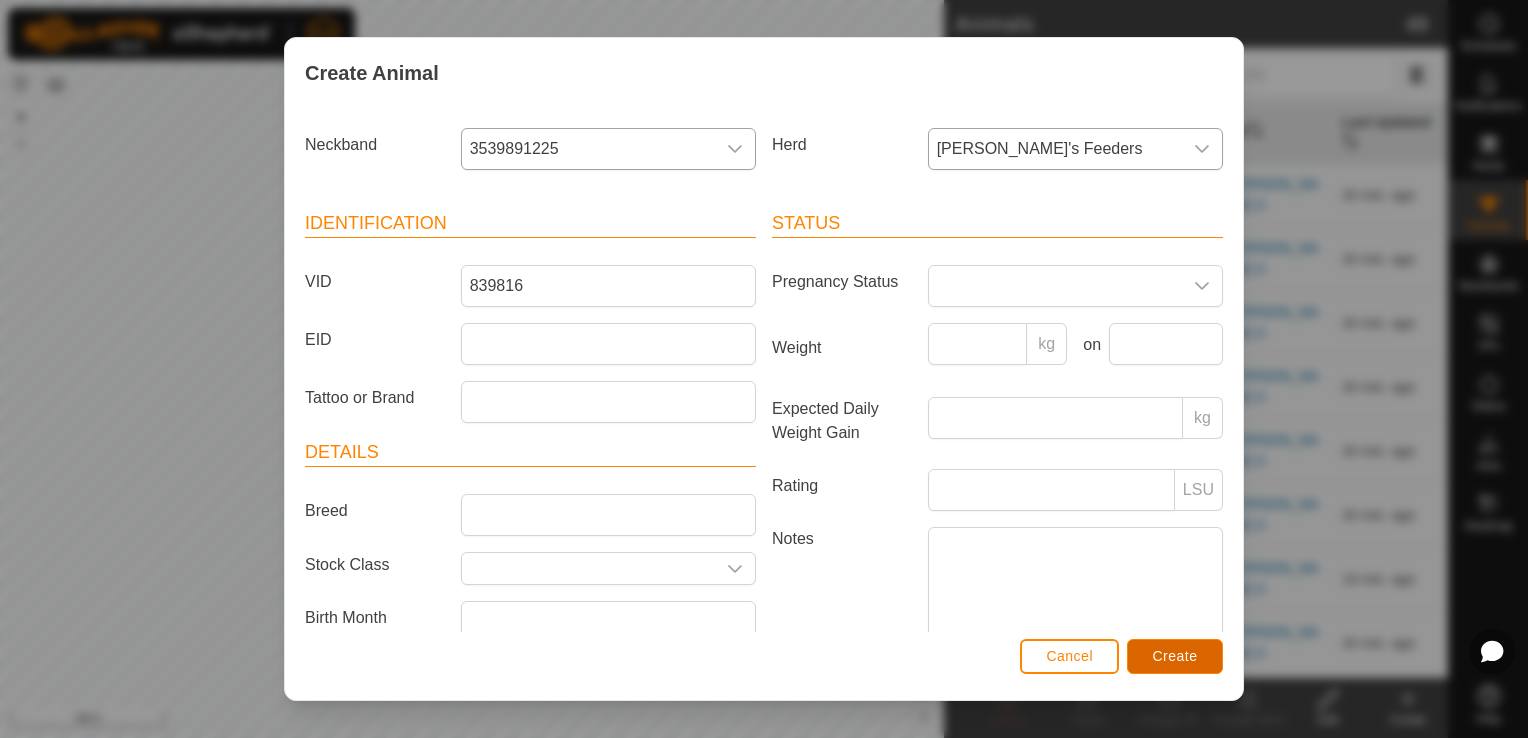 click on "Create" at bounding box center (1175, 656) 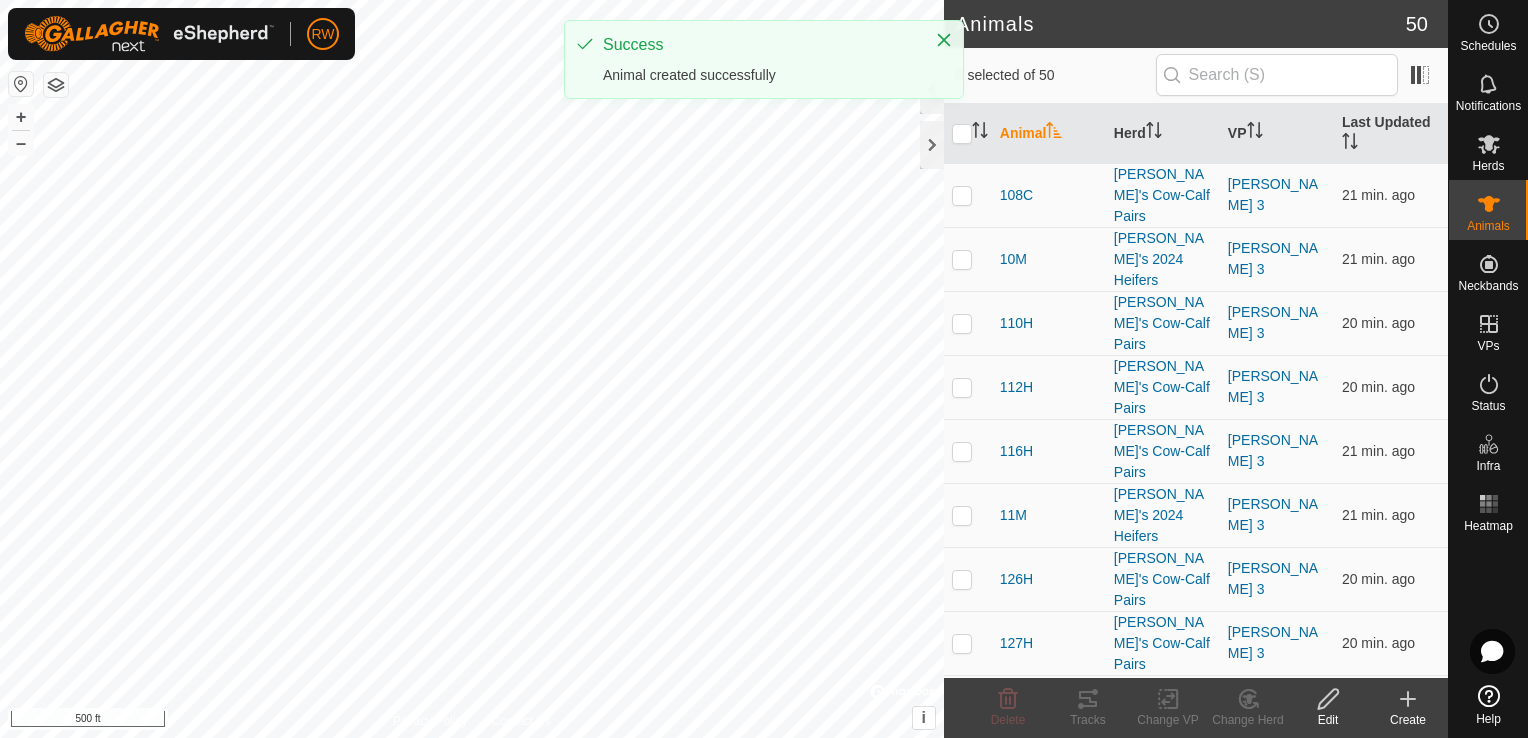 click 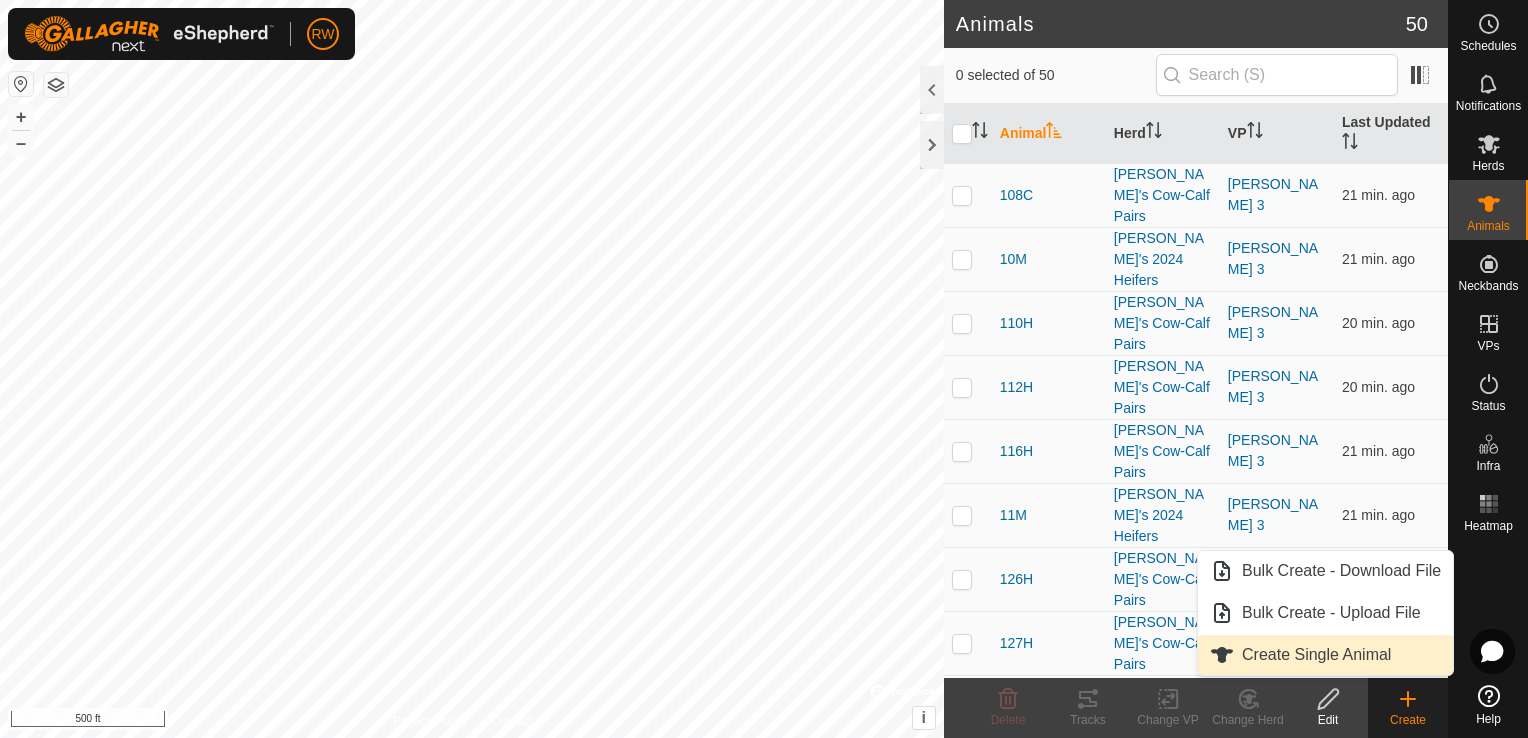 click on "Create Single Animal" at bounding box center (1325, 655) 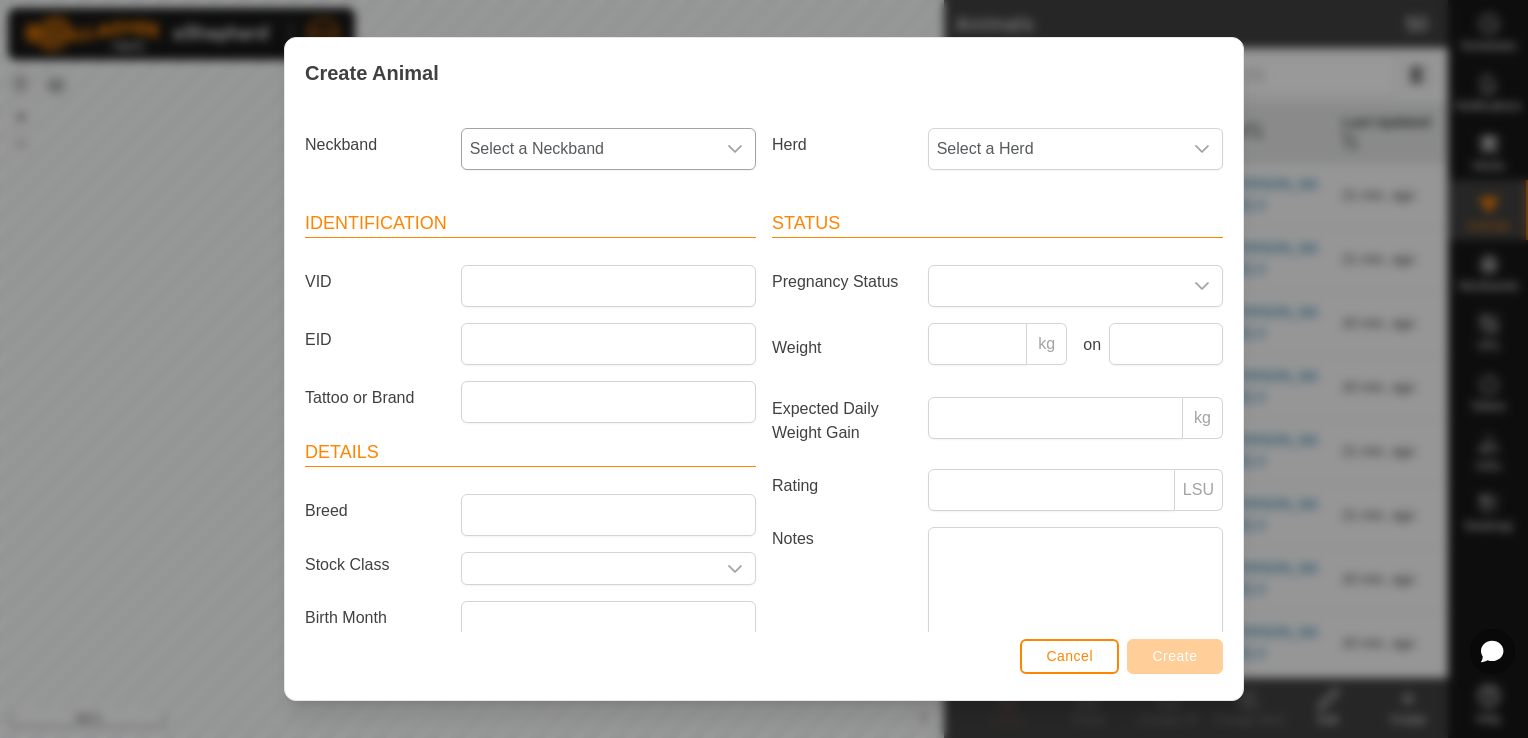 click 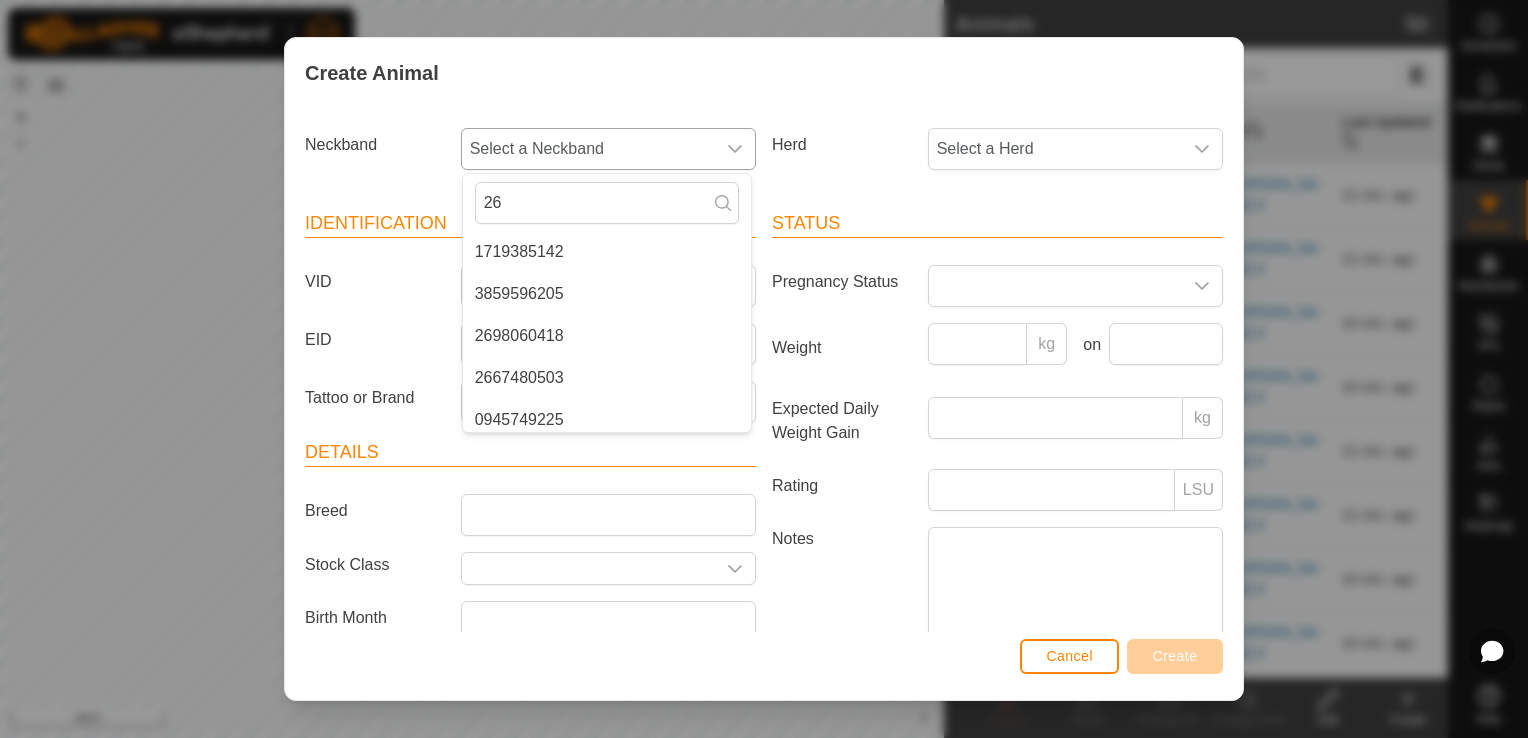 type on "266" 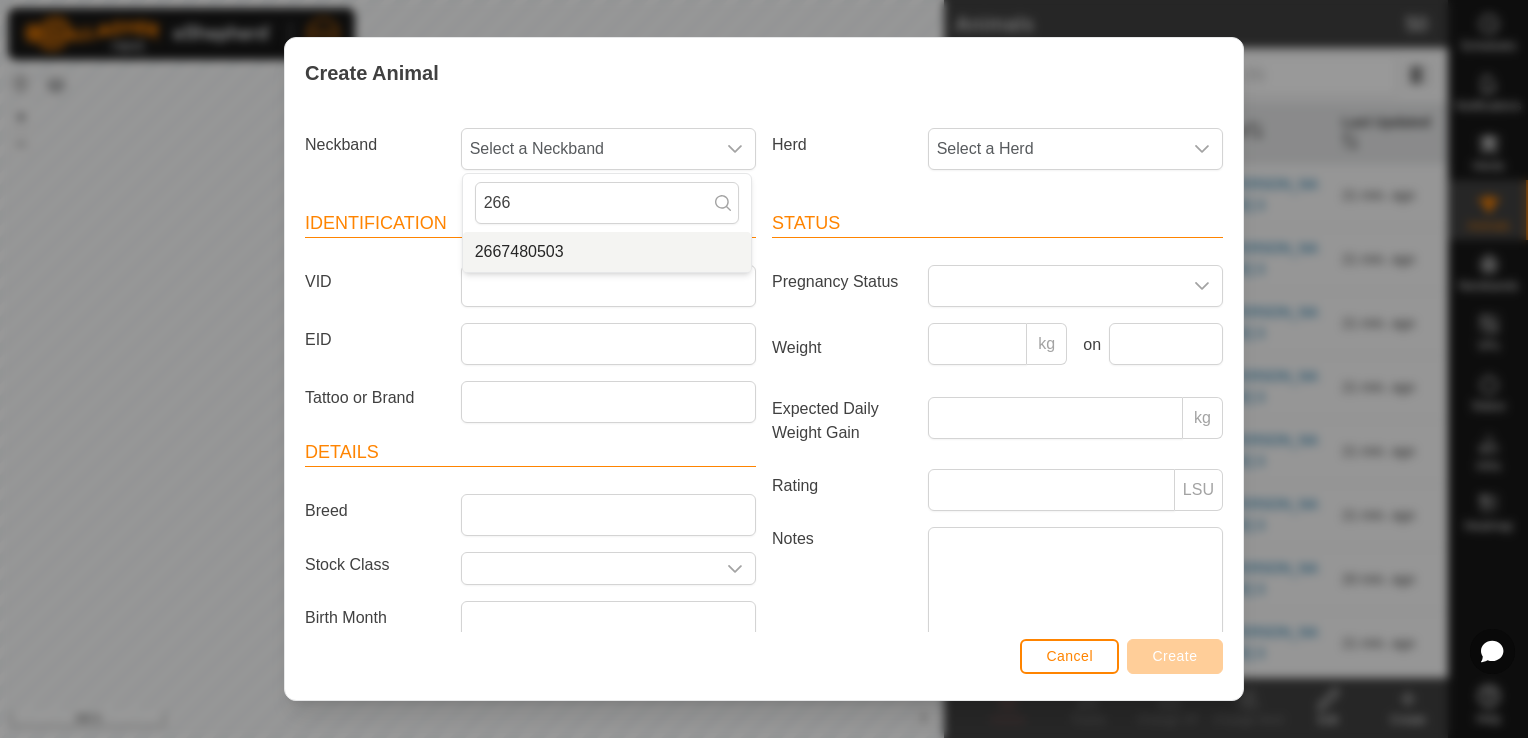 click on "2667480503" at bounding box center [607, 252] 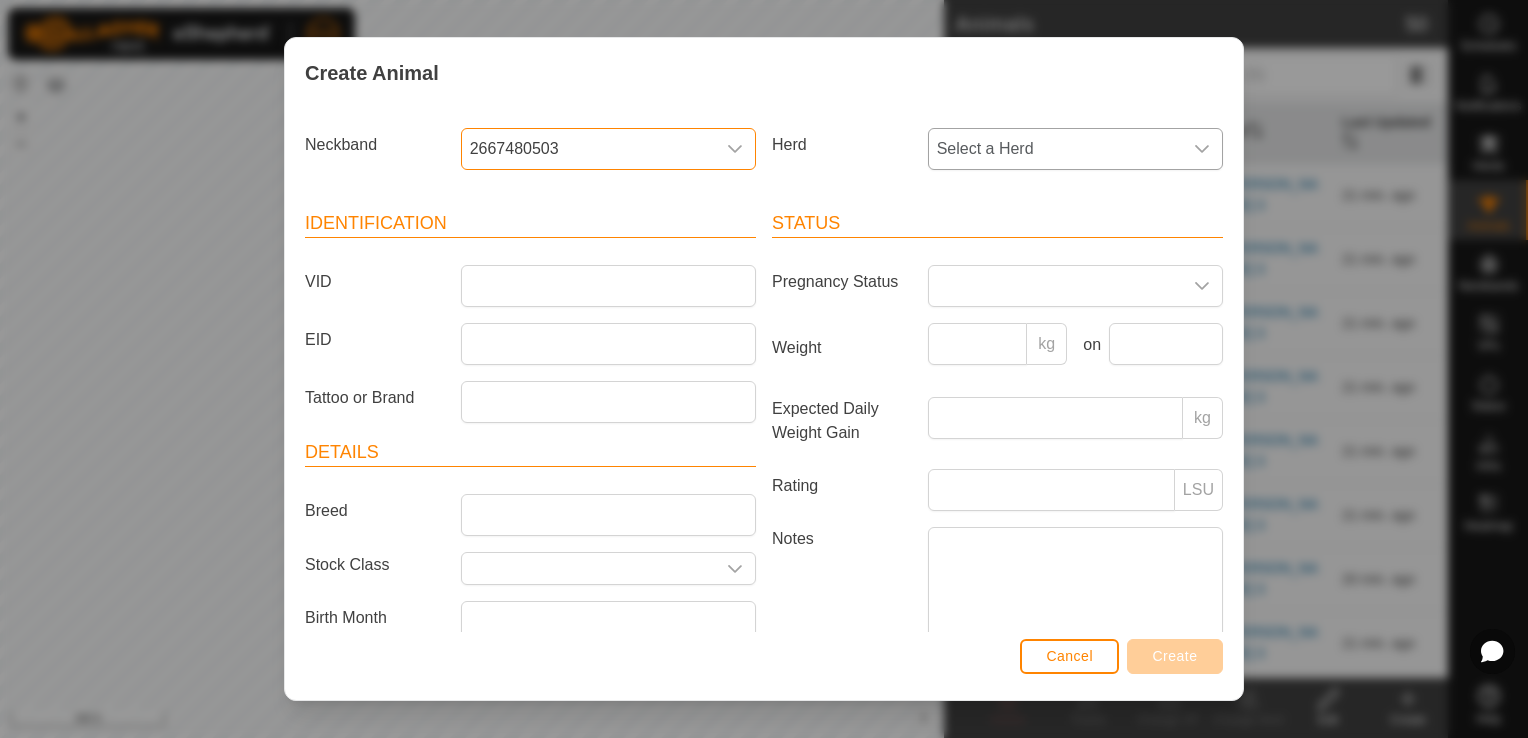 click 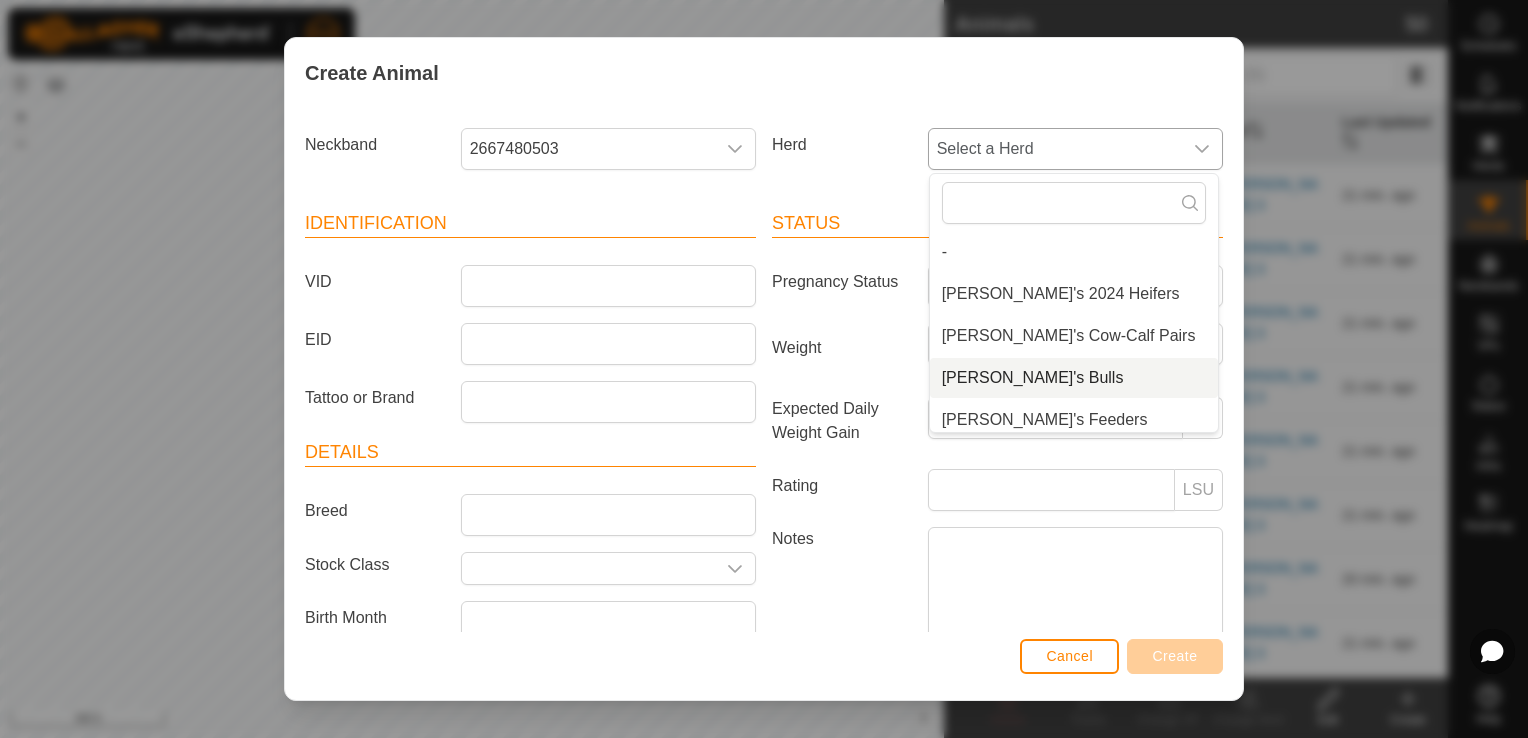 scroll, scrollTop: 8, scrollLeft: 0, axis: vertical 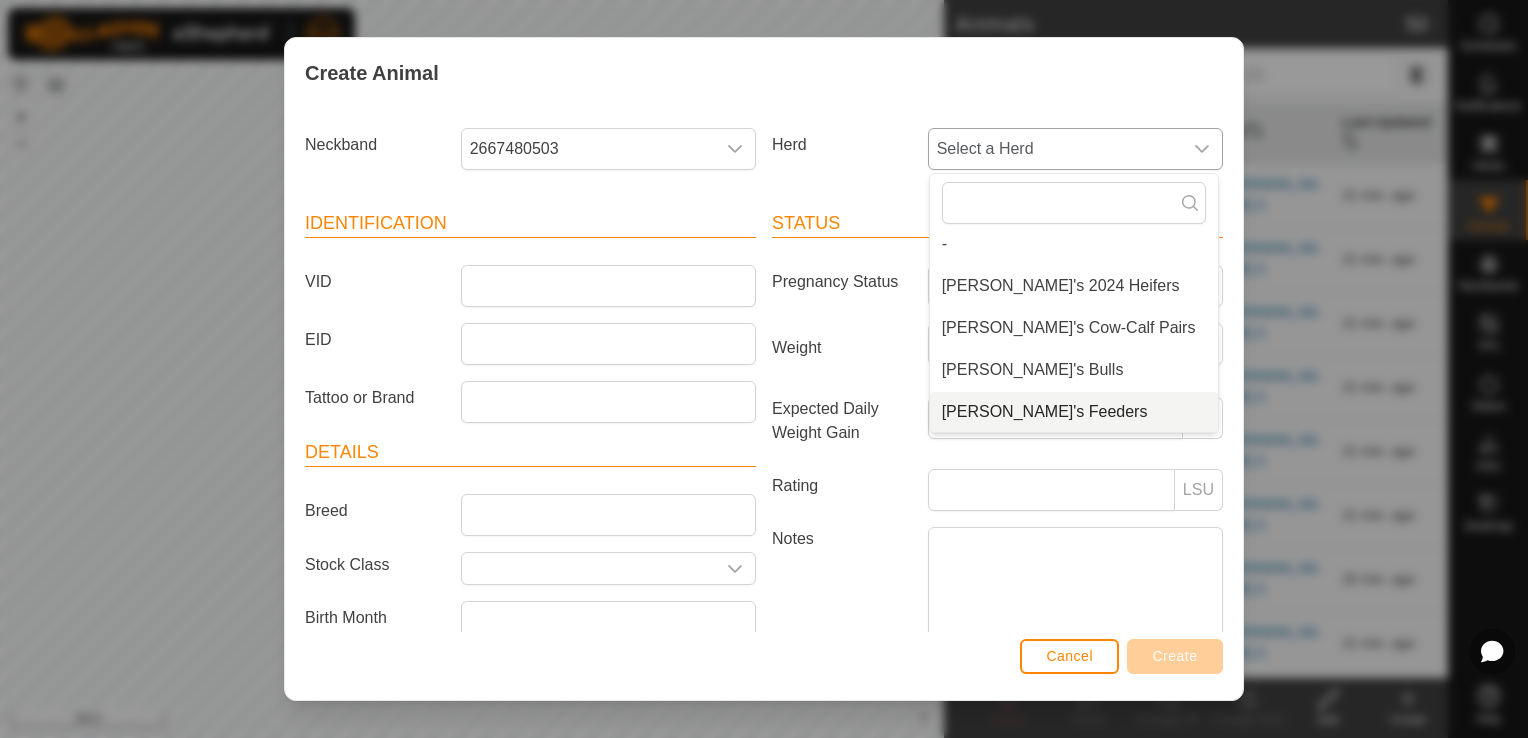 click on "[PERSON_NAME]'s Feeders" at bounding box center (1074, 412) 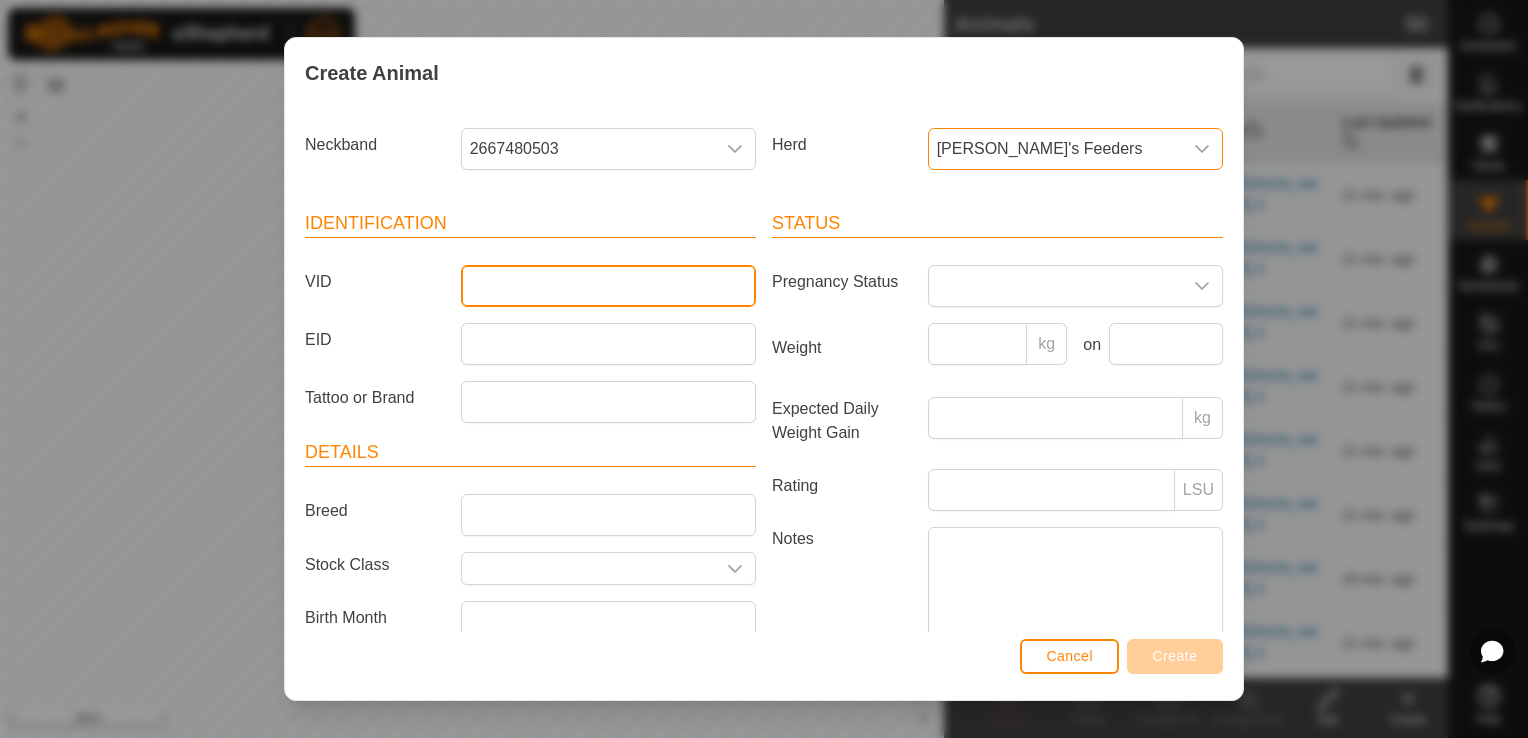 click on "VID" at bounding box center (608, 286) 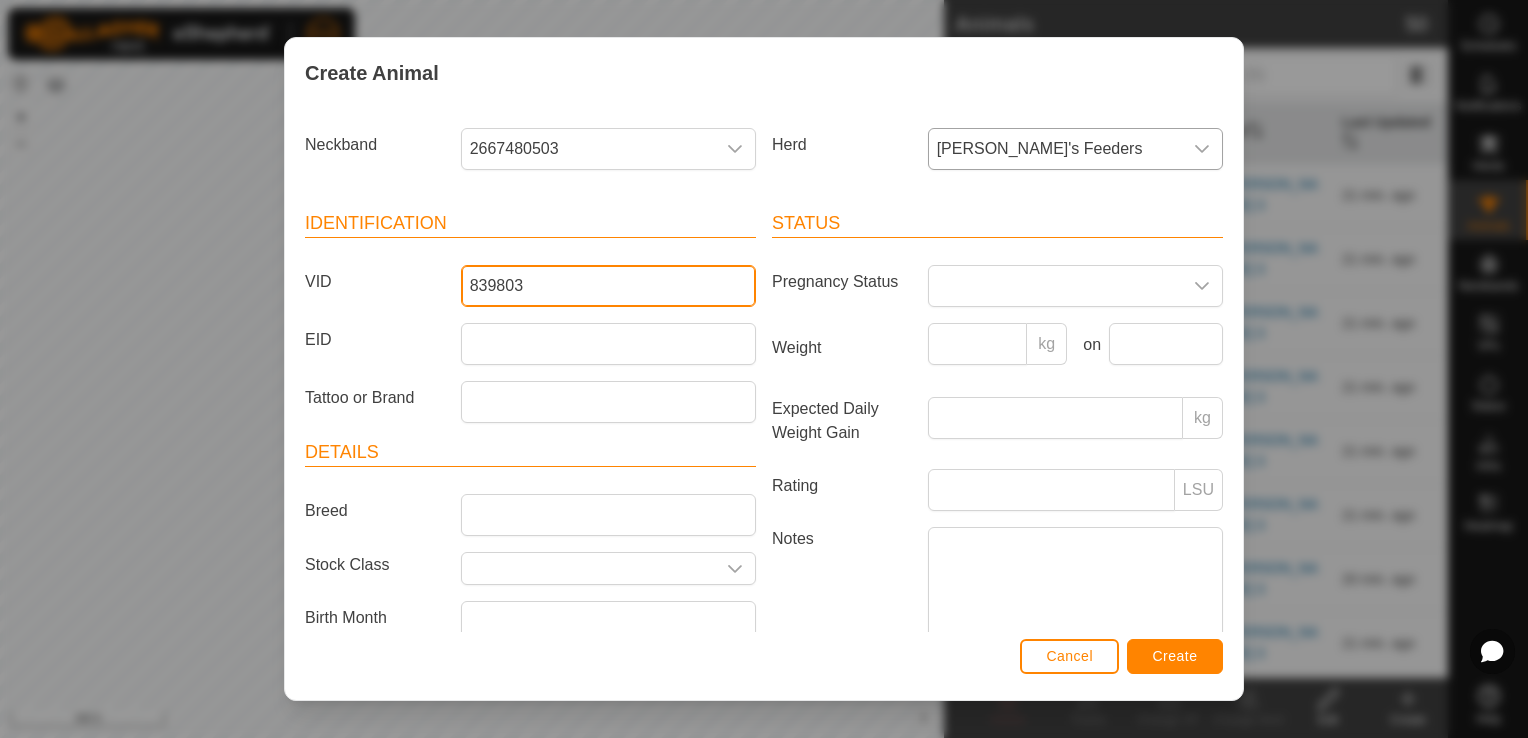 type on "839803" 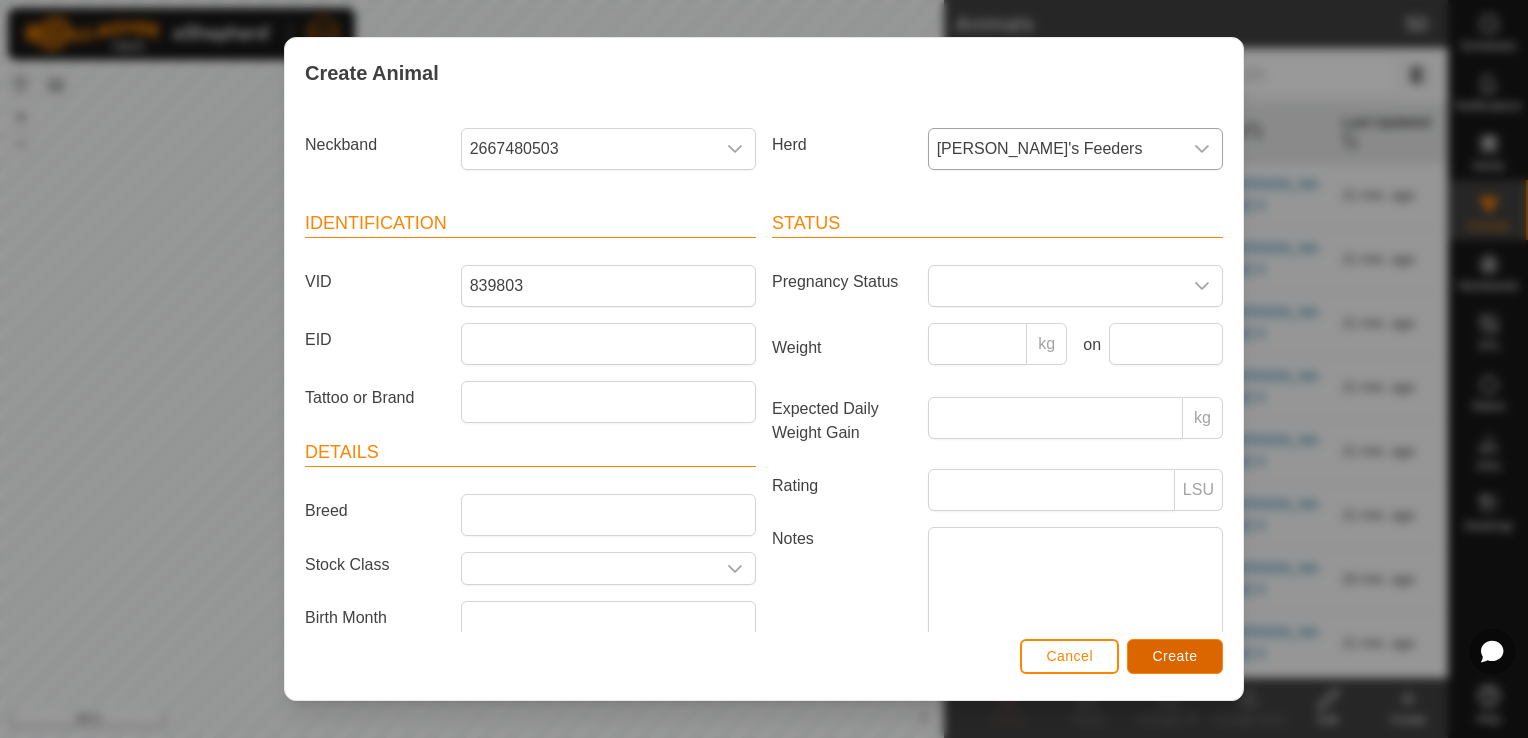 click on "Create" at bounding box center (1175, 656) 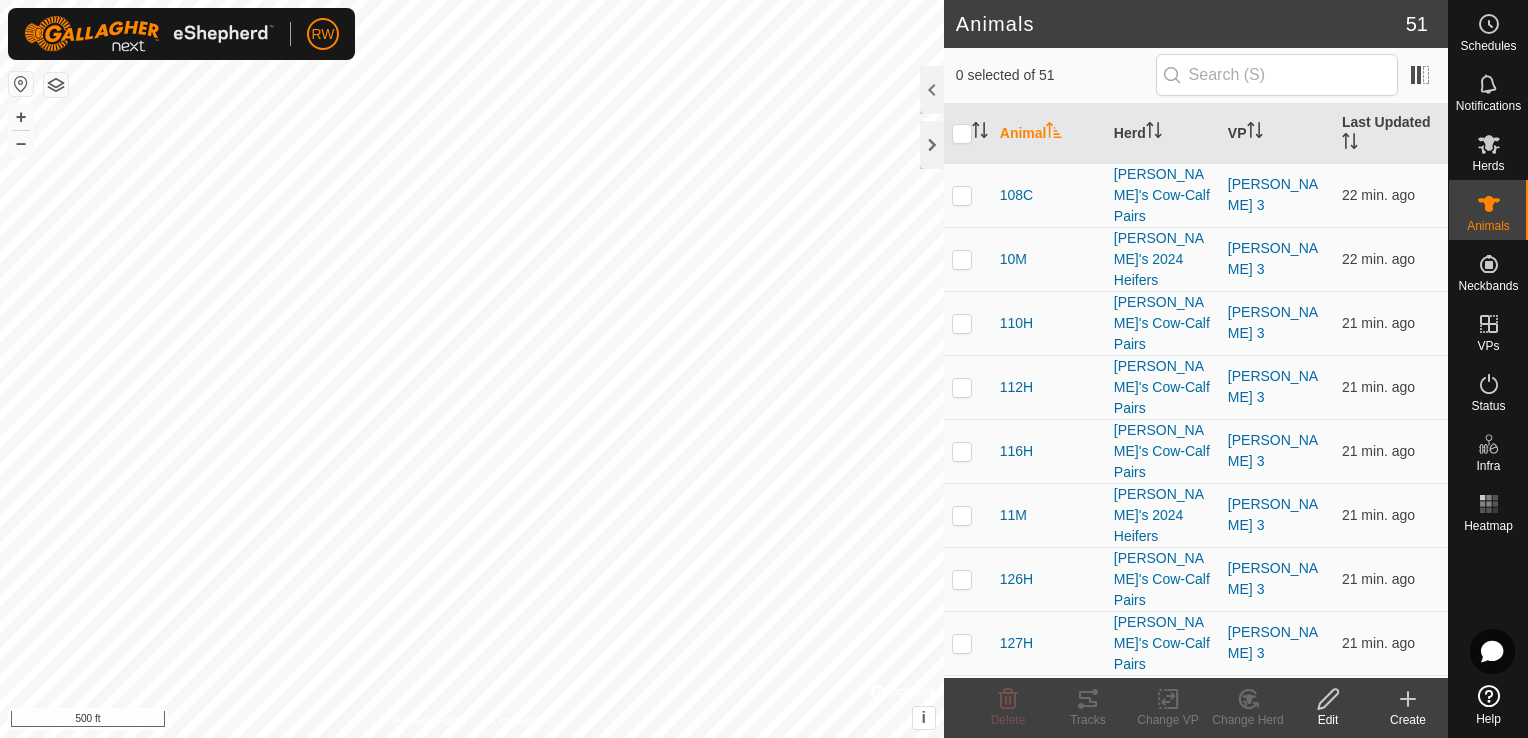 click 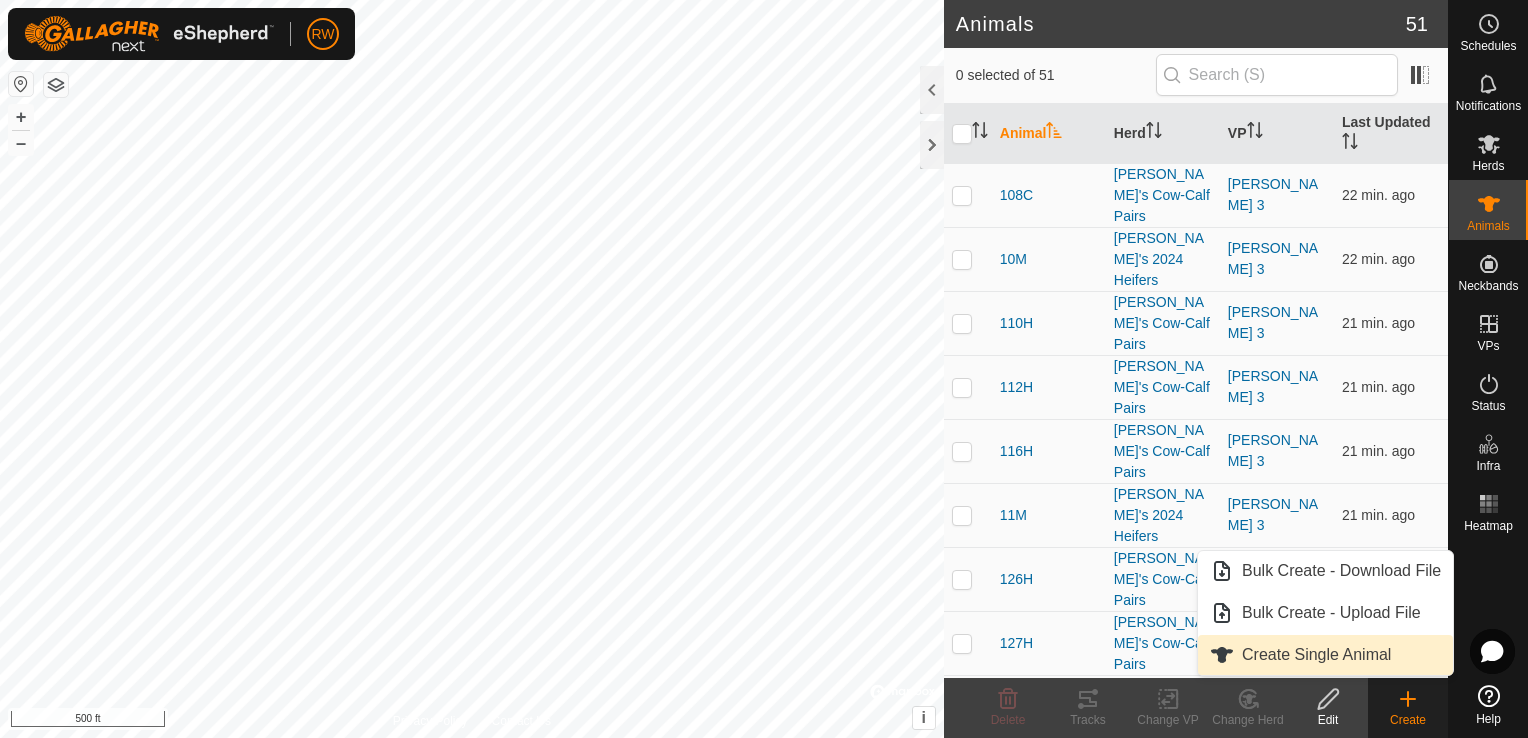 click on "Create Single Animal" at bounding box center (1325, 655) 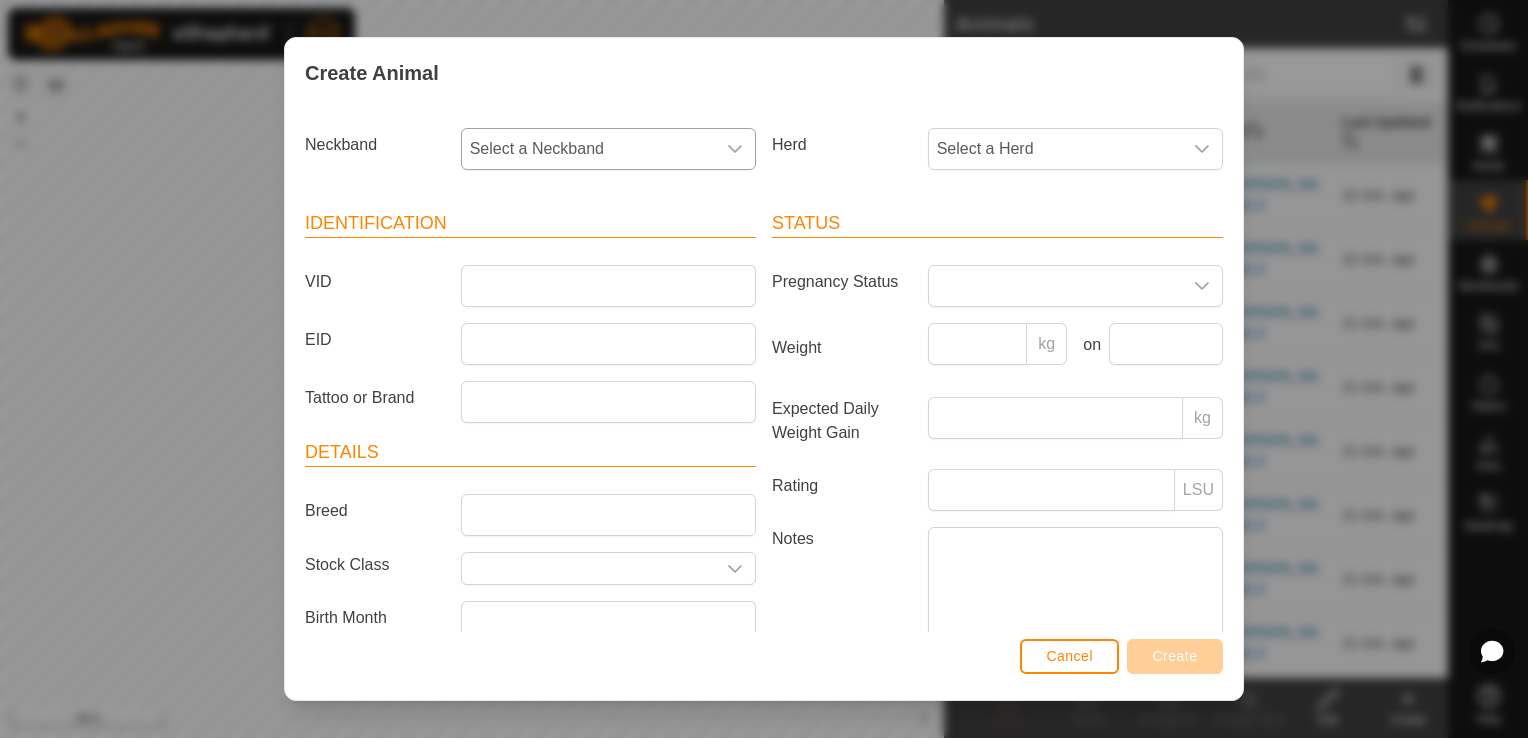 click at bounding box center [735, 149] 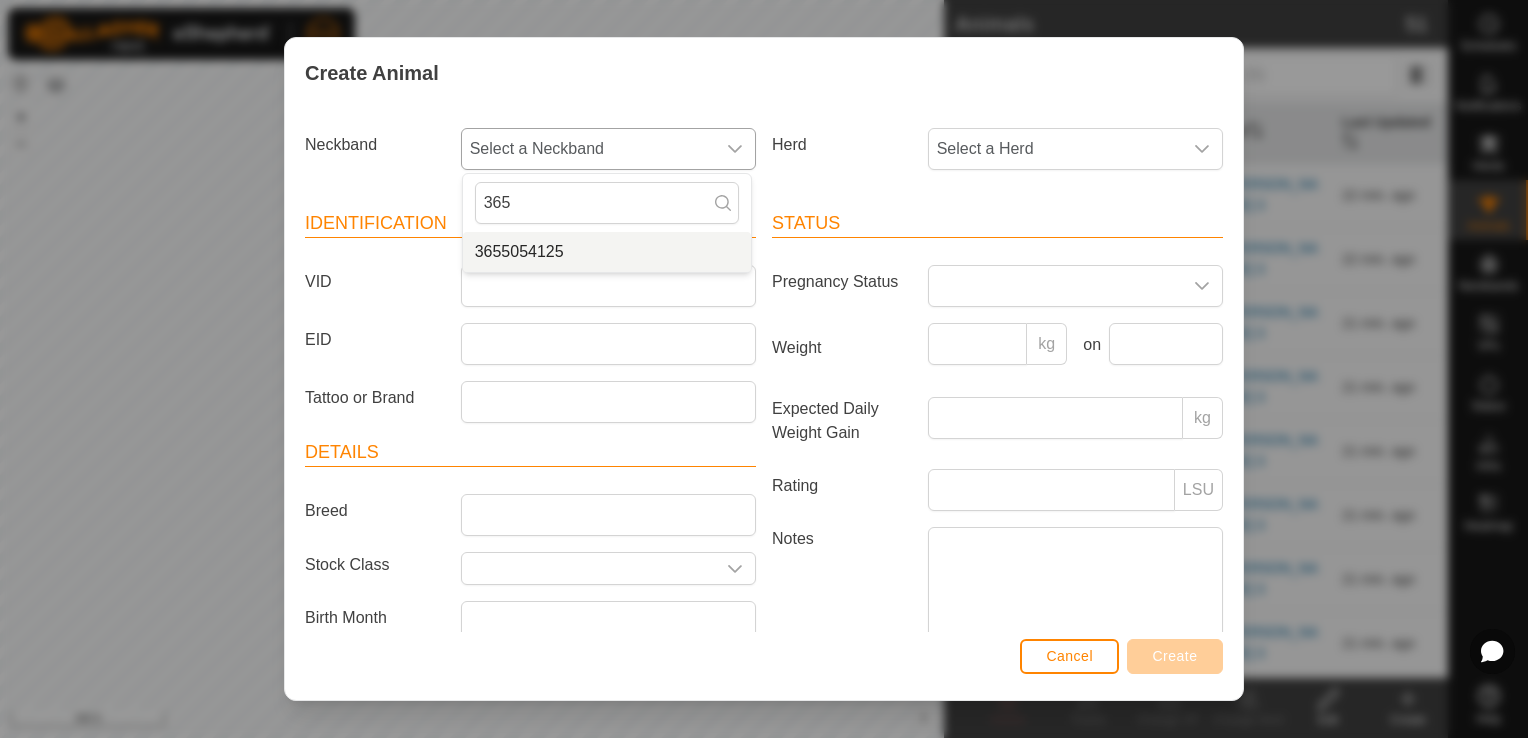 type on "365" 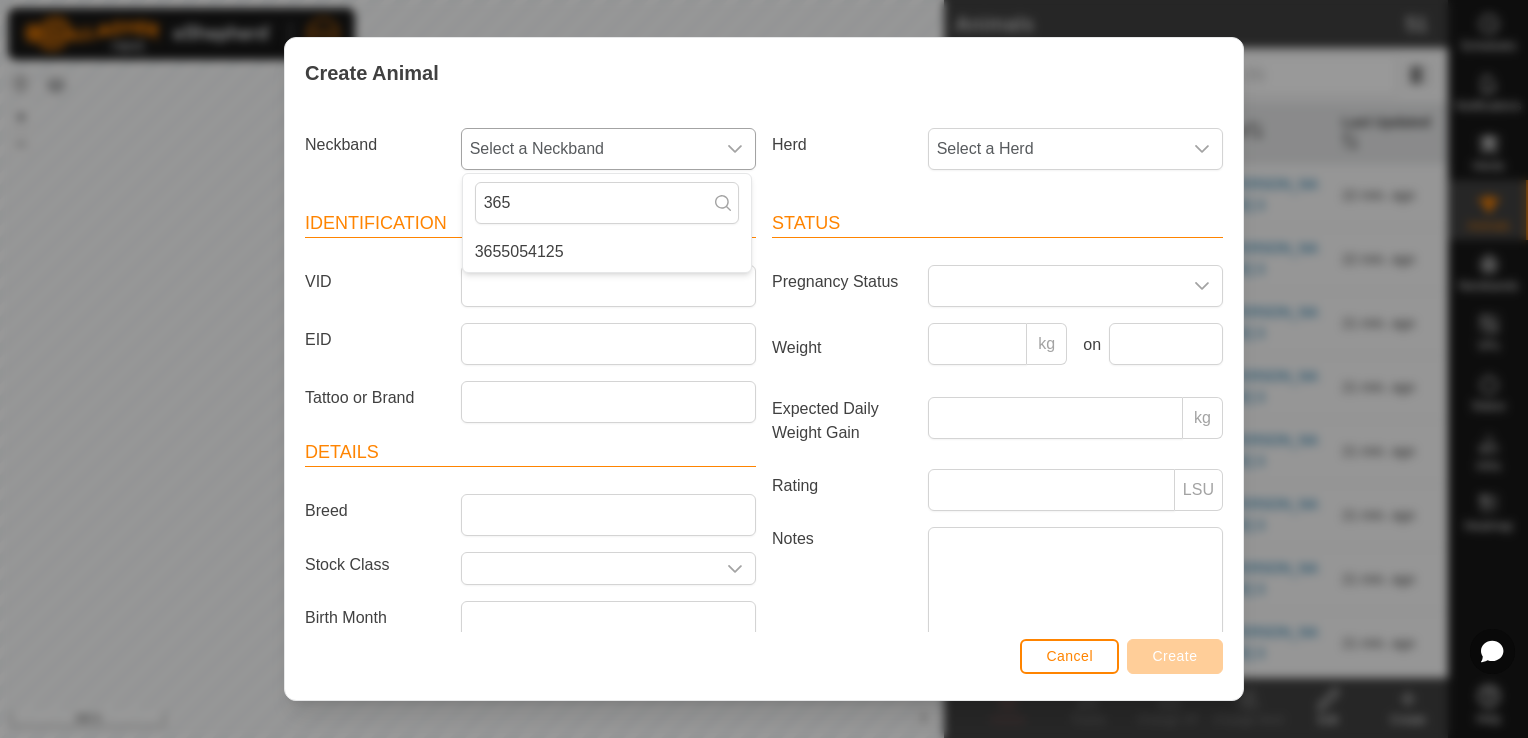 click on "3655054125" at bounding box center (607, 252) 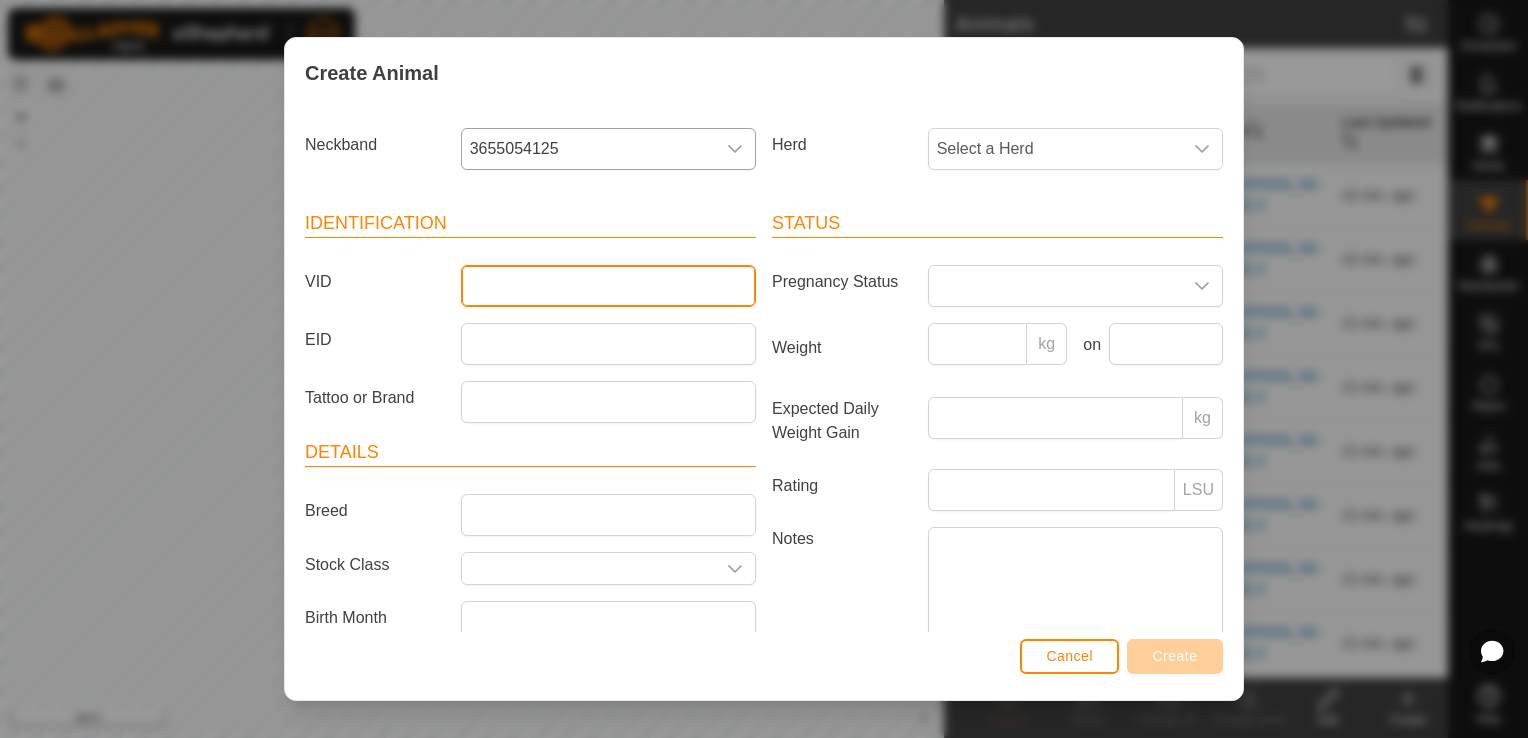click on "VID" at bounding box center (608, 286) 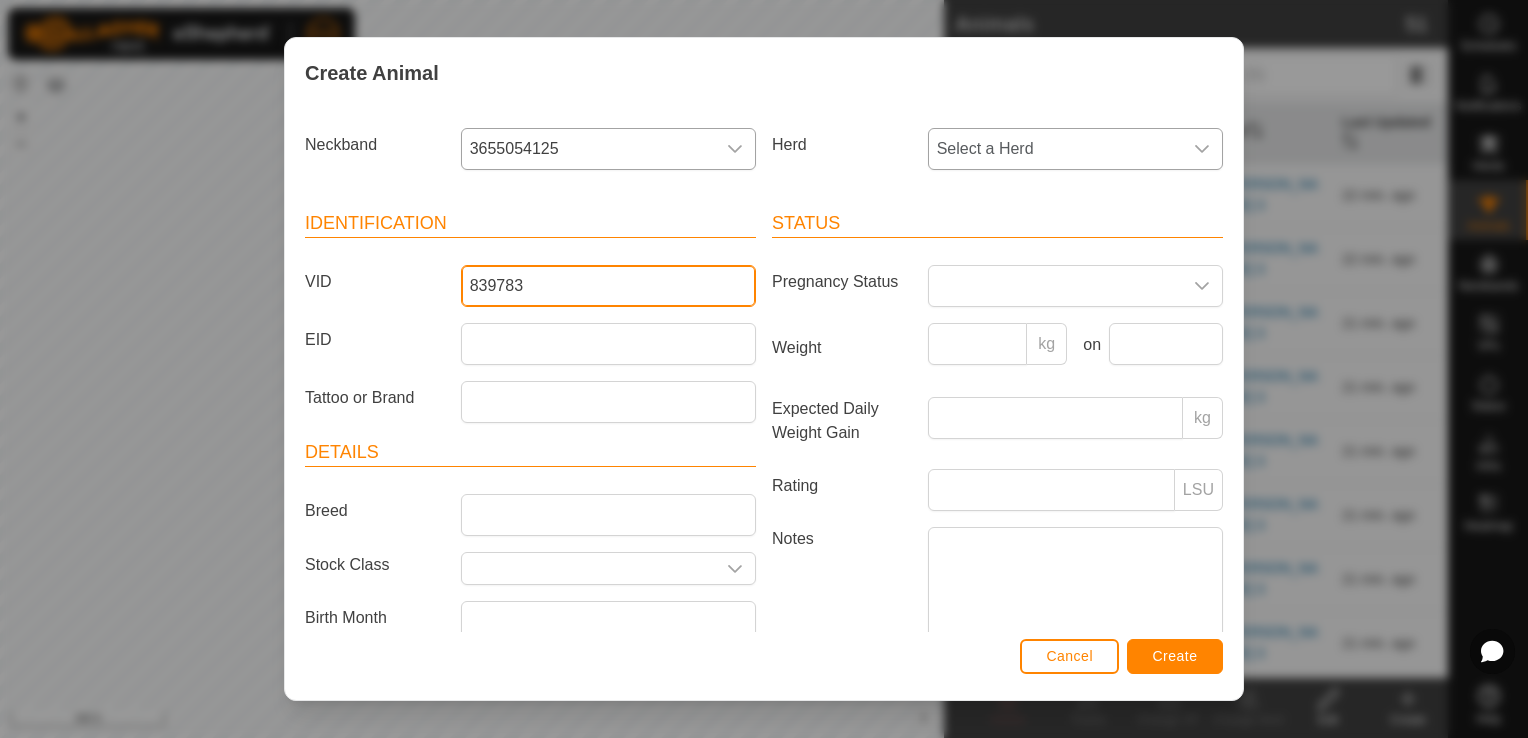 type on "839783" 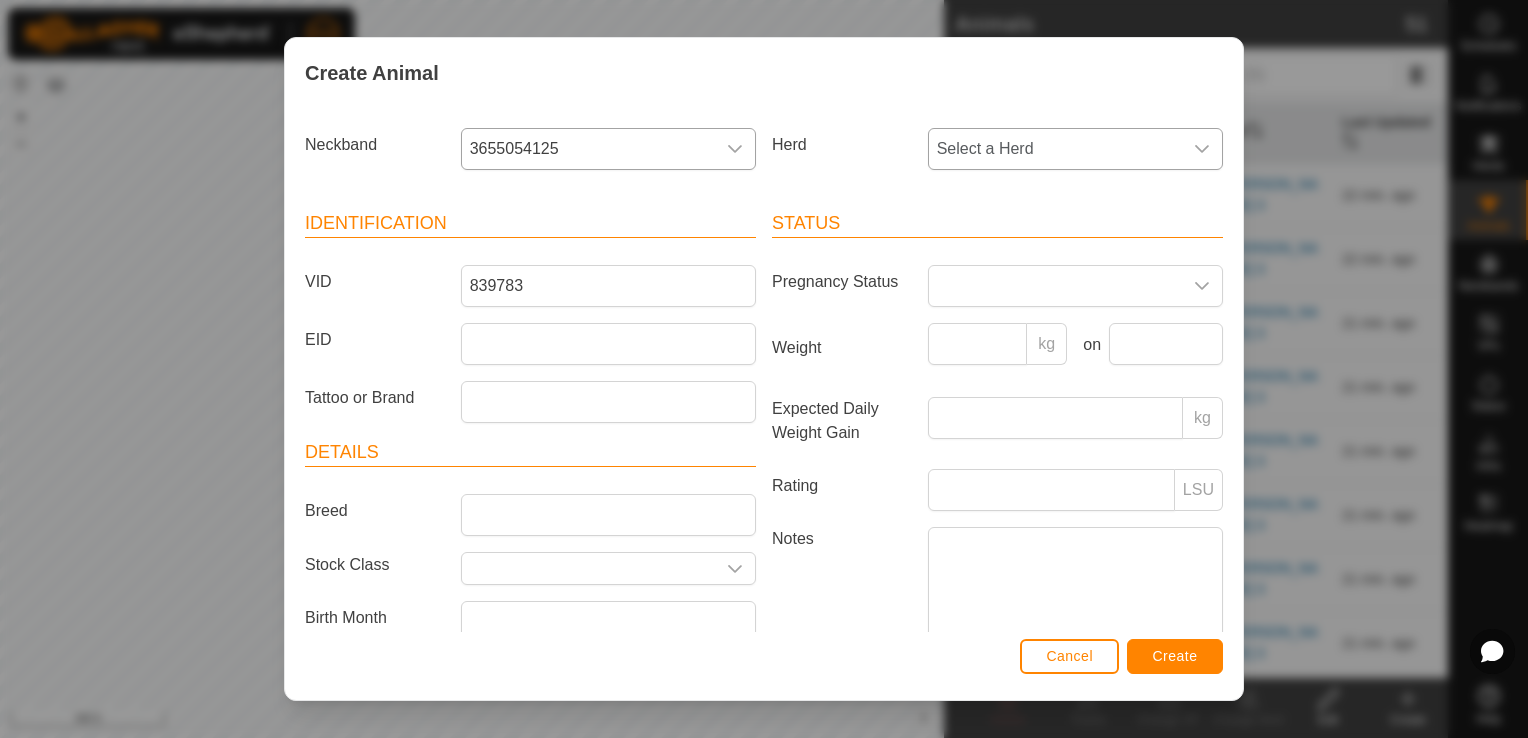 click at bounding box center (1202, 149) 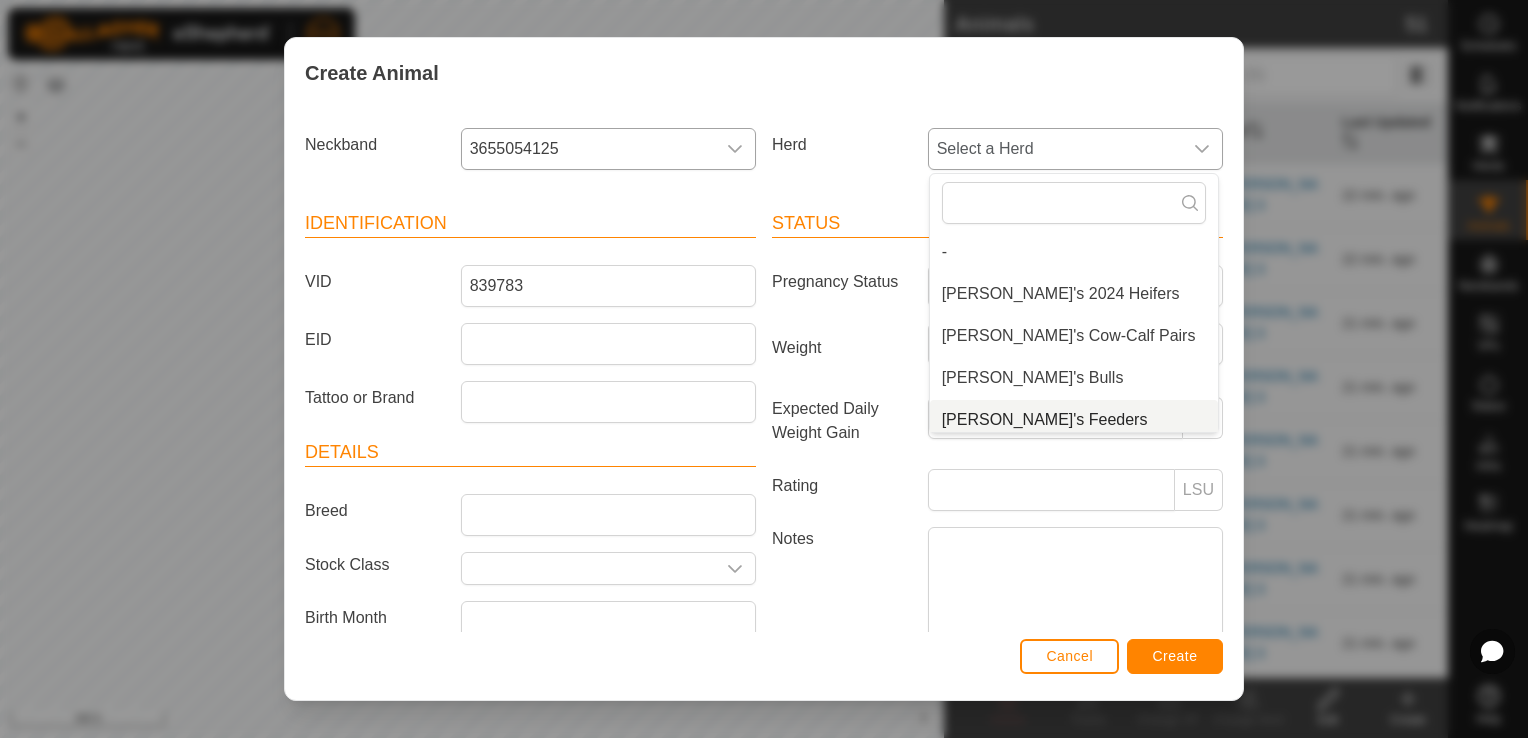 scroll, scrollTop: 8, scrollLeft: 0, axis: vertical 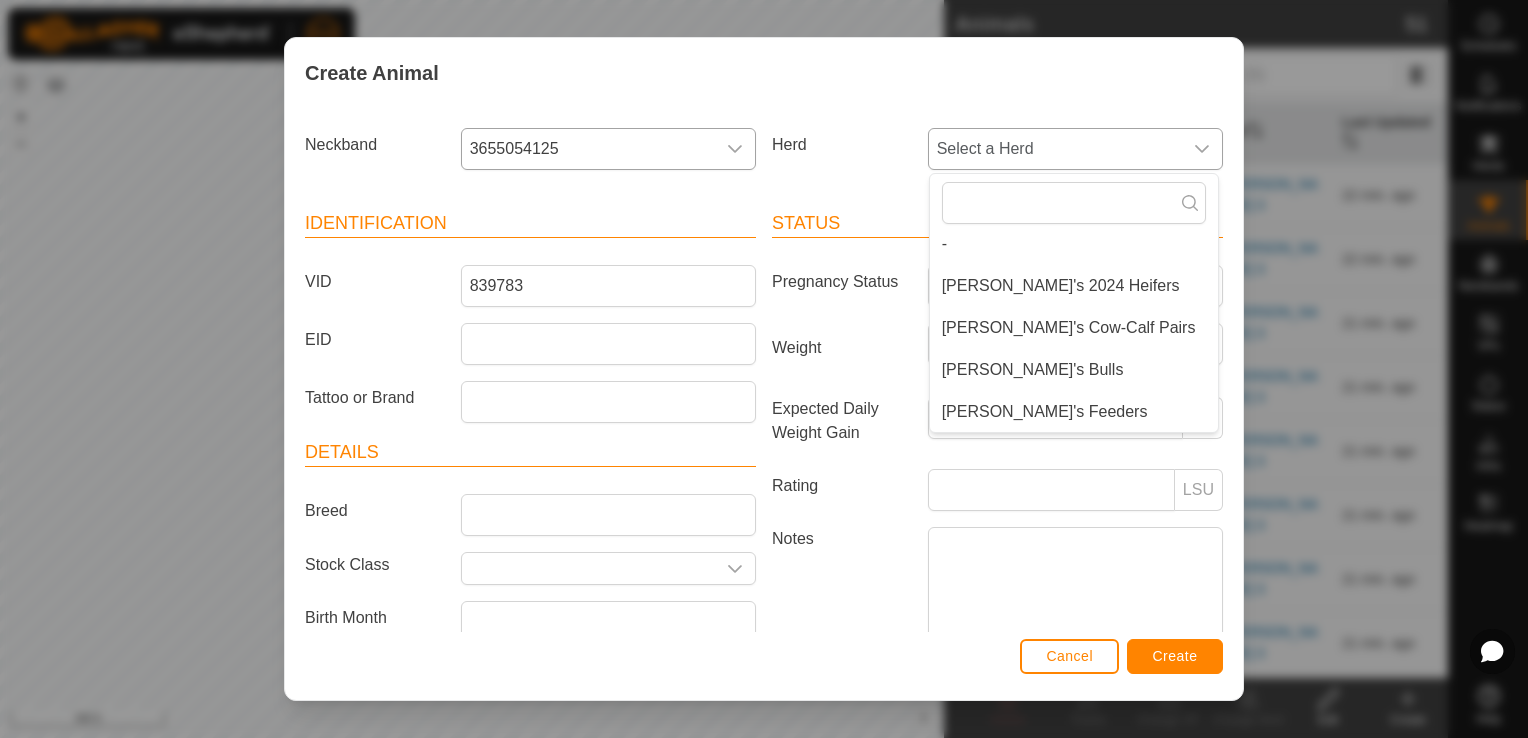 click on "[PERSON_NAME]'s Feeders" at bounding box center [1074, 412] 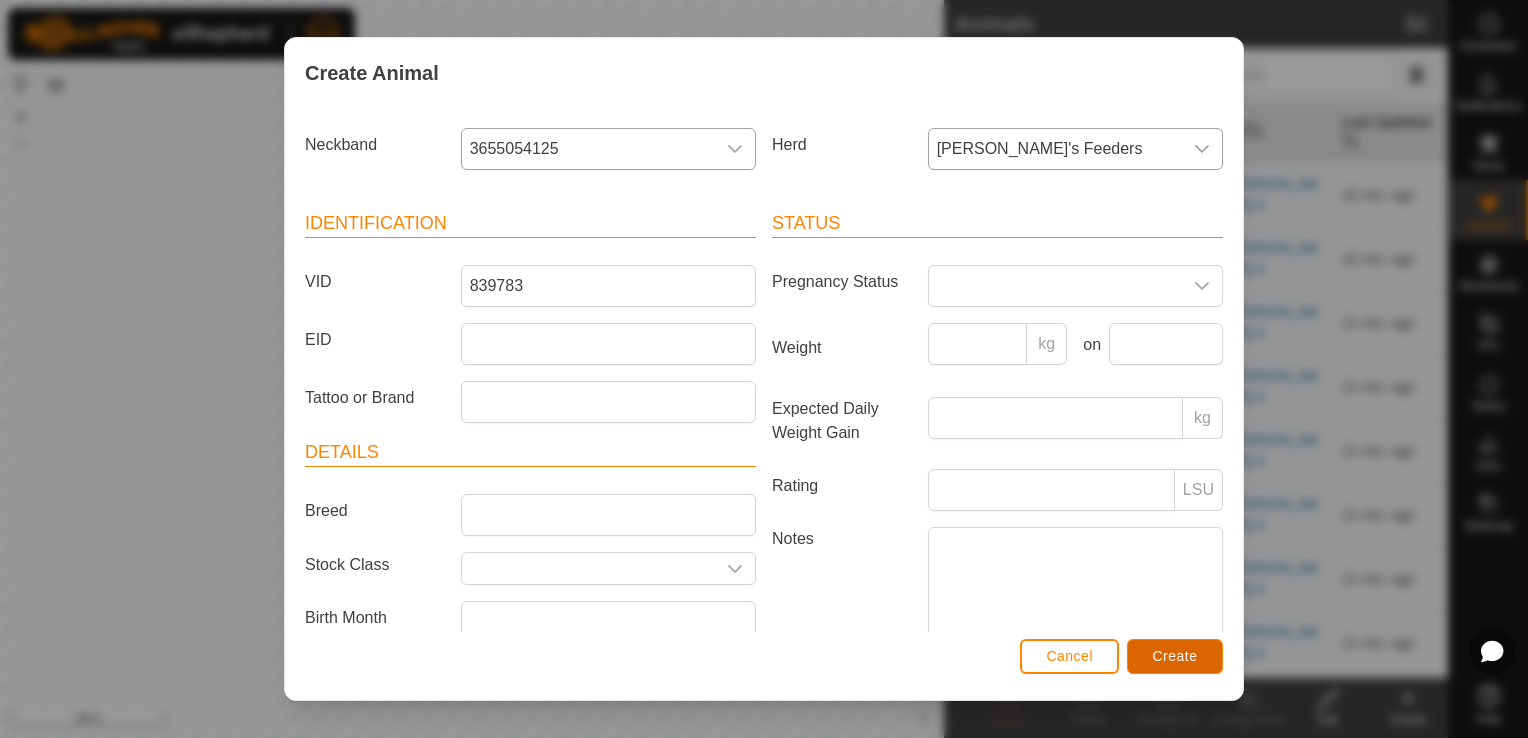click on "Create" at bounding box center (1175, 656) 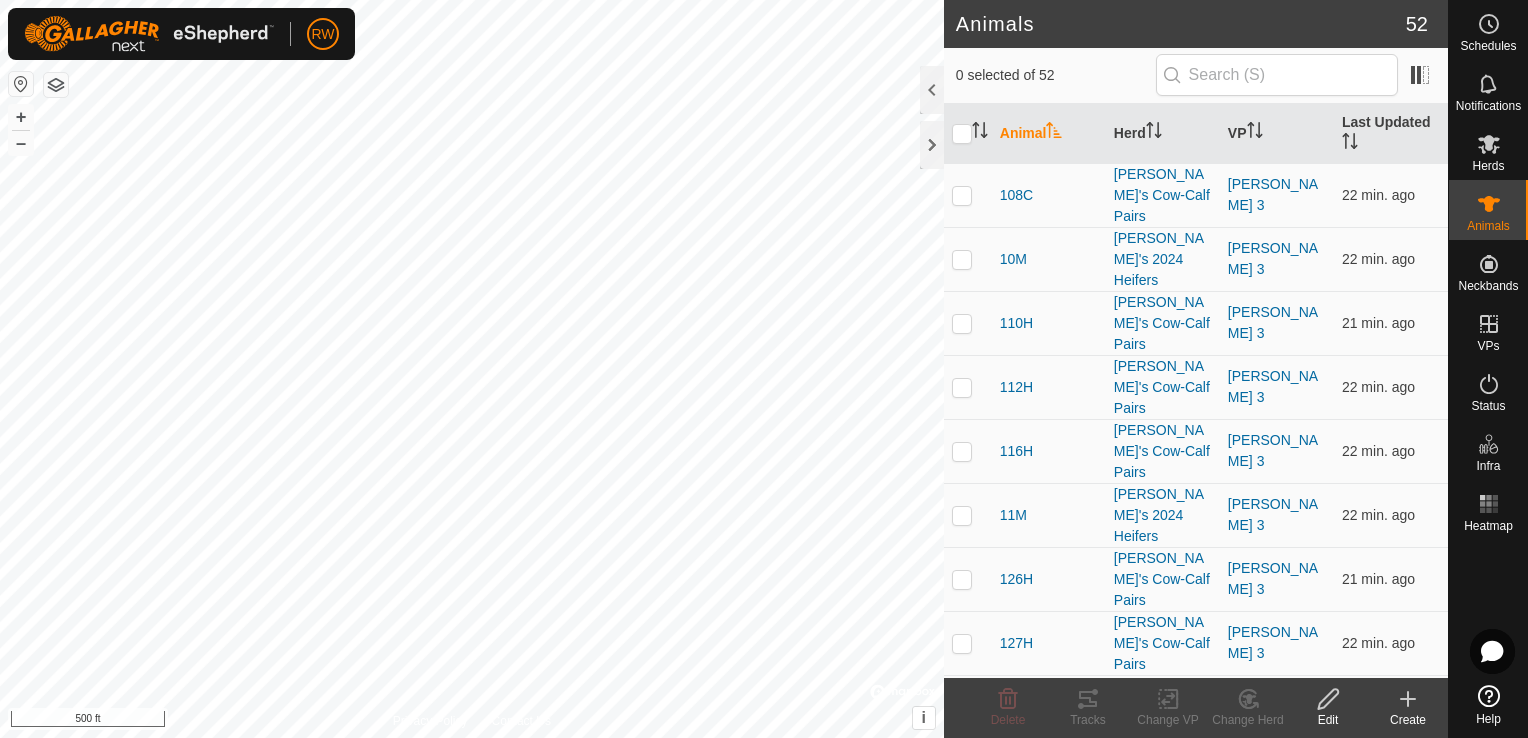 click 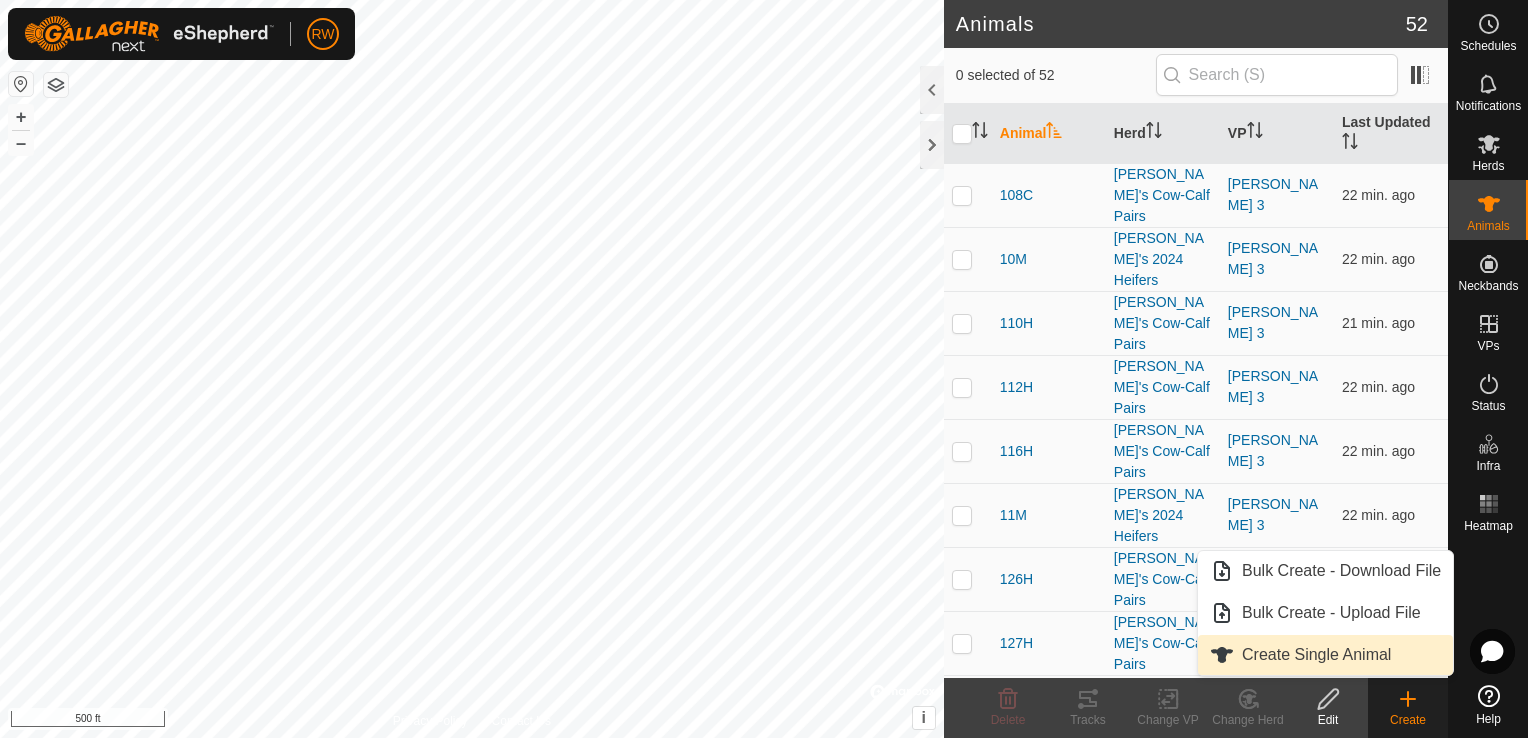 click on "Create Single Animal" at bounding box center (1325, 655) 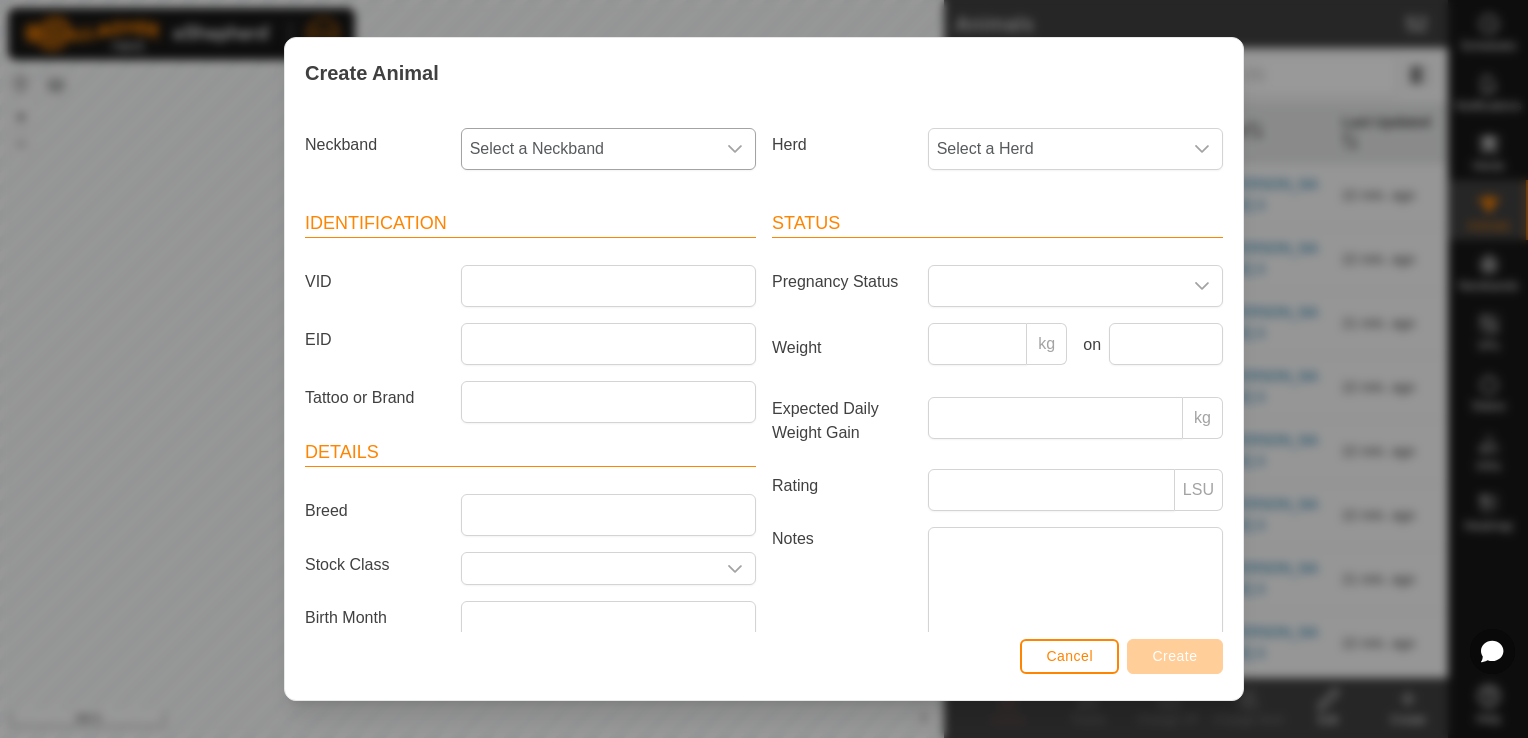 click 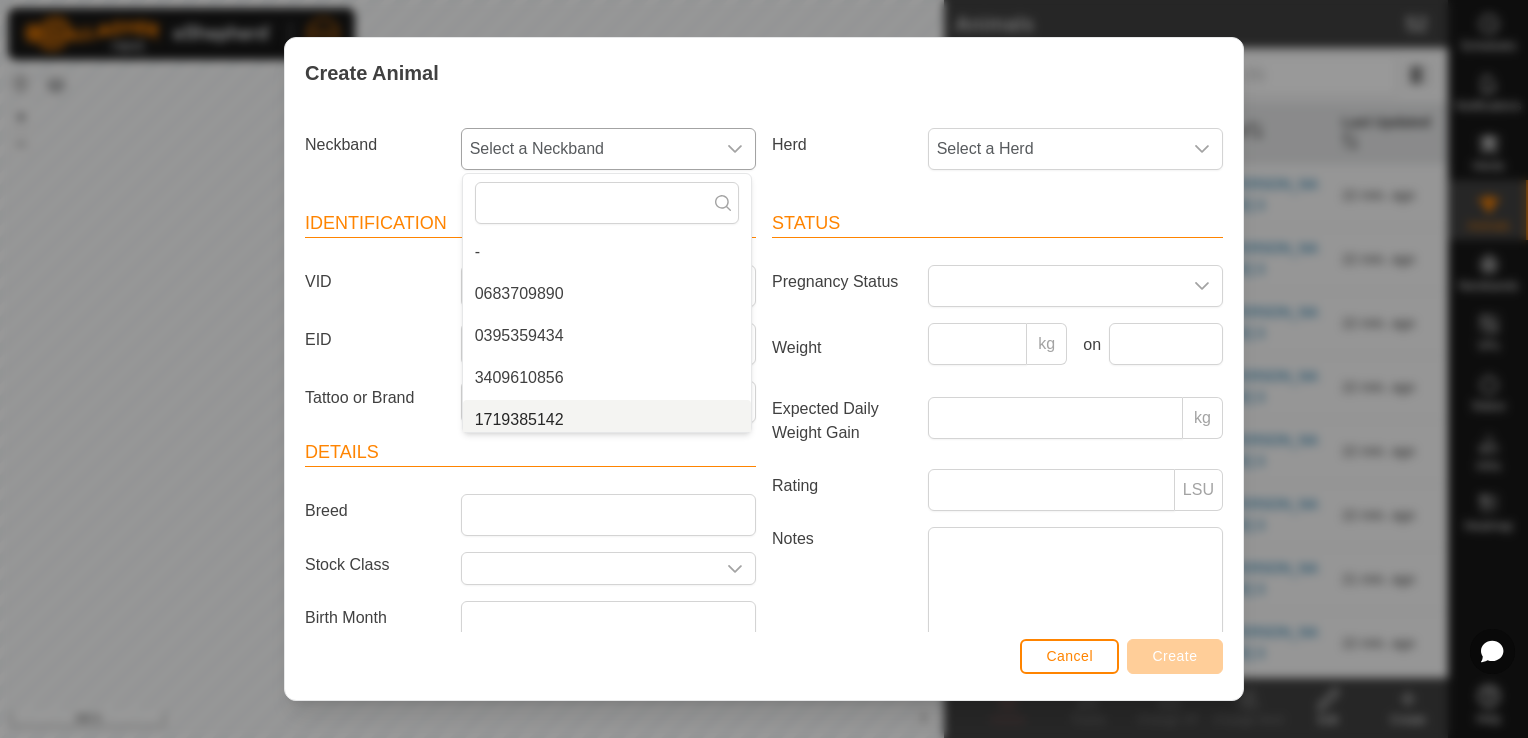 scroll, scrollTop: 8, scrollLeft: 0, axis: vertical 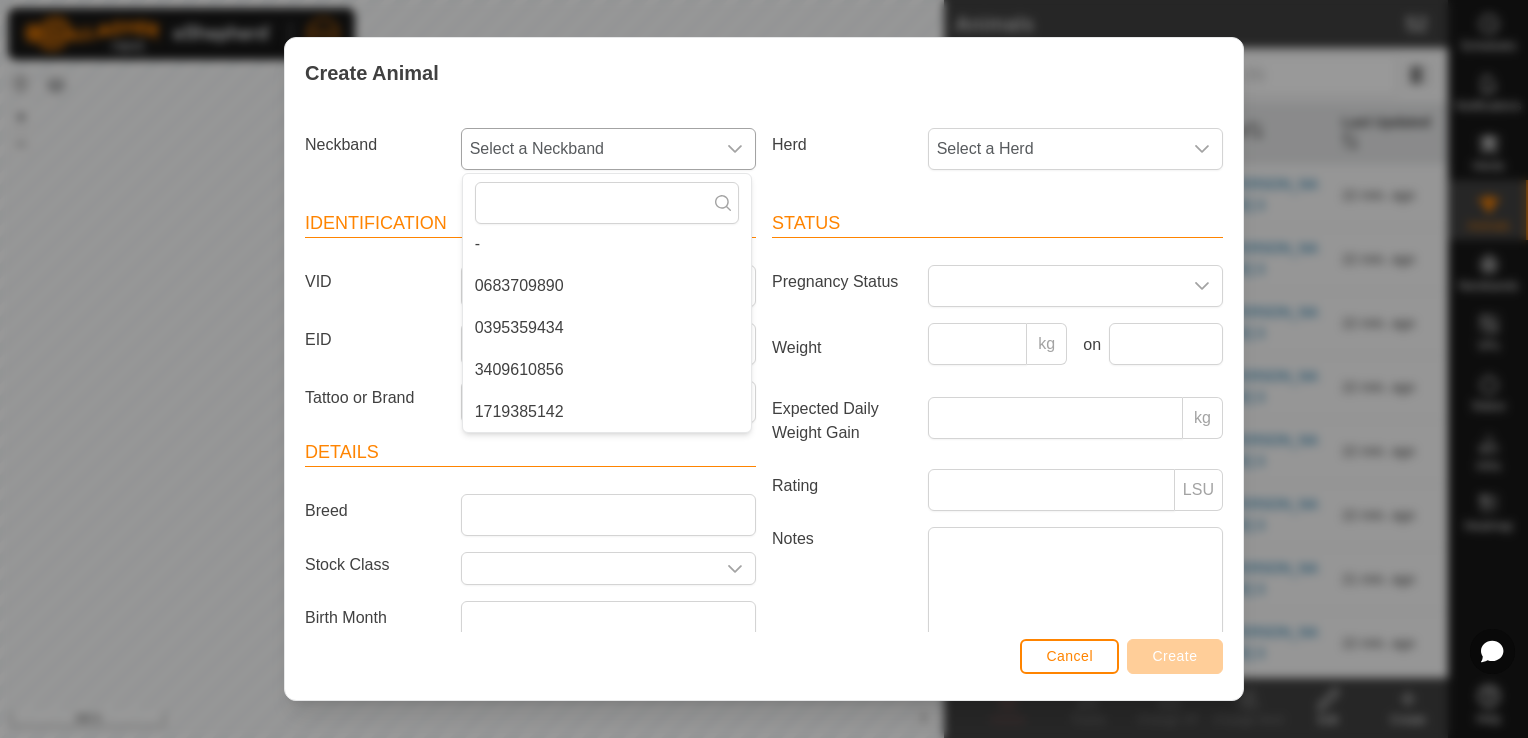 click on "1719385142" at bounding box center (607, 412) 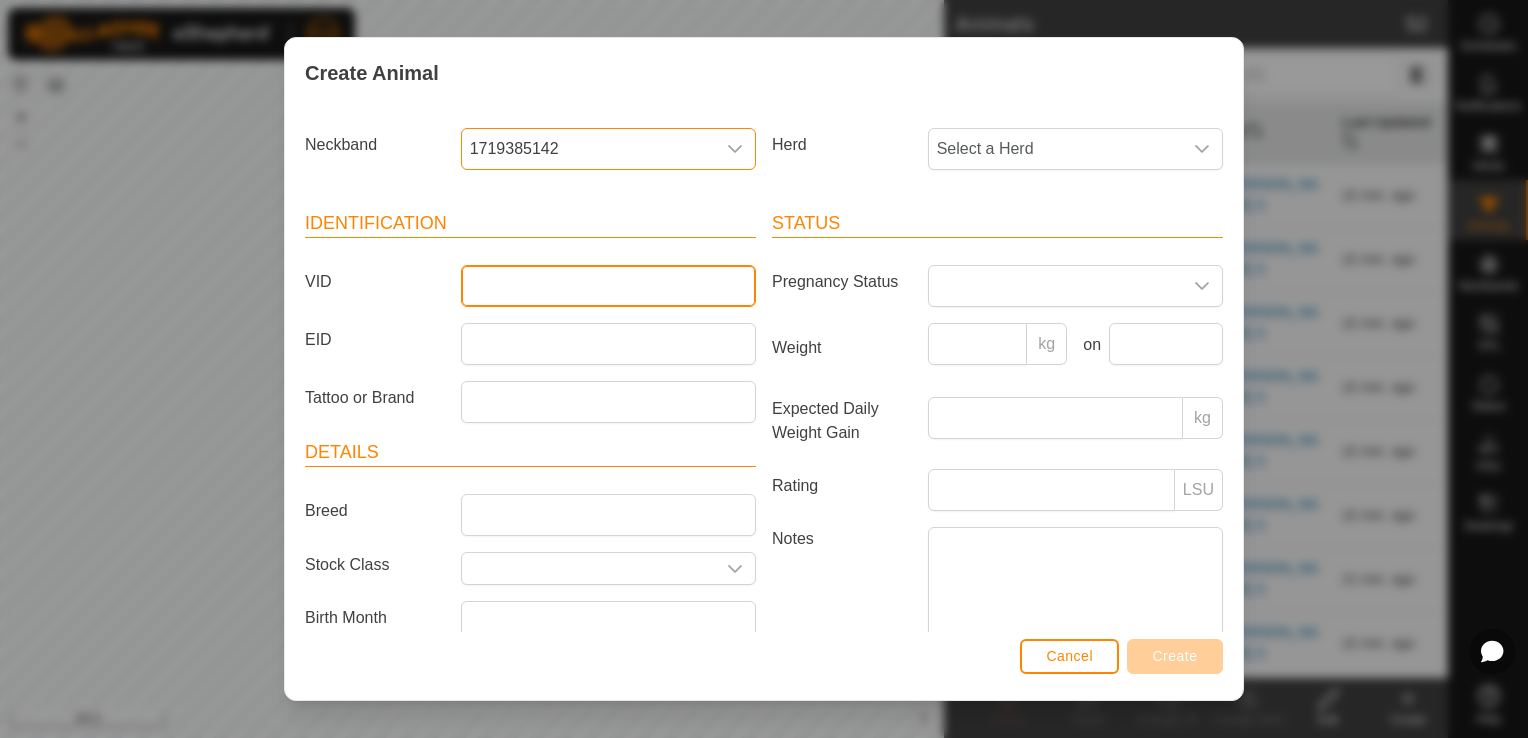 click on "VID" at bounding box center [608, 286] 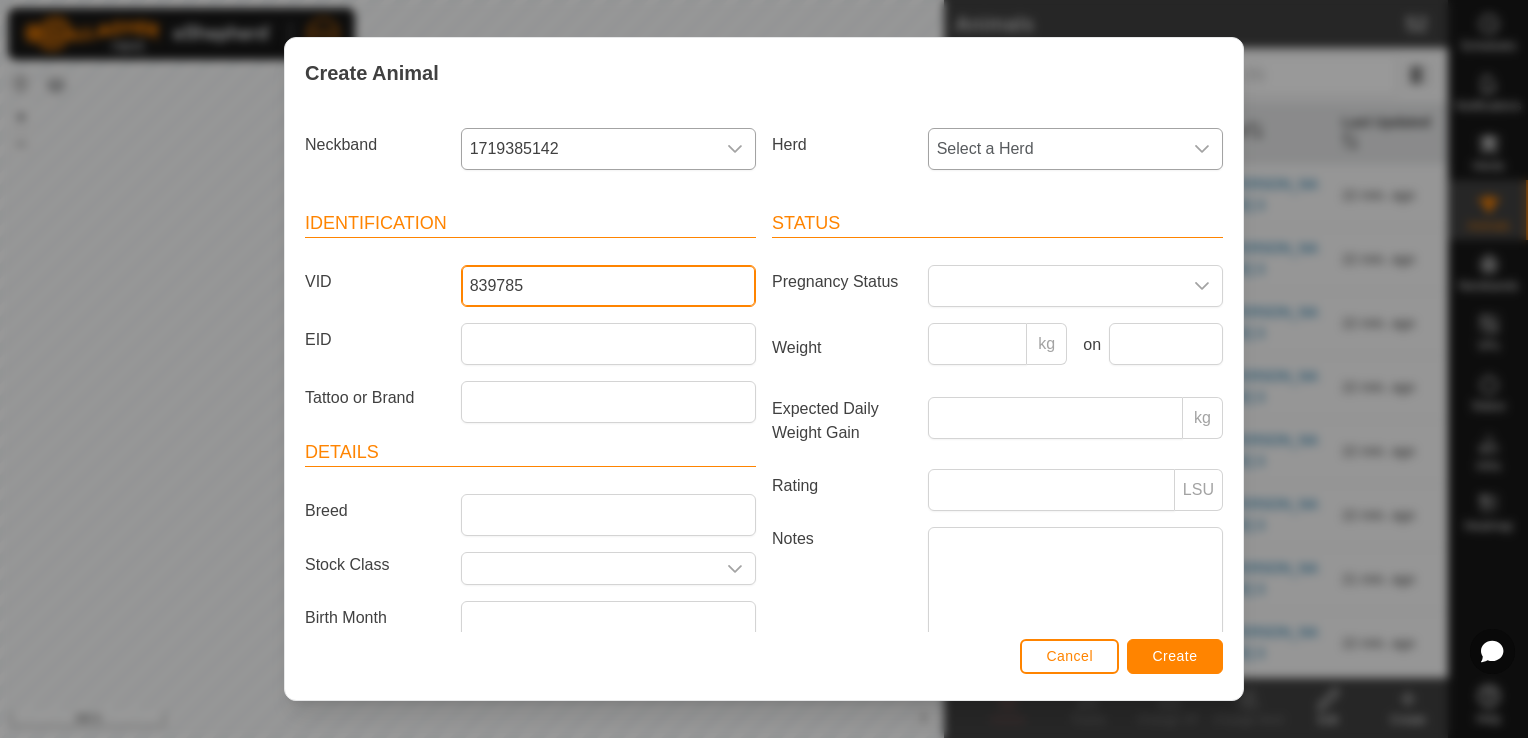 type on "839785" 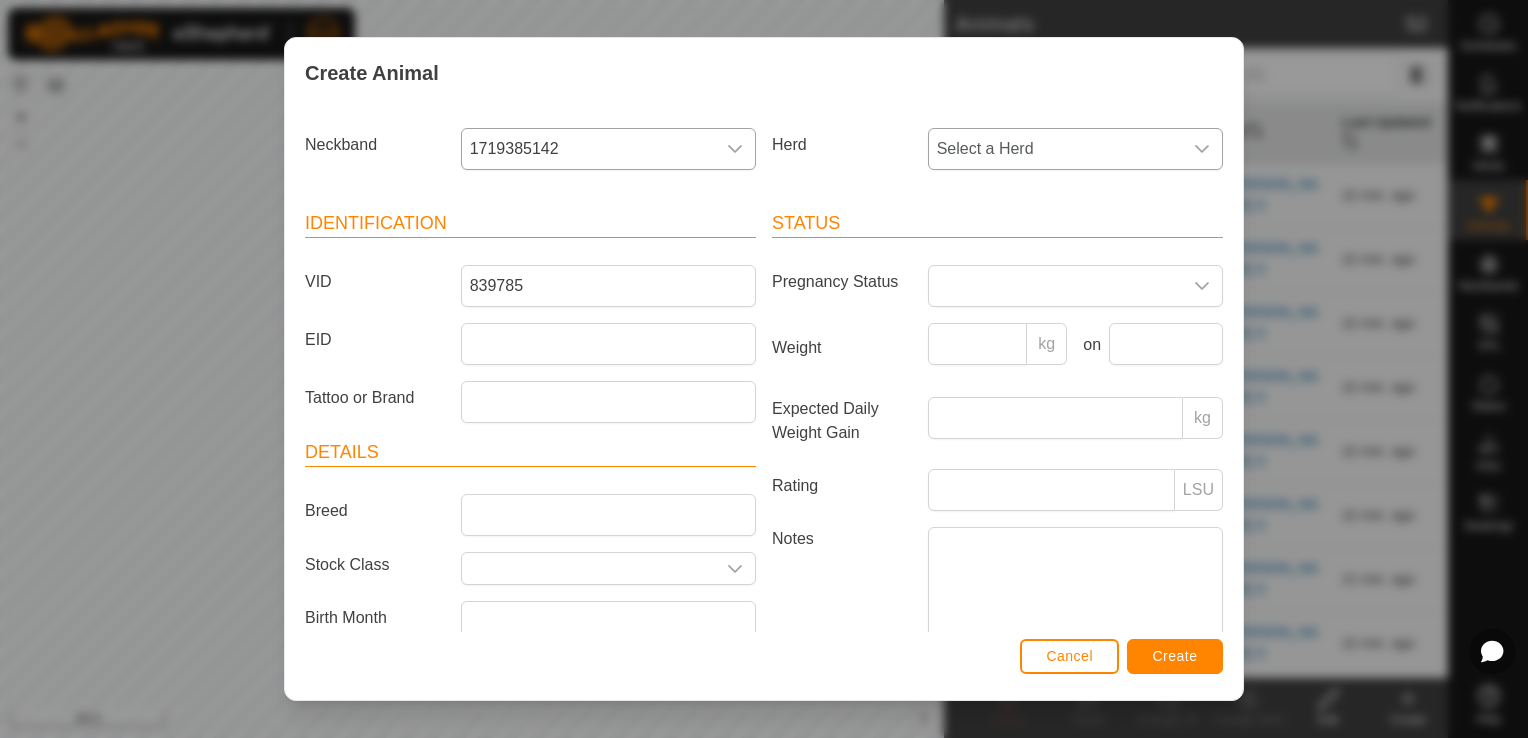 click 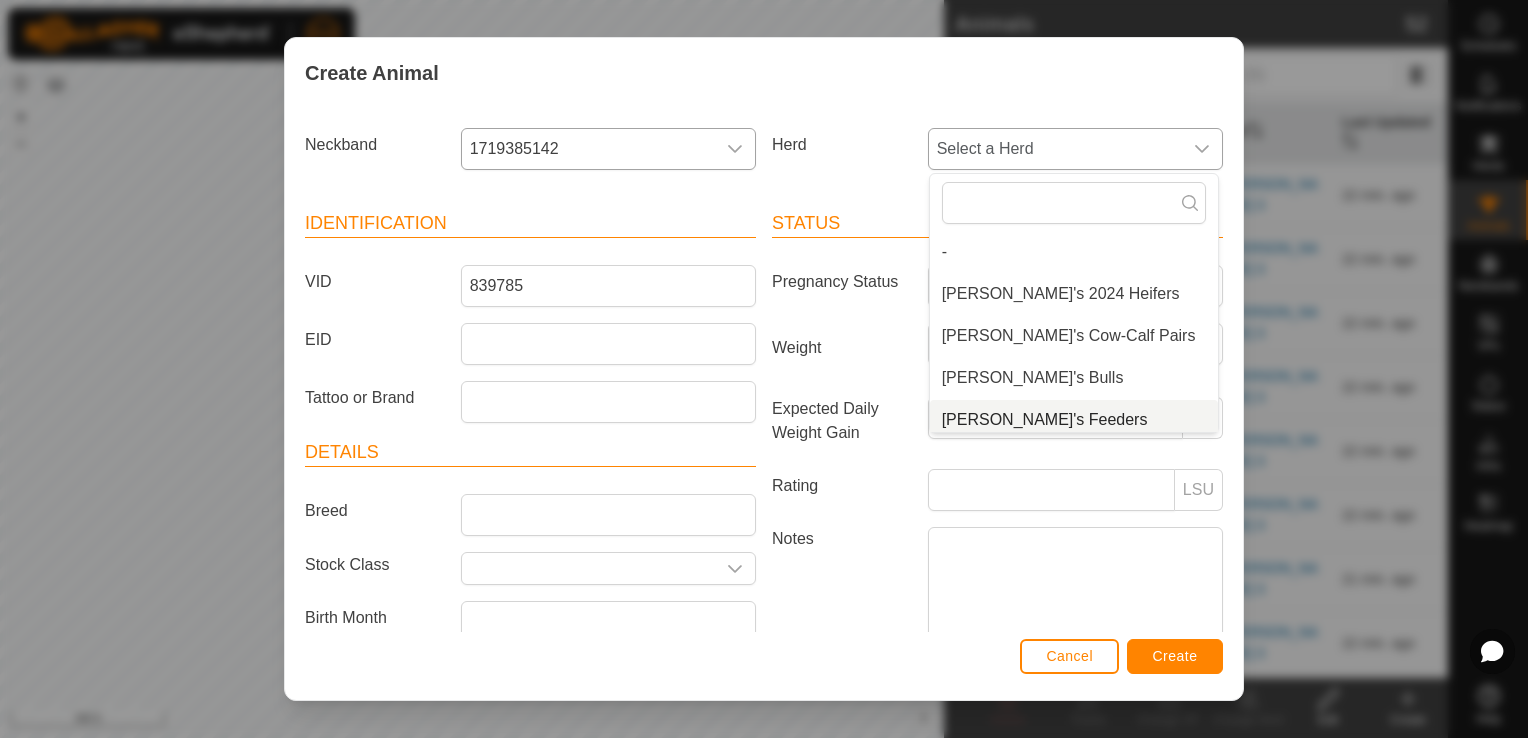 scroll, scrollTop: 8, scrollLeft: 0, axis: vertical 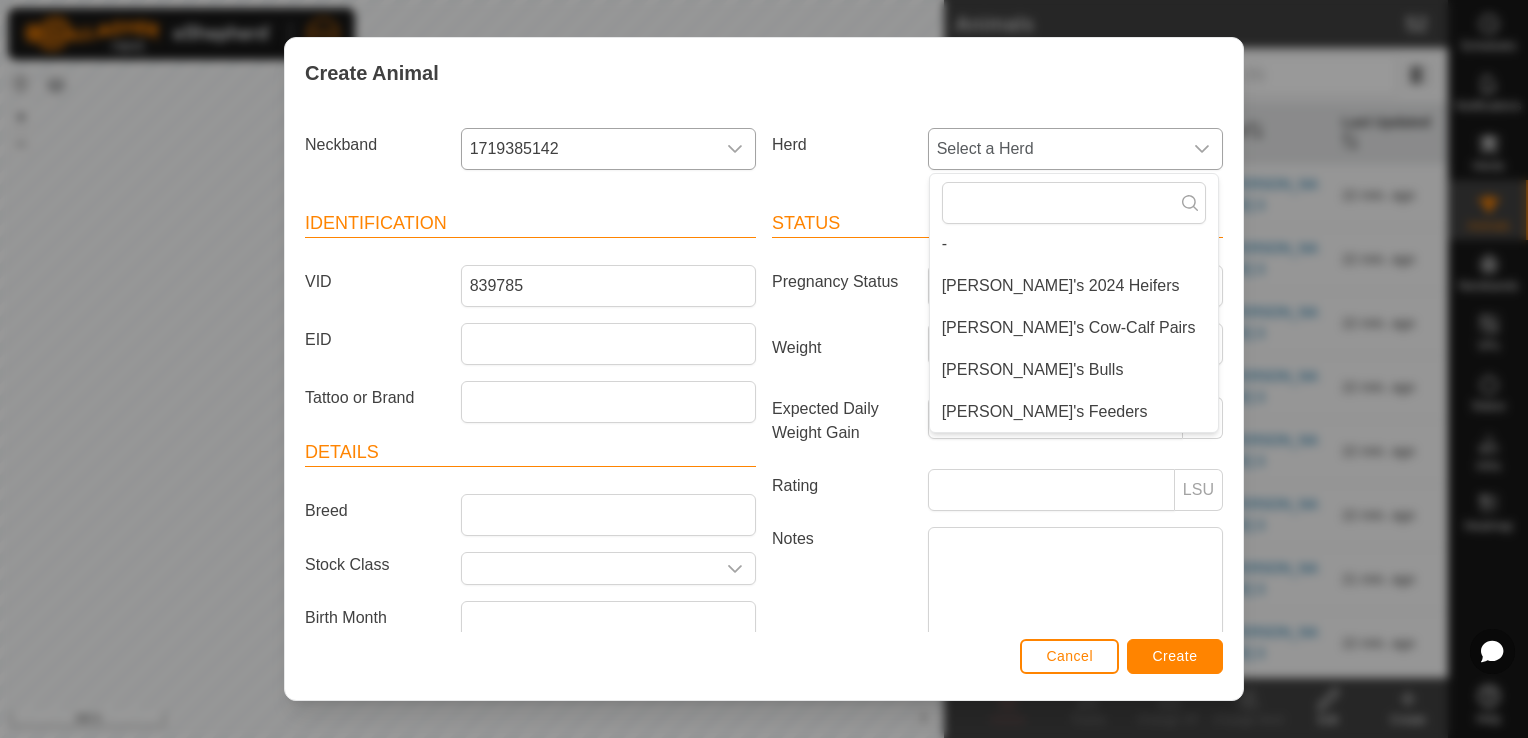 click on "[PERSON_NAME]'s Feeders" at bounding box center (1074, 412) 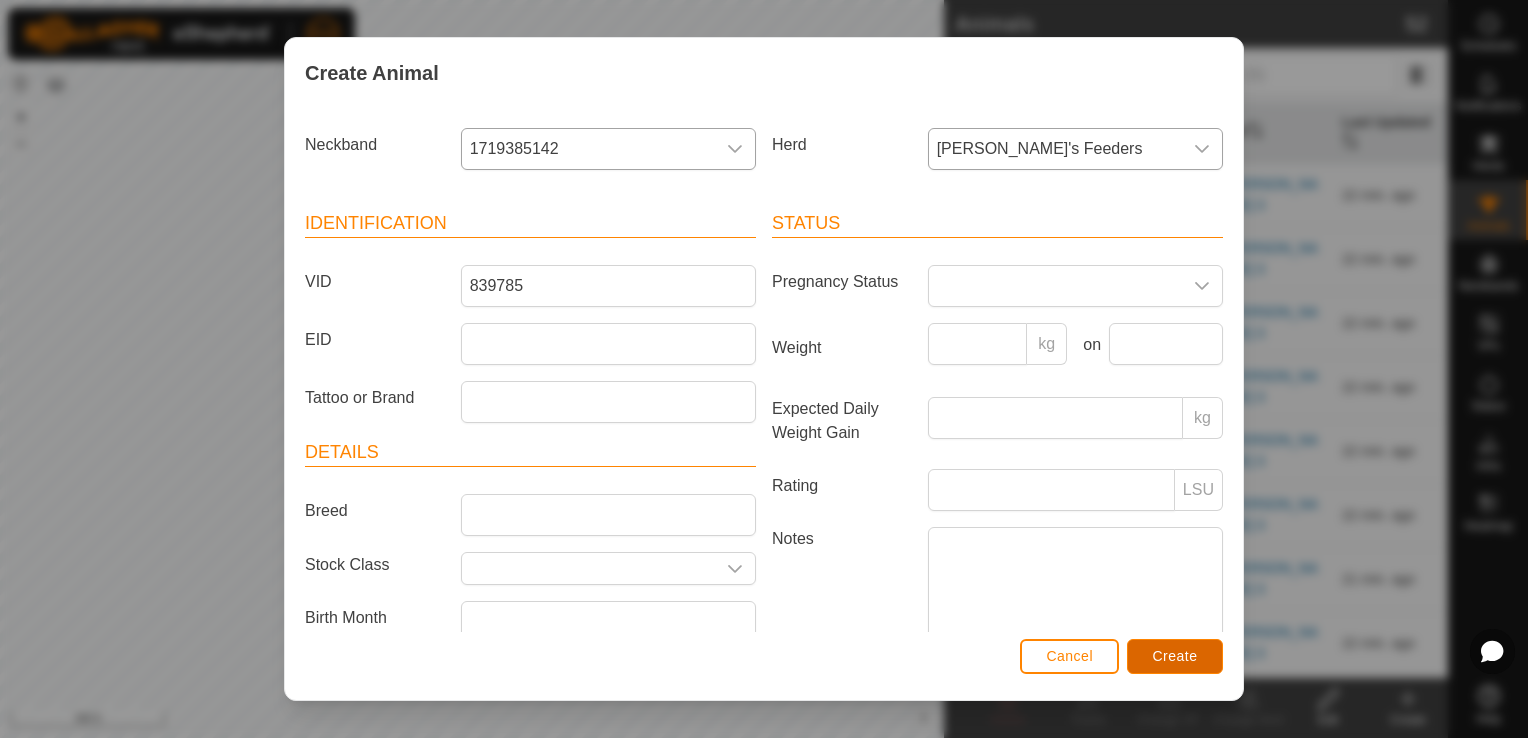 click on "Create" at bounding box center [1175, 656] 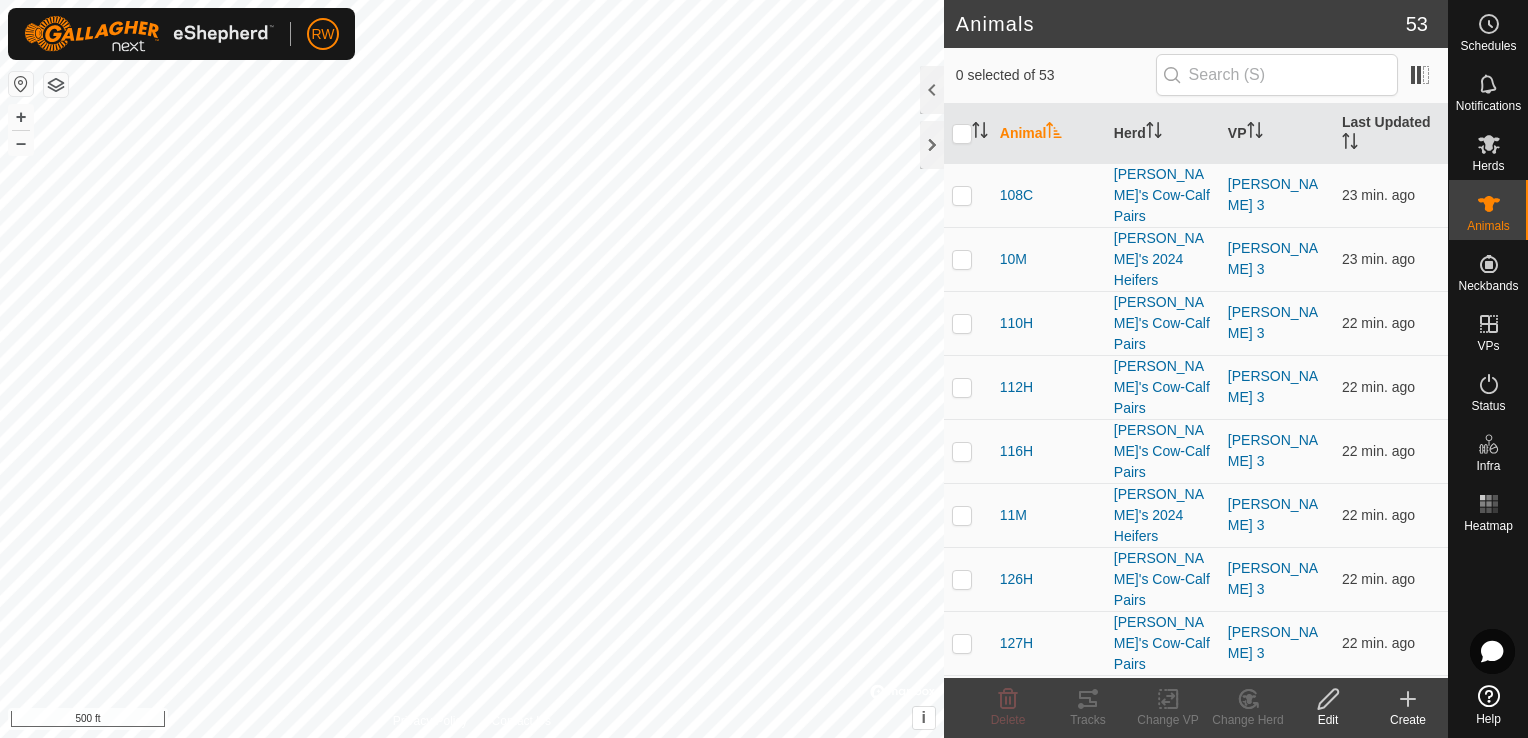 click 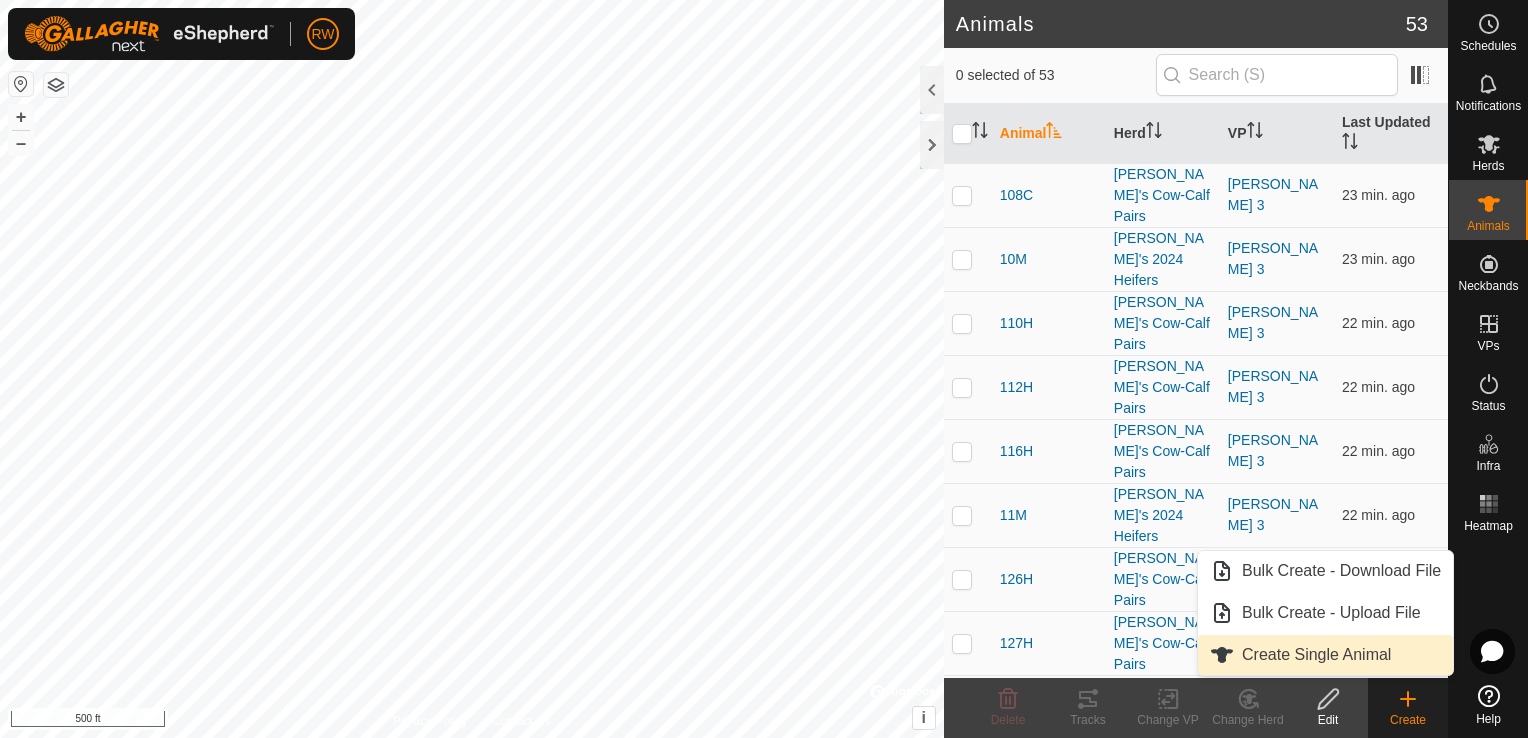 click on "Create Single Animal" at bounding box center (1325, 655) 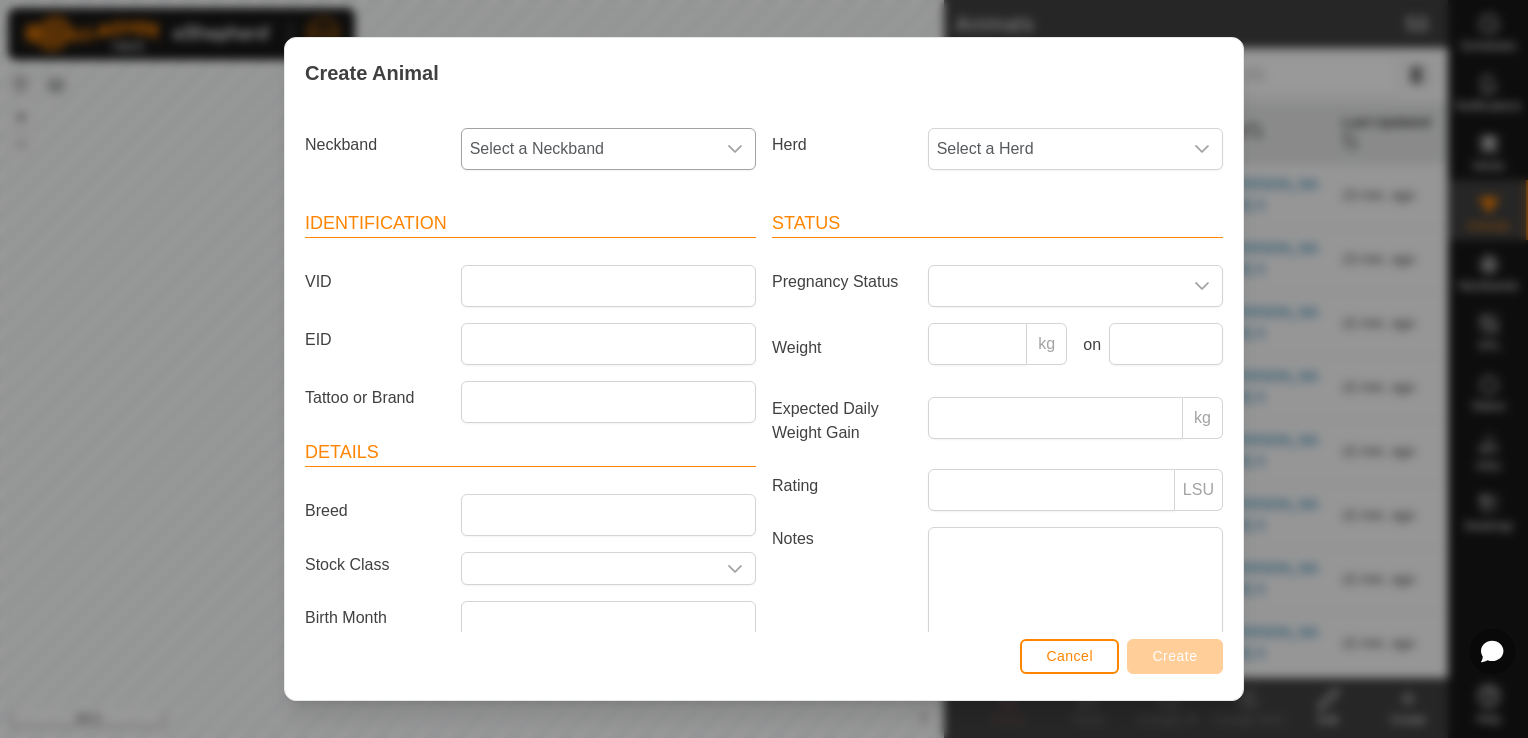 click 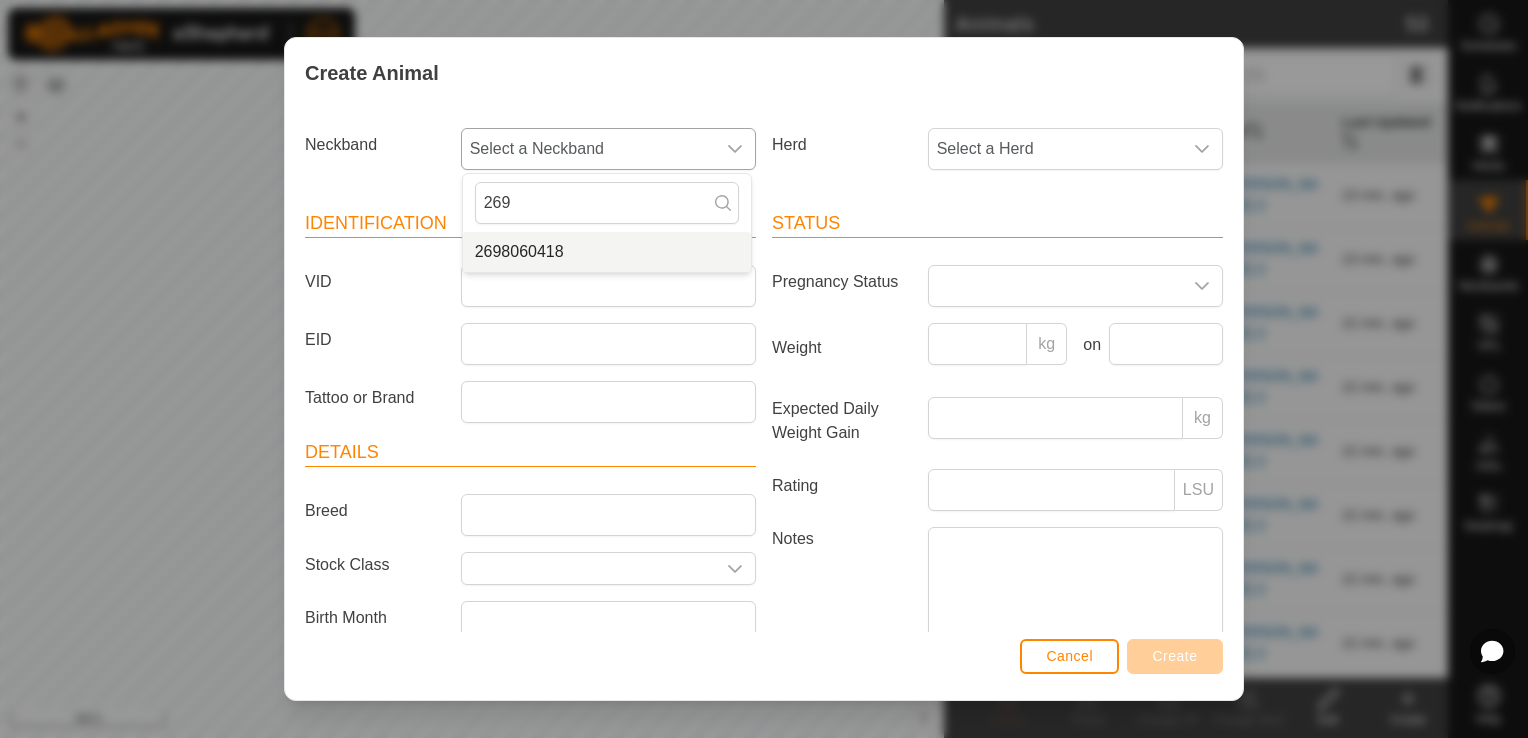 type on "269" 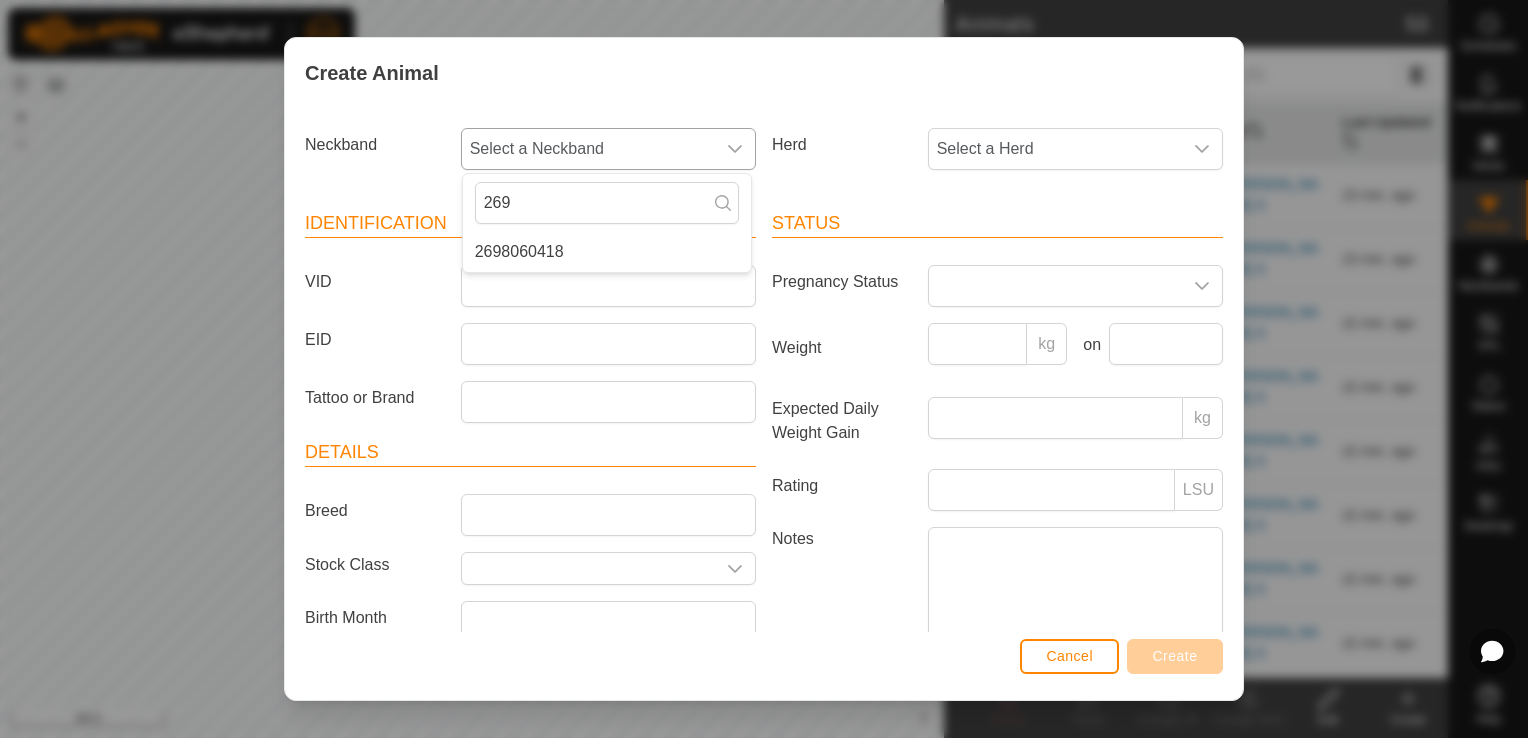 click on "2698060418" at bounding box center [607, 252] 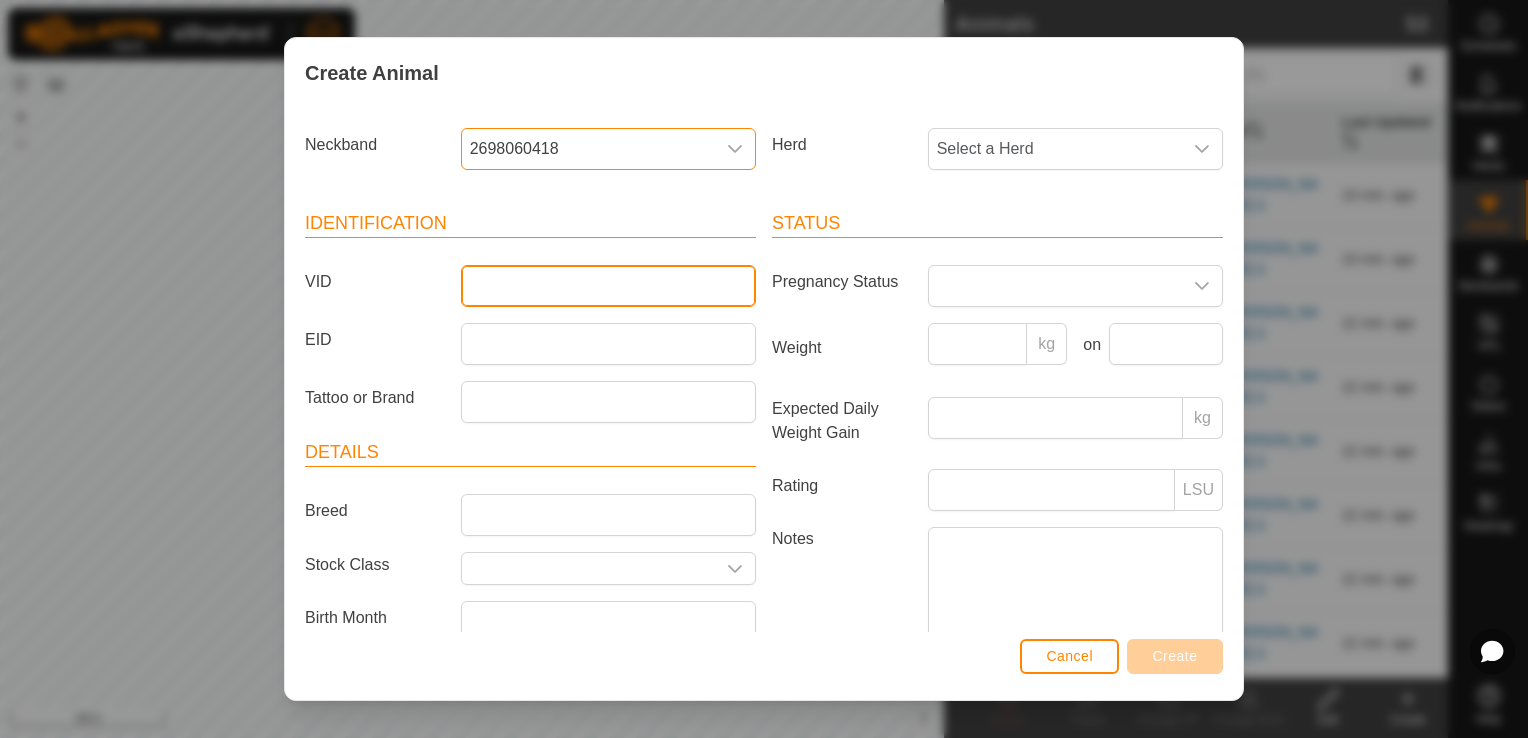 click on "VID" at bounding box center [608, 286] 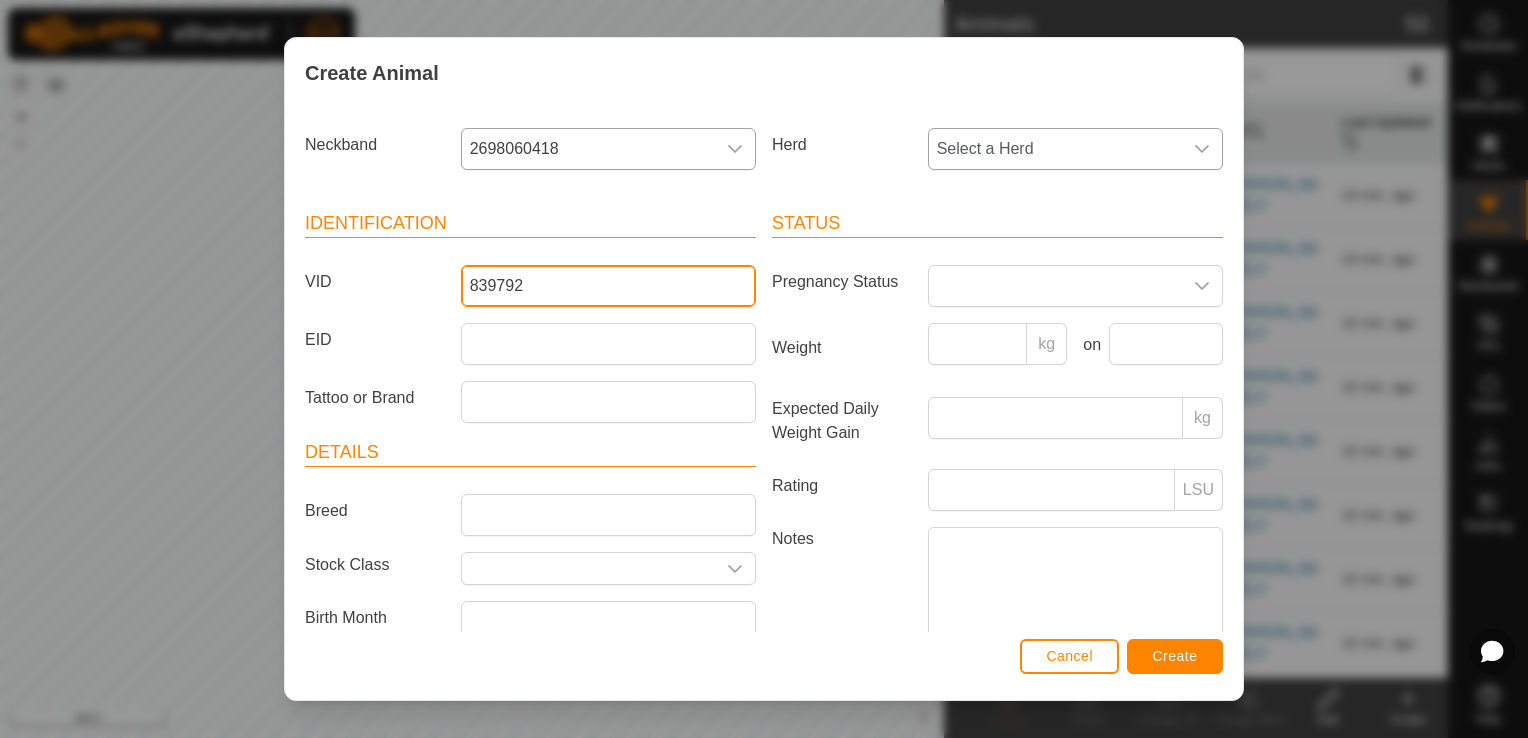 type on "839792" 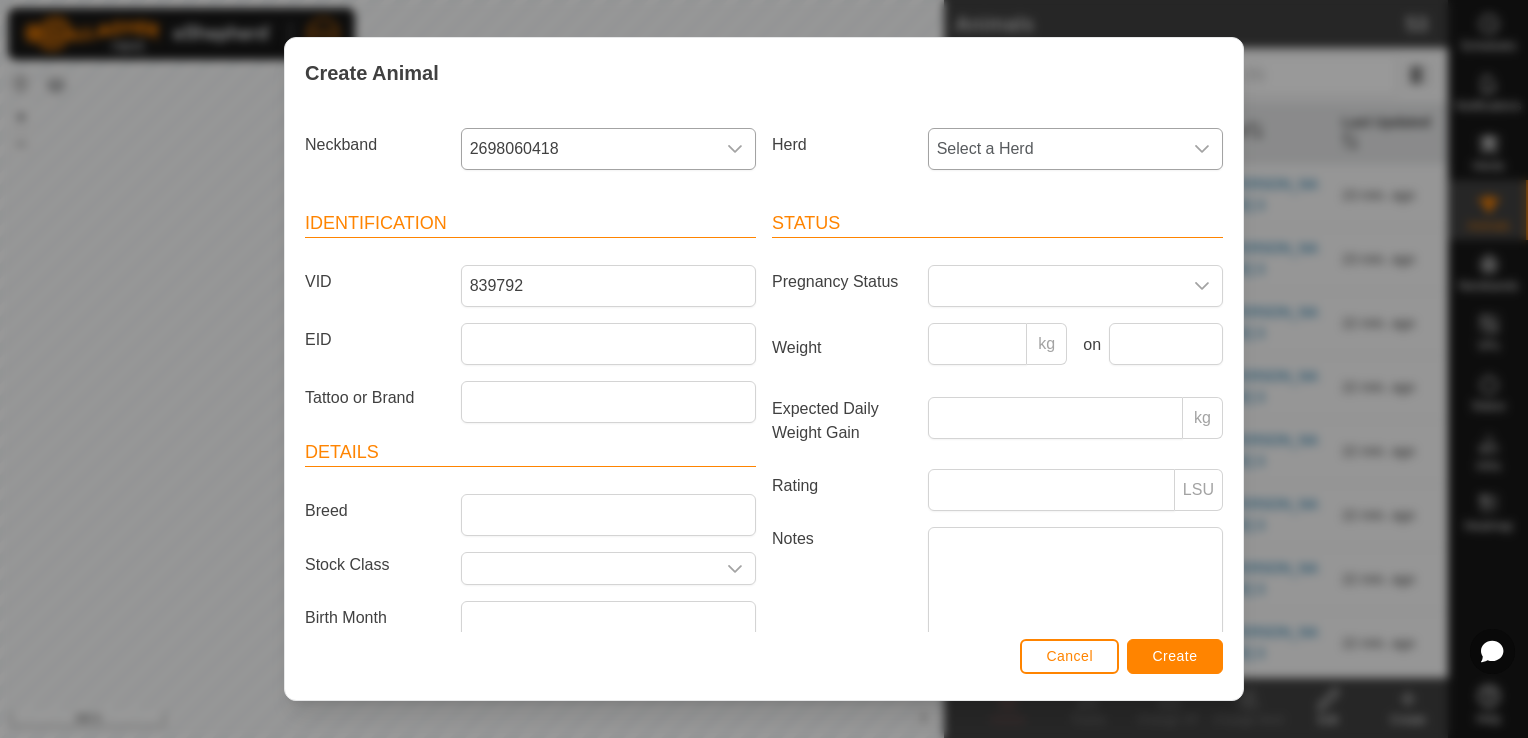 click at bounding box center [1202, 149] 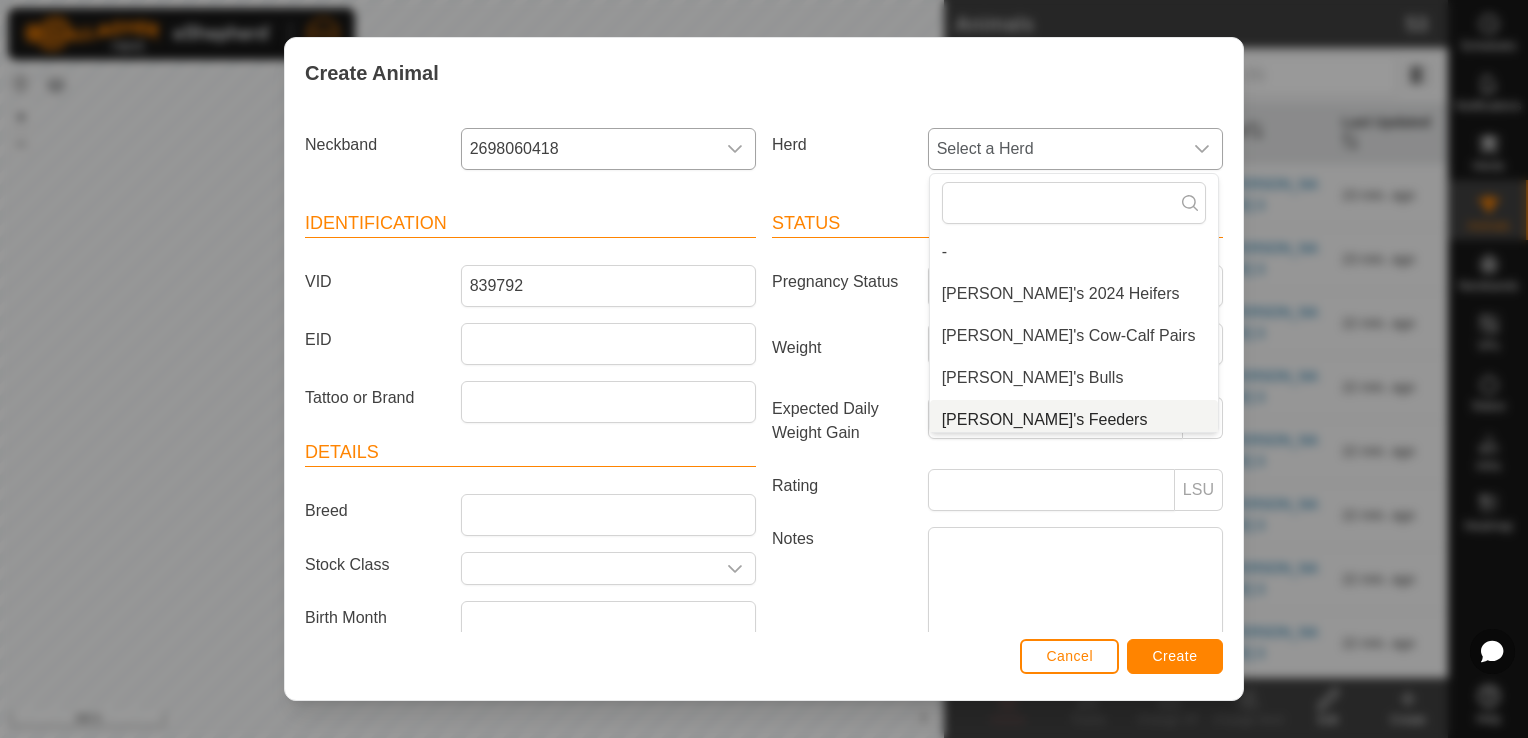scroll, scrollTop: 8, scrollLeft: 0, axis: vertical 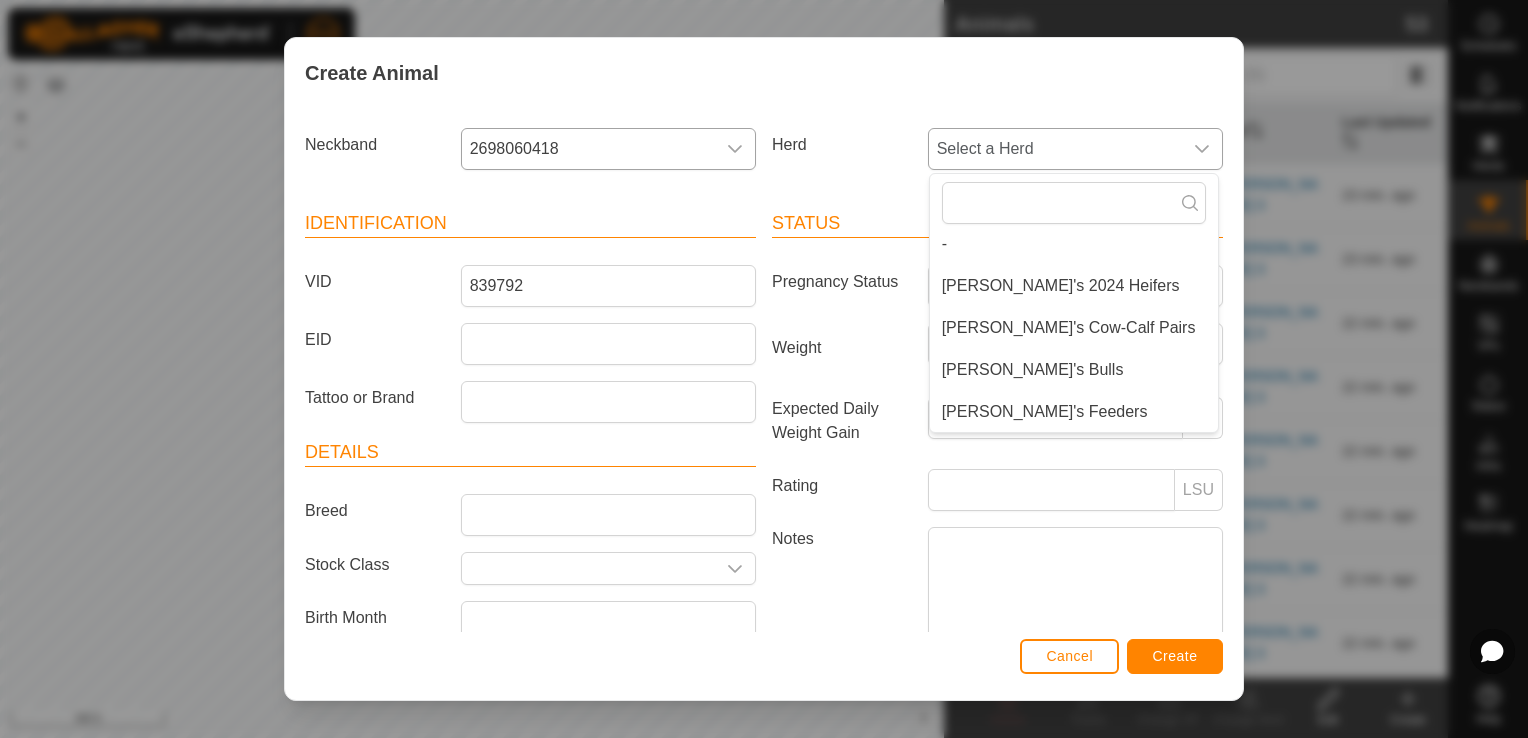 click on "[PERSON_NAME]'s Feeders" at bounding box center [1074, 412] 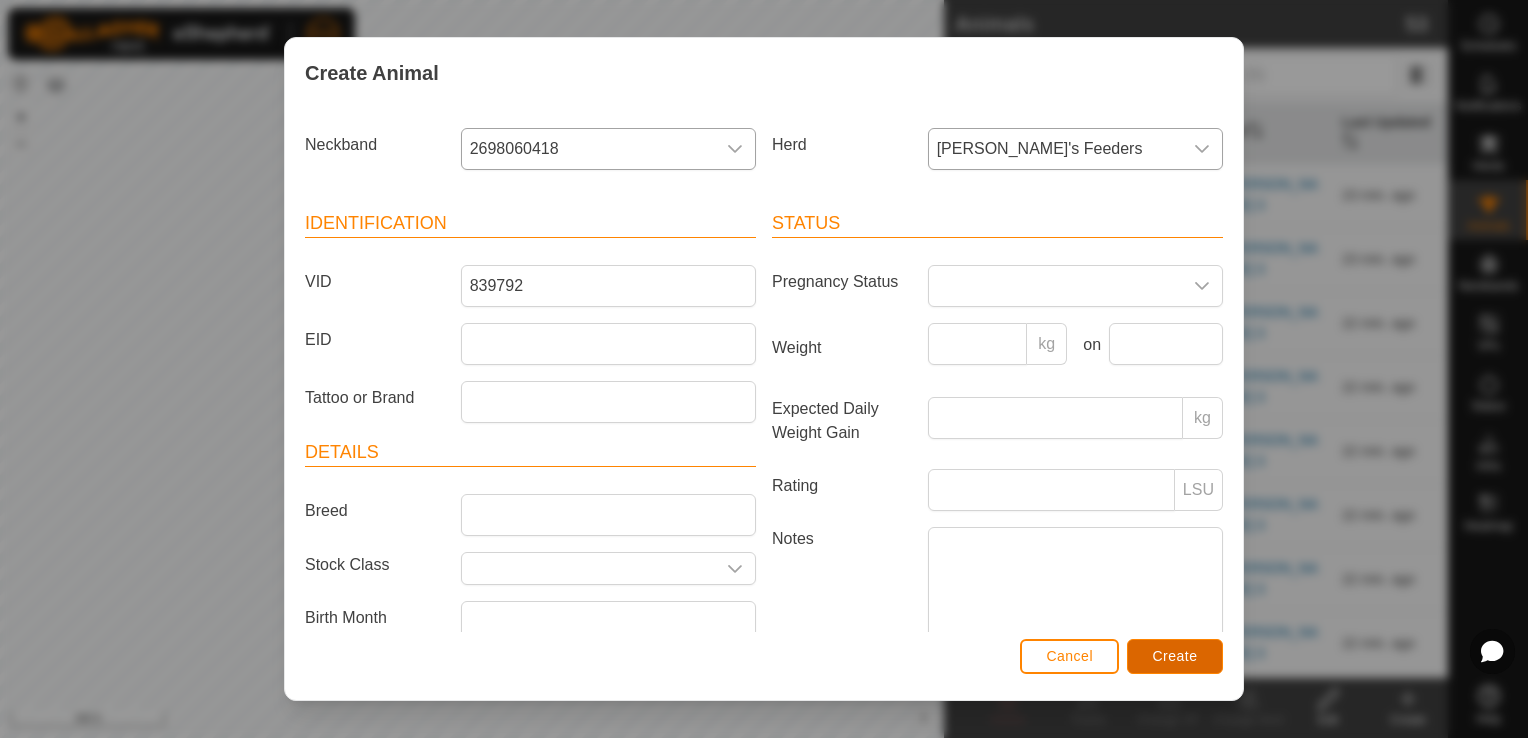 click on "Create" at bounding box center (1175, 656) 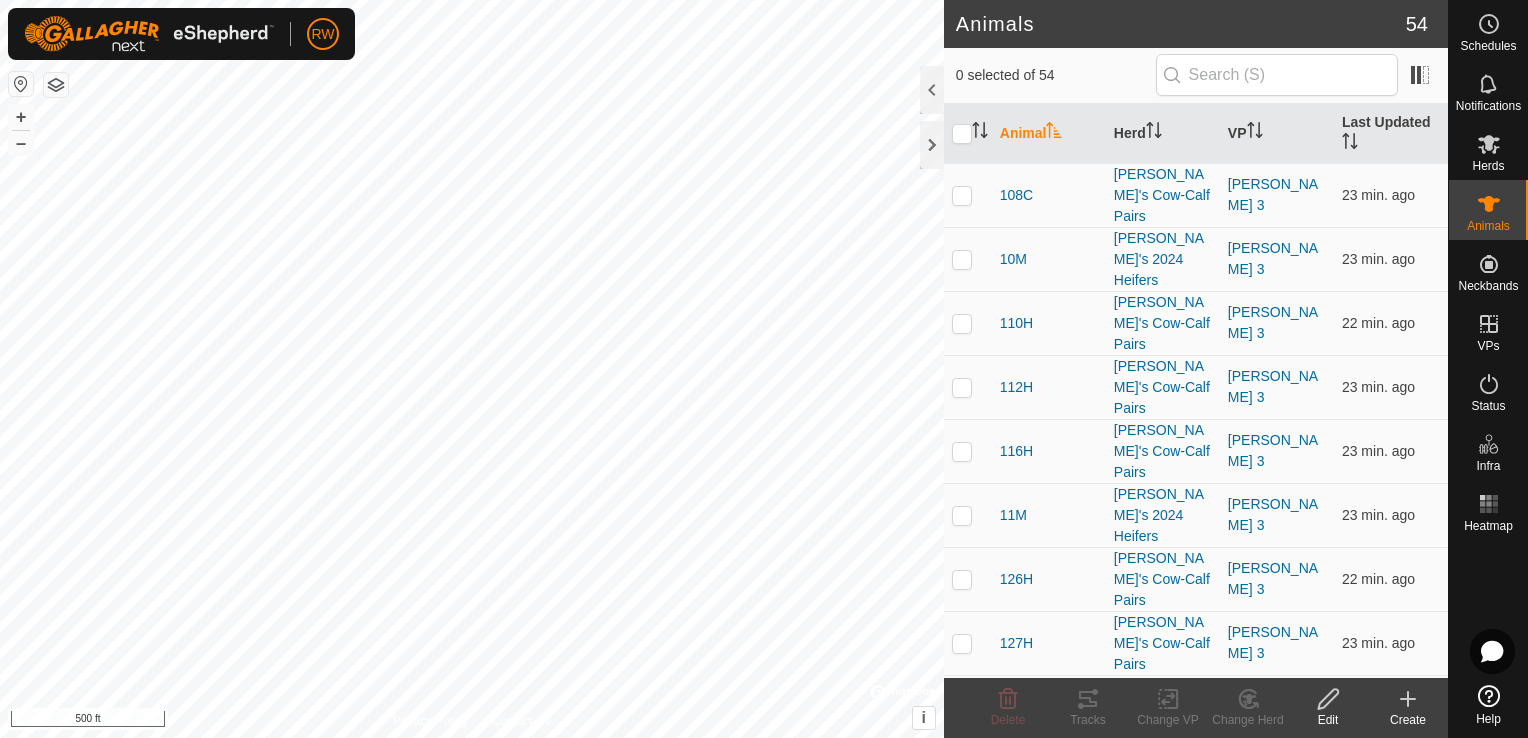 click 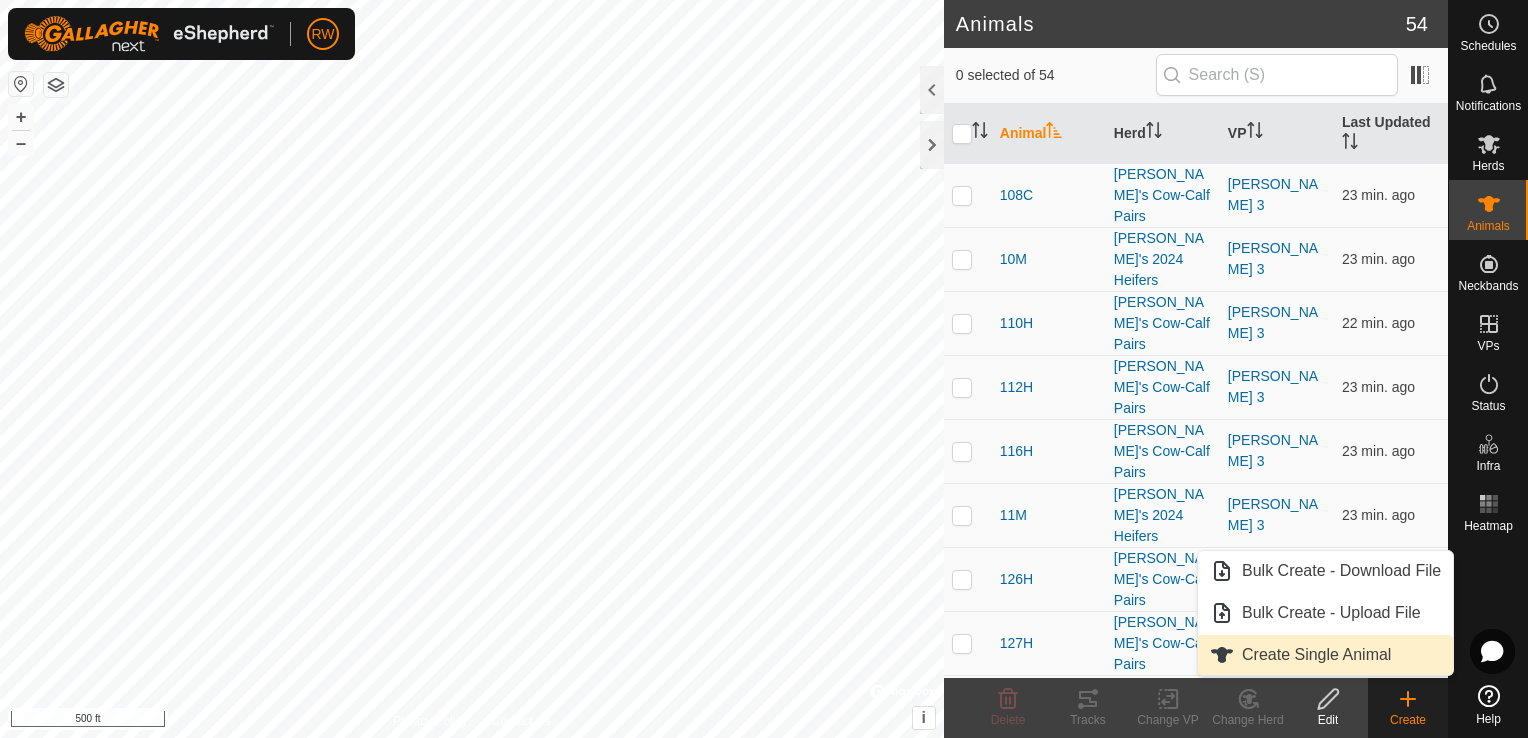 click on "Create Single Animal" at bounding box center [1325, 655] 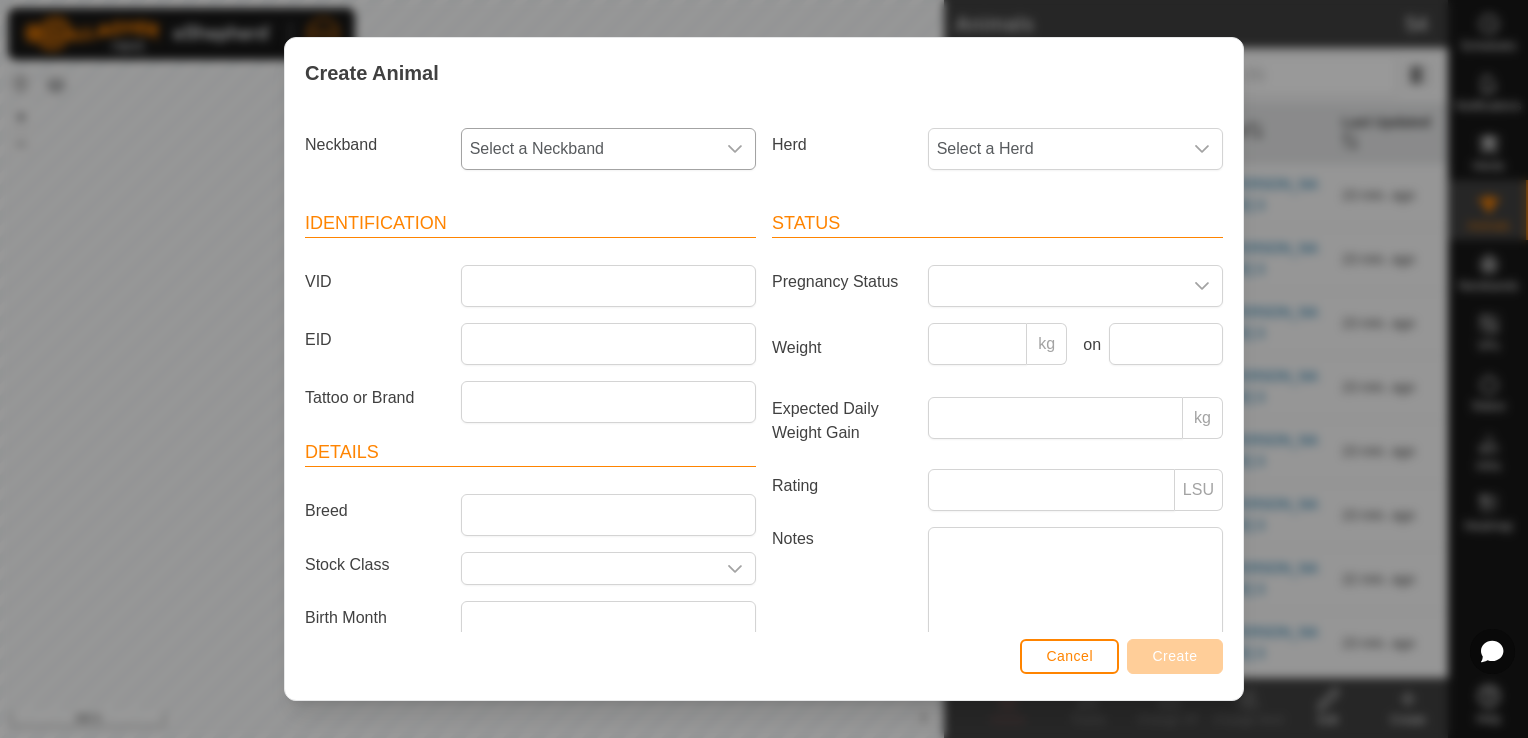 click at bounding box center [735, 149] 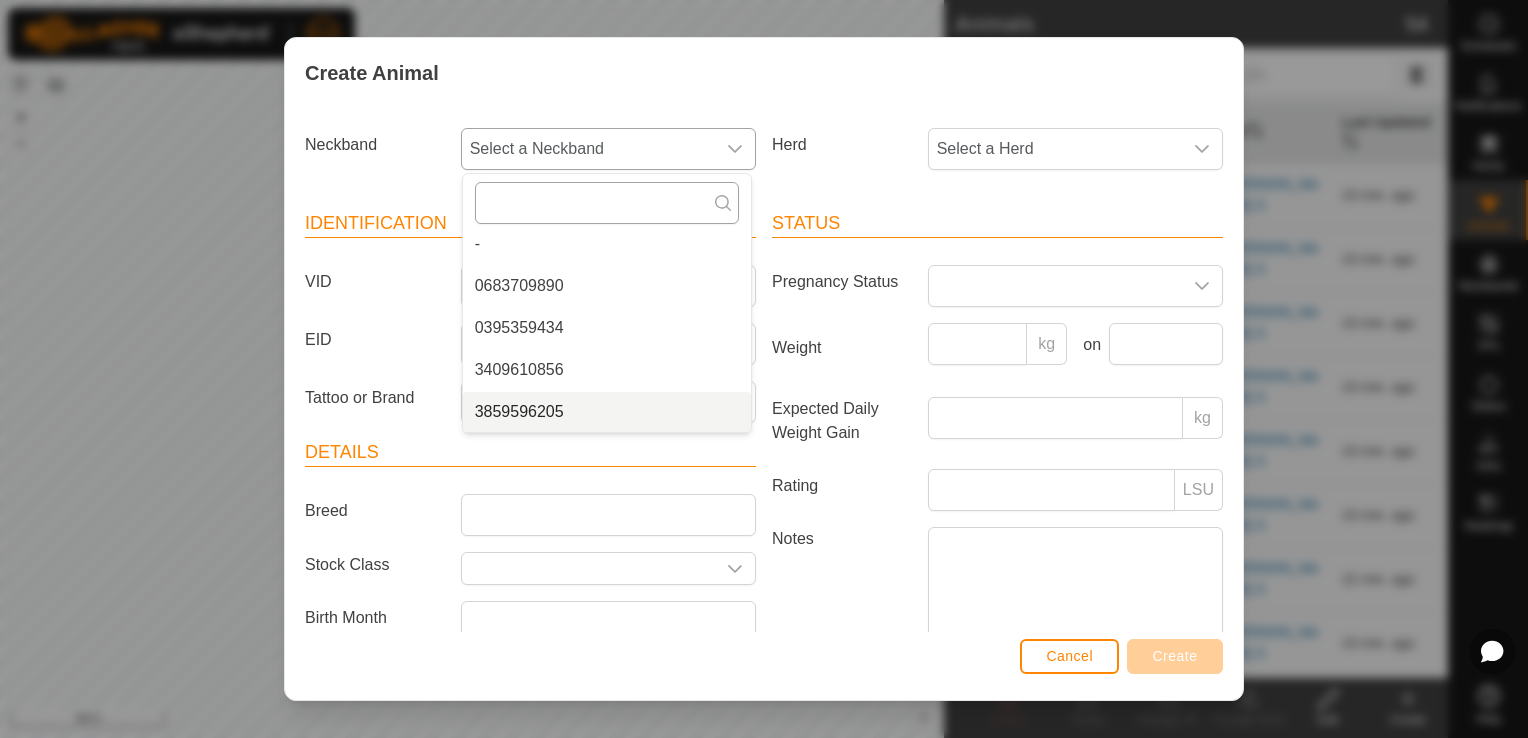 scroll, scrollTop: 0, scrollLeft: 0, axis: both 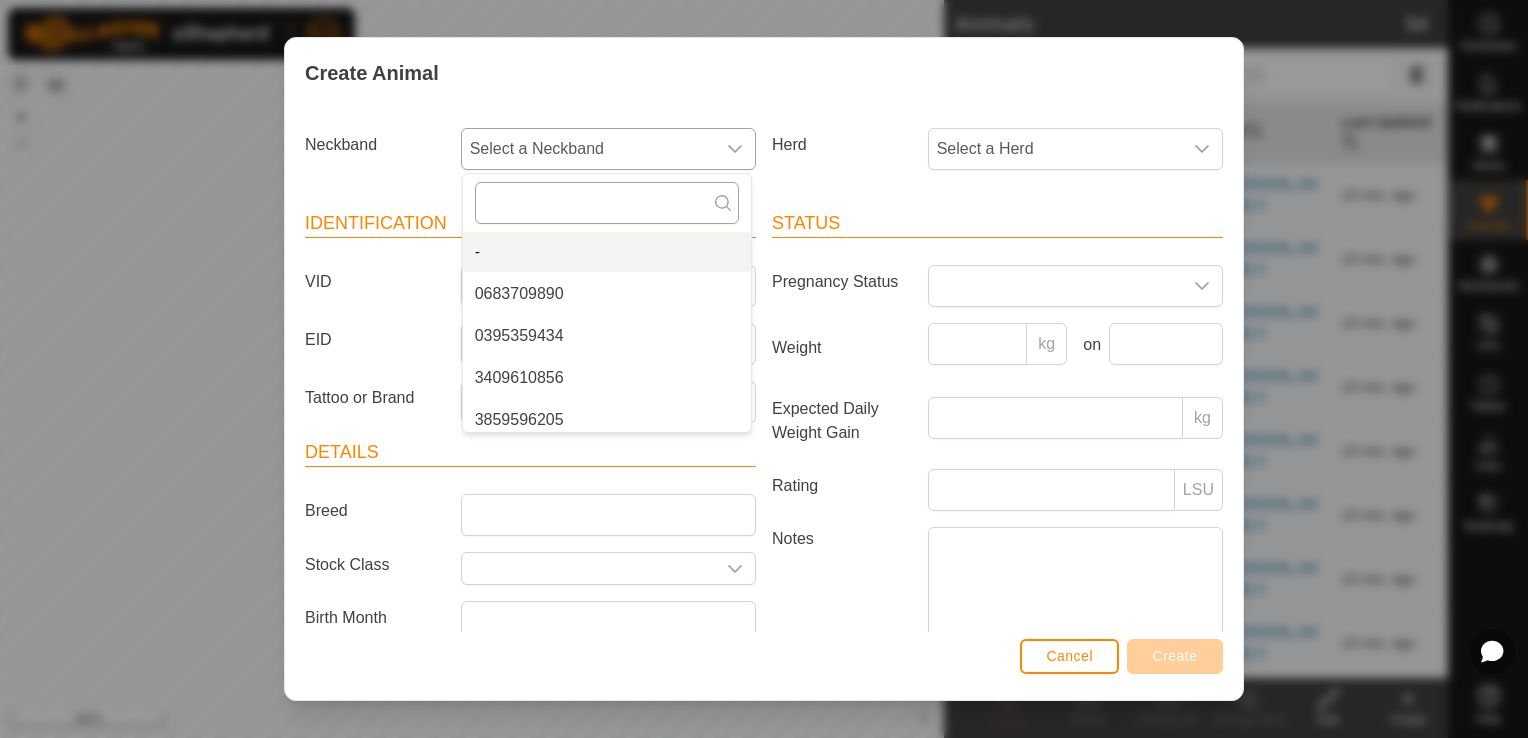 click at bounding box center [607, 203] 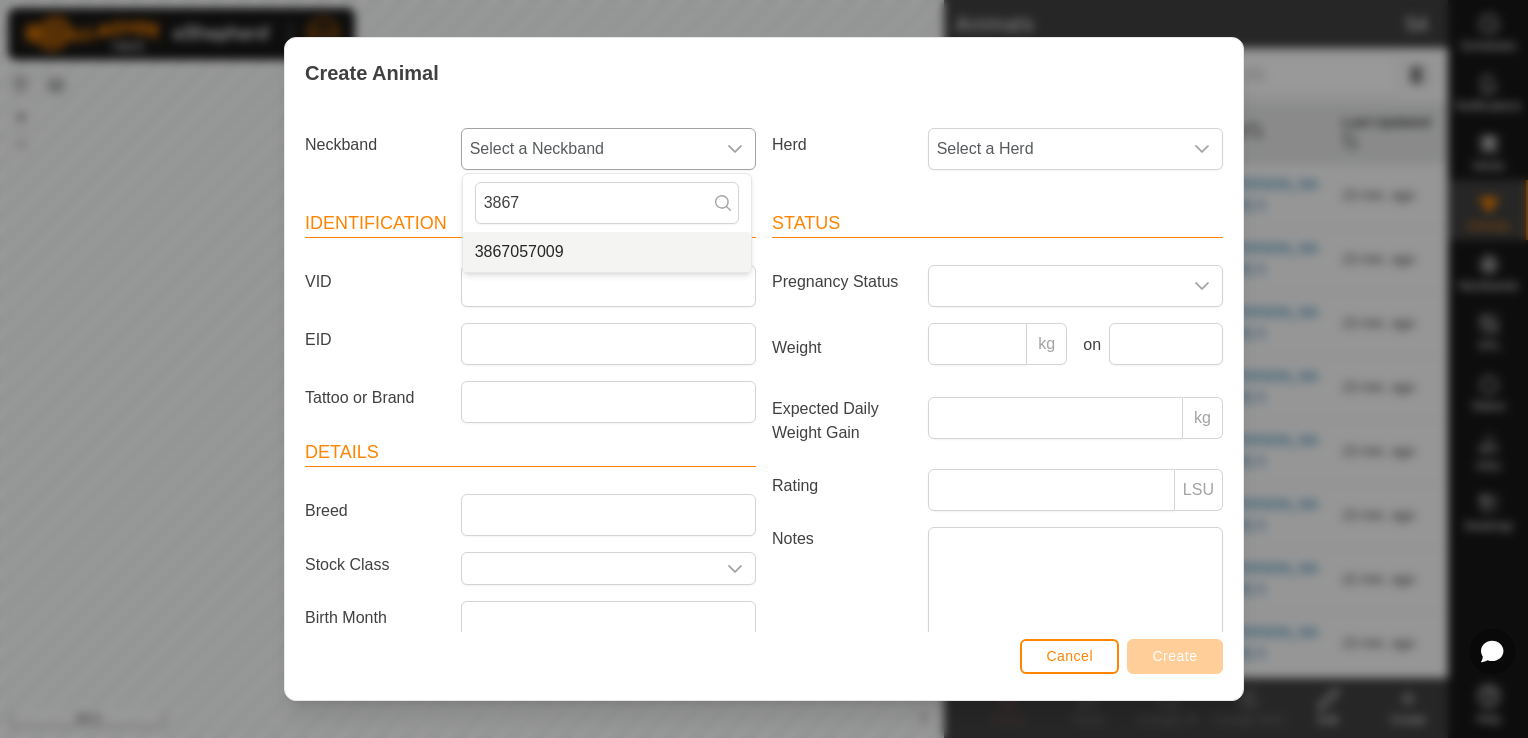 type on "3867" 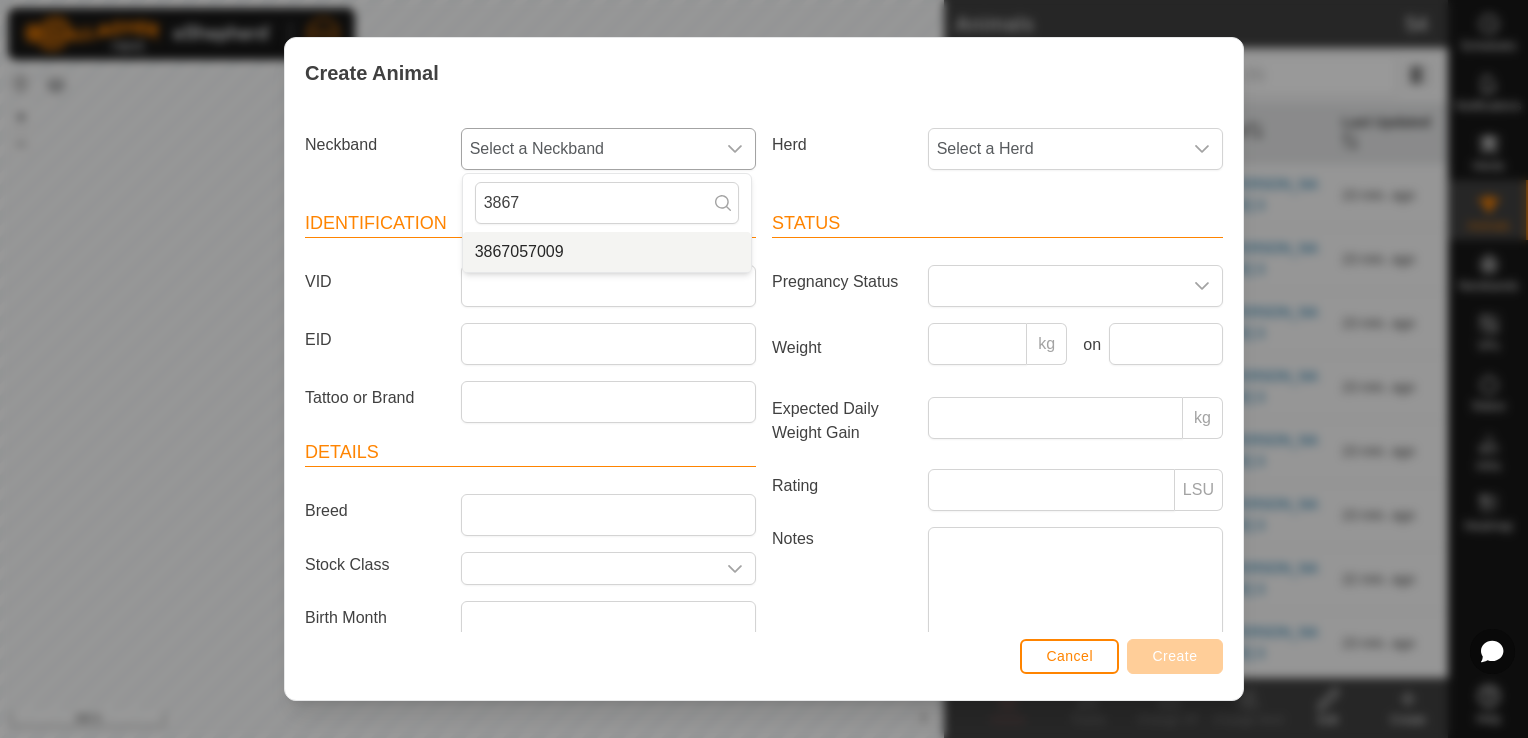 click on "3867057009" at bounding box center [607, 252] 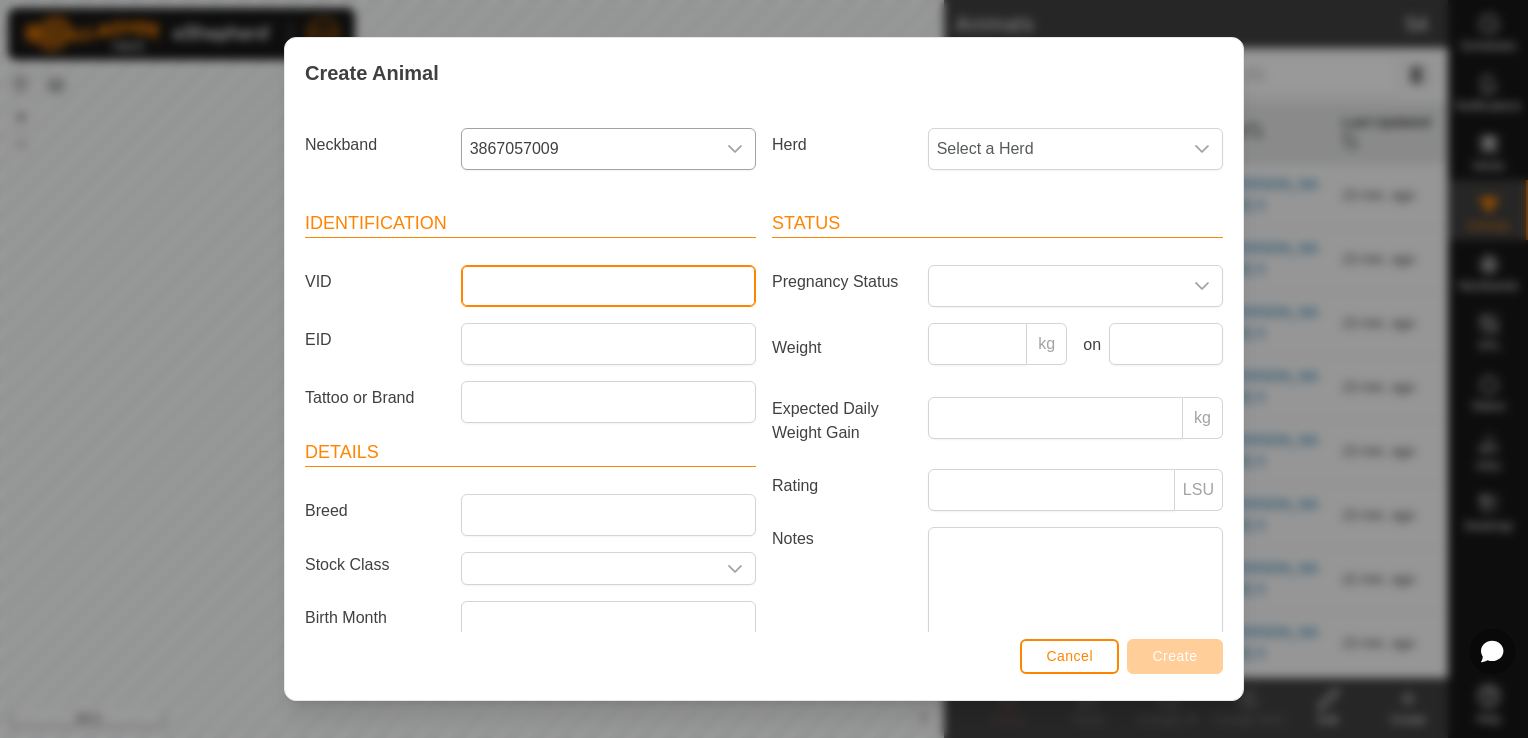 click on "VID" at bounding box center [608, 286] 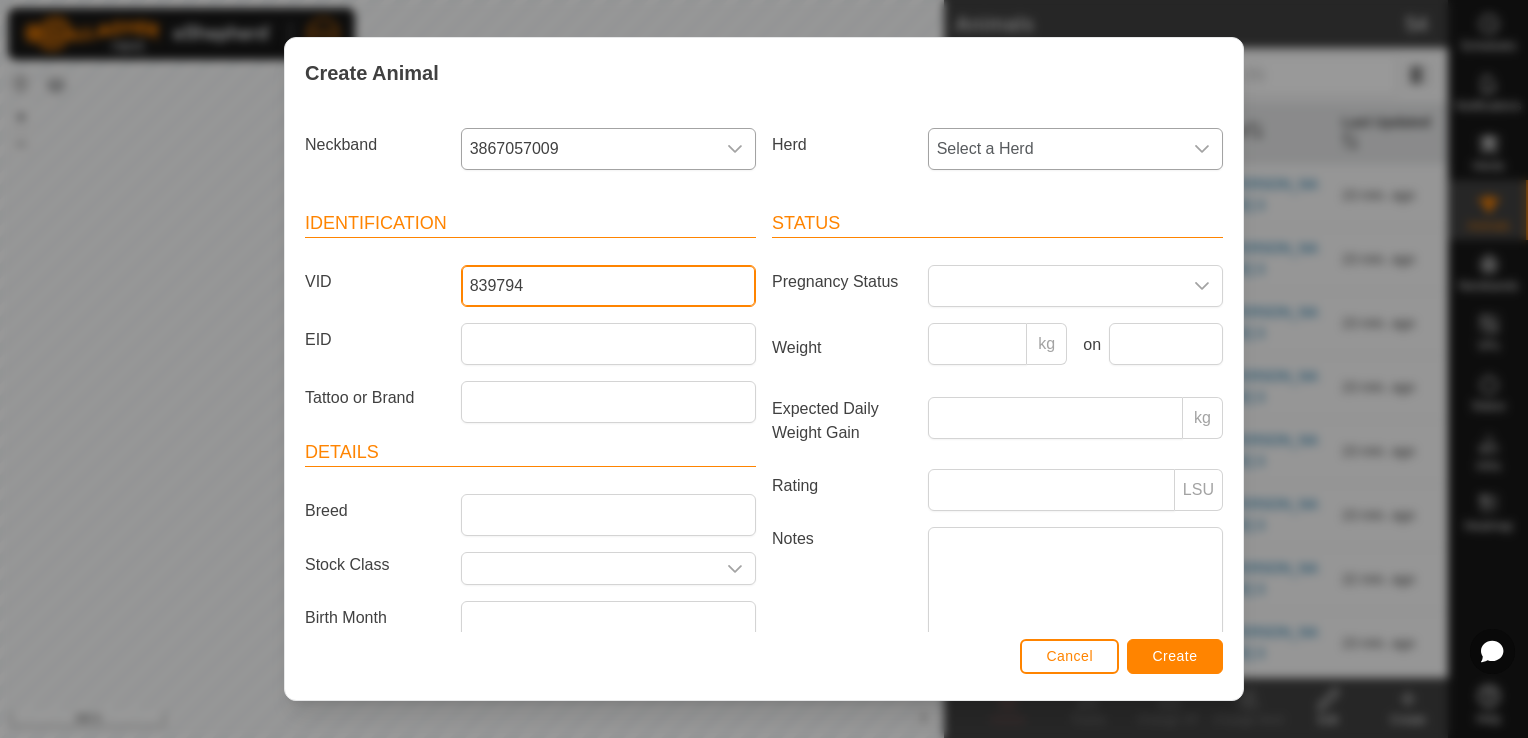 type on "839794" 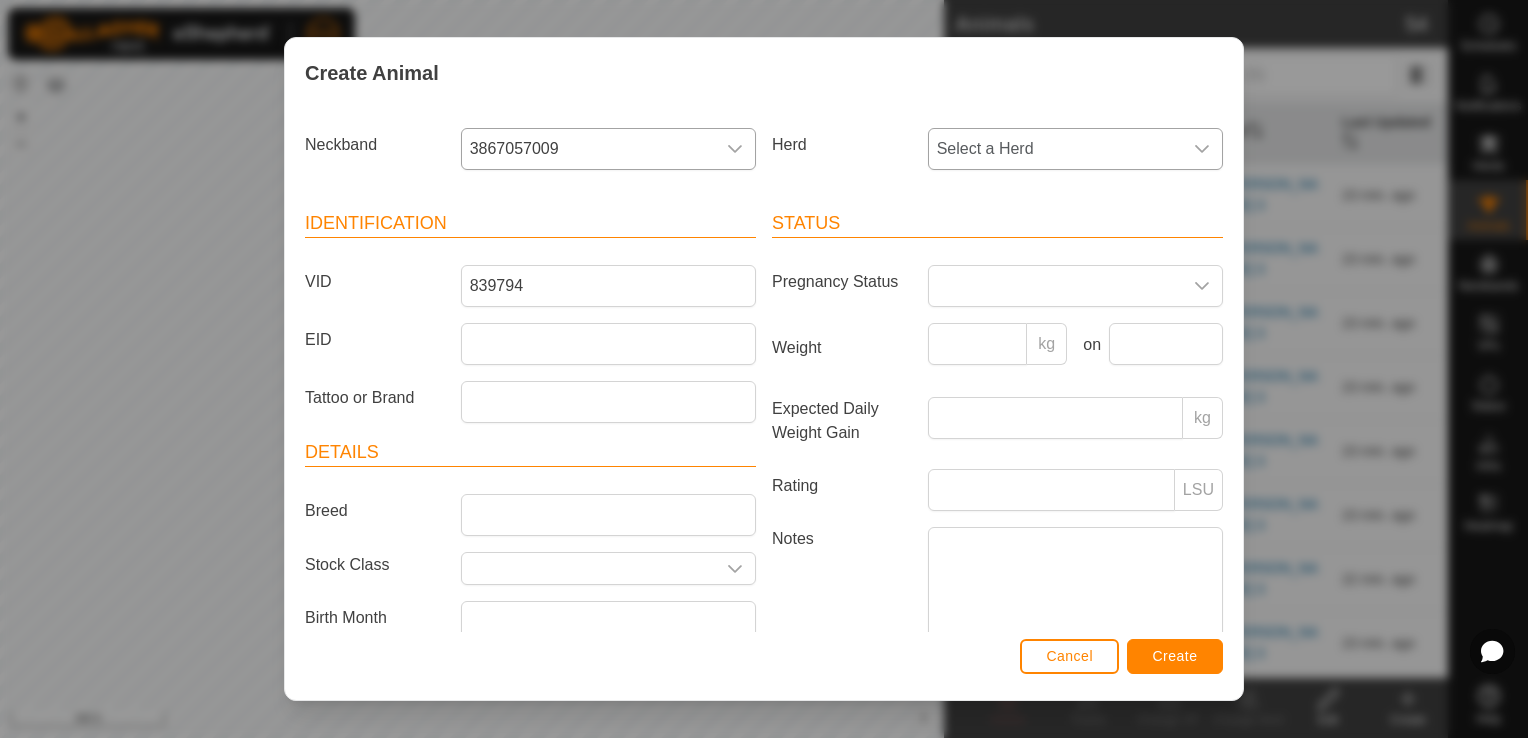 click 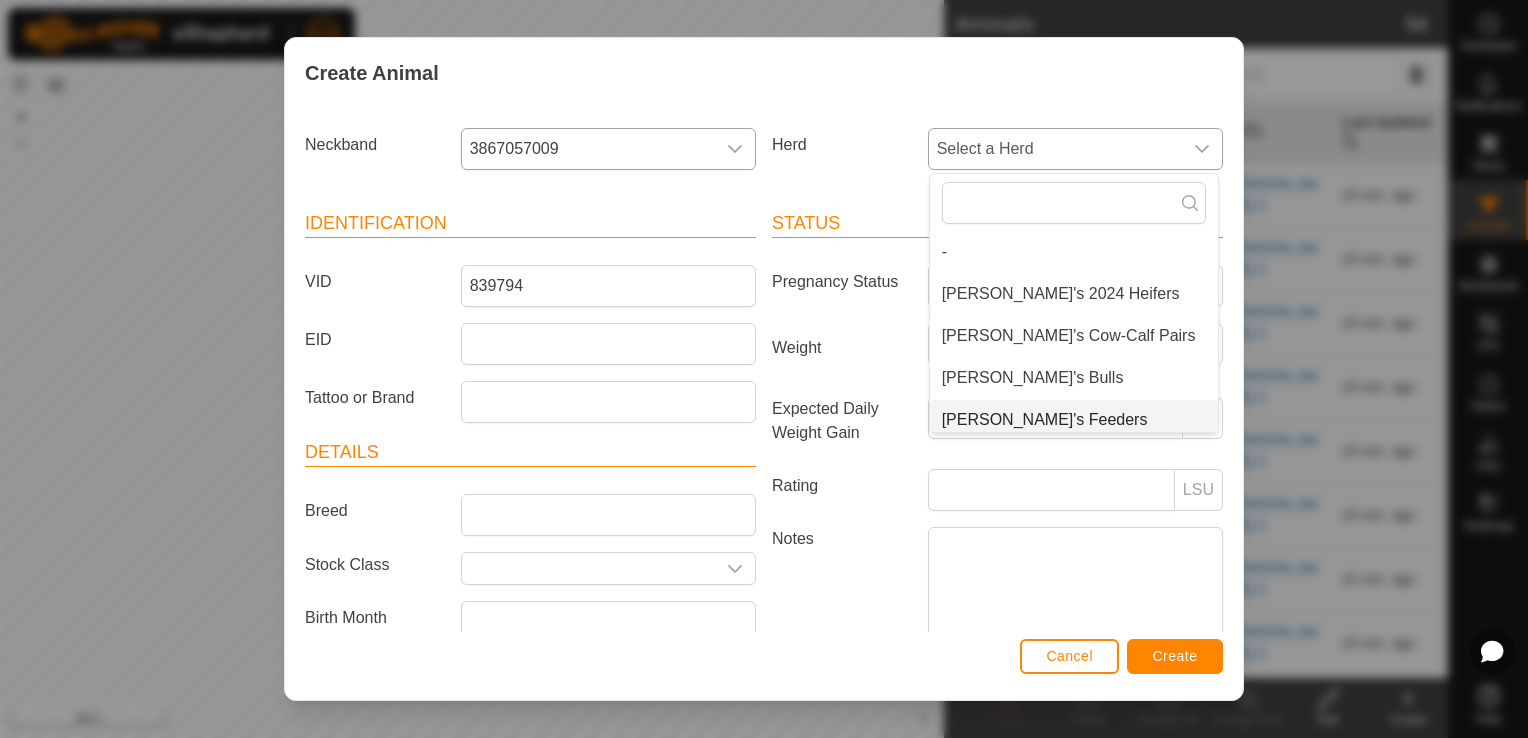 scroll, scrollTop: 8, scrollLeft: 0, axis: vertical 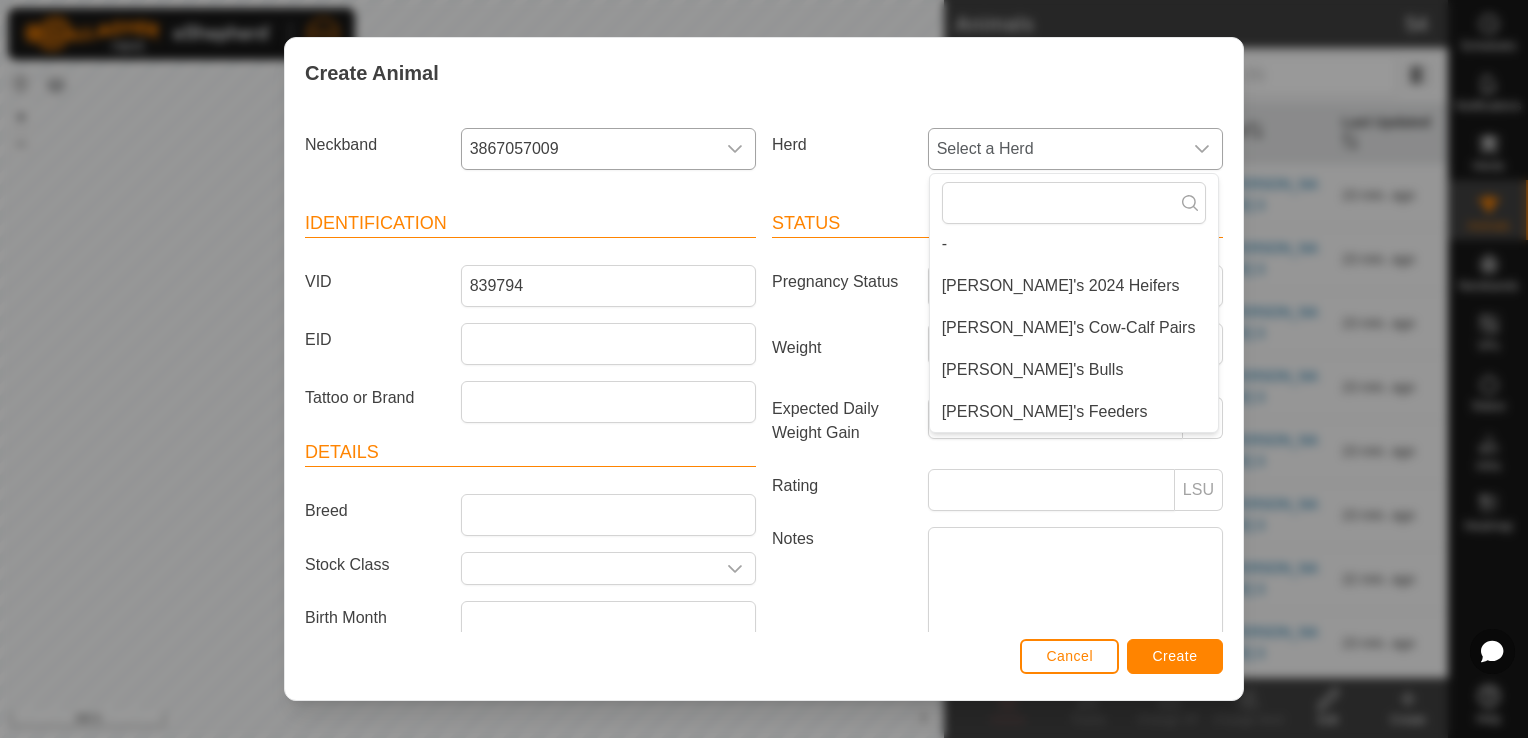 click on "[PERSON_NAME]'s Feeders" at bounding box center (1074, 412) 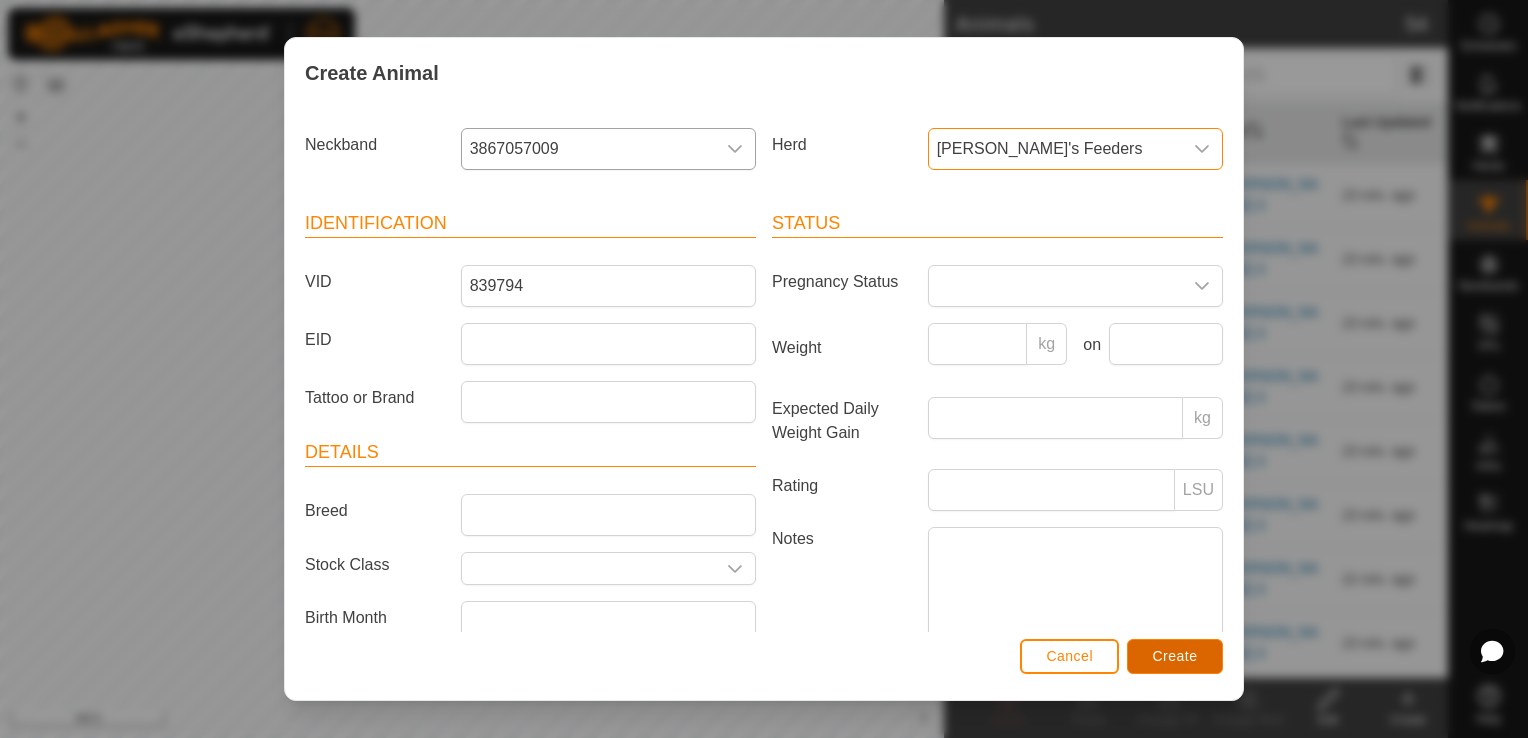 click on "Create" at bounding box center (1175, 656) 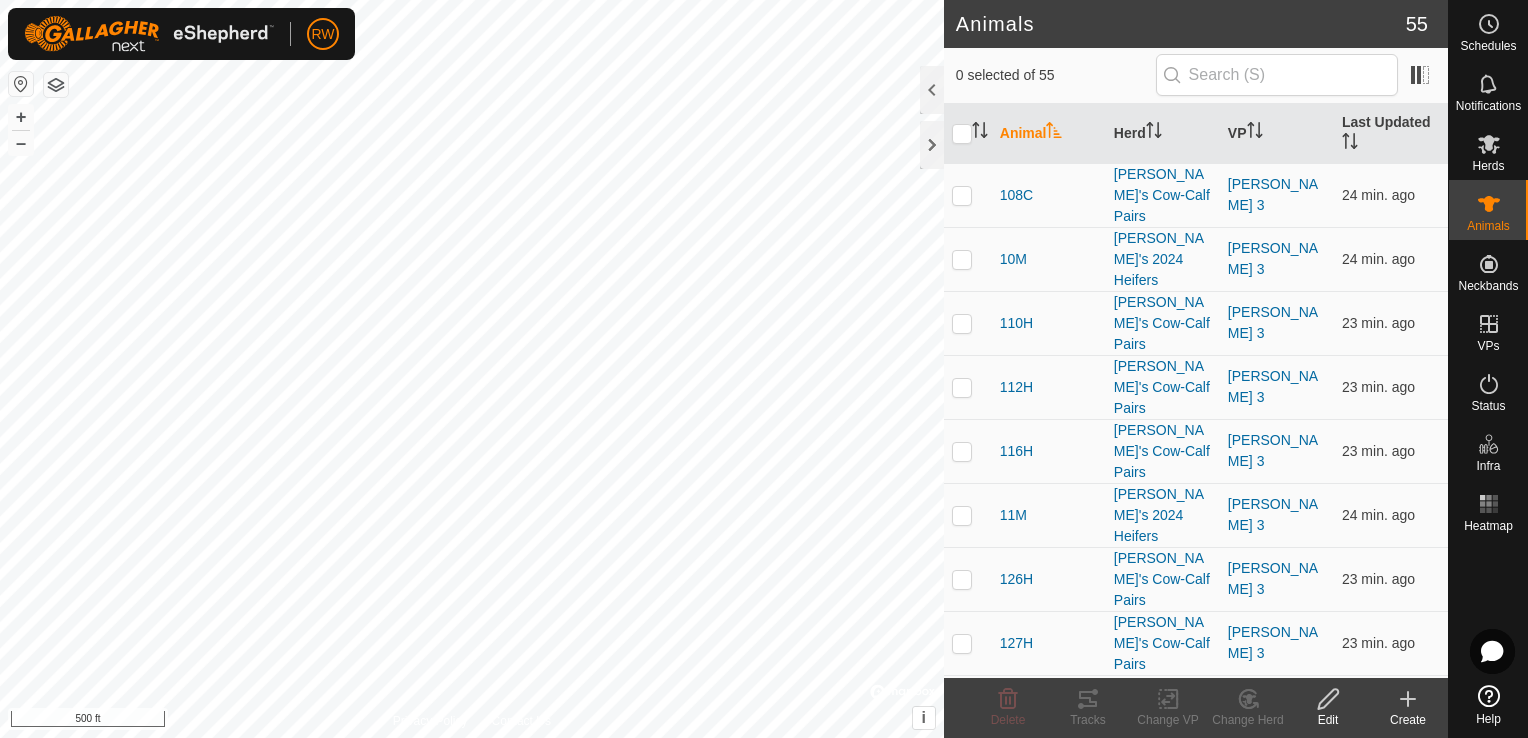 click 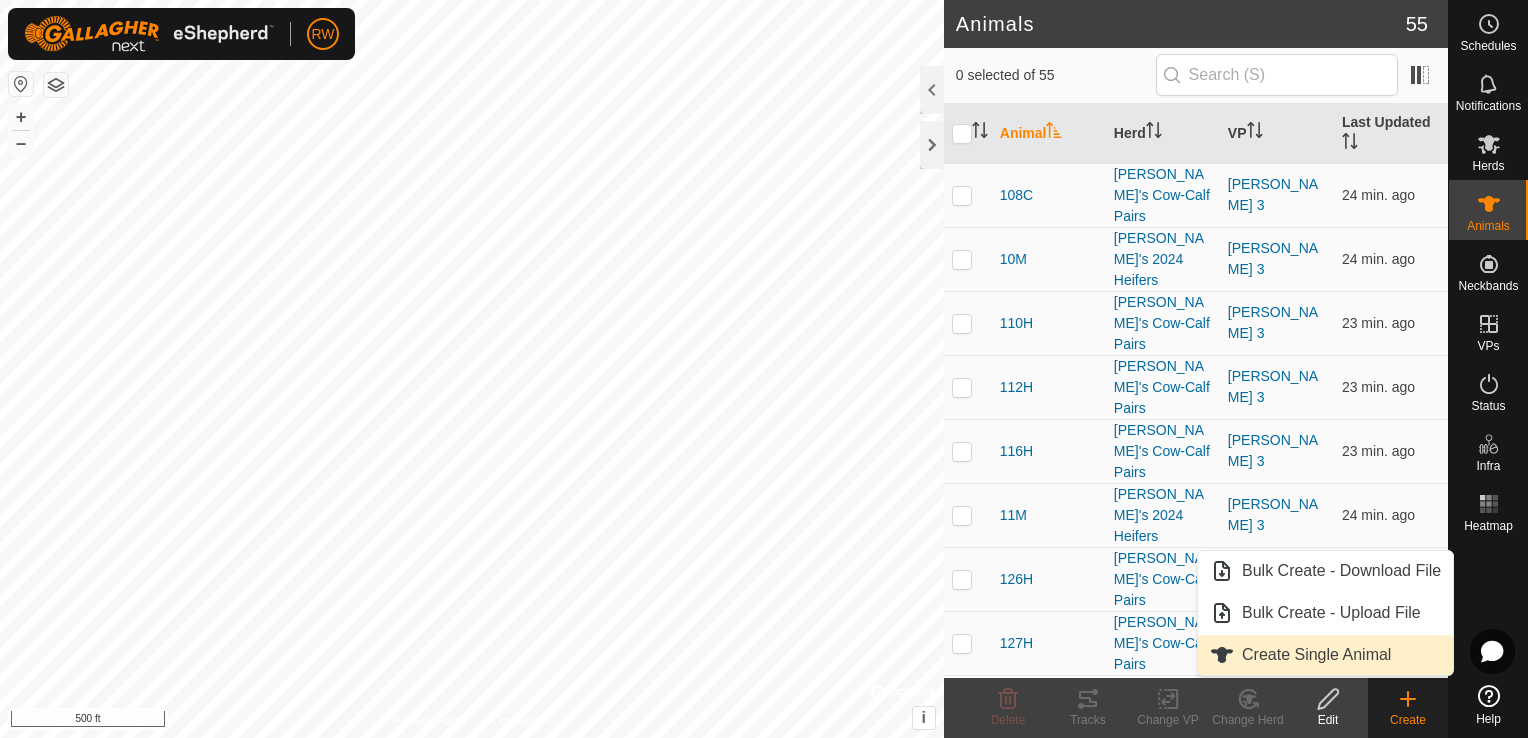 click on "Create Single Animal" at bounding box center (1325, 655) 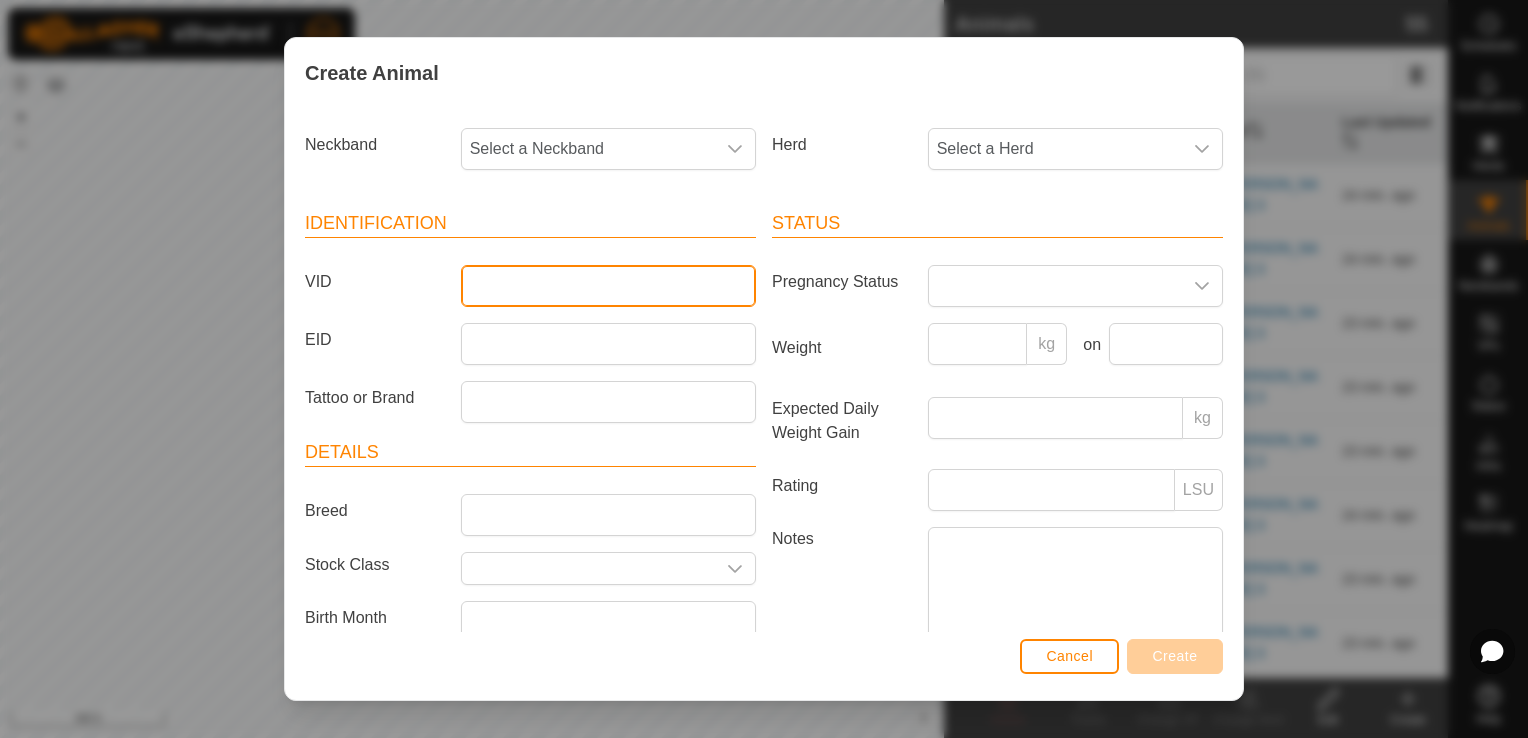 click on "VID" at bounding box center (608, 286) 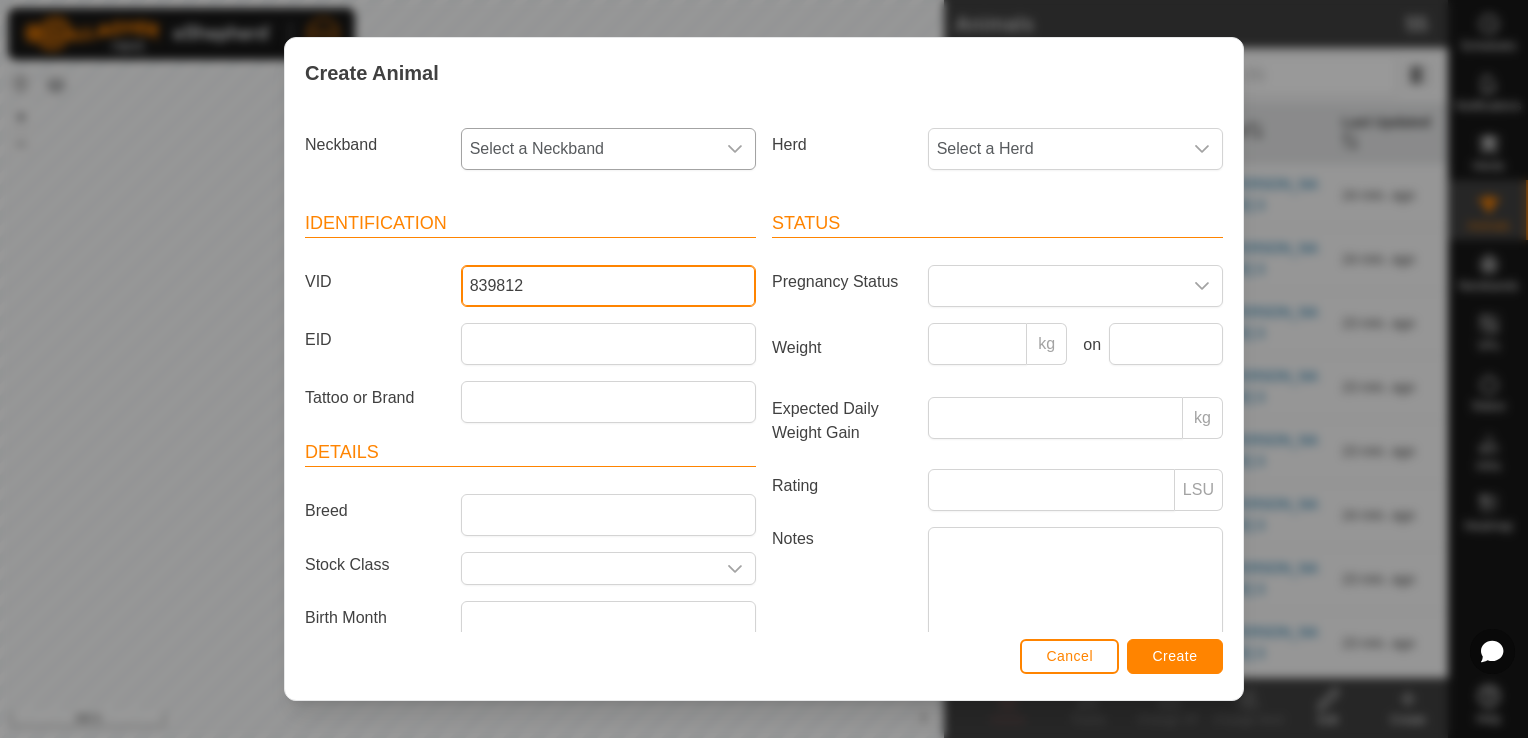 type on "839812" 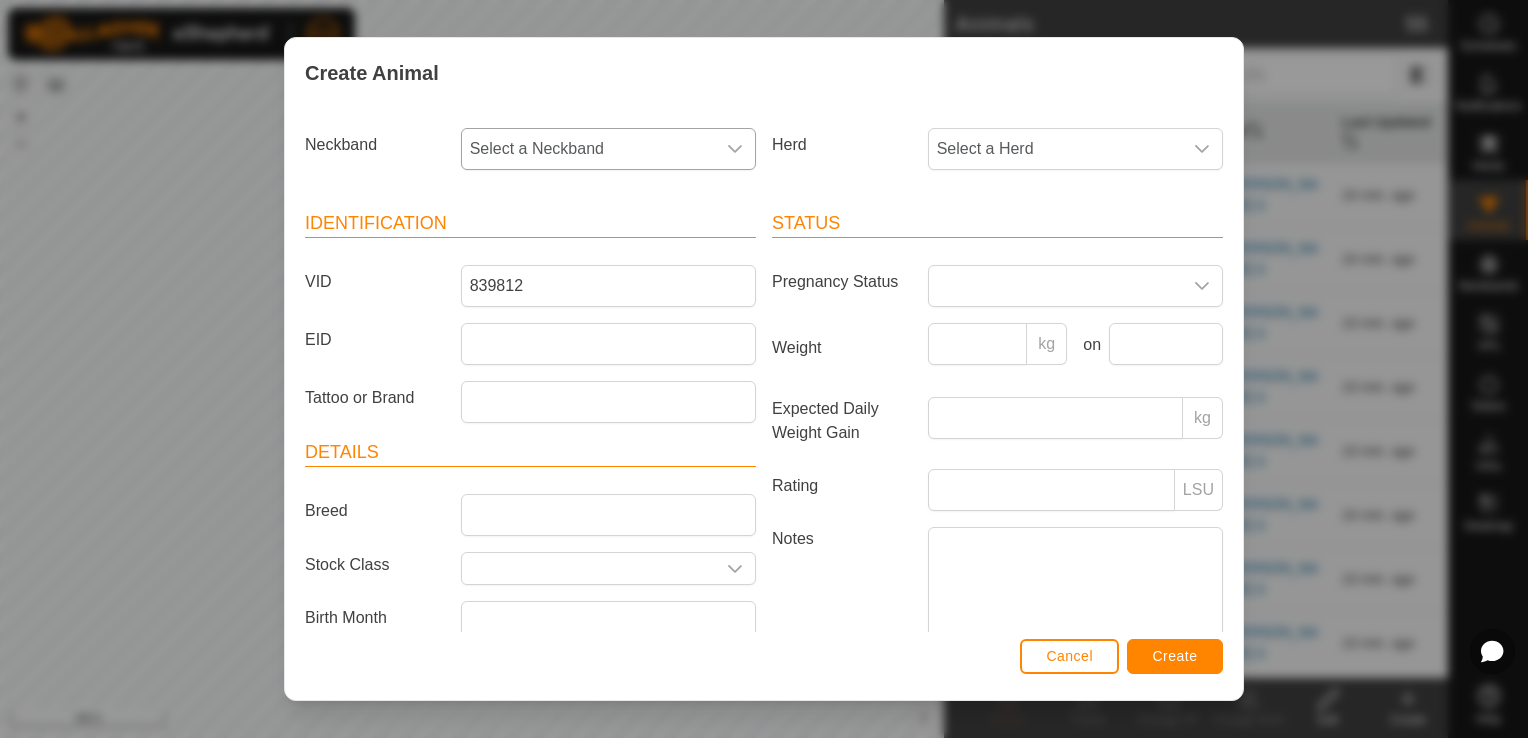 click 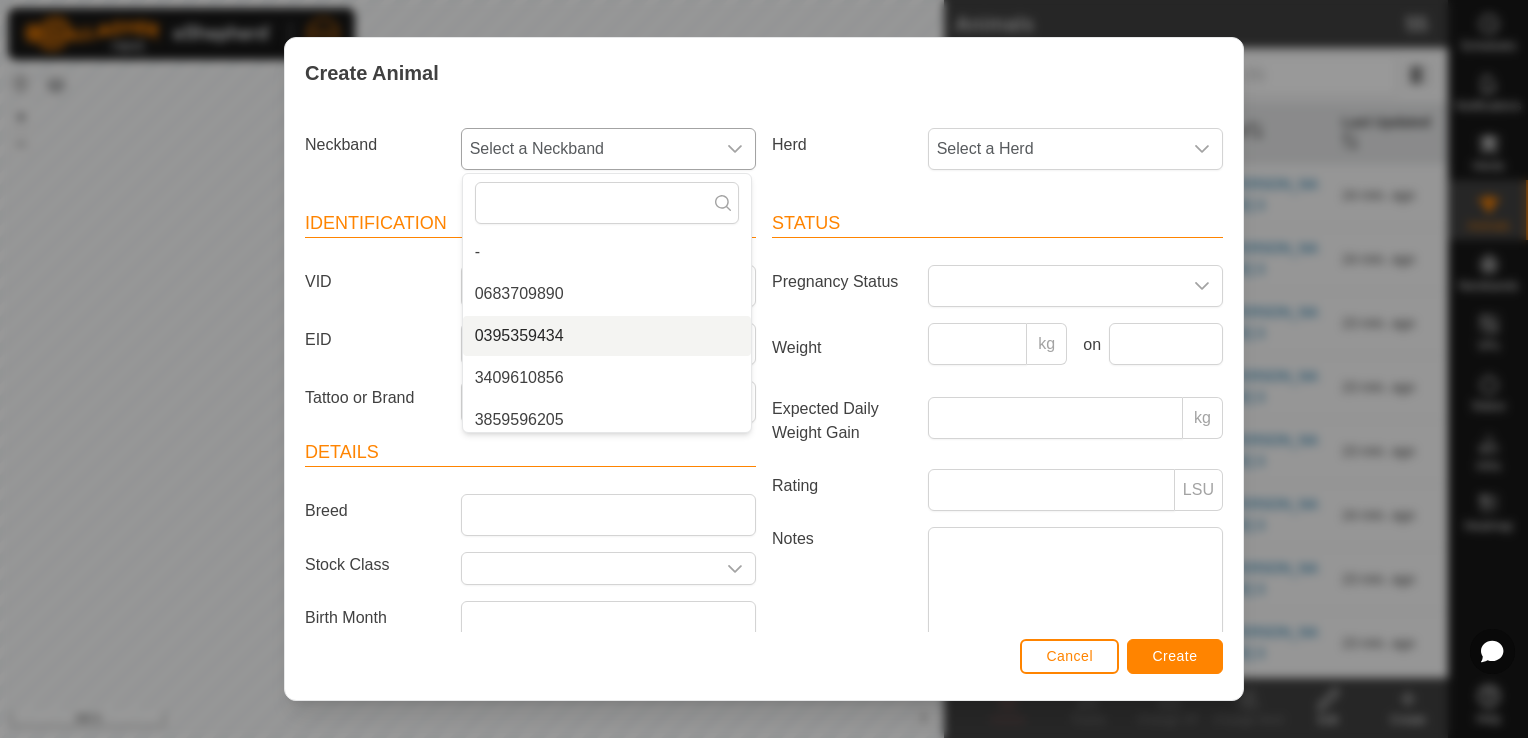 click on "0395359434" at bounding box center [607, 336] 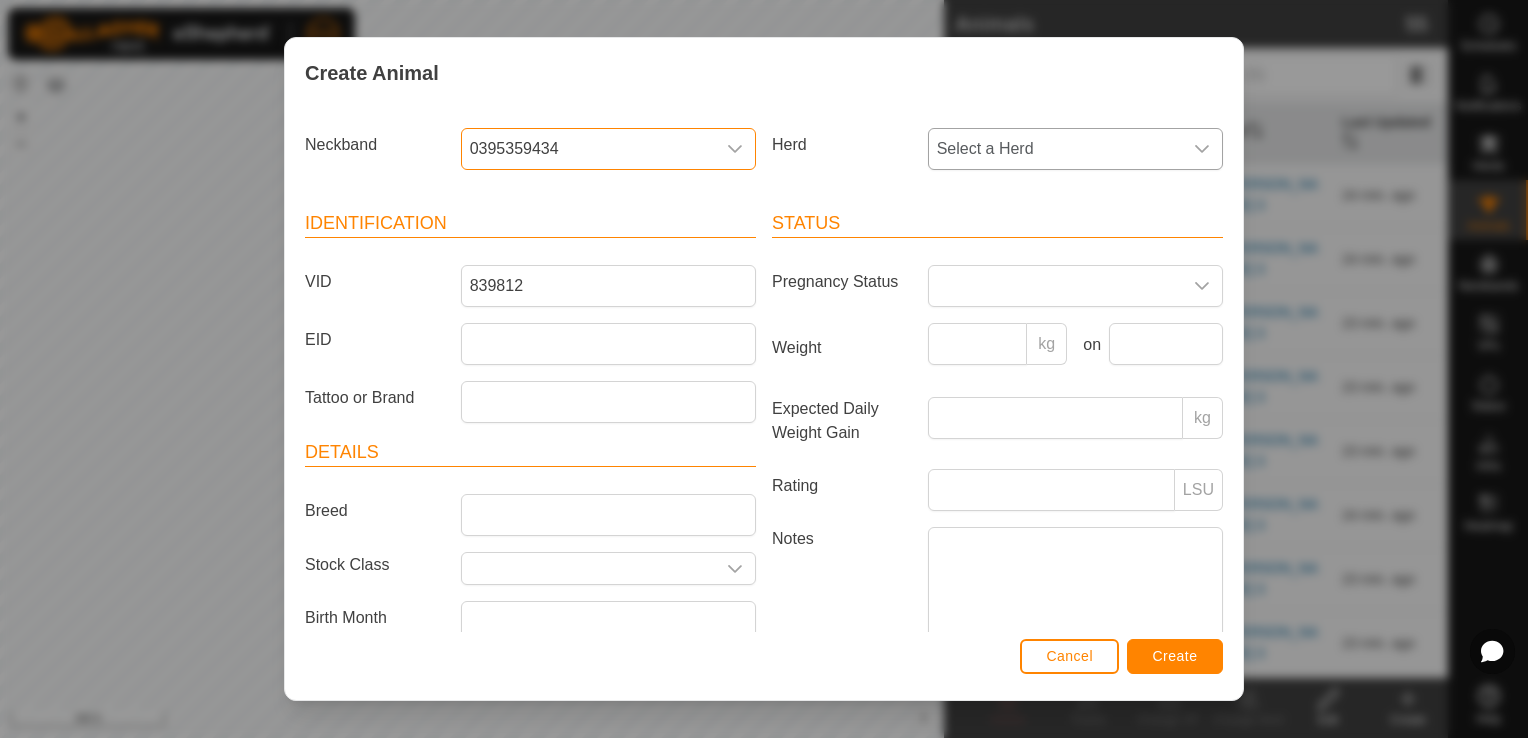 click 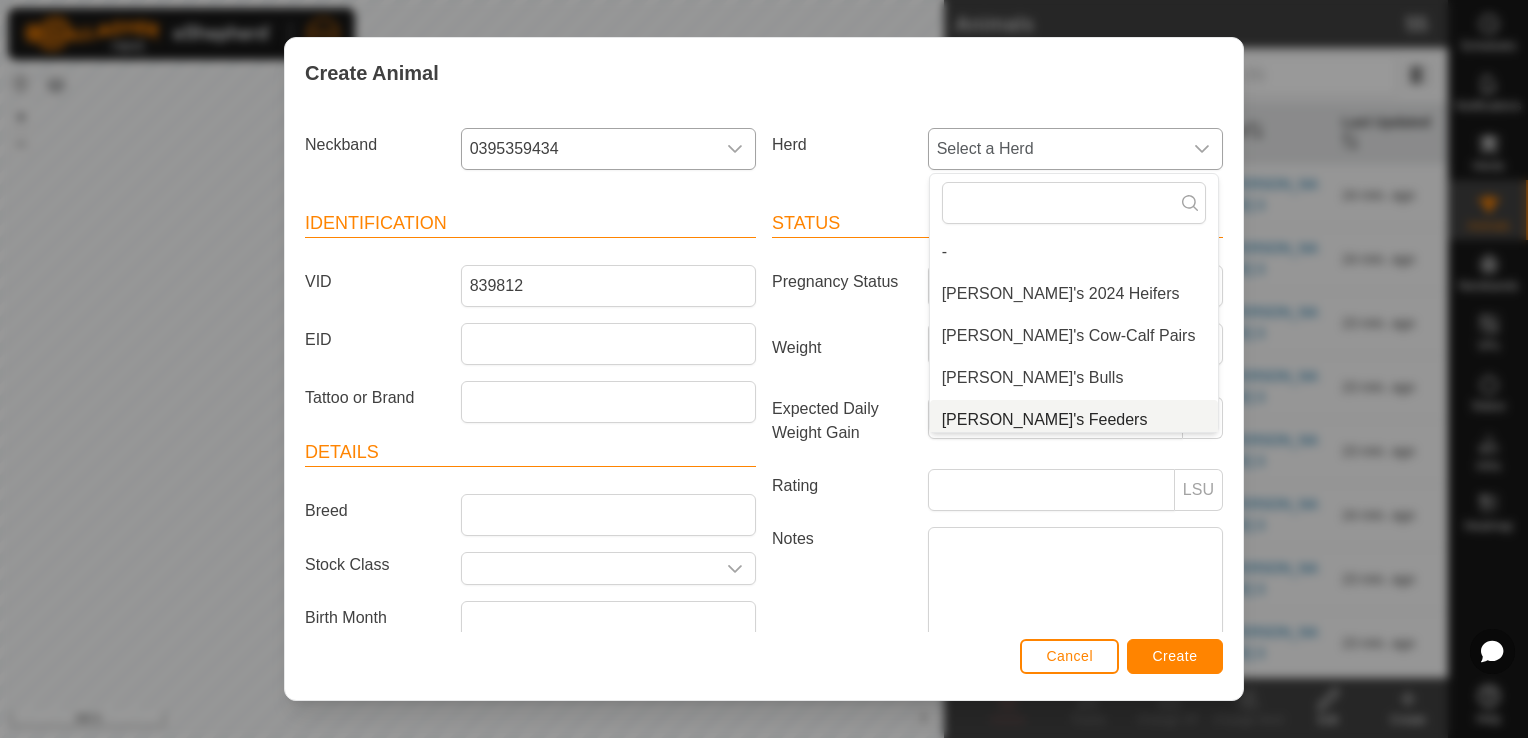 scroll, scrollTop: 8, scrollLeft: 0, axis: vertical 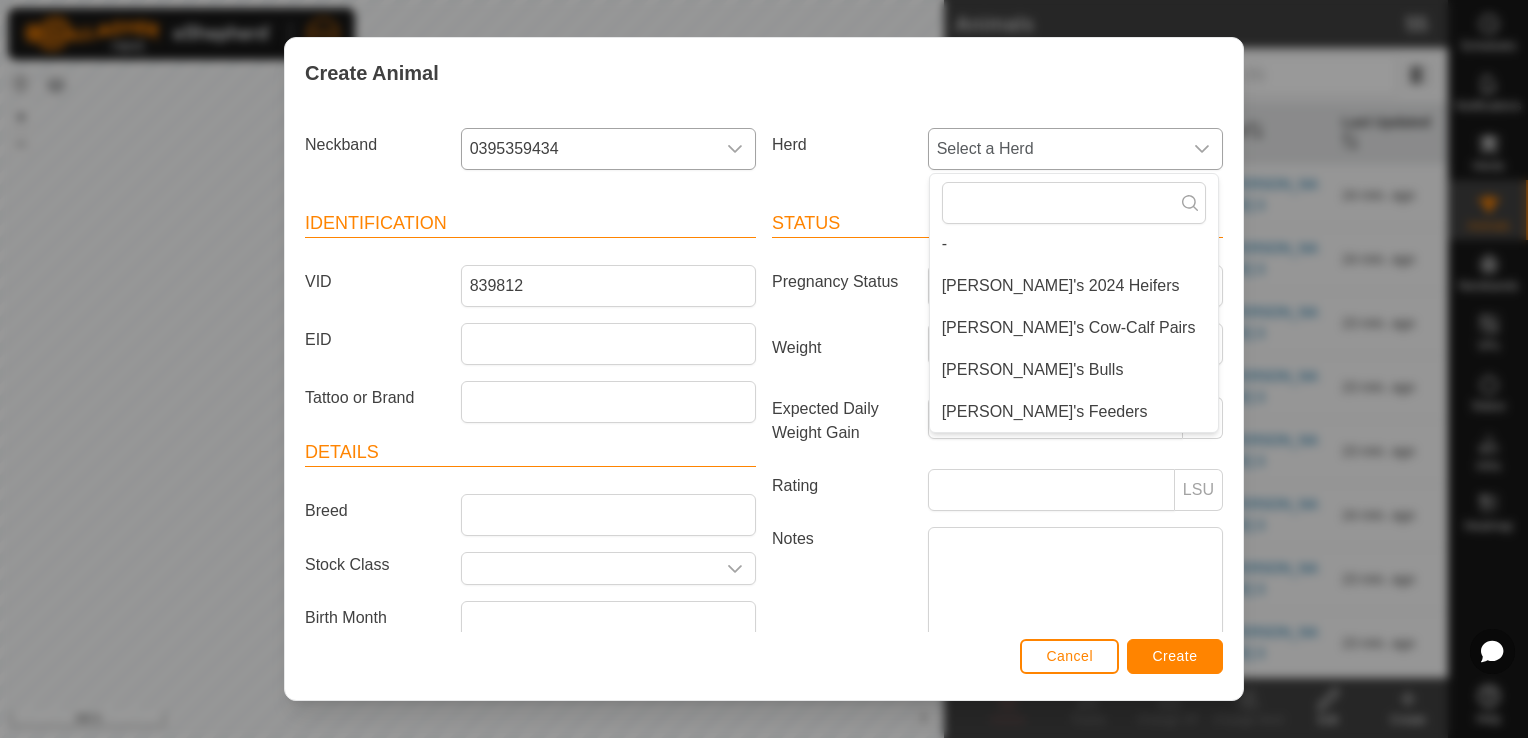 click on "[PERSON_NAME]'s Feeders" at bounding box center [1074, 412] 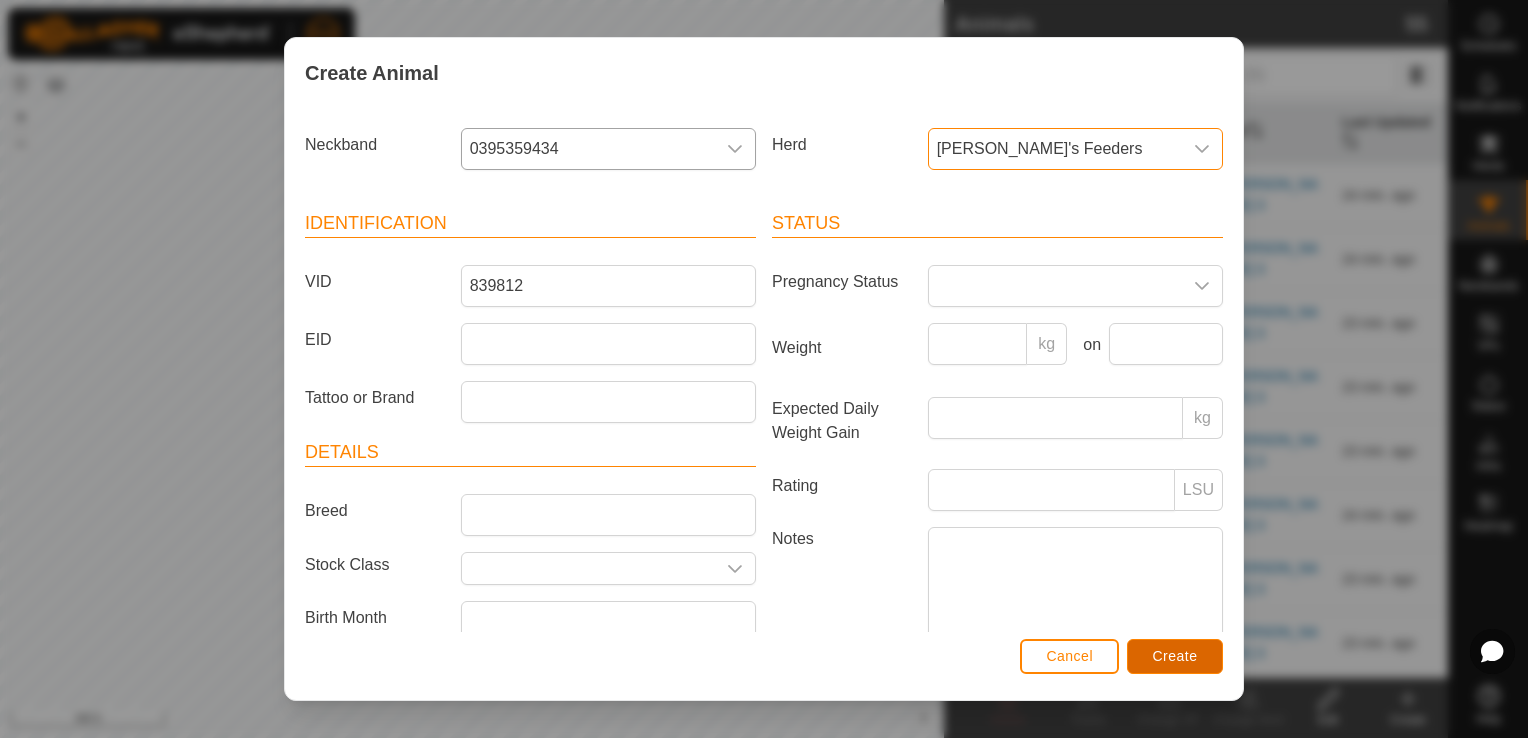 click on "Create" at bounding box center [1175, 656] 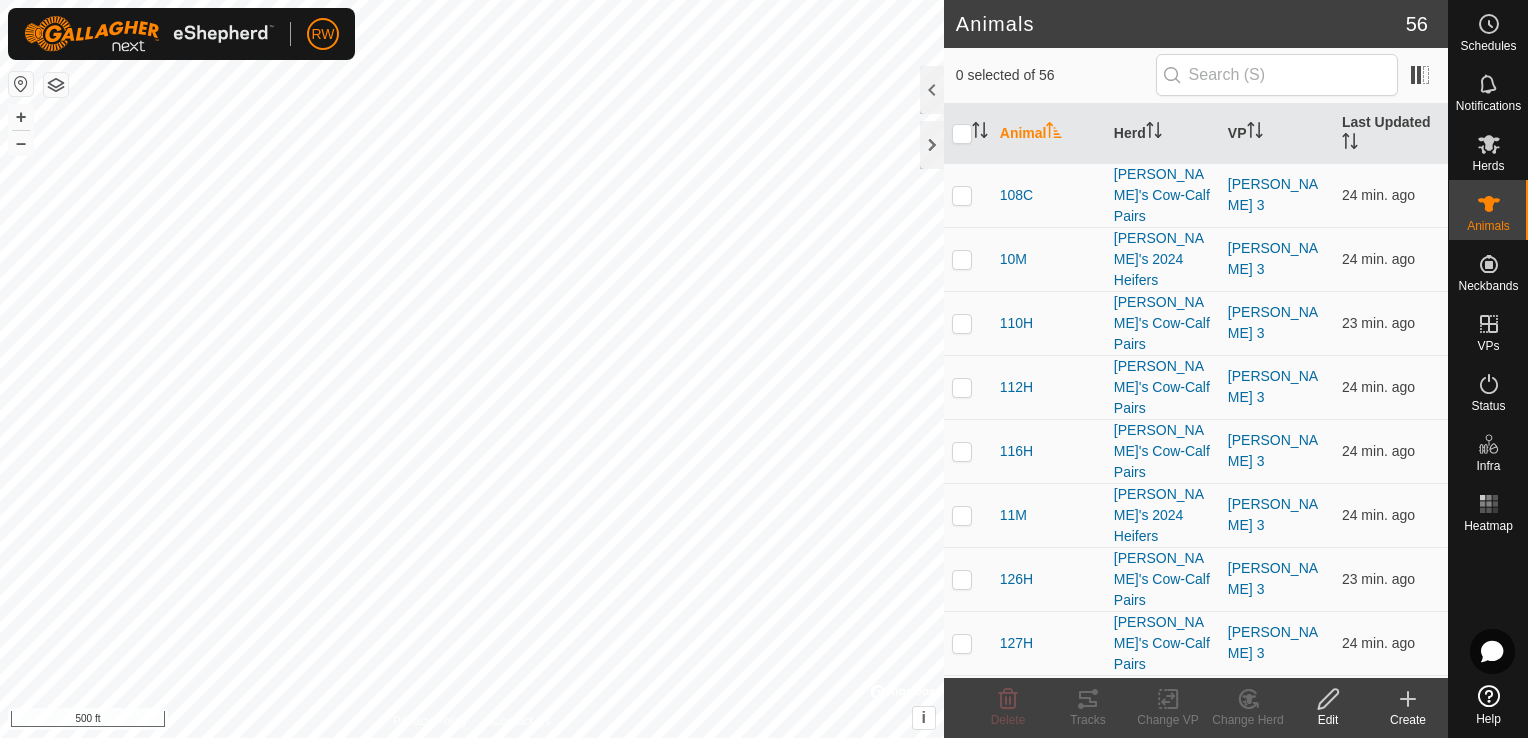 click 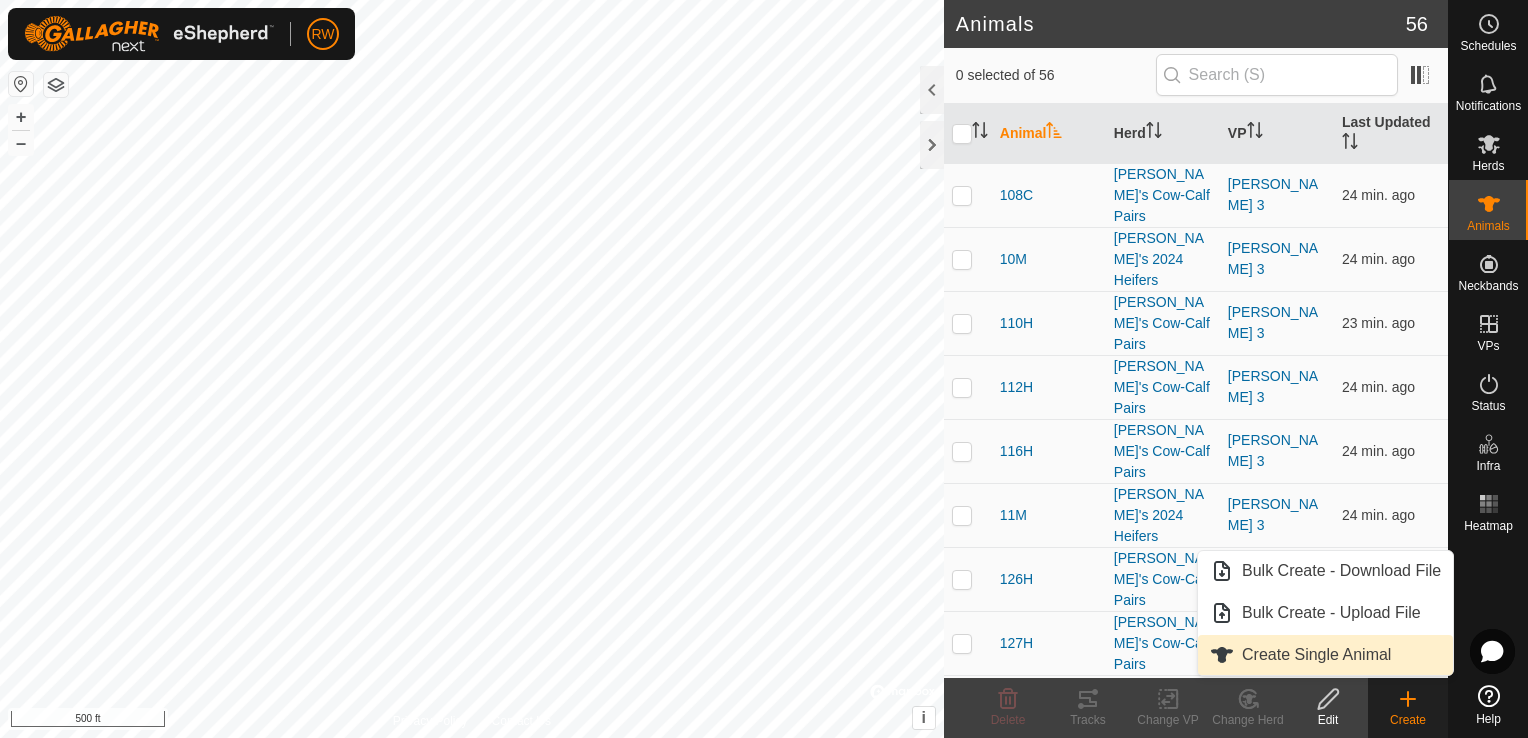 click on "Create Single Animal" at bounding box center (1325, 655) 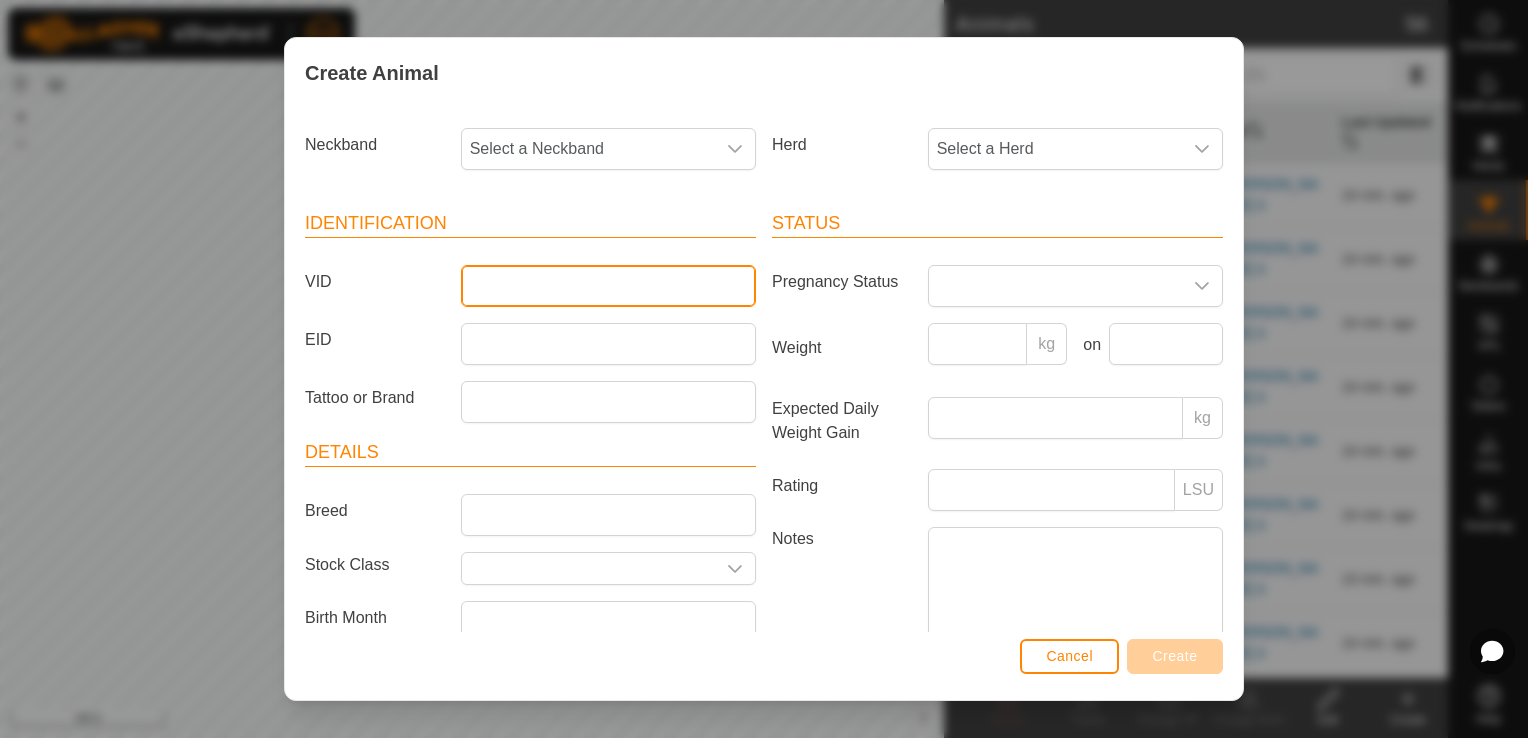 click on "VID" at bounding box center (608, 286) 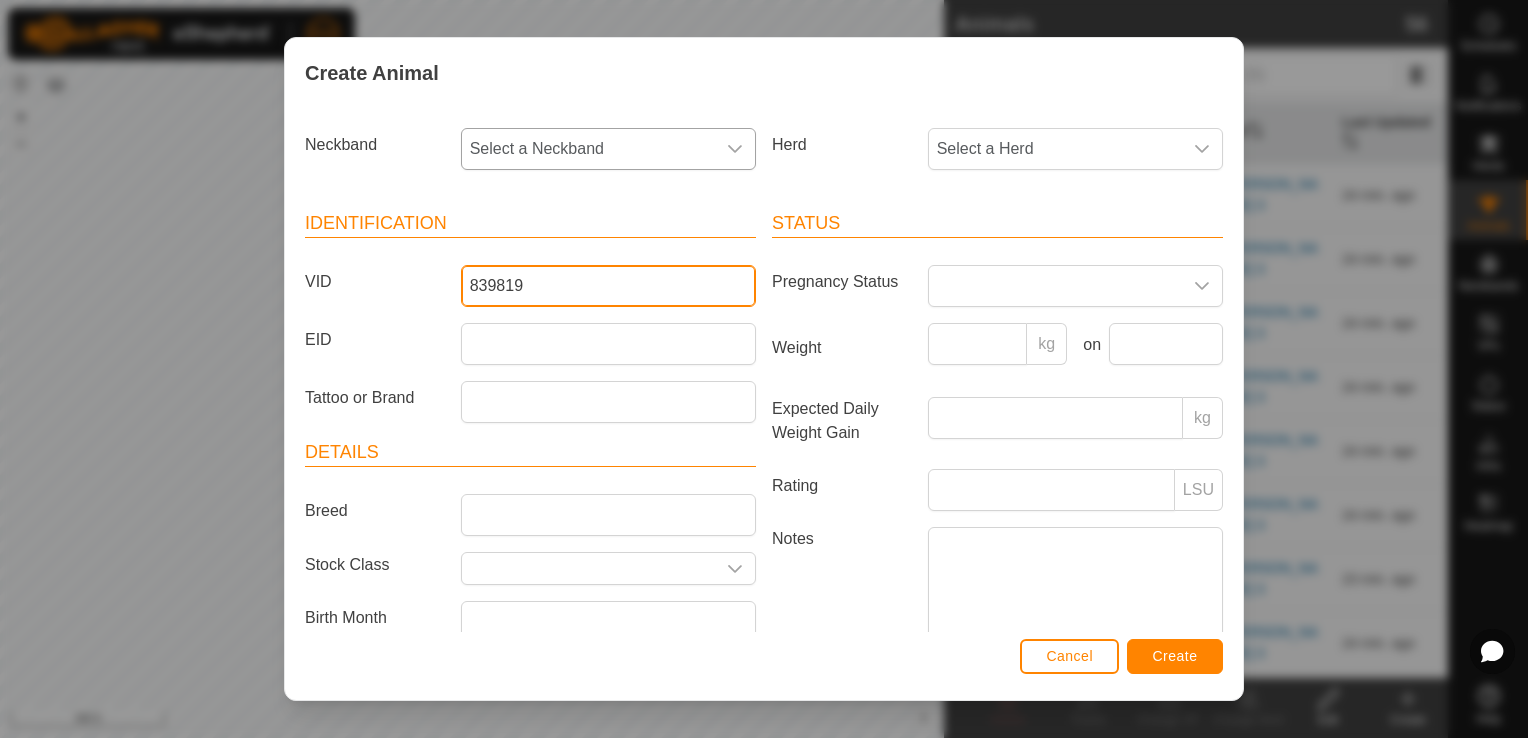 type on "839819" 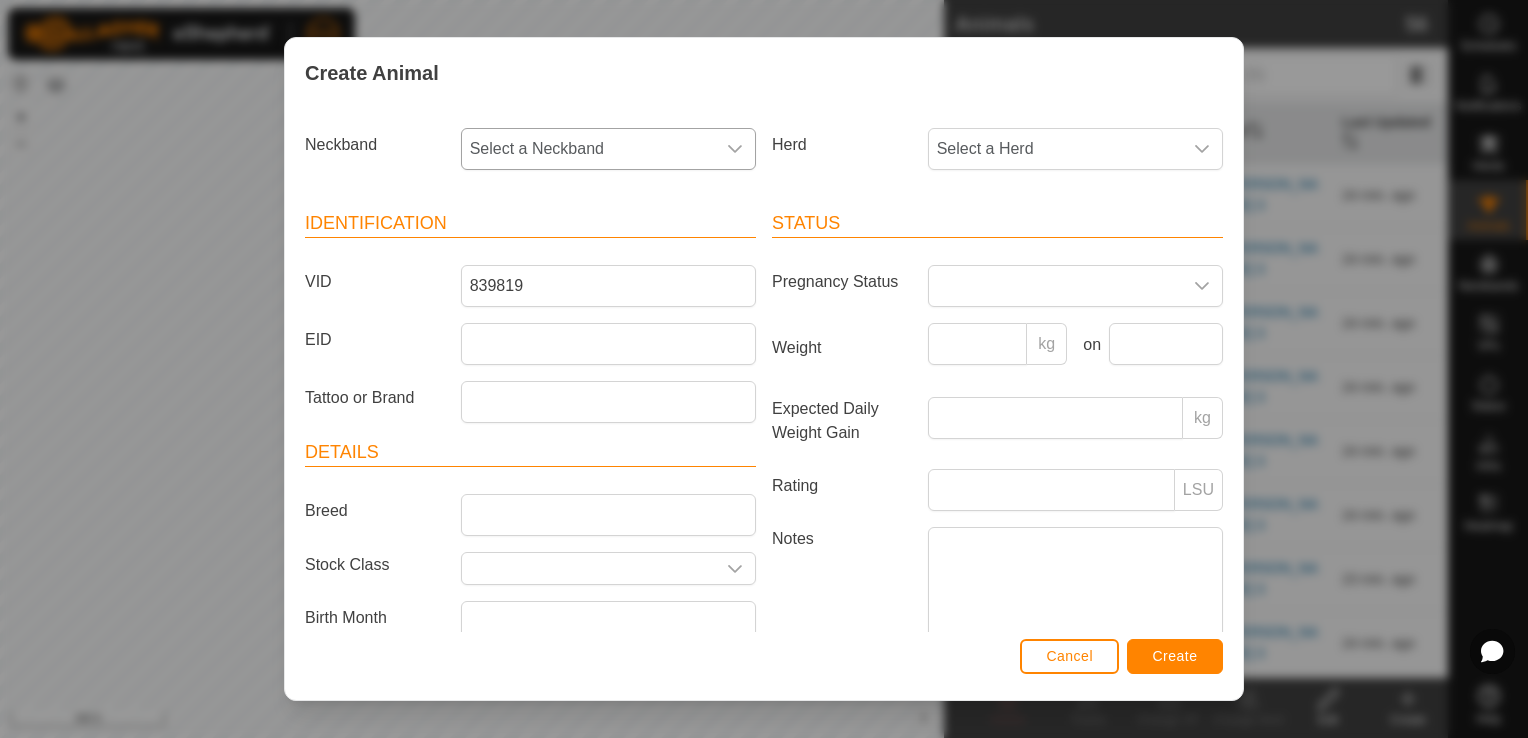 click at bounding box center (735, 149) 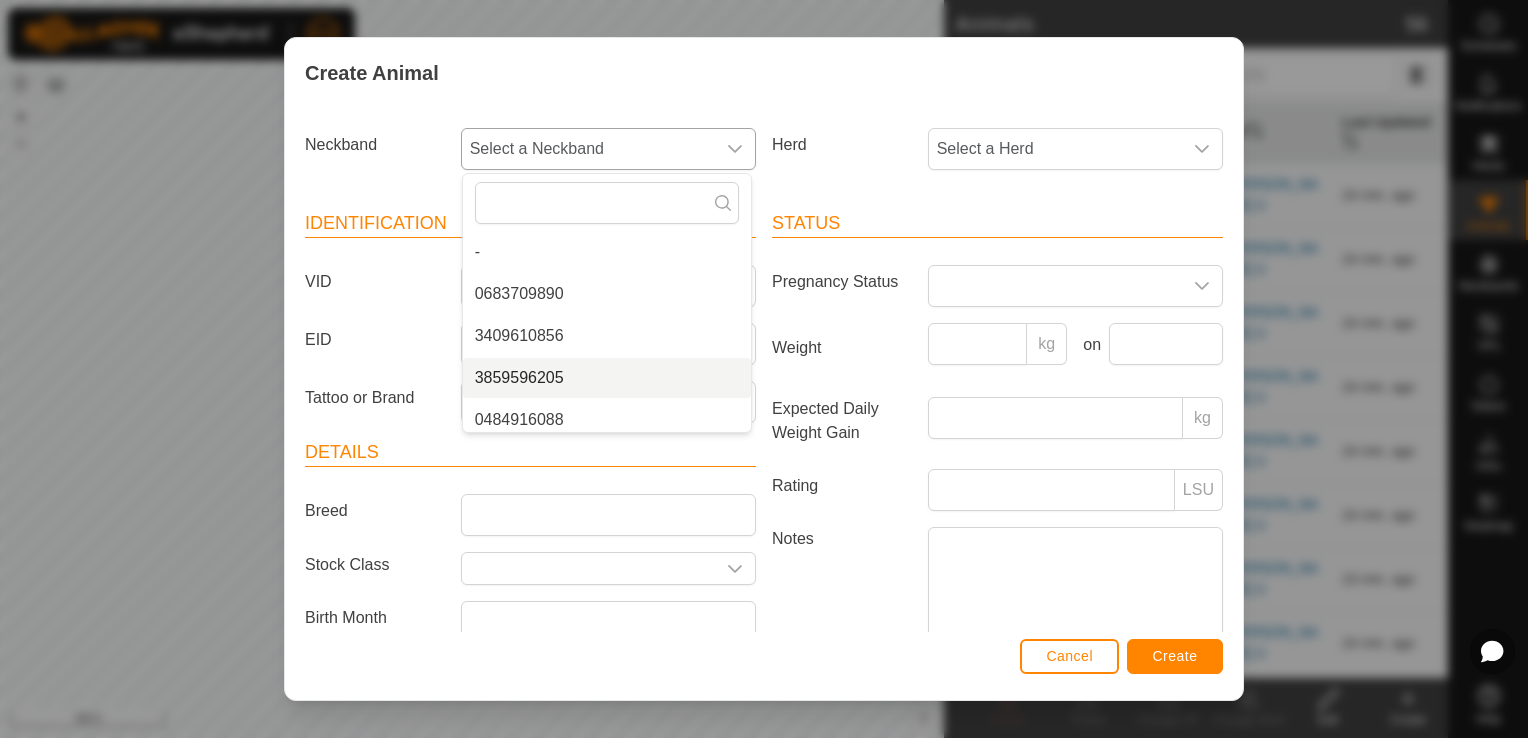click on "3859596205" at bounding box center [607, 378] 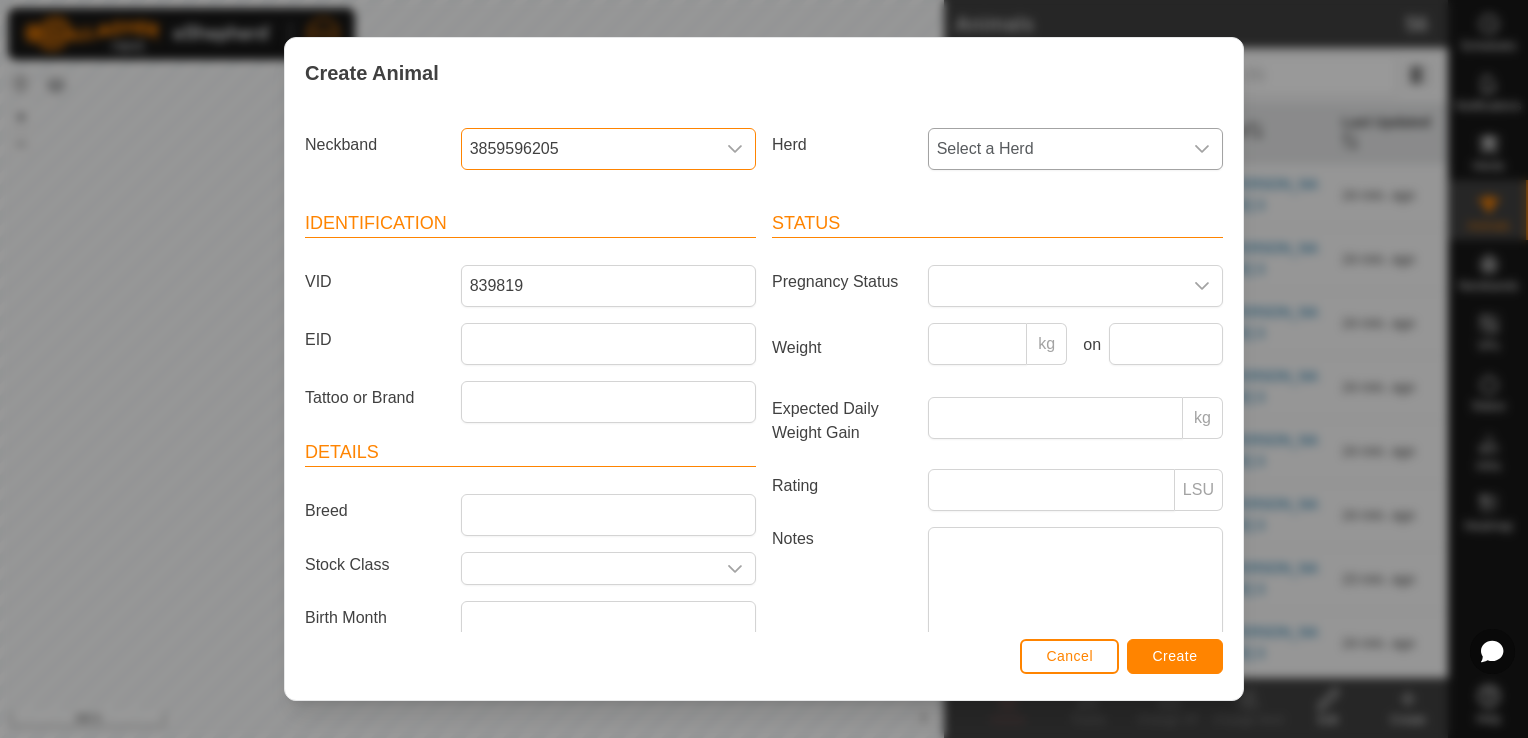click 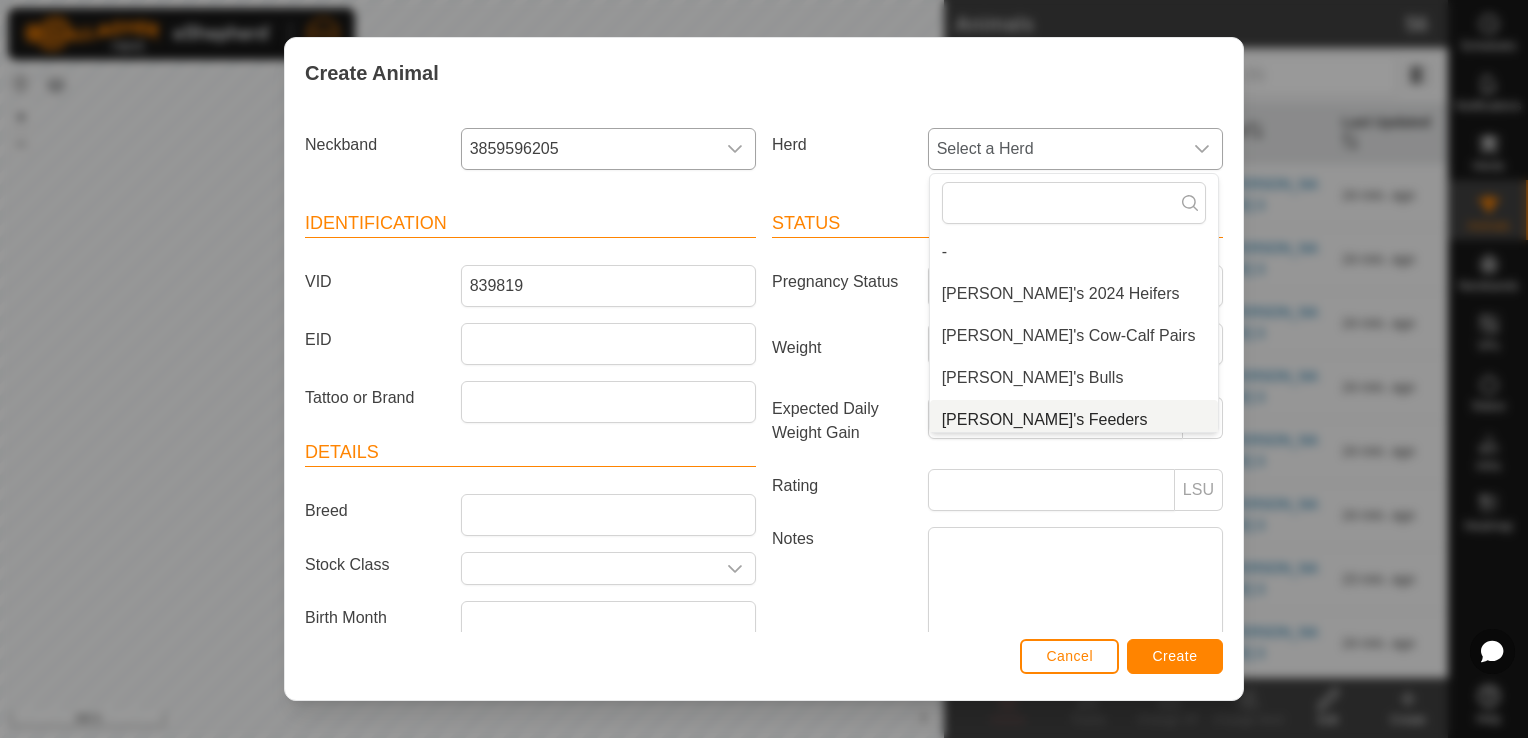 scroll, scrollTop: 8, scrollLeft: 0, axis: vertical 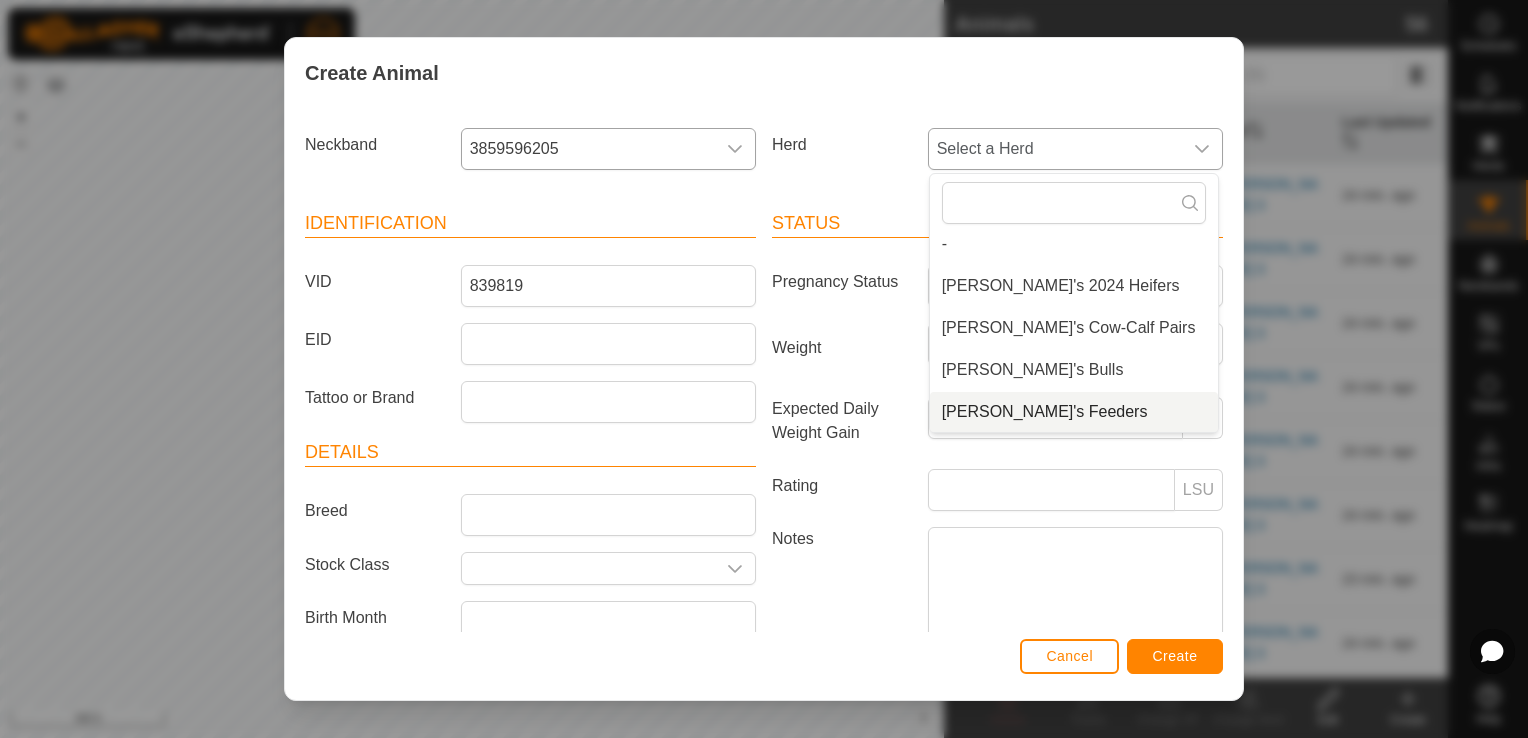 click on "[PERSON_NAME]'s Feeders" at bounding box center [1074, 412] 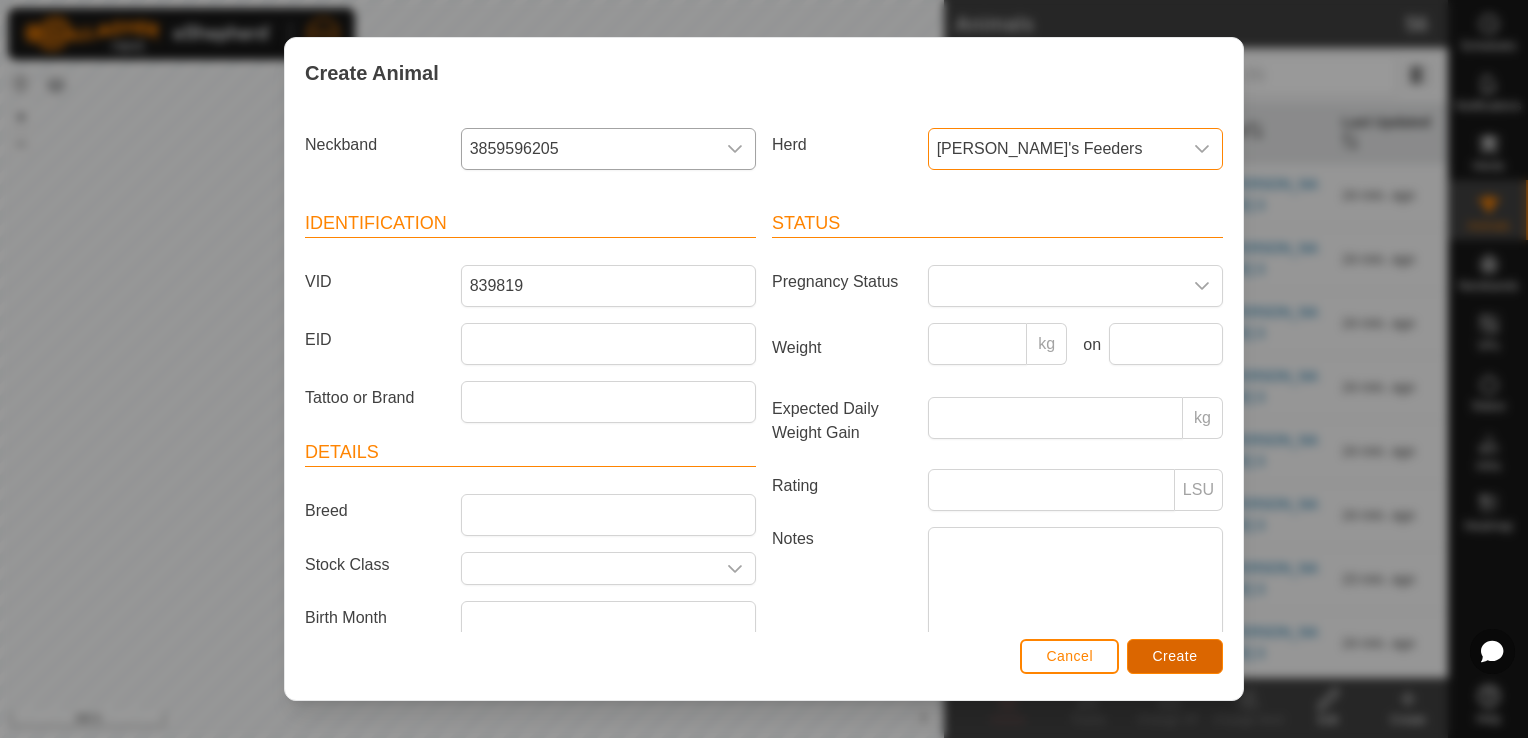 click on "Create" at bounding box center [1175, 656] 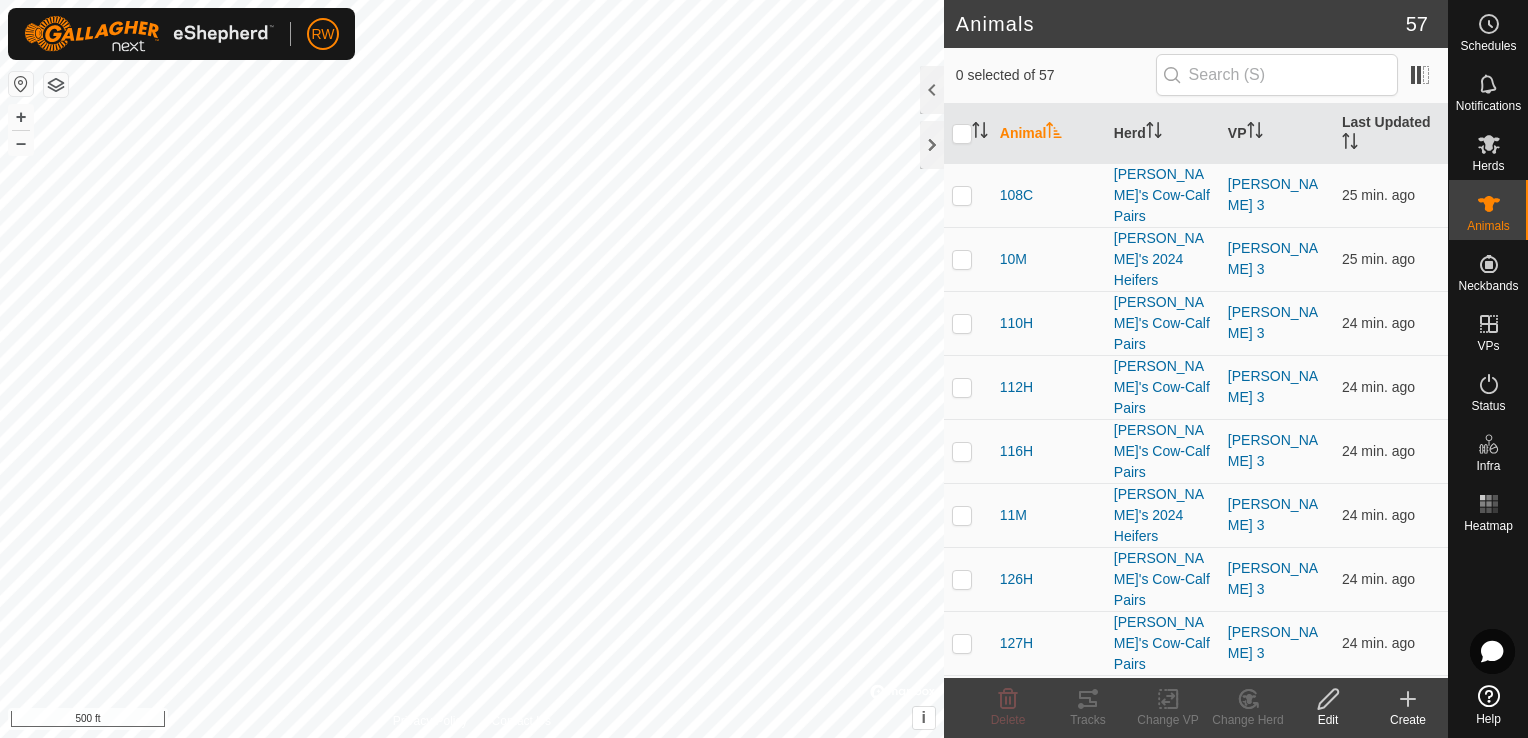 click 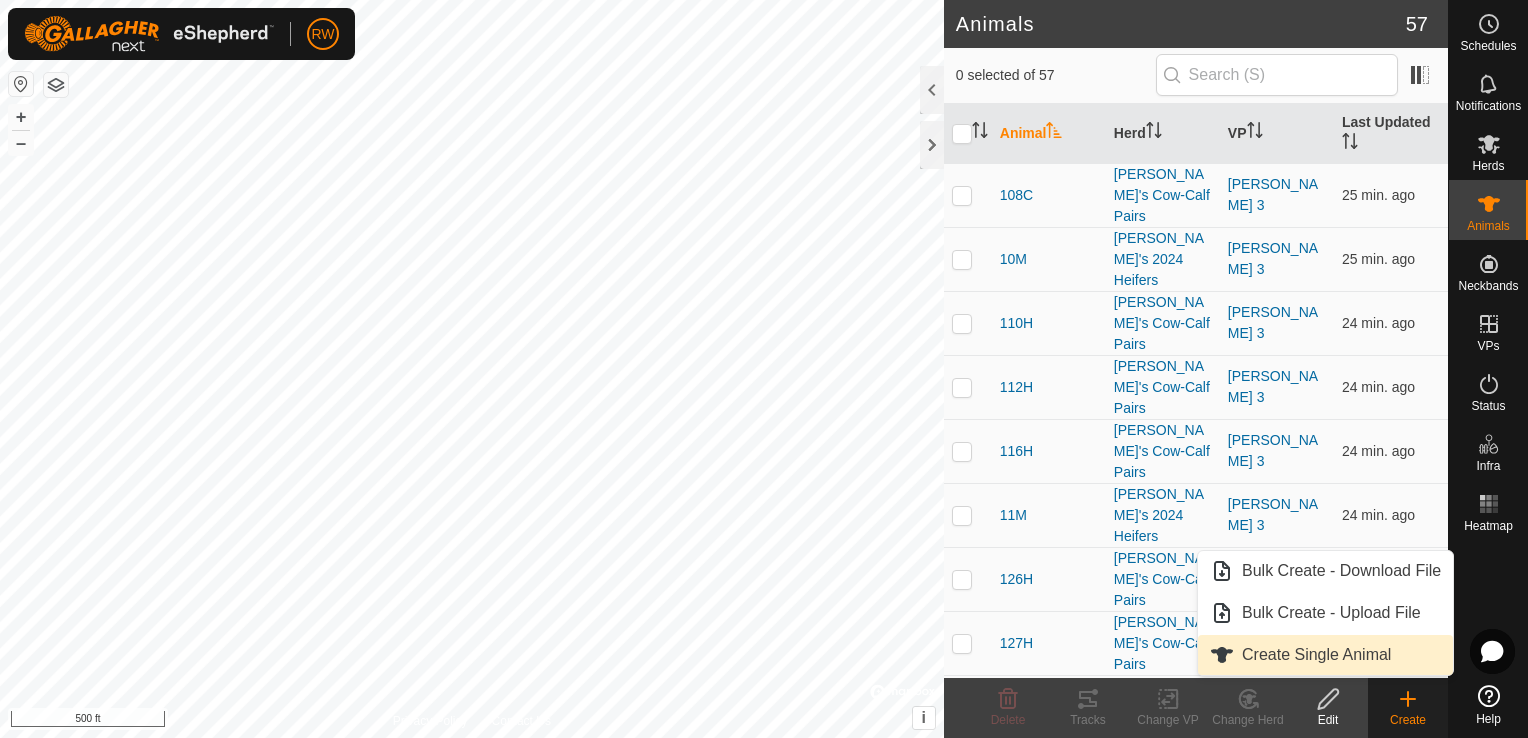click on "Create Single Animal" at bounding box center (1325, 655) 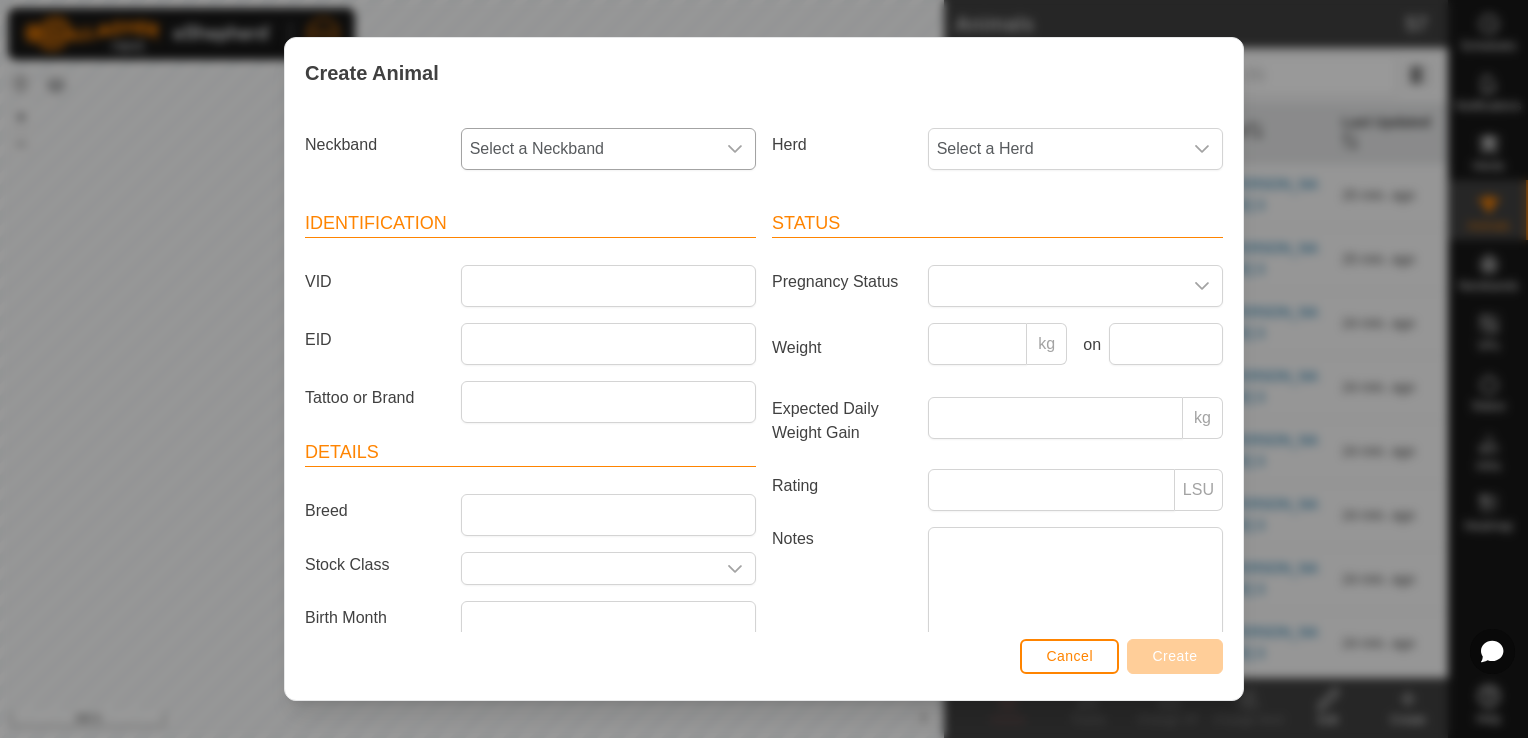 click 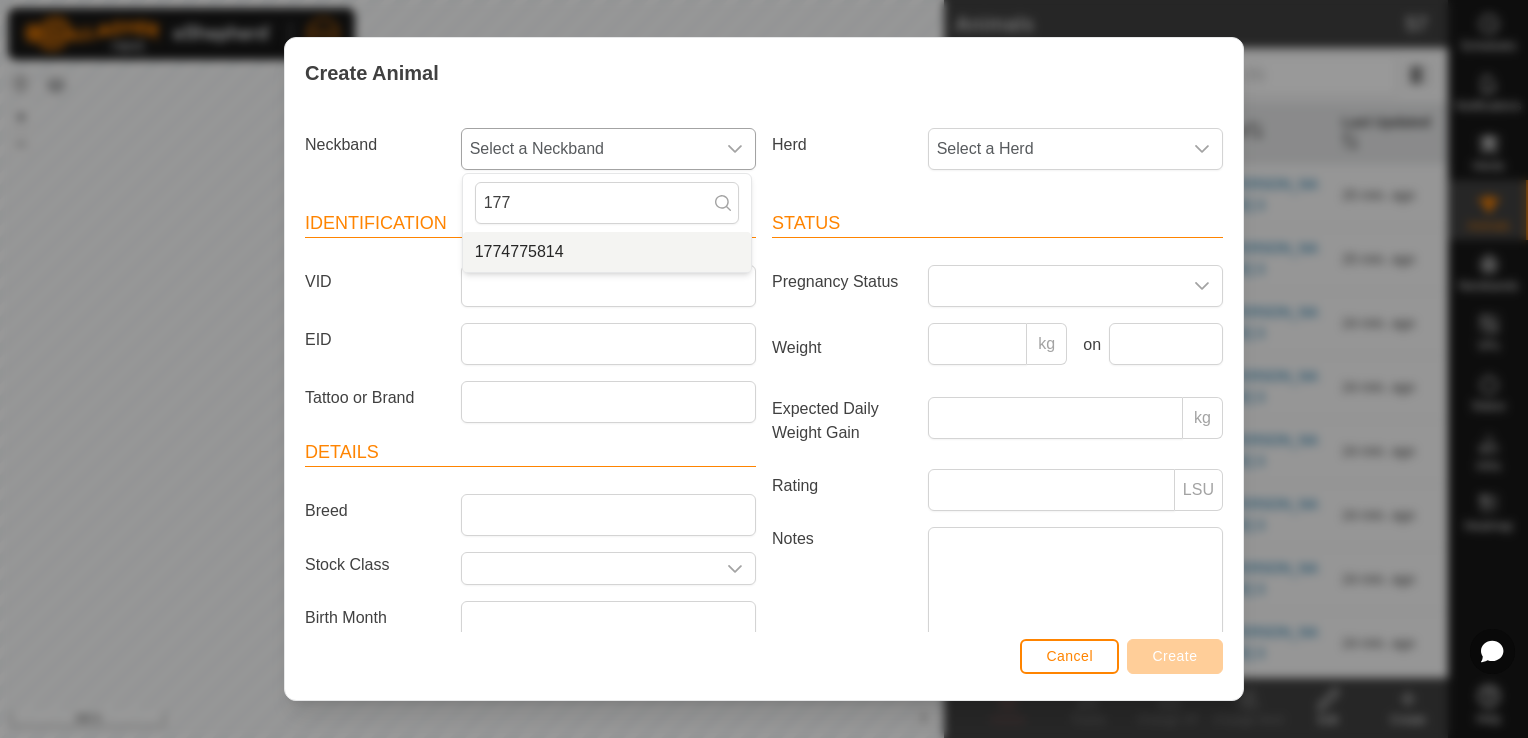 type on "177" 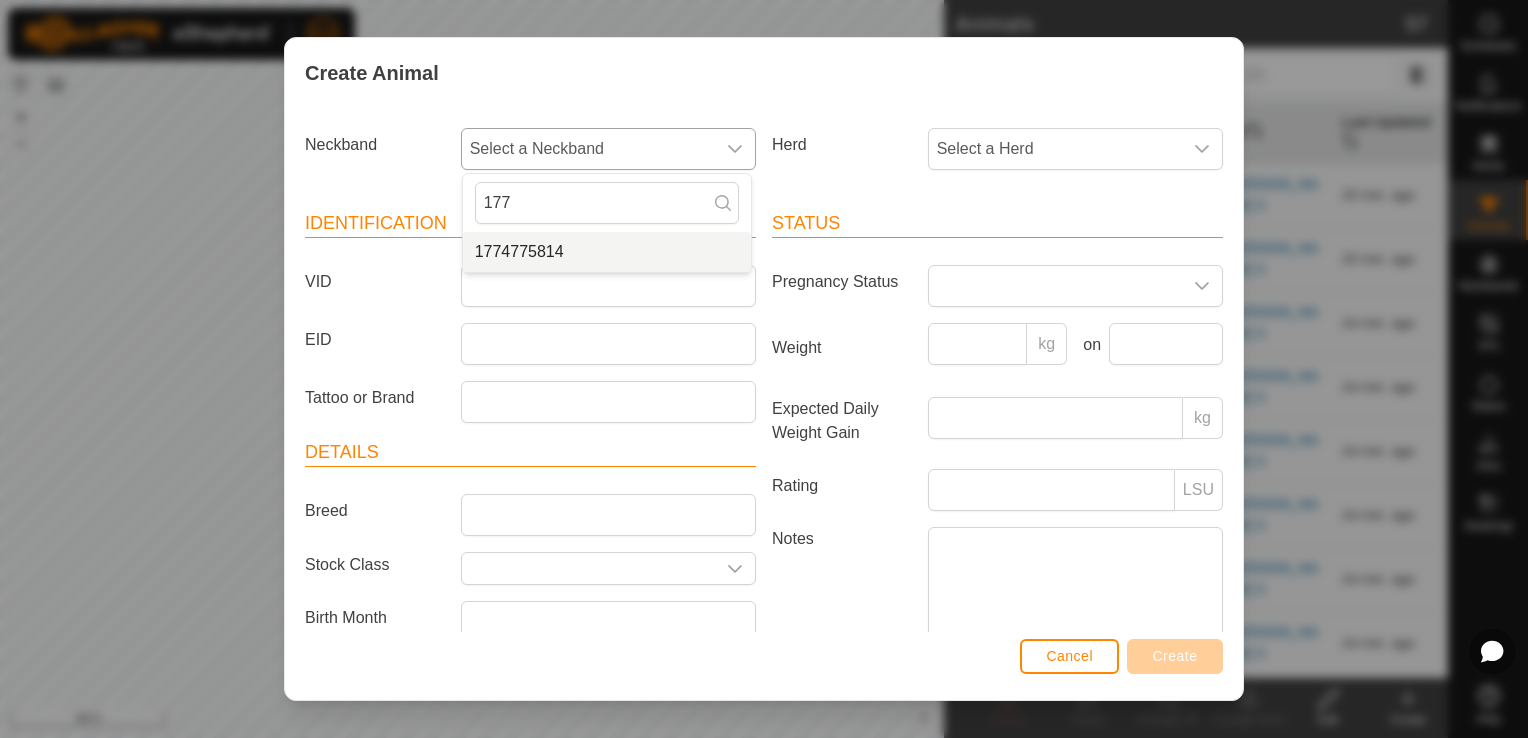 click on "1774775814" at bounding box center [607, 252] 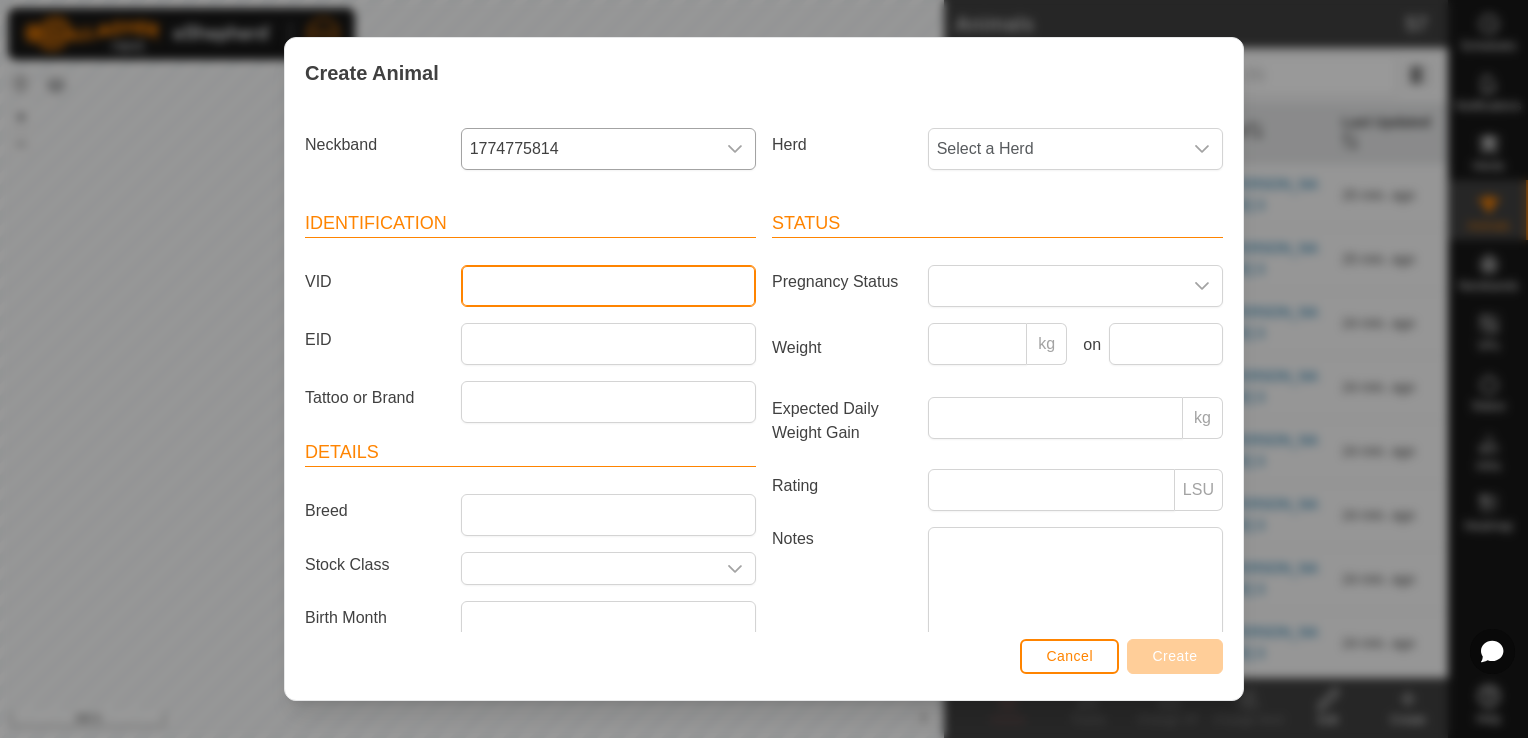 click on "VID" at bounding box center (608, 286) 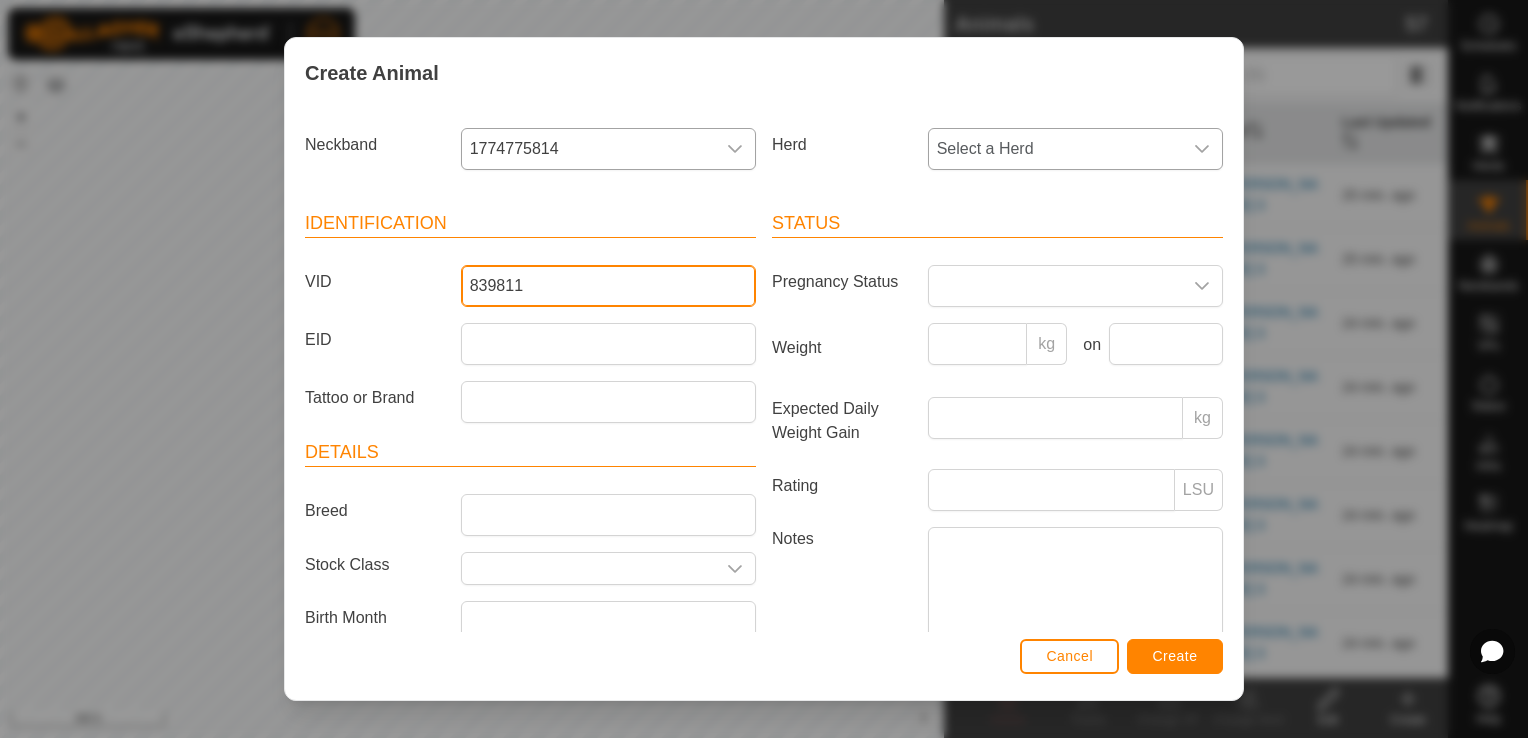 type on "839811" 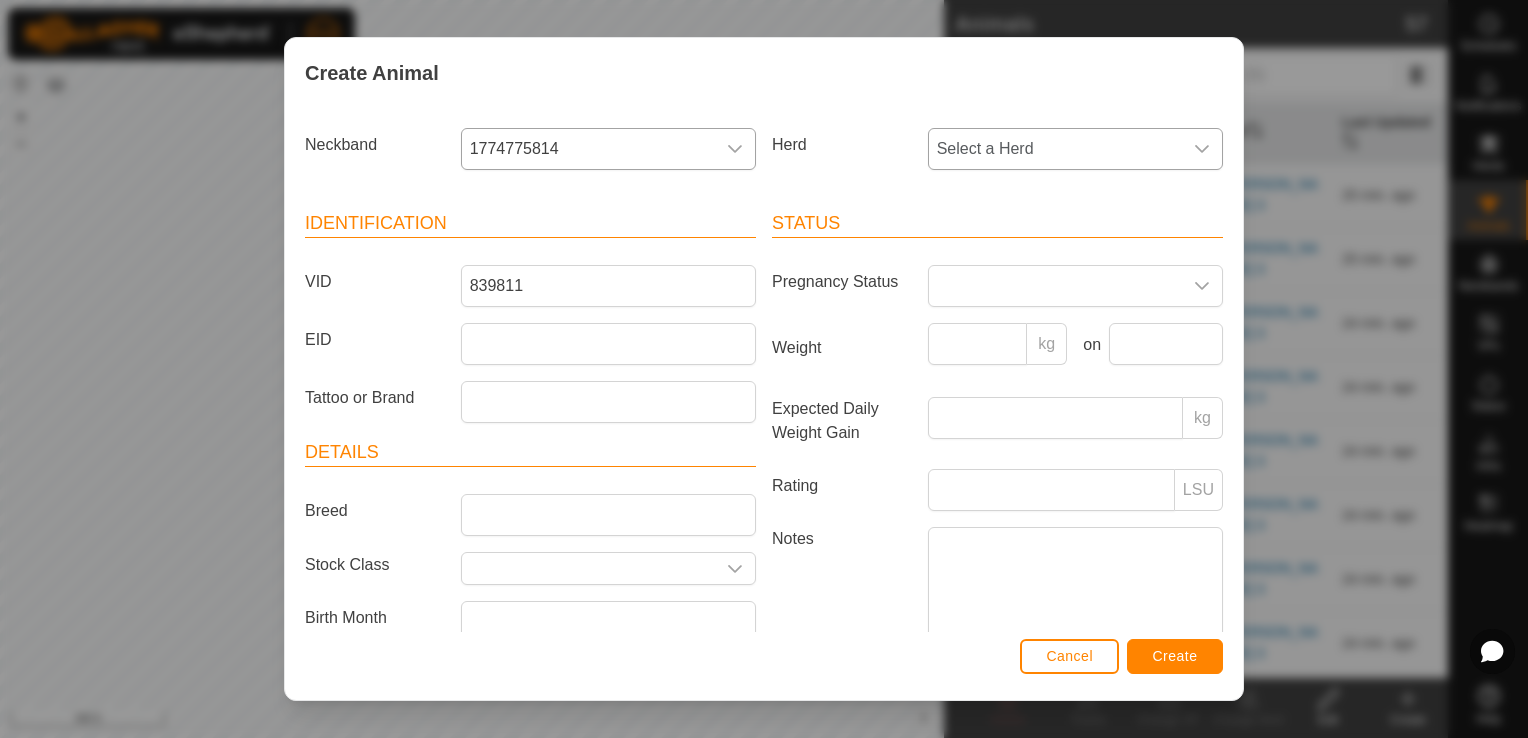 click 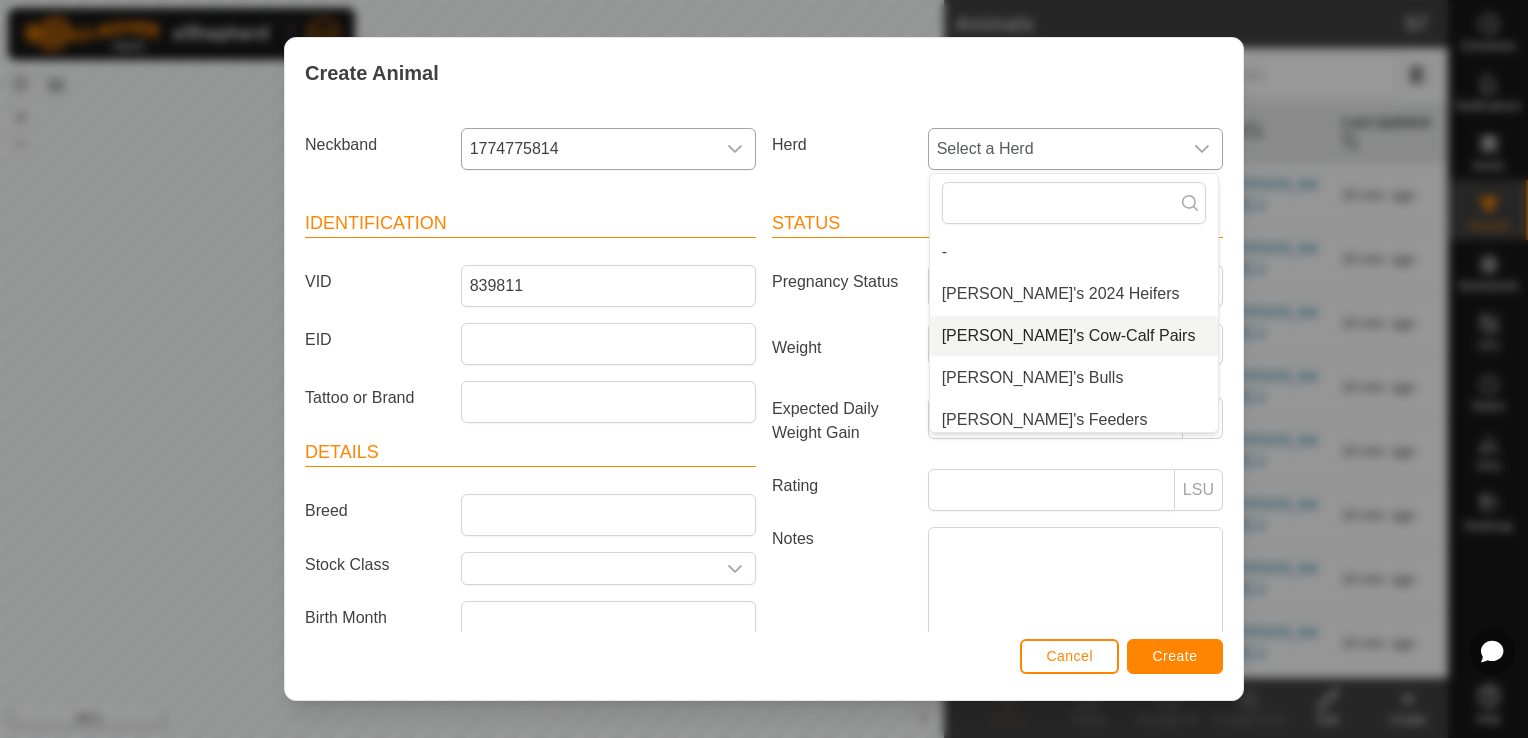 scroll, scrollTop: 8, scrollLeft: 0, axis: vertical 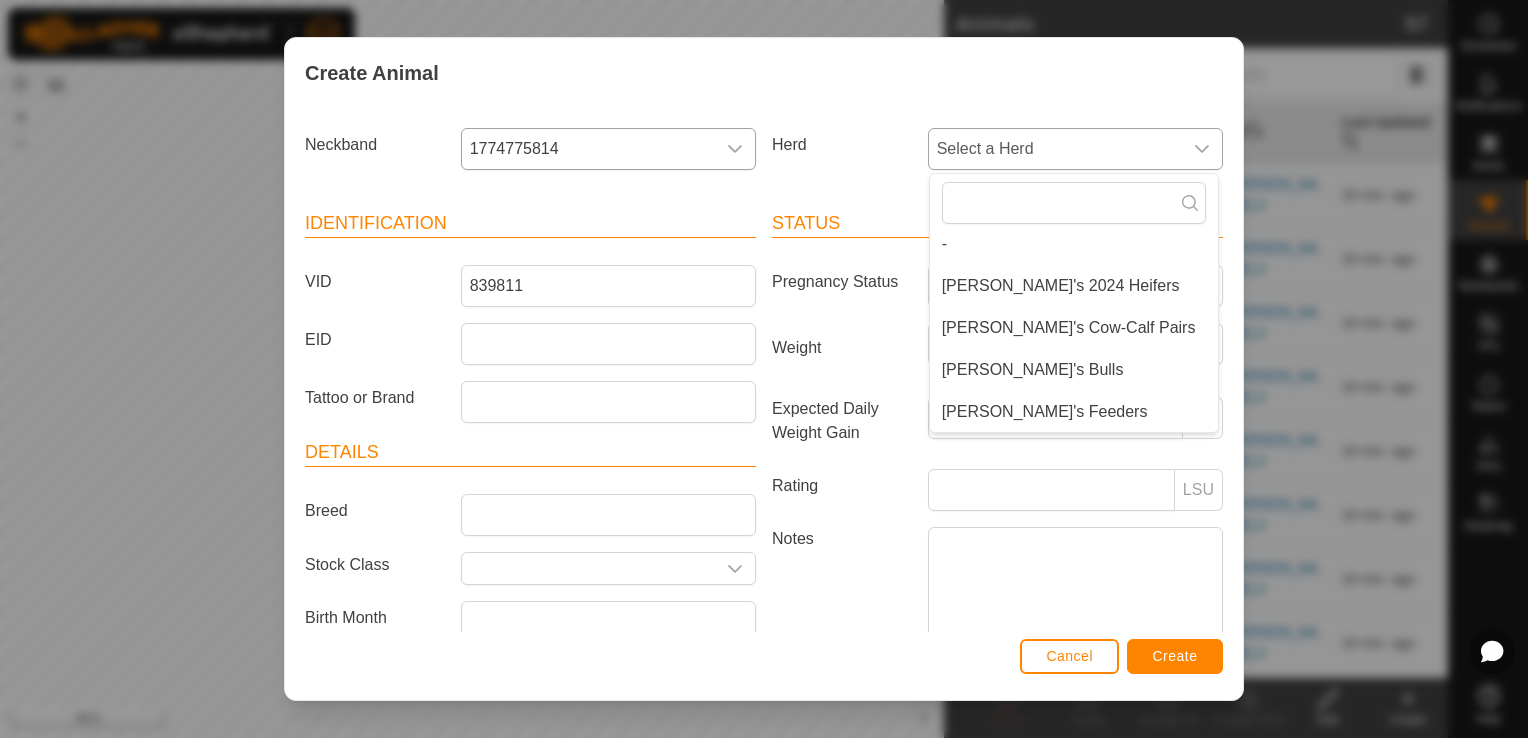 click on "[PERSON_NAME]'s Feeders" at bounding box center (1074, 412) 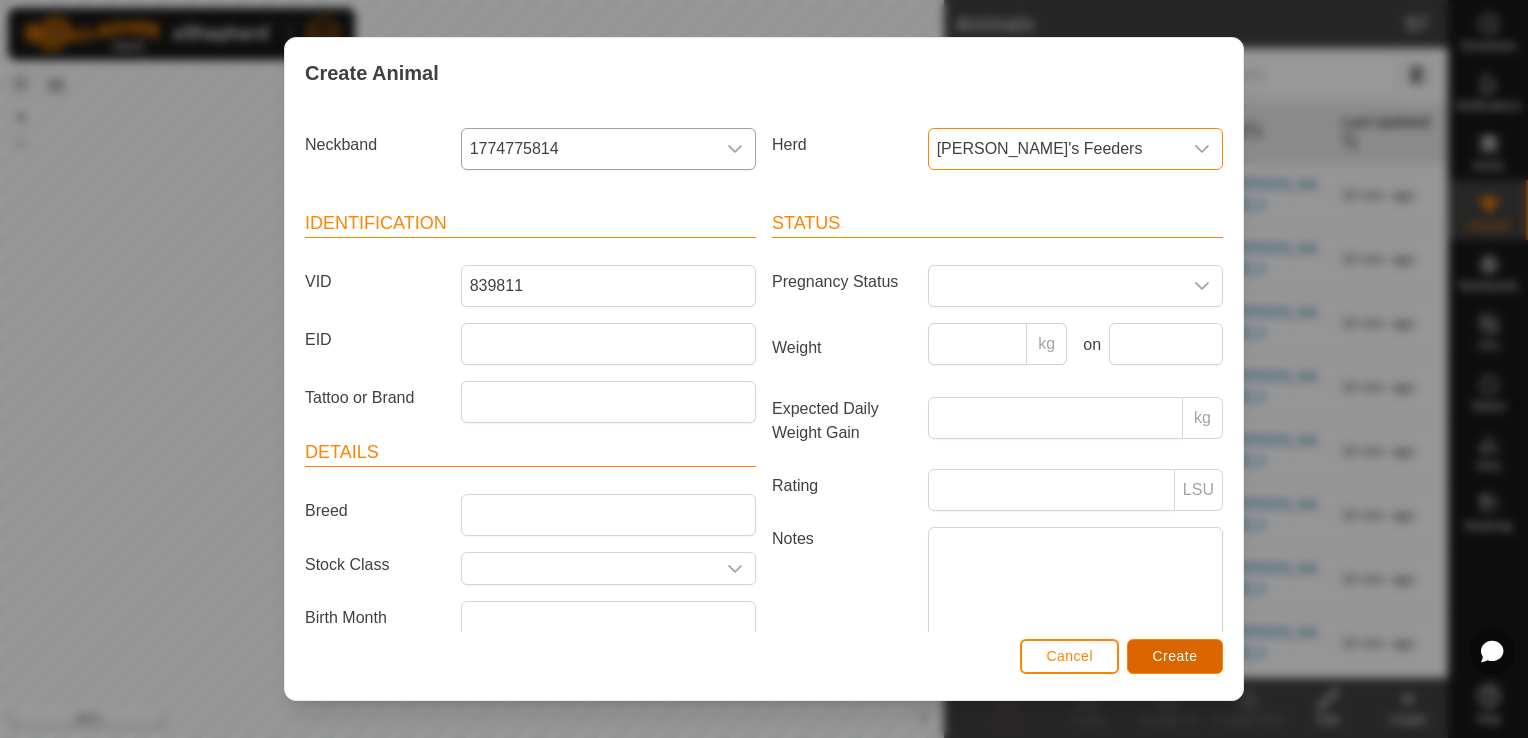 click on "Create" at bounding box center [1175, 656] 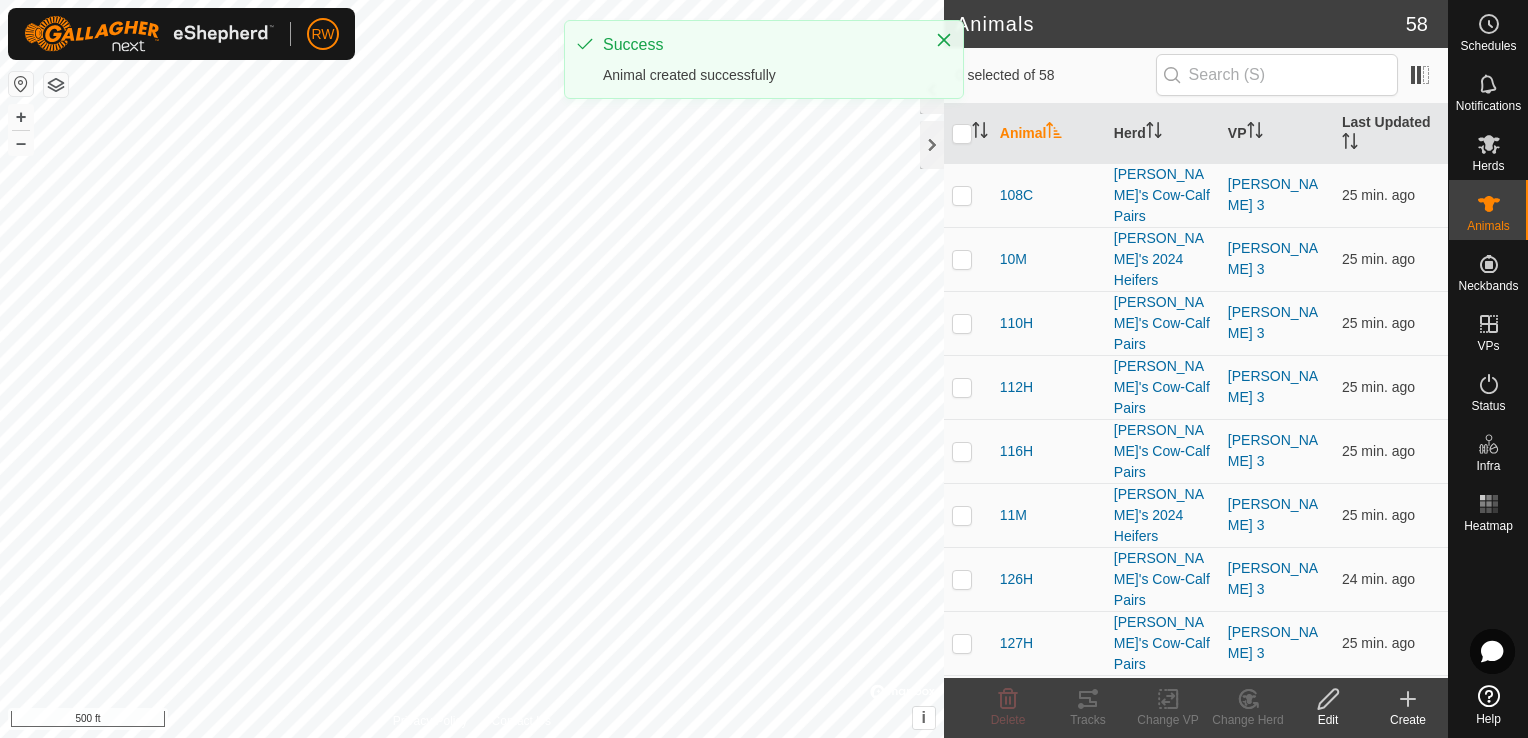 click 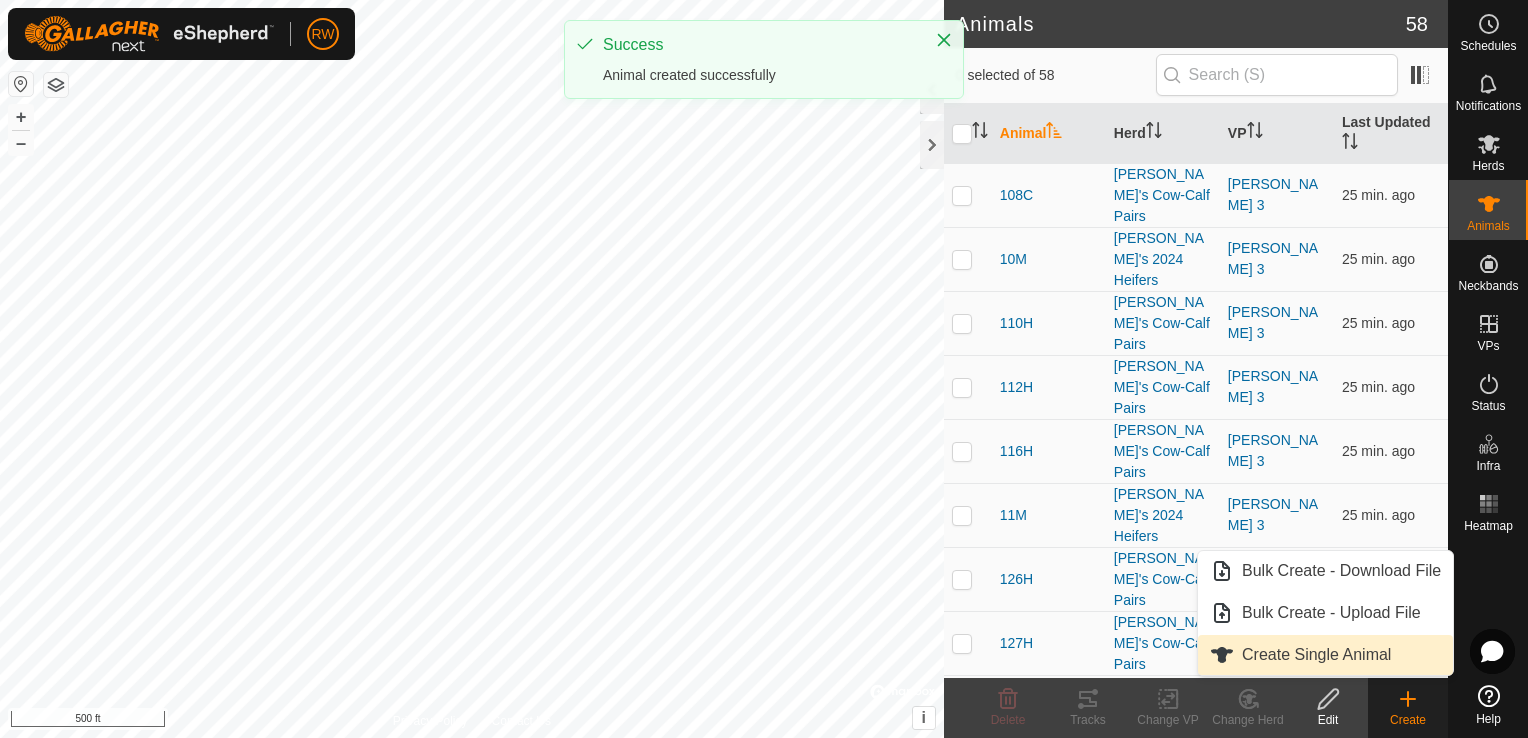 click on "Create Single Animal" at bounding box center (1325, 655) 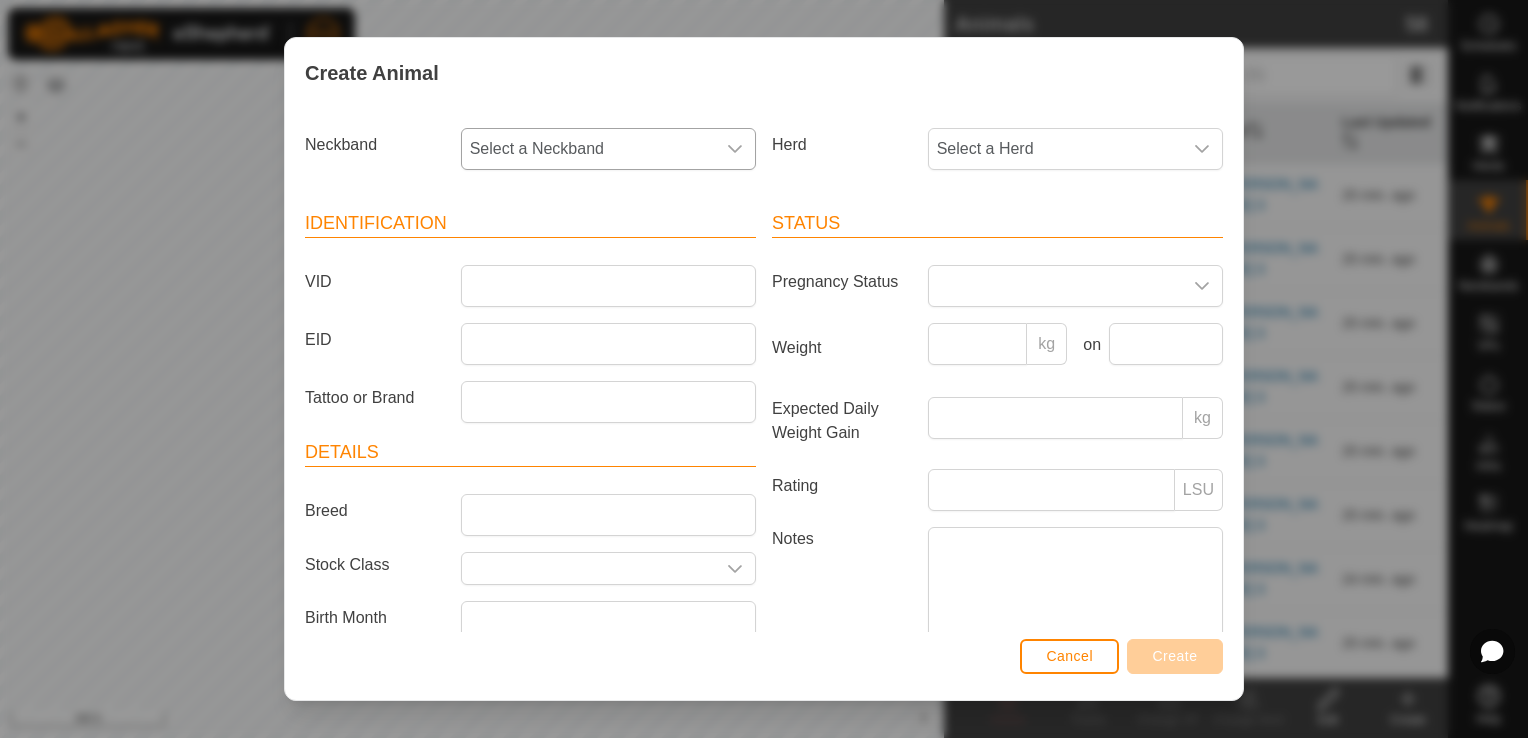 click at bounding box center (735, 149) 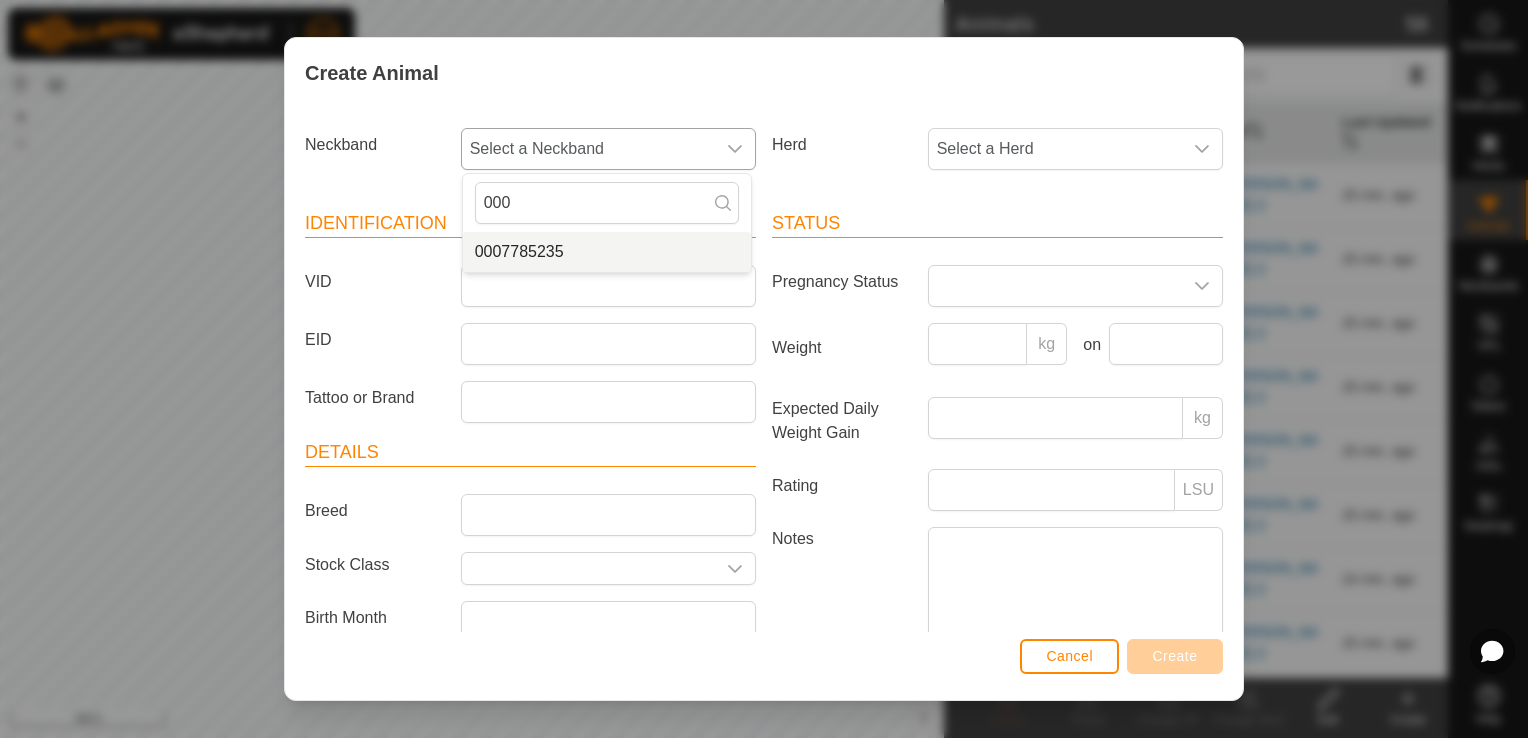 type on "000" 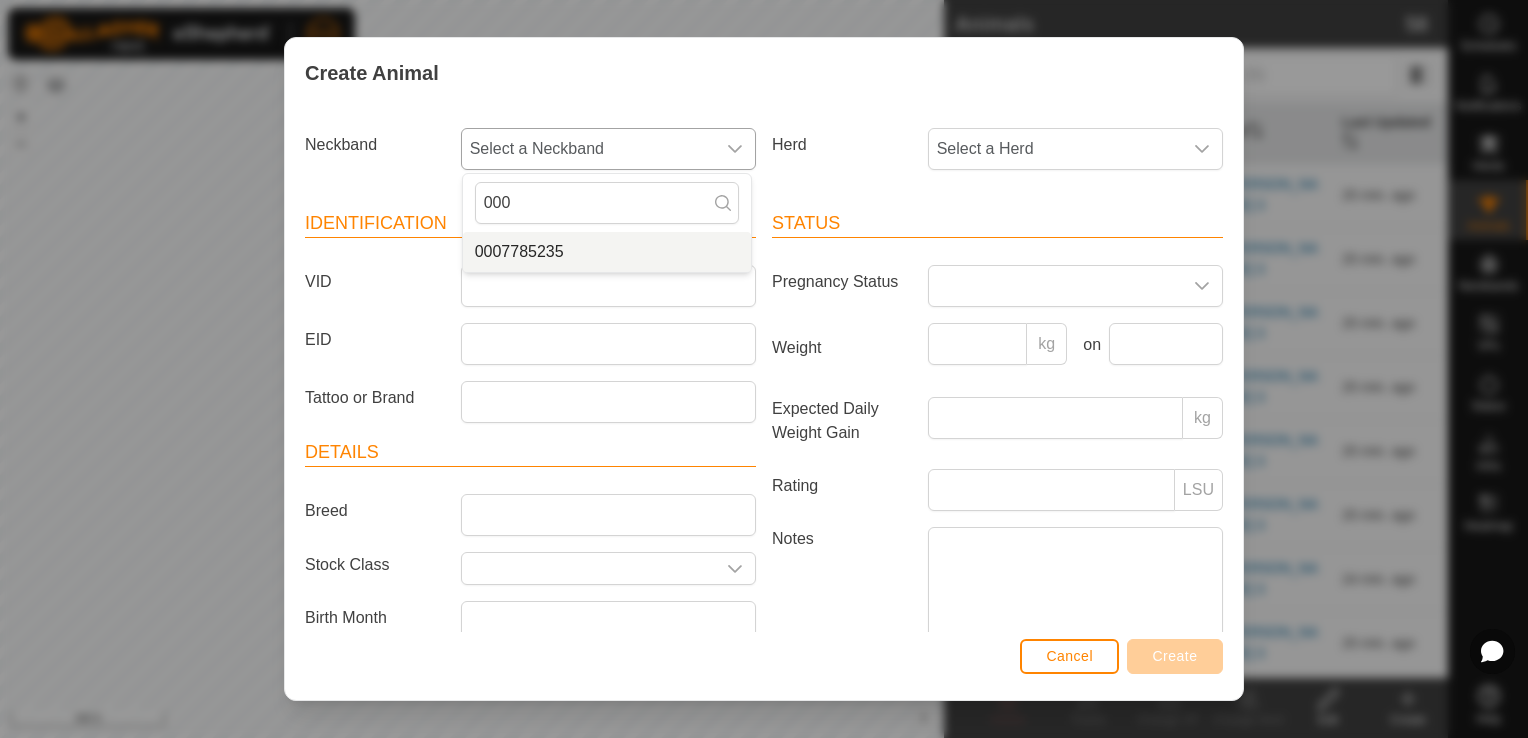 click on "0007785235" at bounding box center [607, 252] 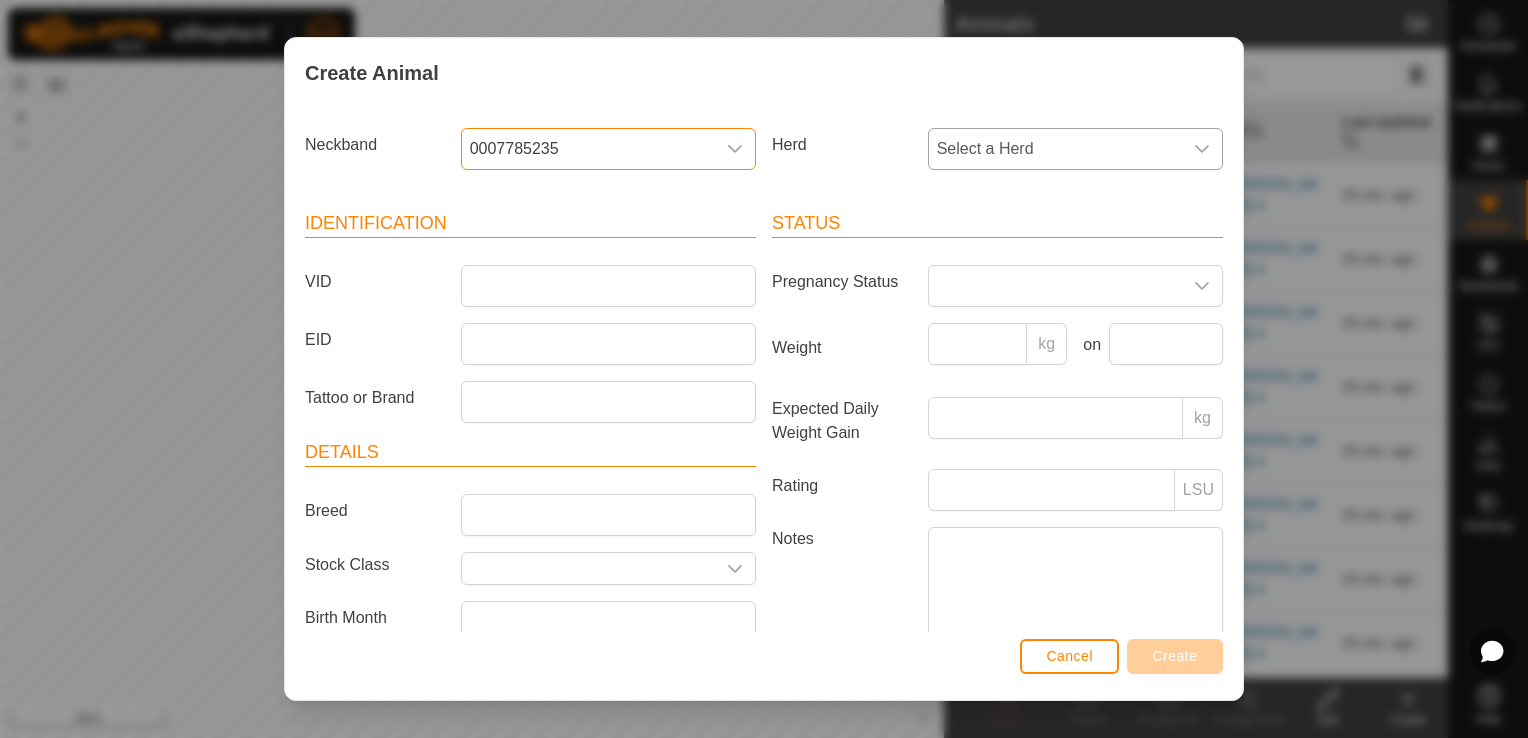 click 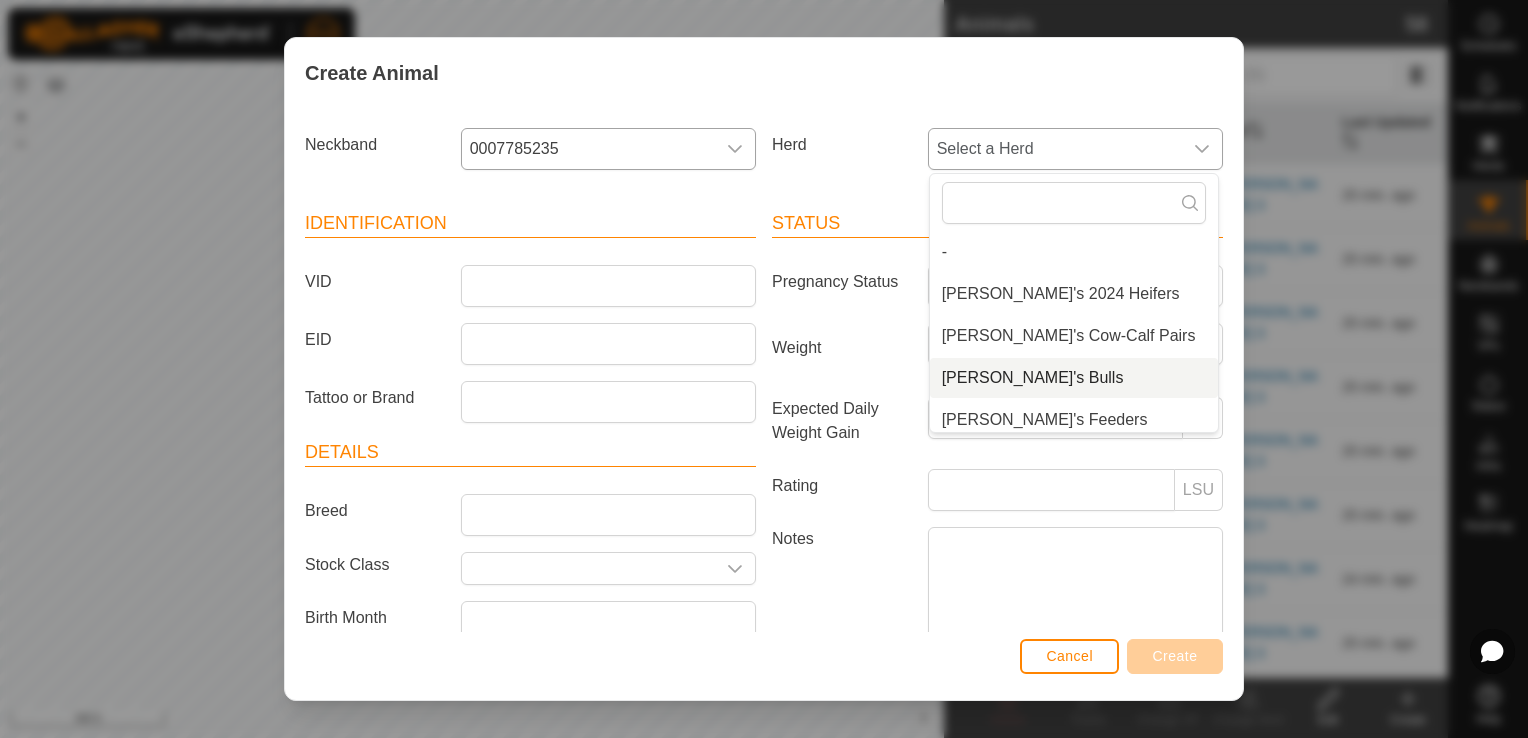 scroll, scrollTop: 8, scrollLeft: 0, axis: vertical 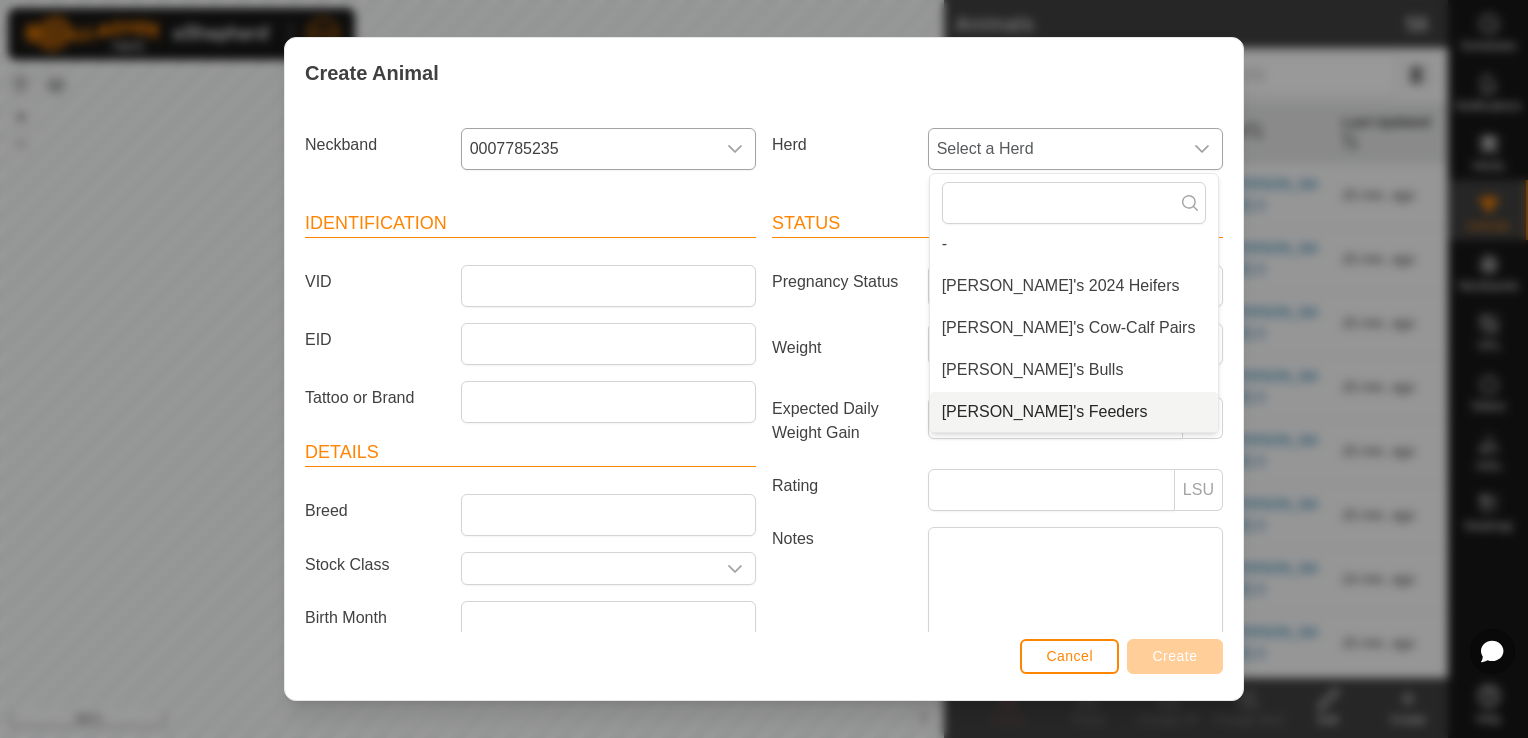 click on "[PERSON_NAME]'s Feeders" at bounding box center (1074, 412) 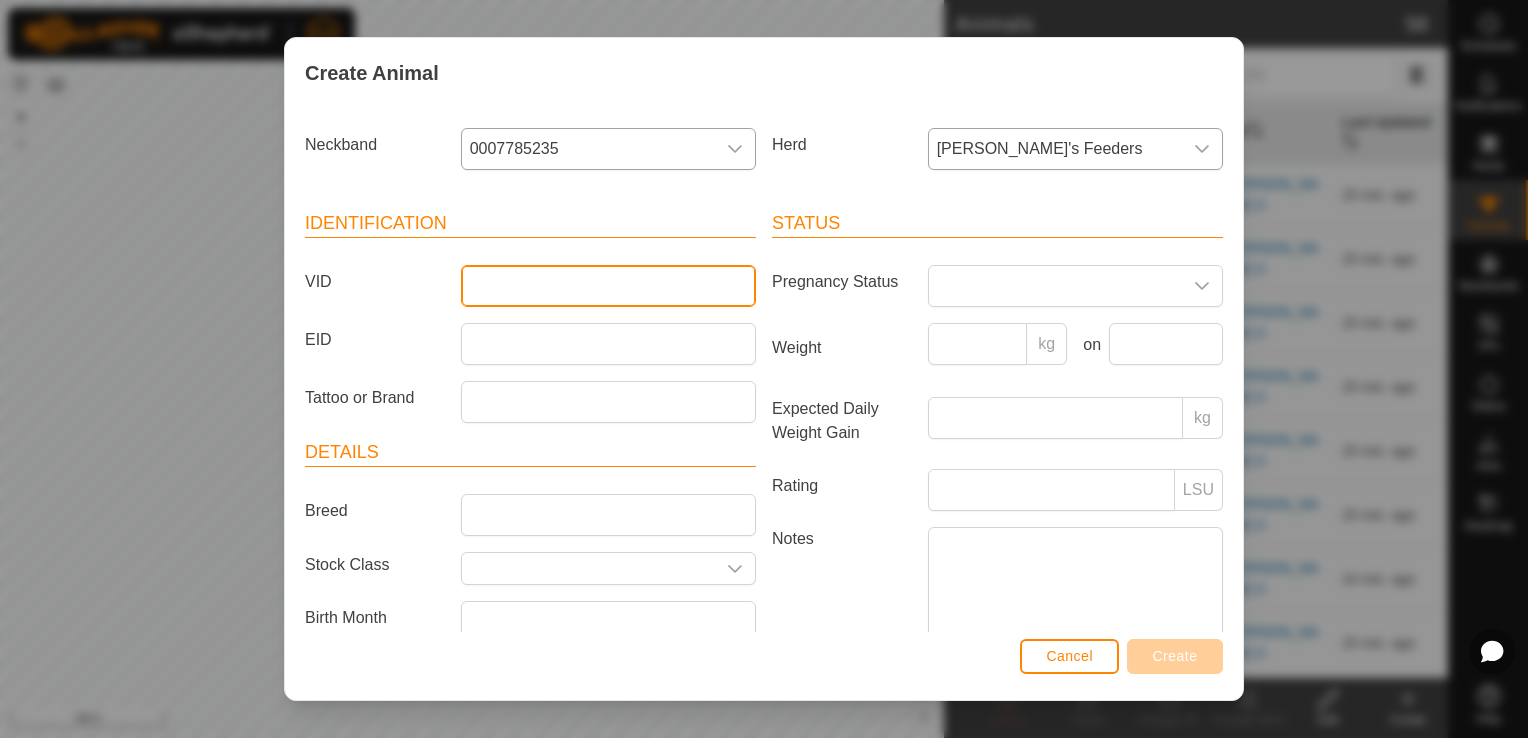 click on "VID" at bounding box center [608, 286] 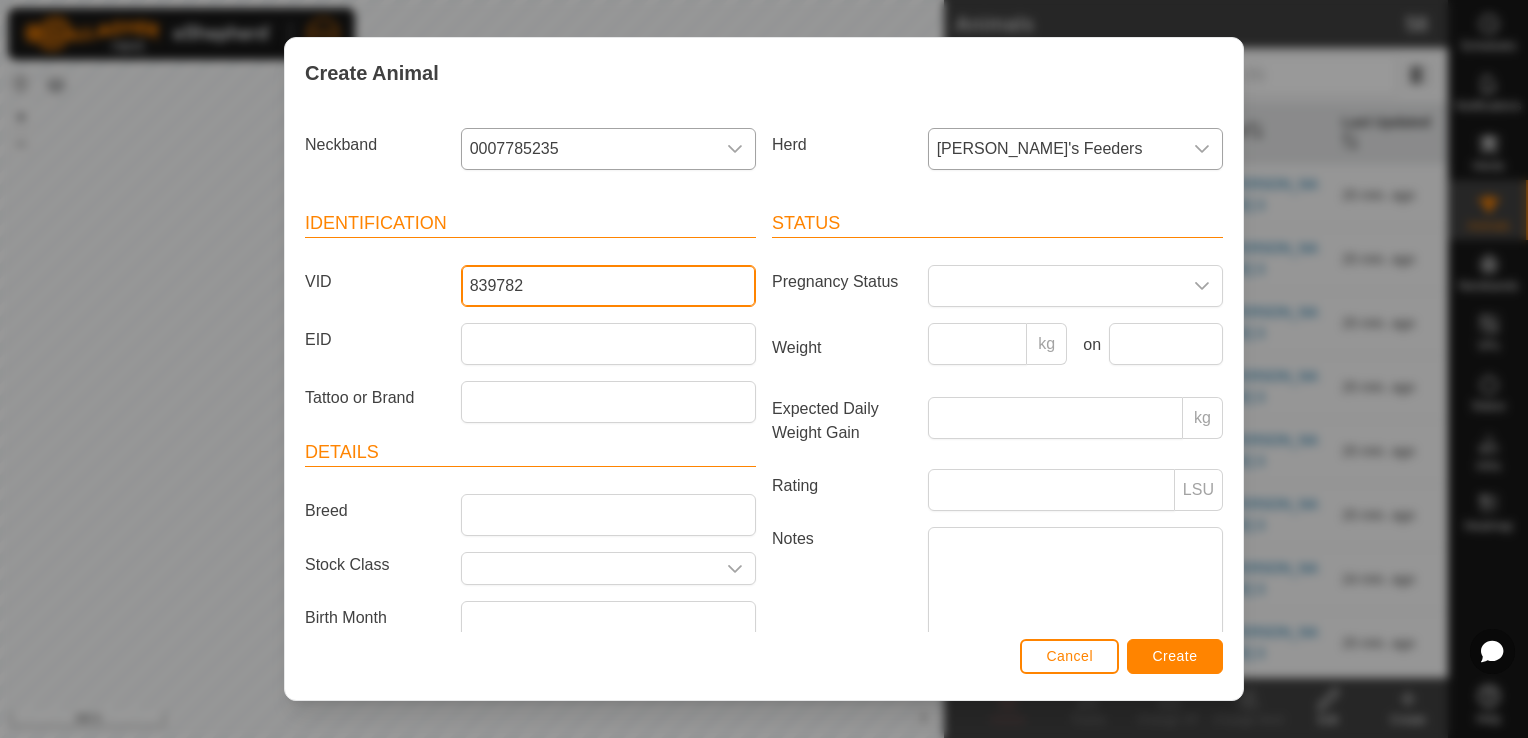 type on "839782" 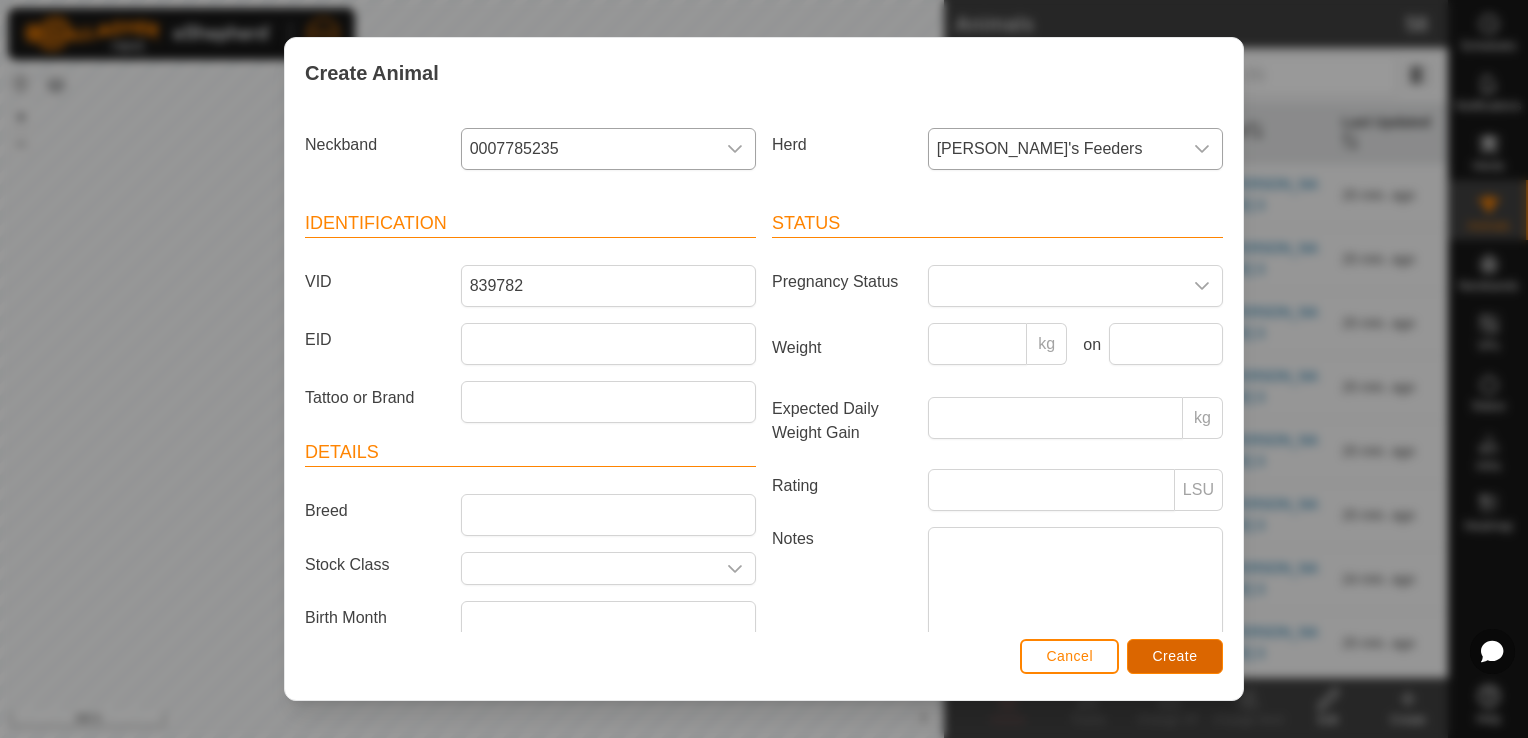 click on "Create" at bounding box center (1175, 656) 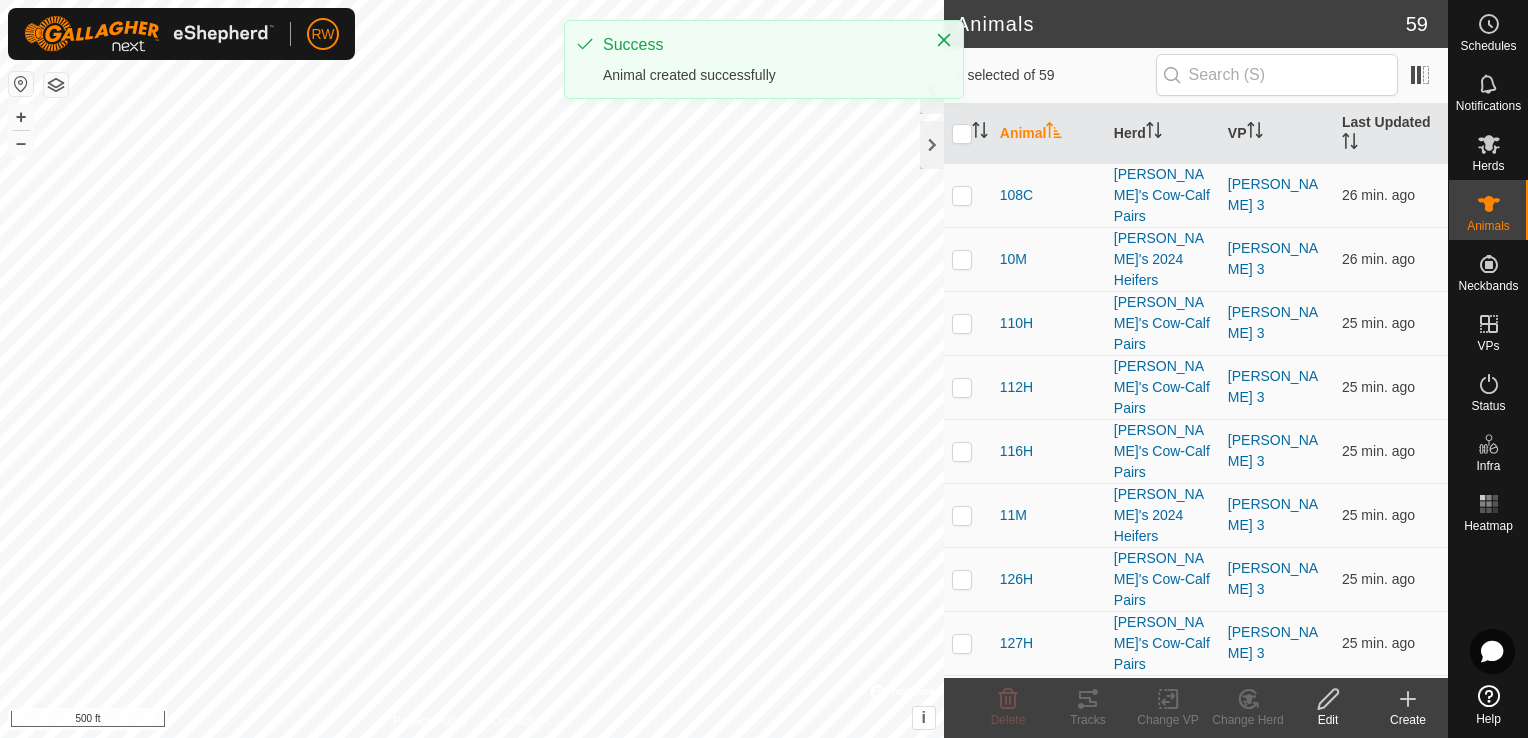 click 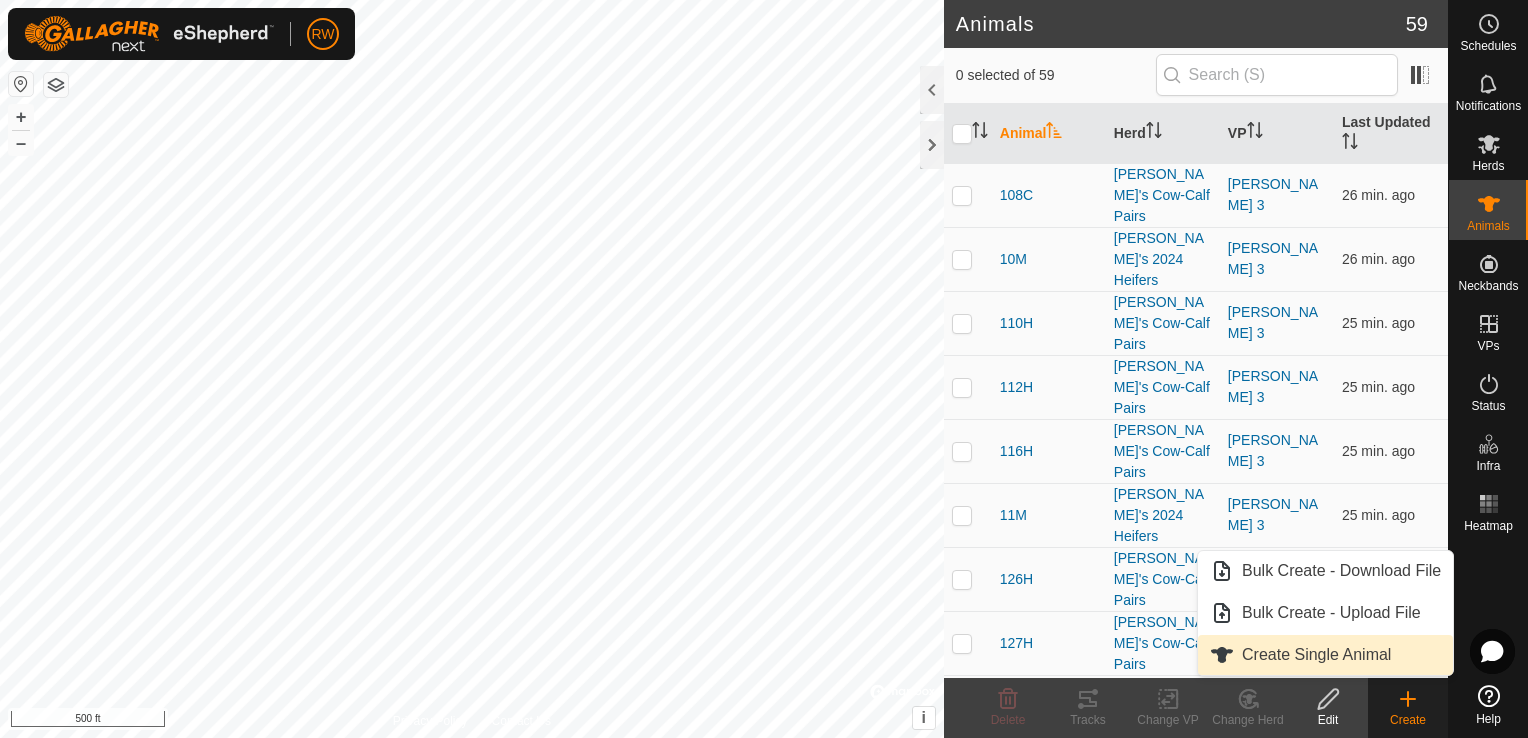 click on "Create Single Animal" at bounding box center (1325, 655) 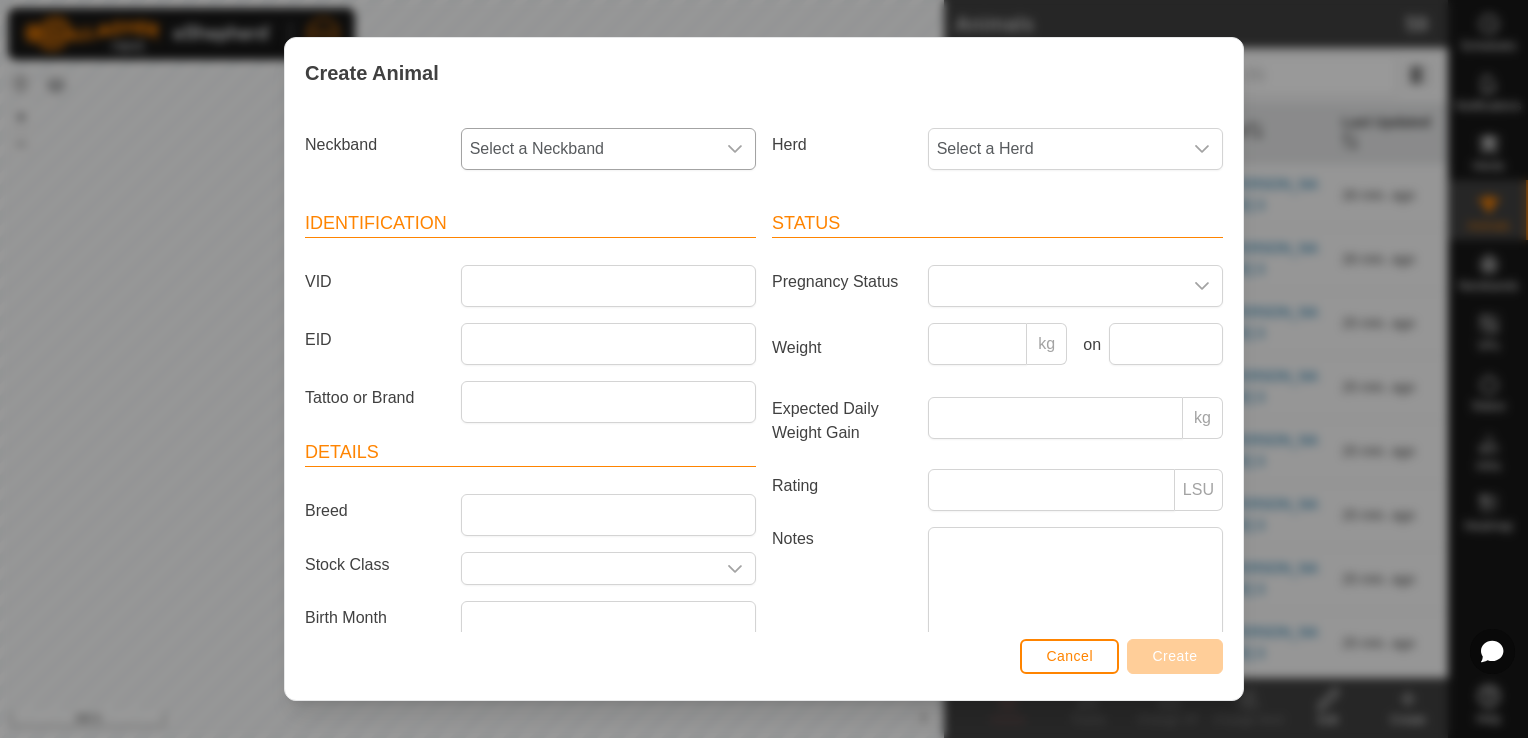 click at bounding box center [735, 149] 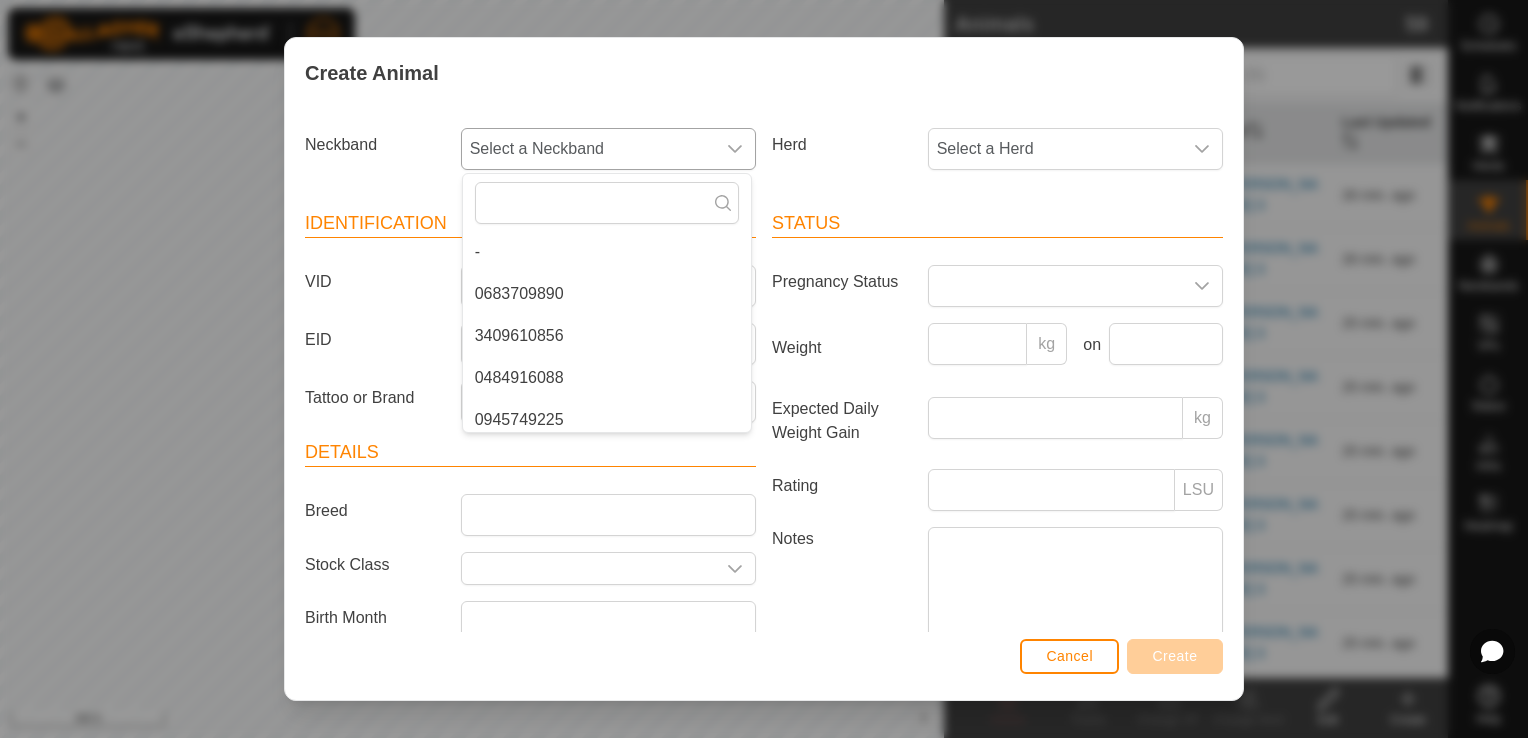 click on "3409610856" at bounding box center [607, 336] 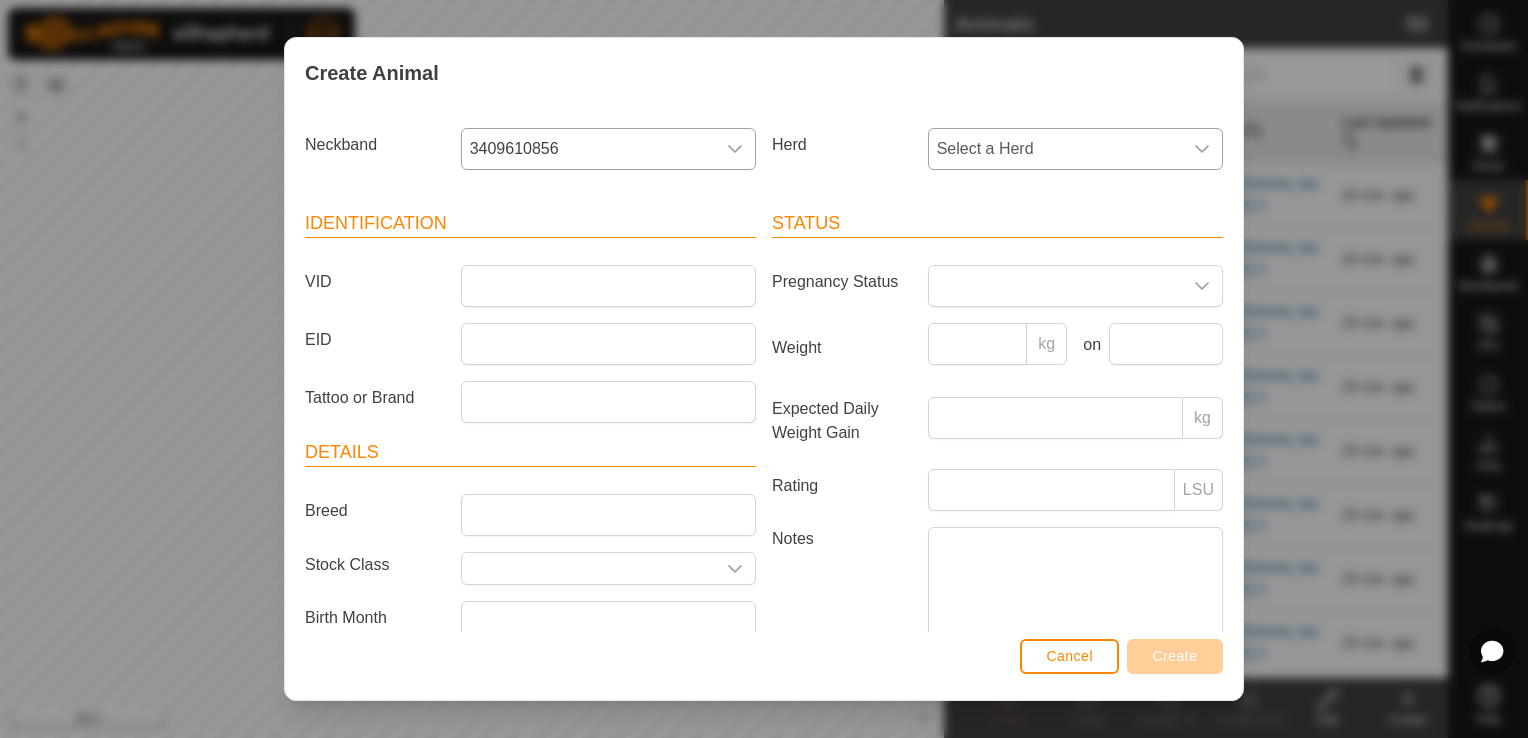 click at bounding box center [1202, 149] 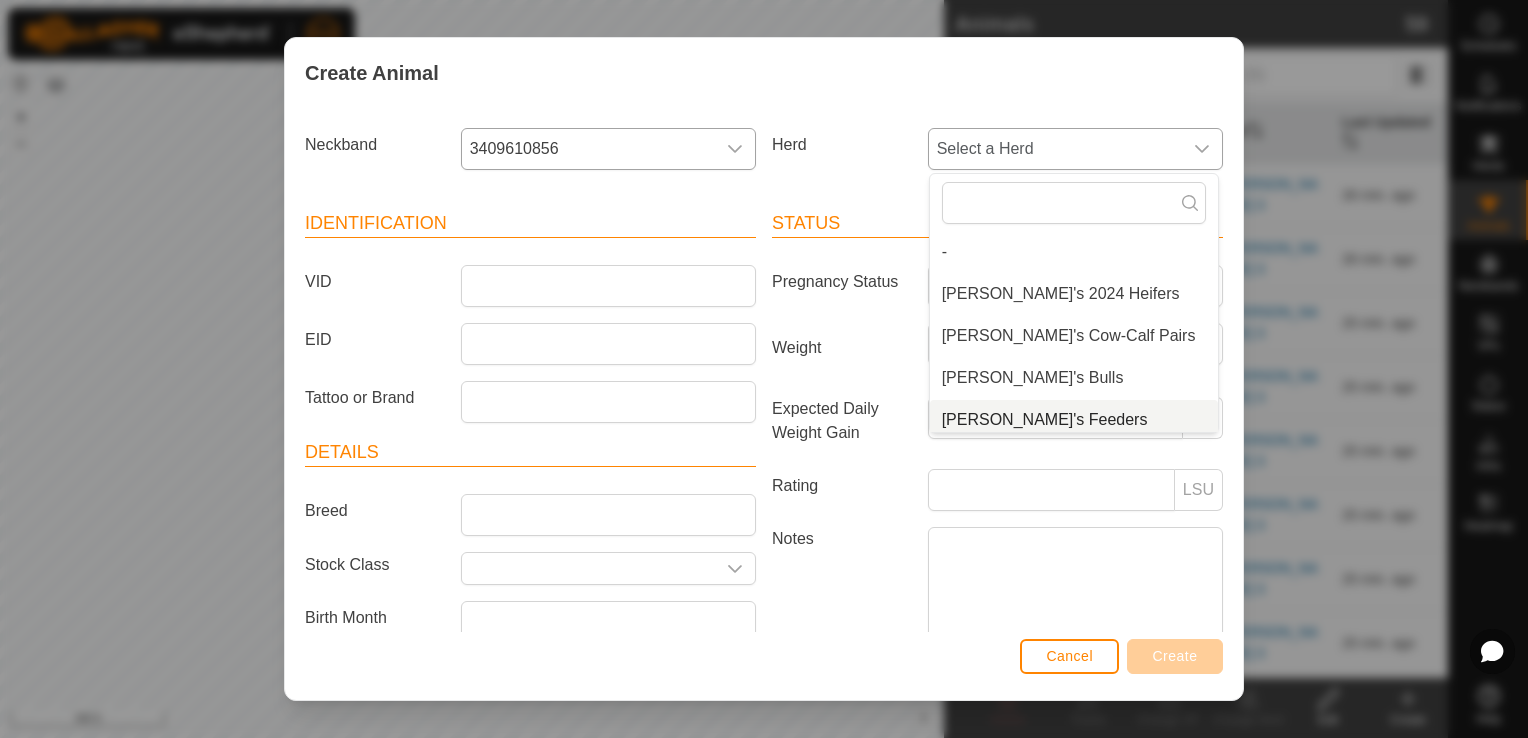 scroll, scrollTop: 8, scrollLeft: 0, axis: vertical 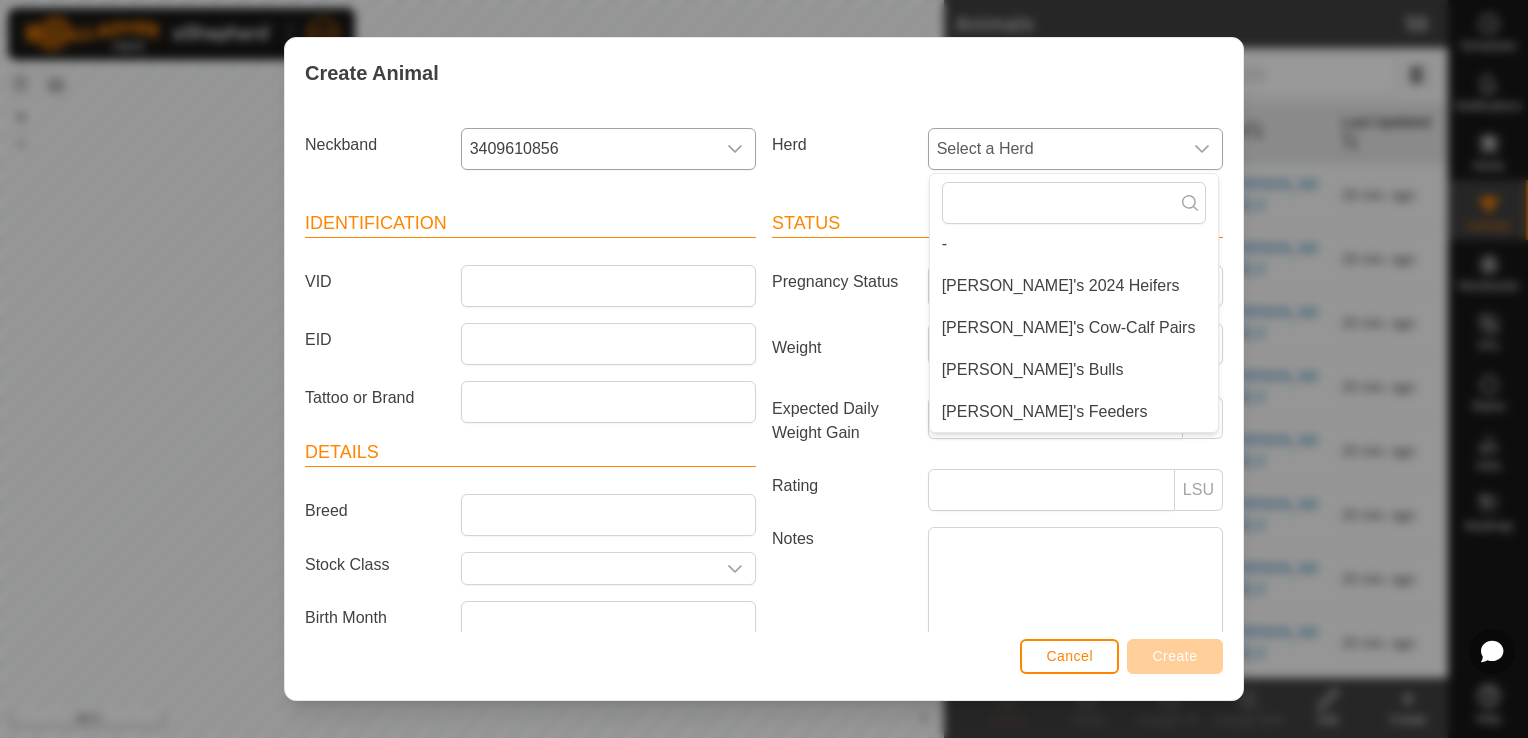 click on "[PERSON_NAME]'s Feeders" at bounding box center (1074, 412) 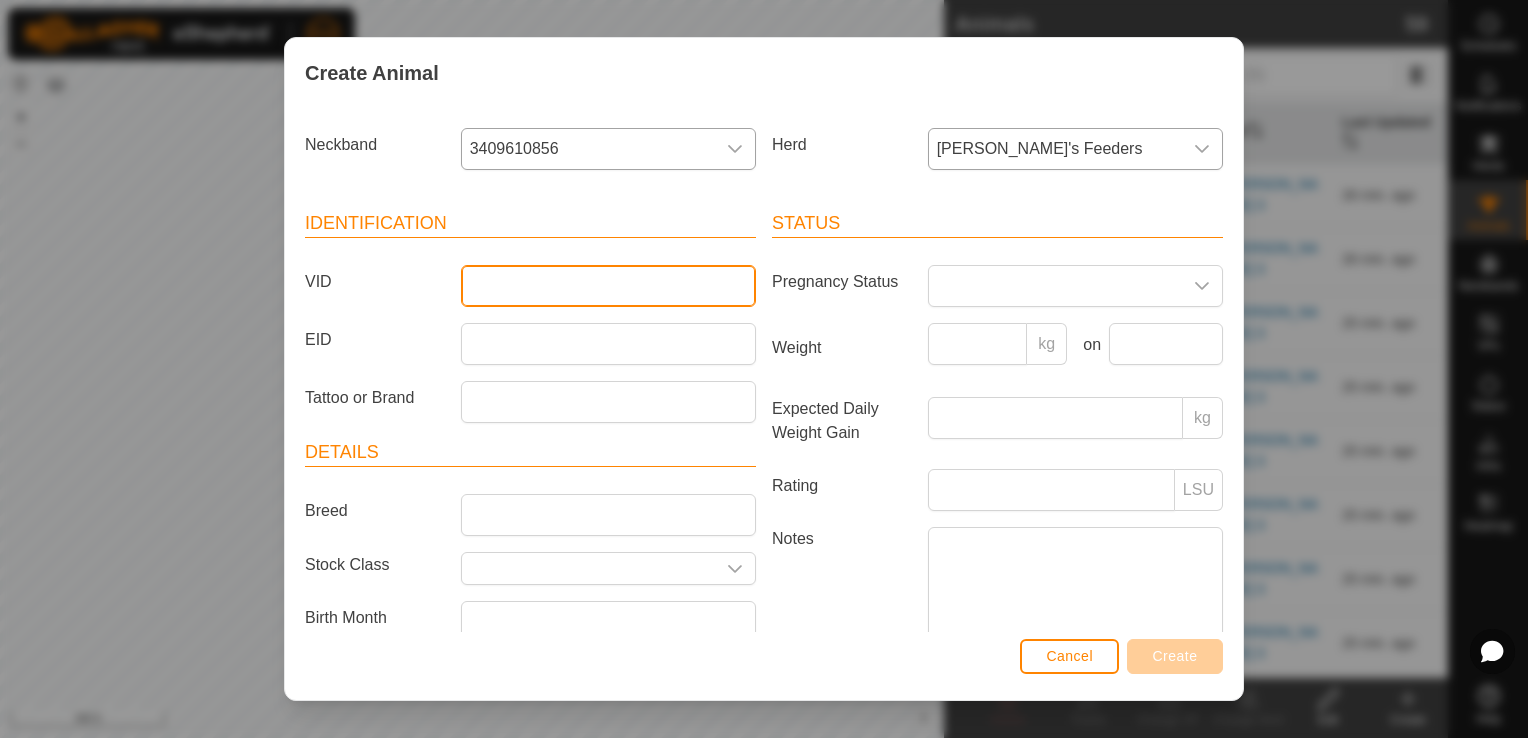 click on "VID" at bounding box center (608, 286) 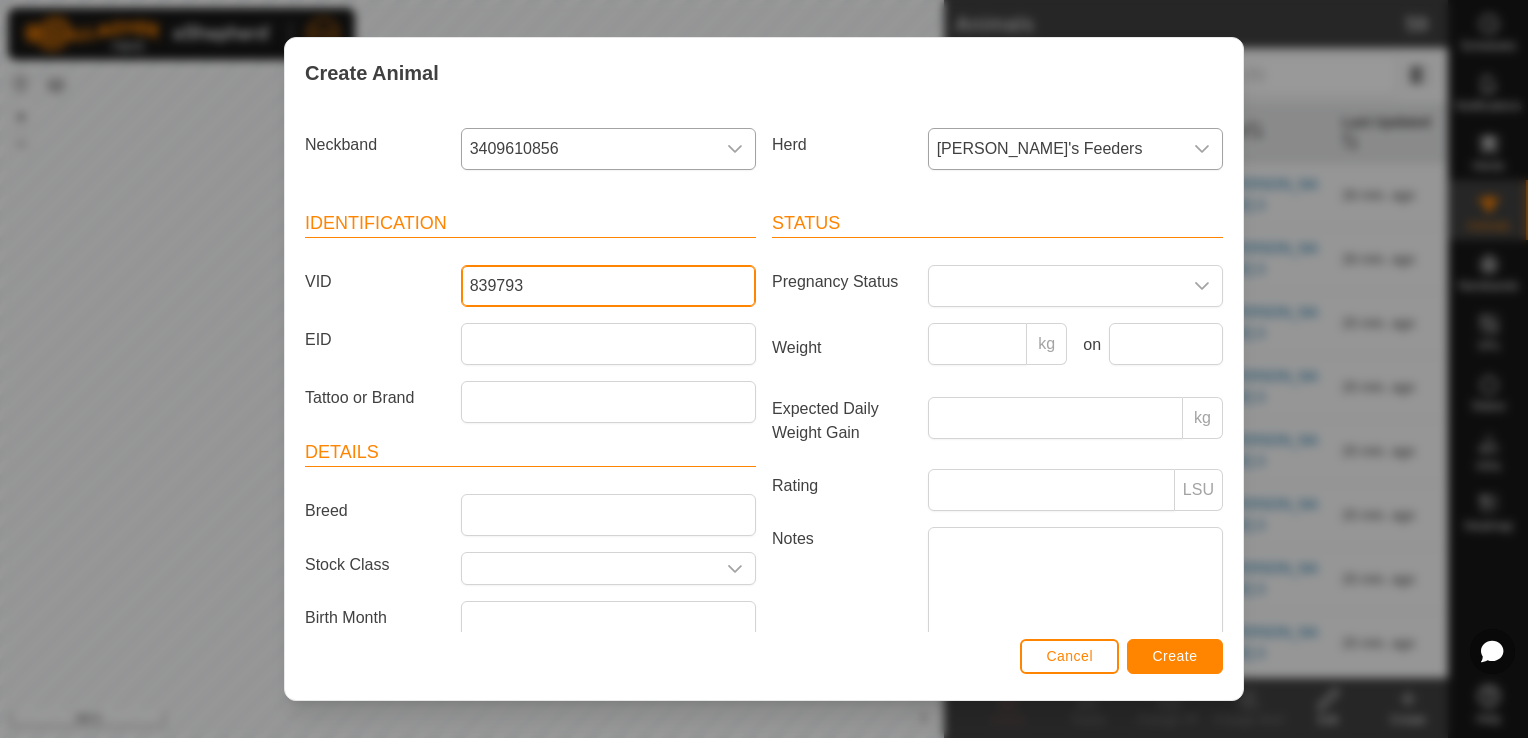 type on "839793" 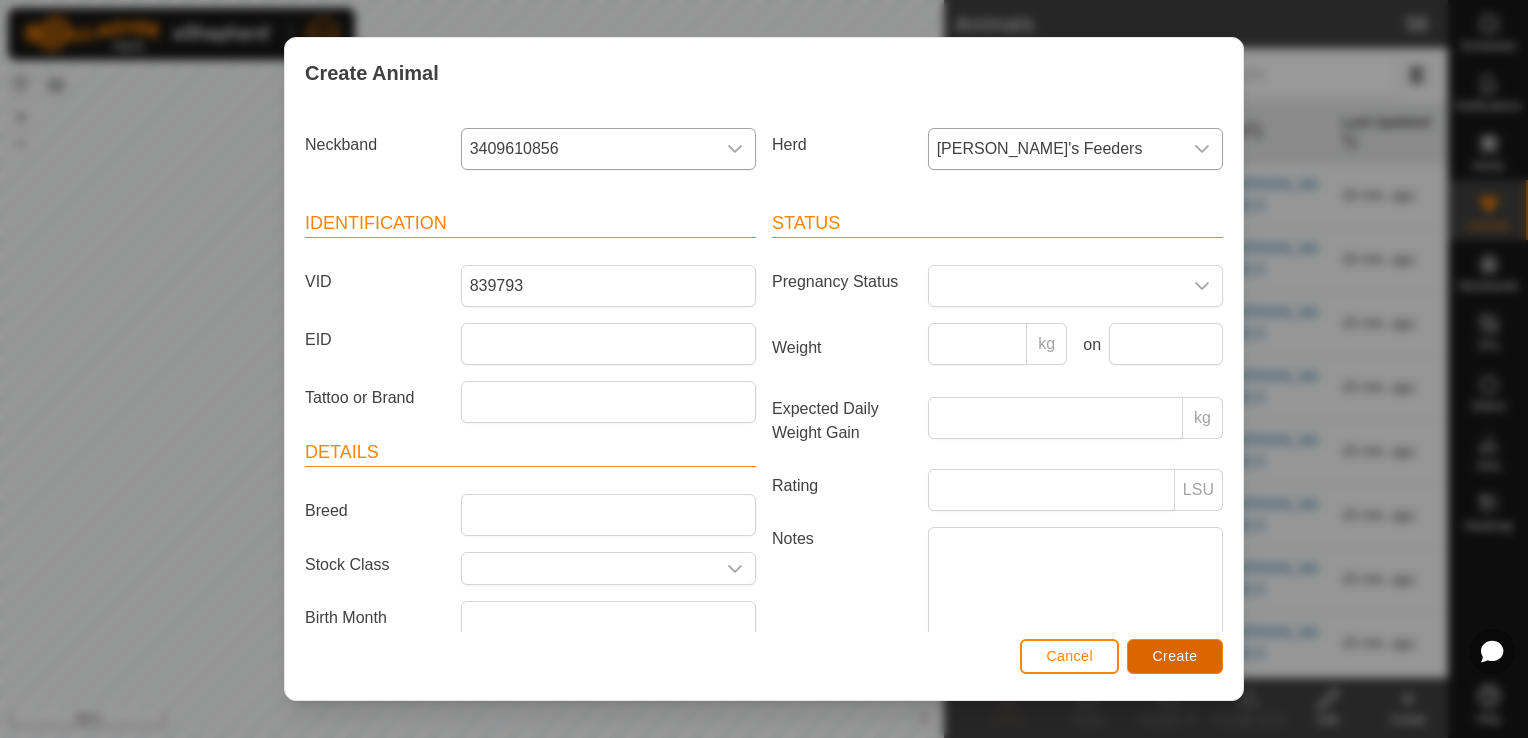 click on "Create" at bounding box center (1175, 656) 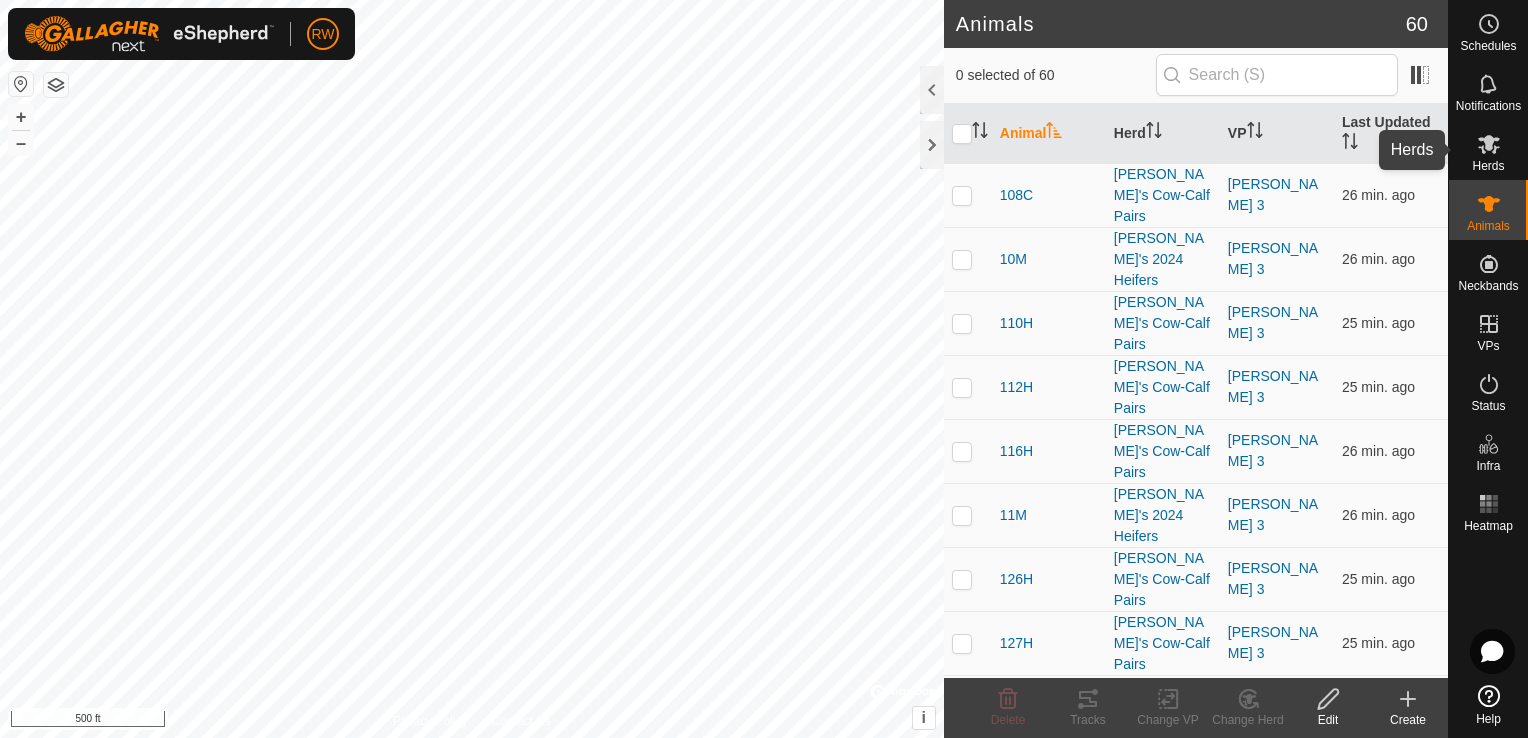 click 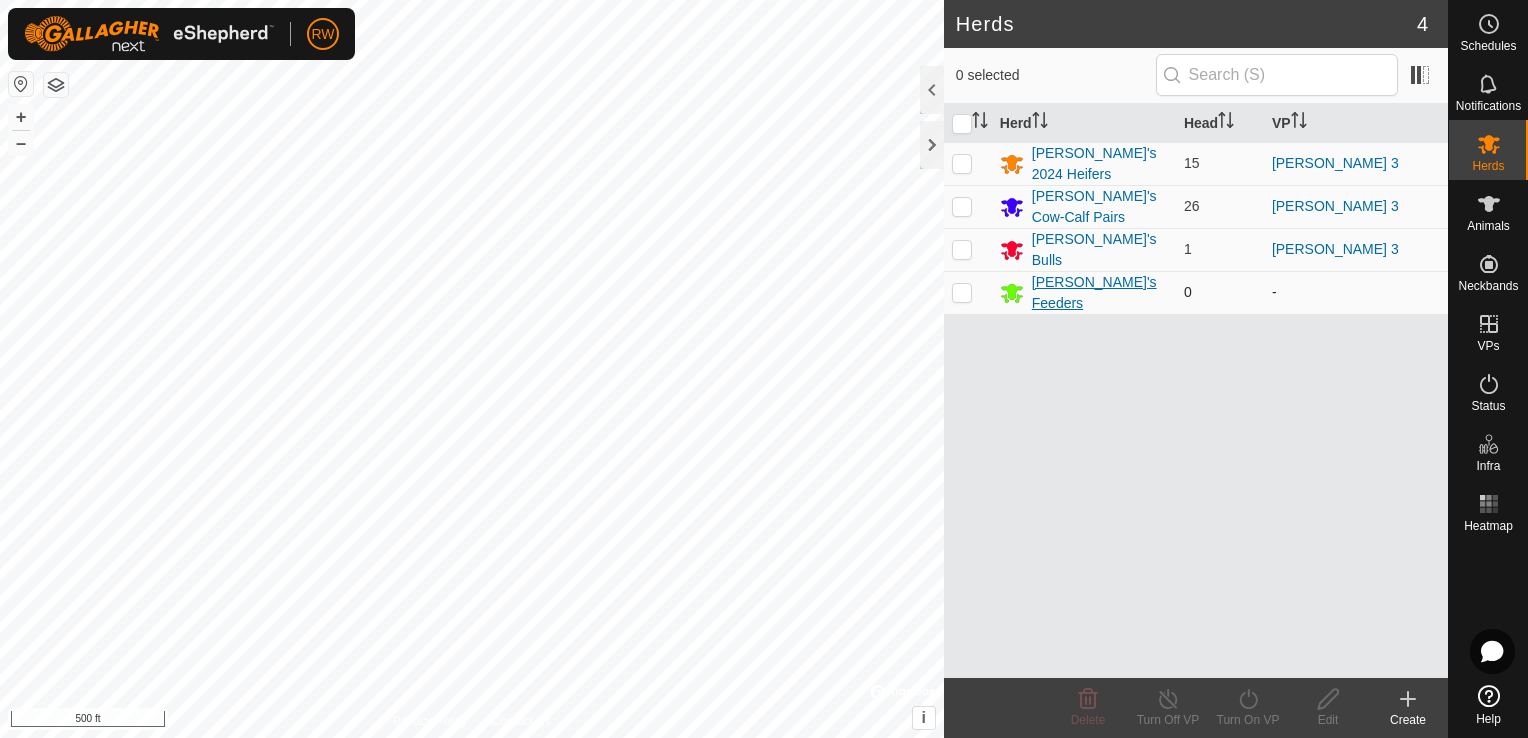 click on "[PERSON_NAME]'s Feeders" at bounding box center (1100, 293) 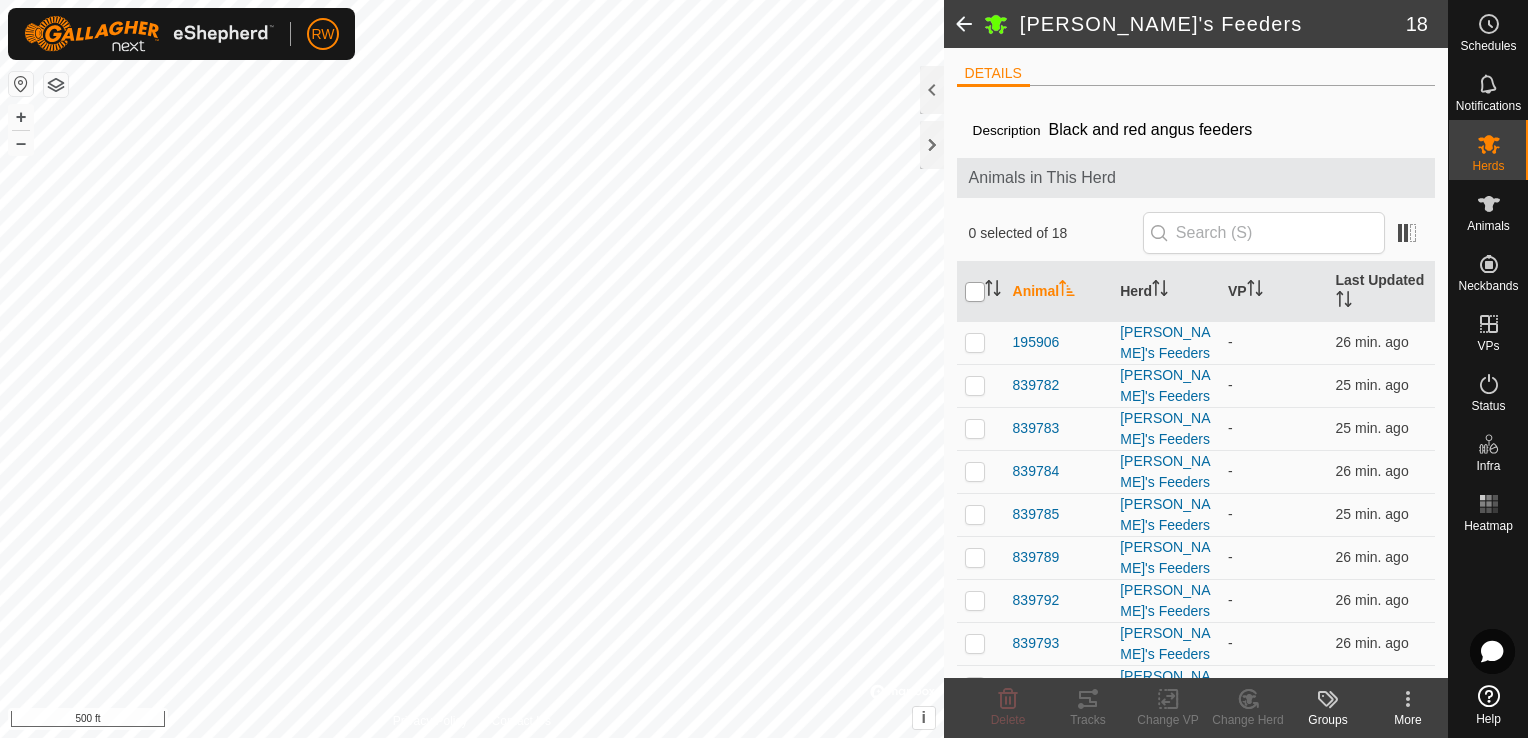 click at bounding box center (975, 292) 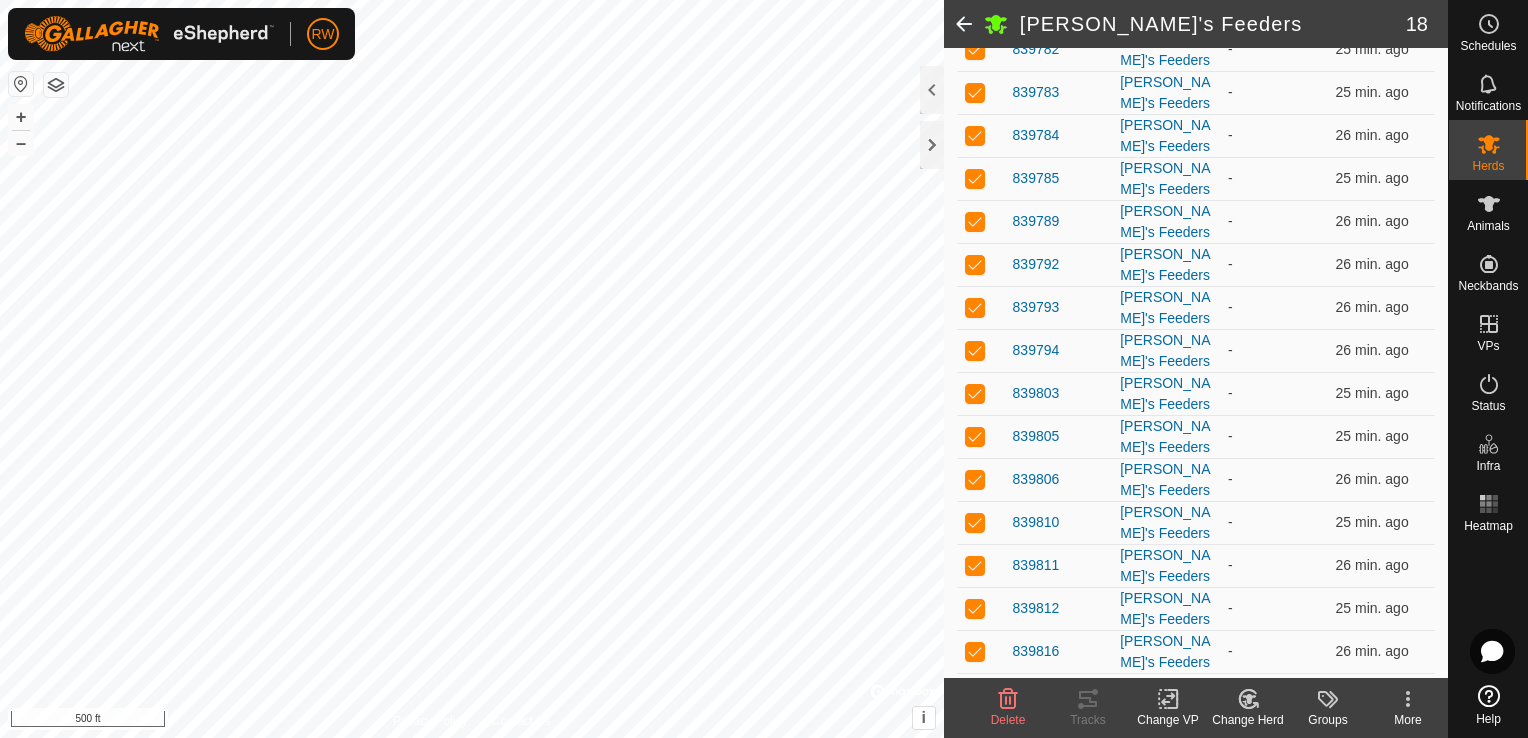 scroll, scrollTop: 362, scrollLeft: 0, axis: vertical 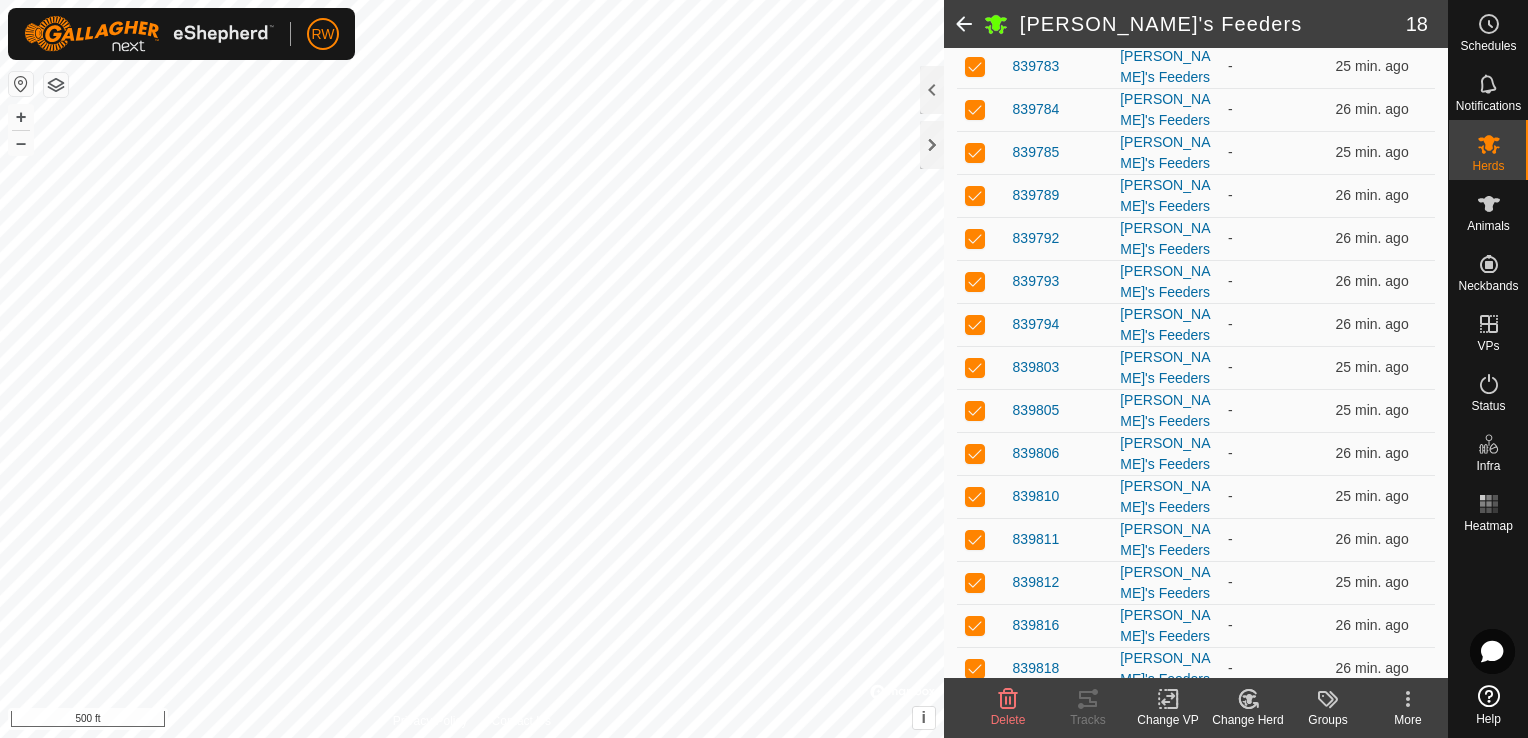 click 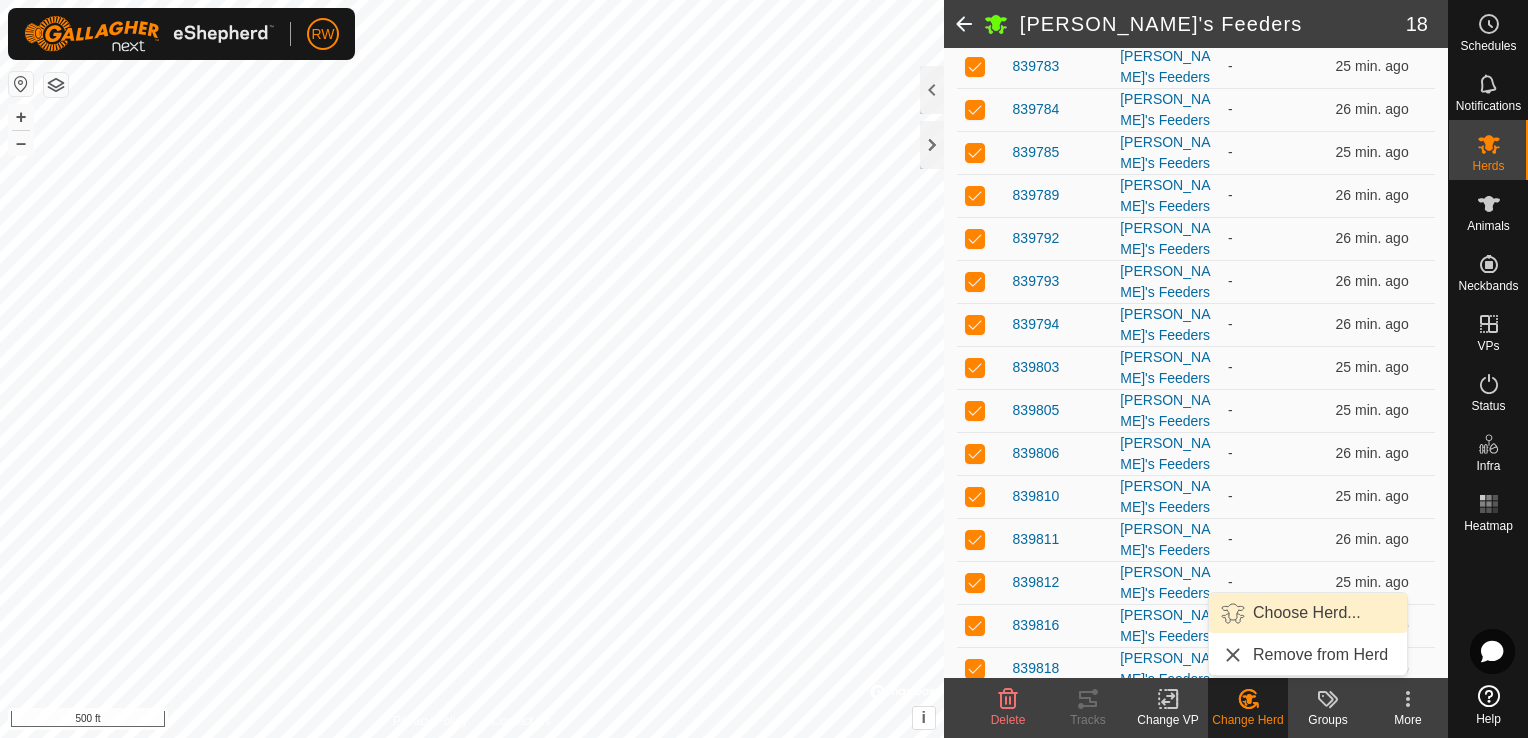 click on "Choose Herd..." at bounding box center (1308, 613) 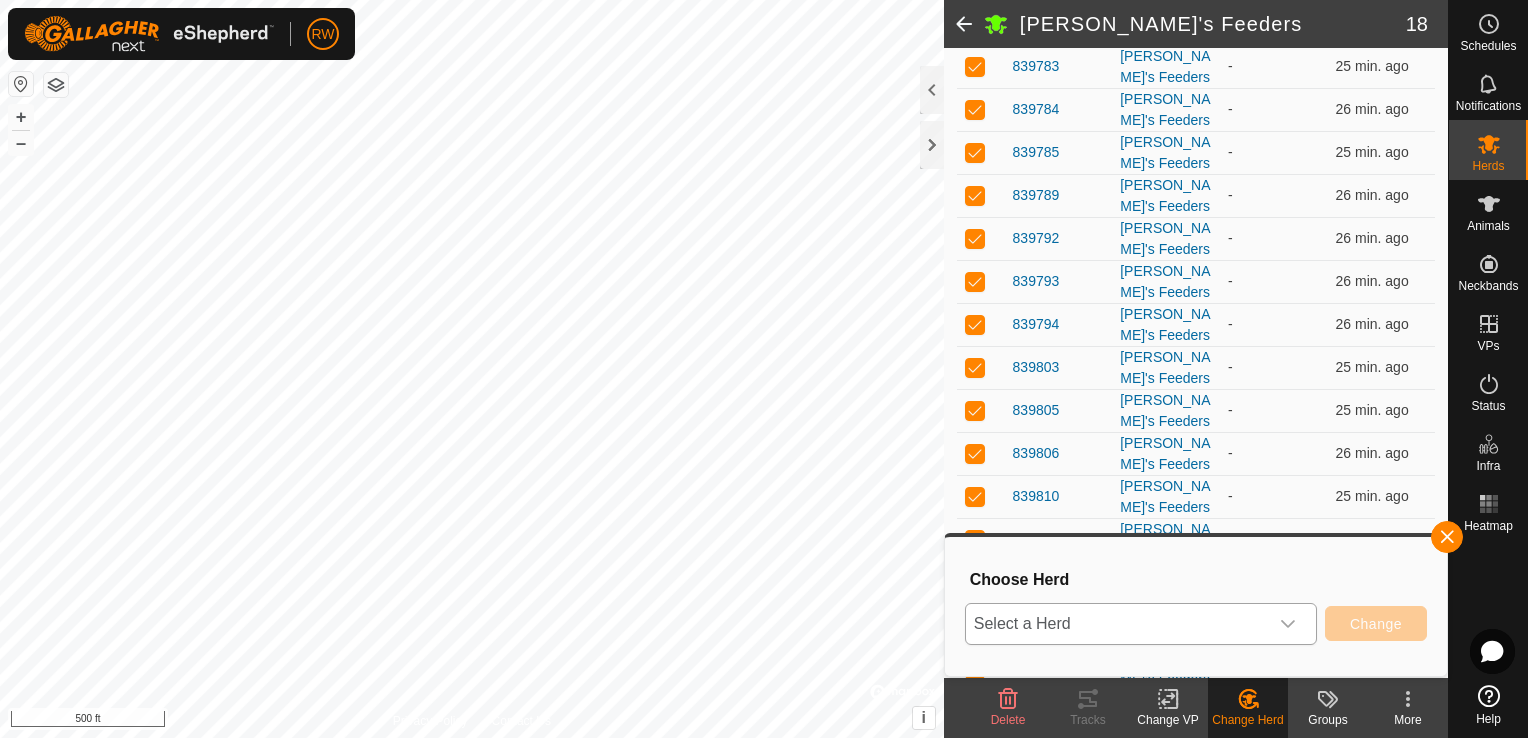 click 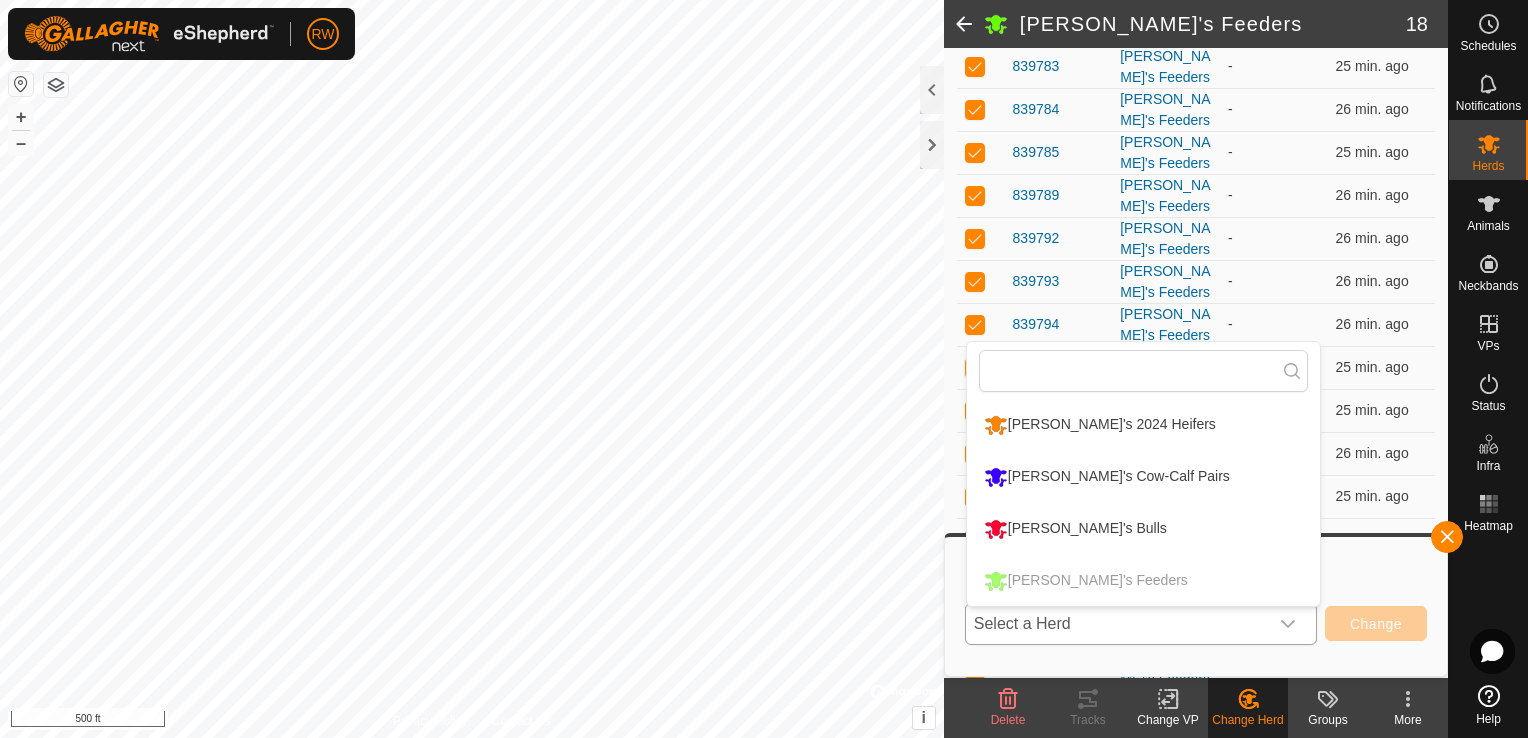 click on "[PERSON_NAME]'s Feeders" at bounding box center (1143, 581) 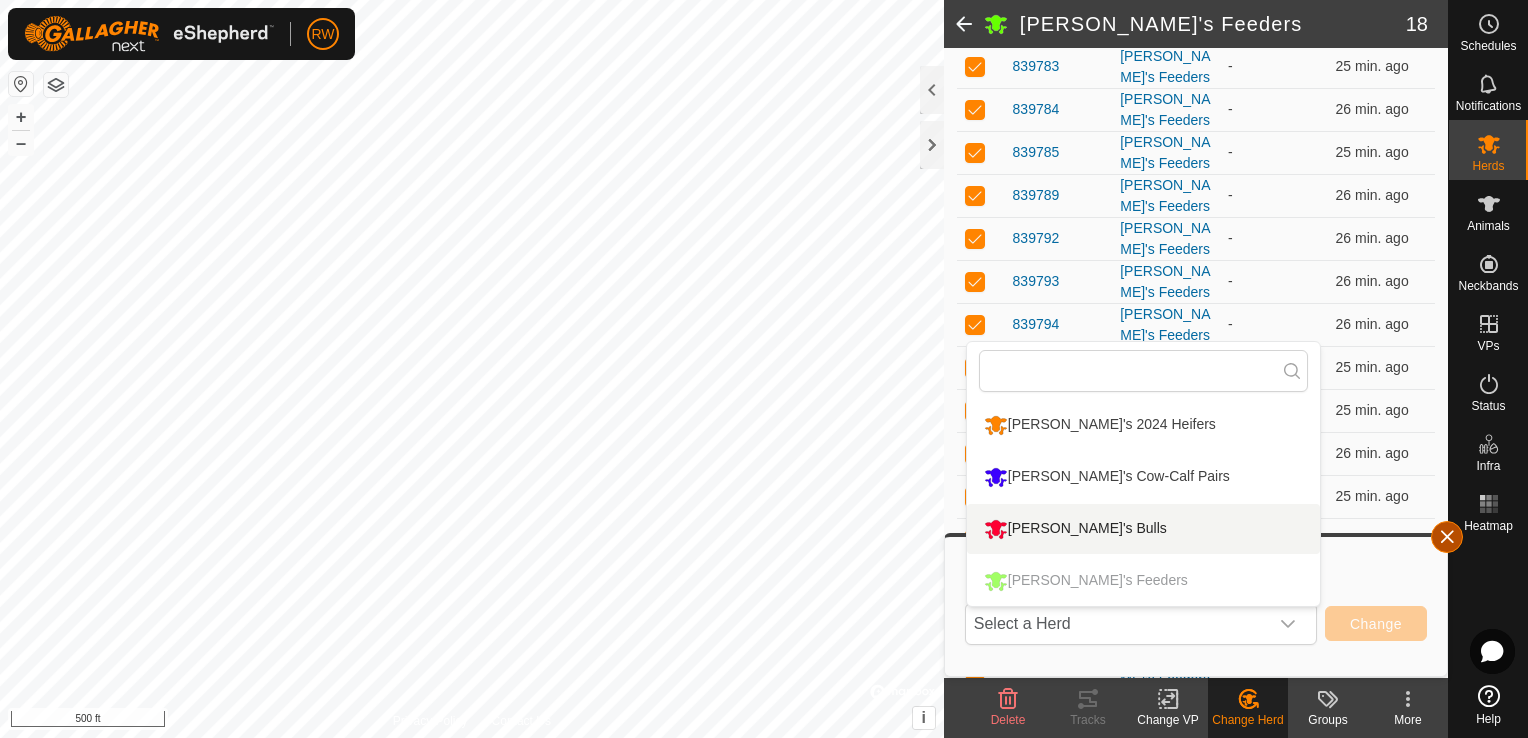 click at bounding box center (1447, 537) 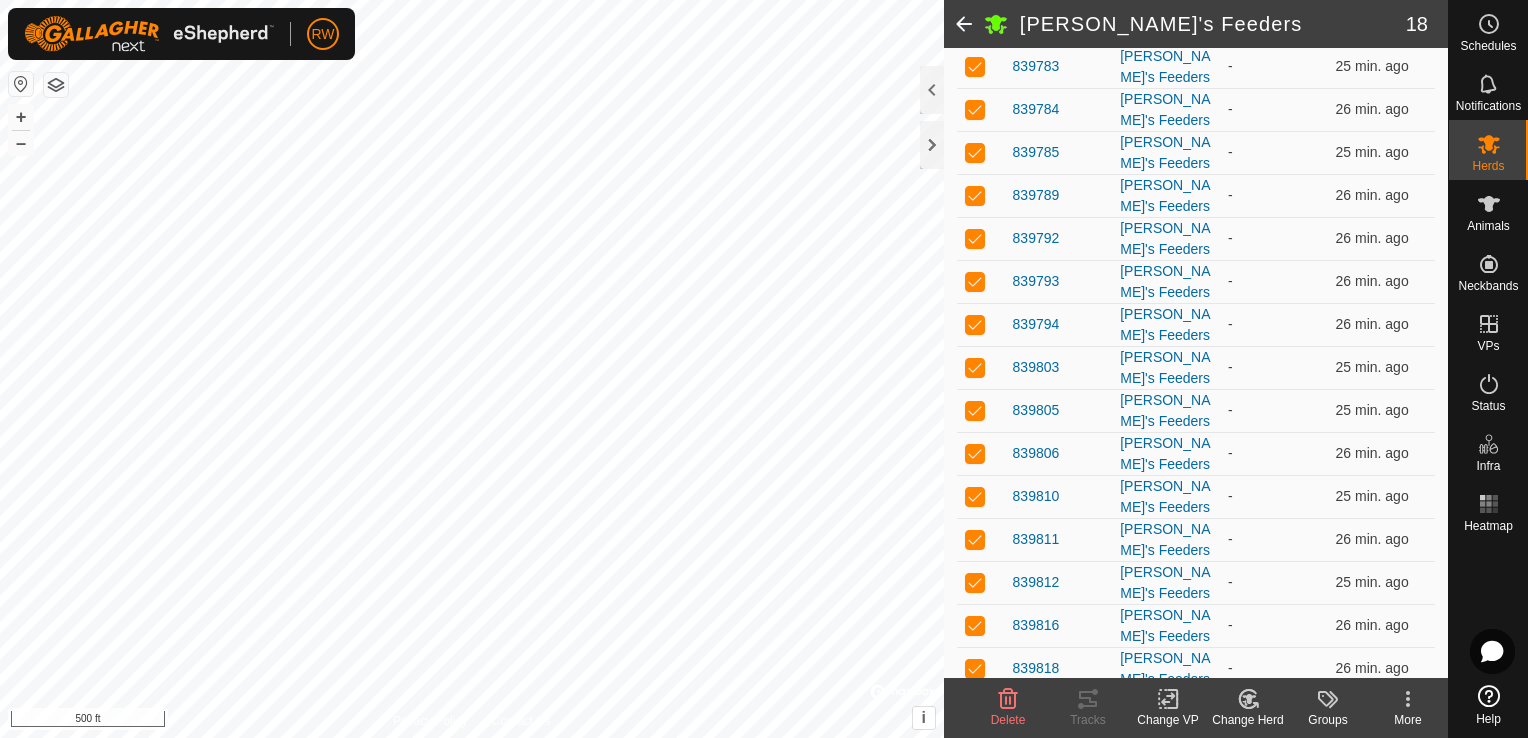 click 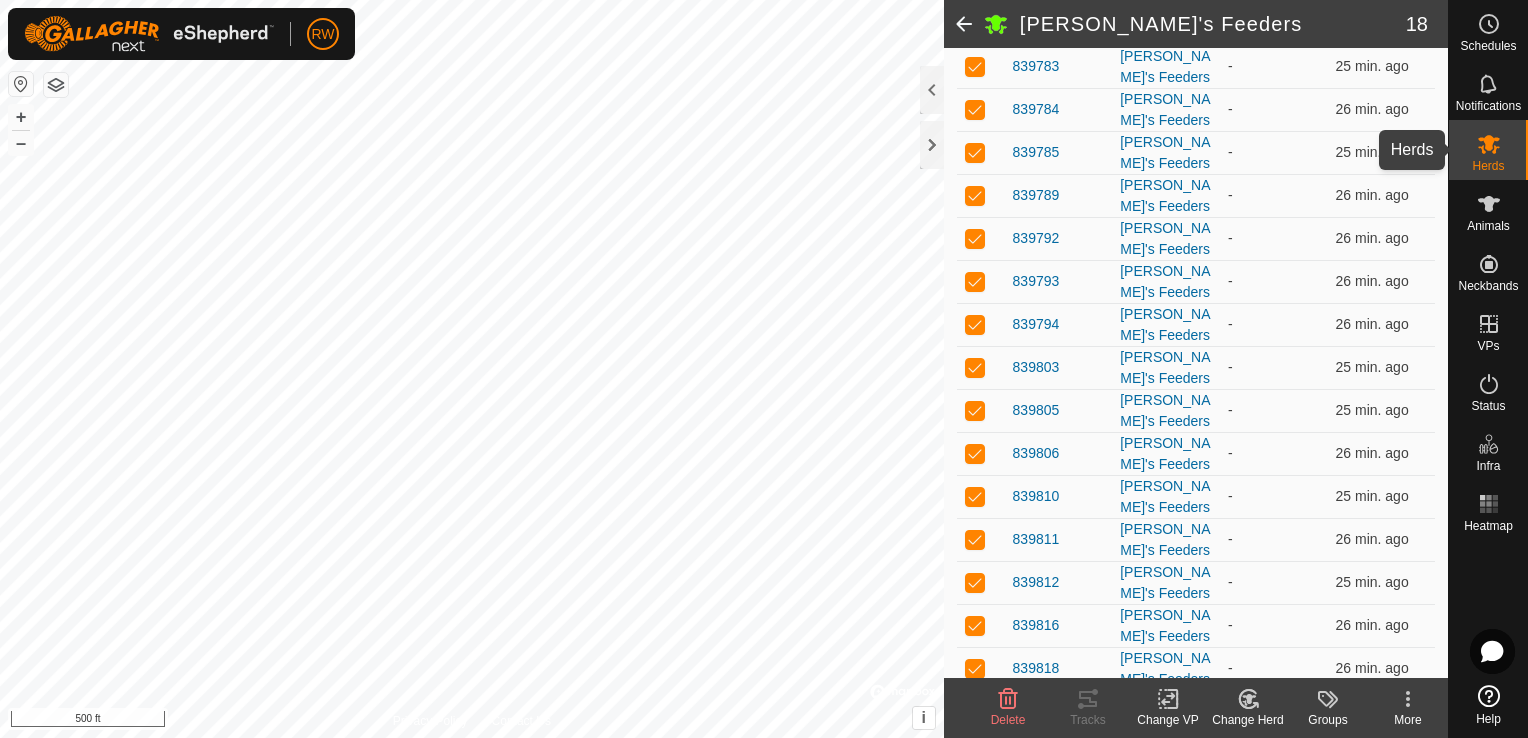 click 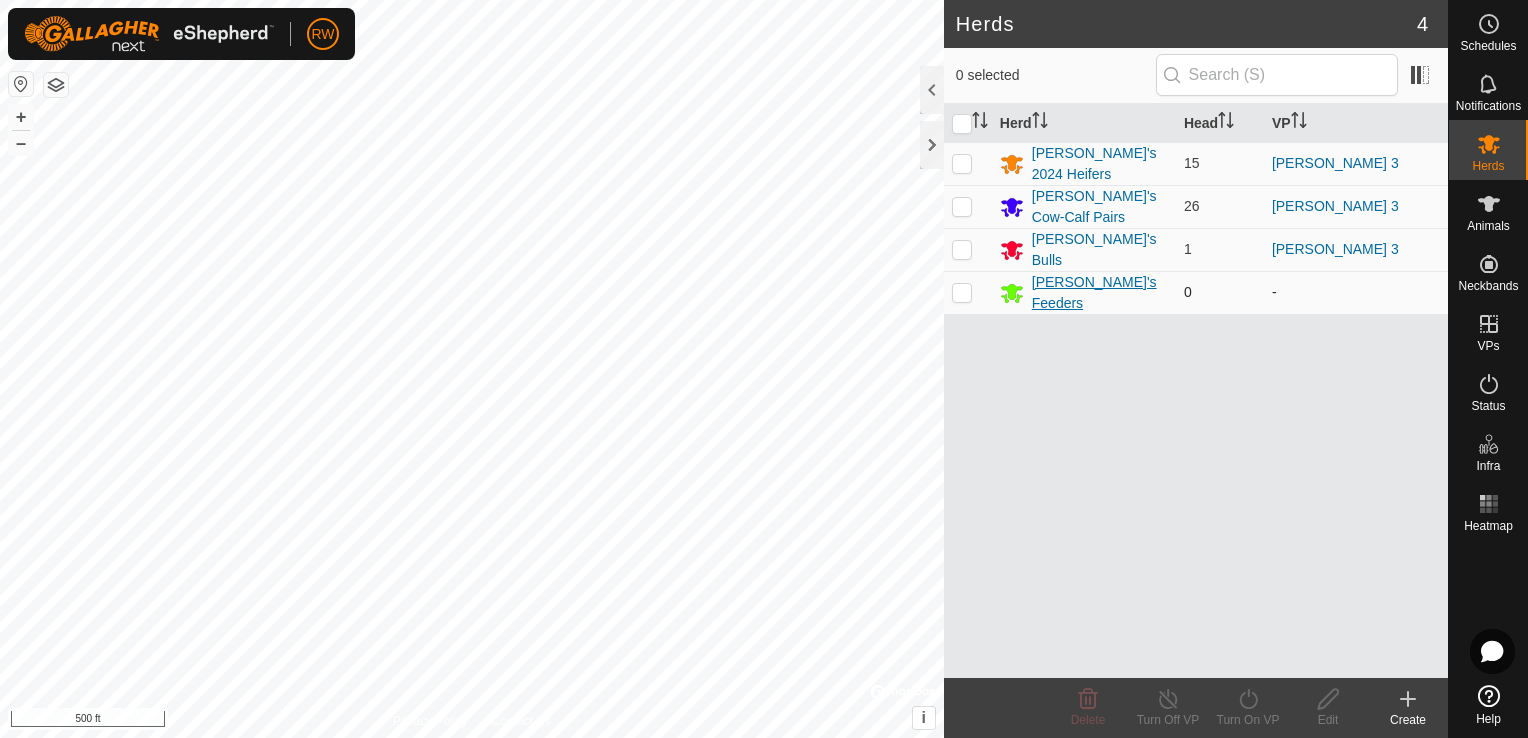 click on "[PERSON_NAME]'s Feeders" at bounding box center [1100, 293] 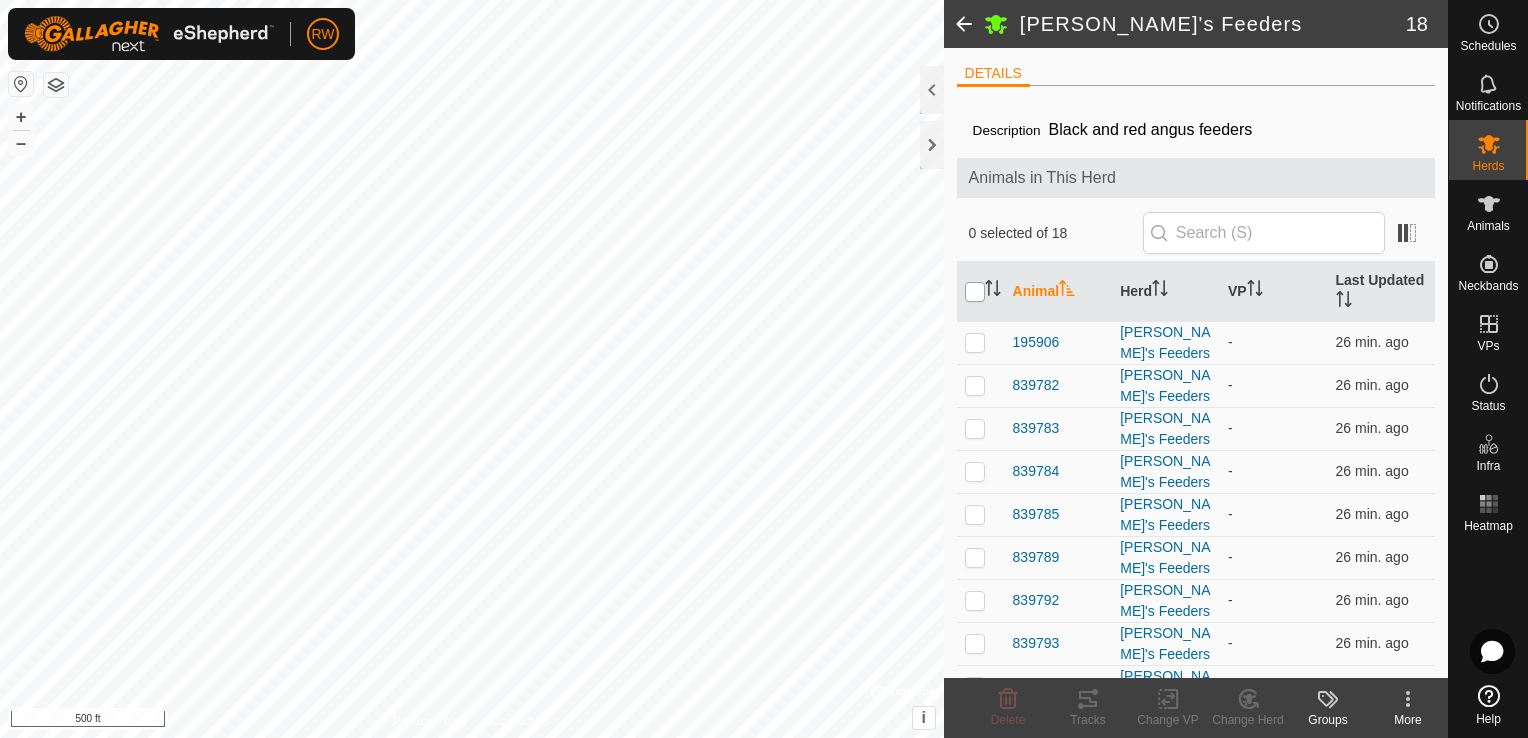 click at bounding box center [975, 292] 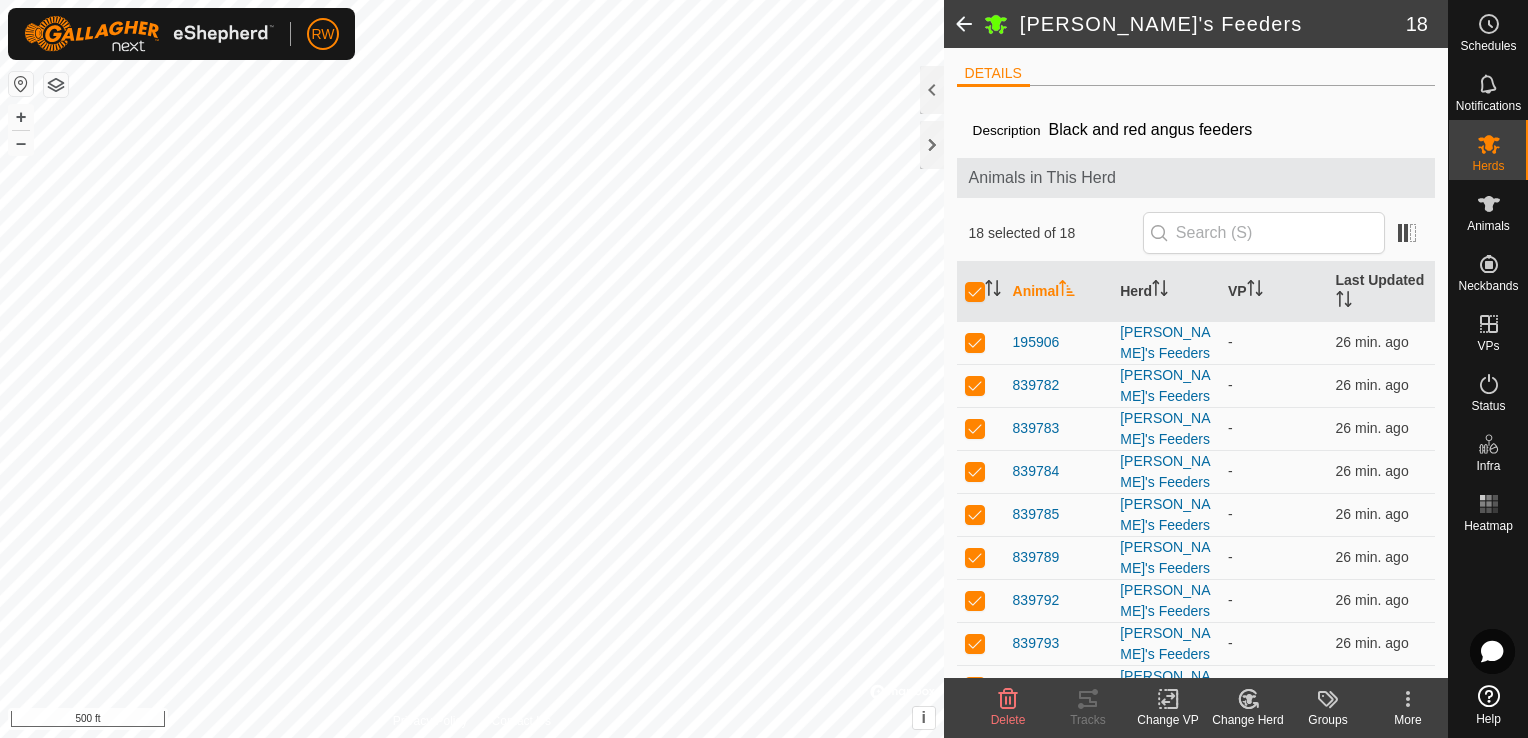 click 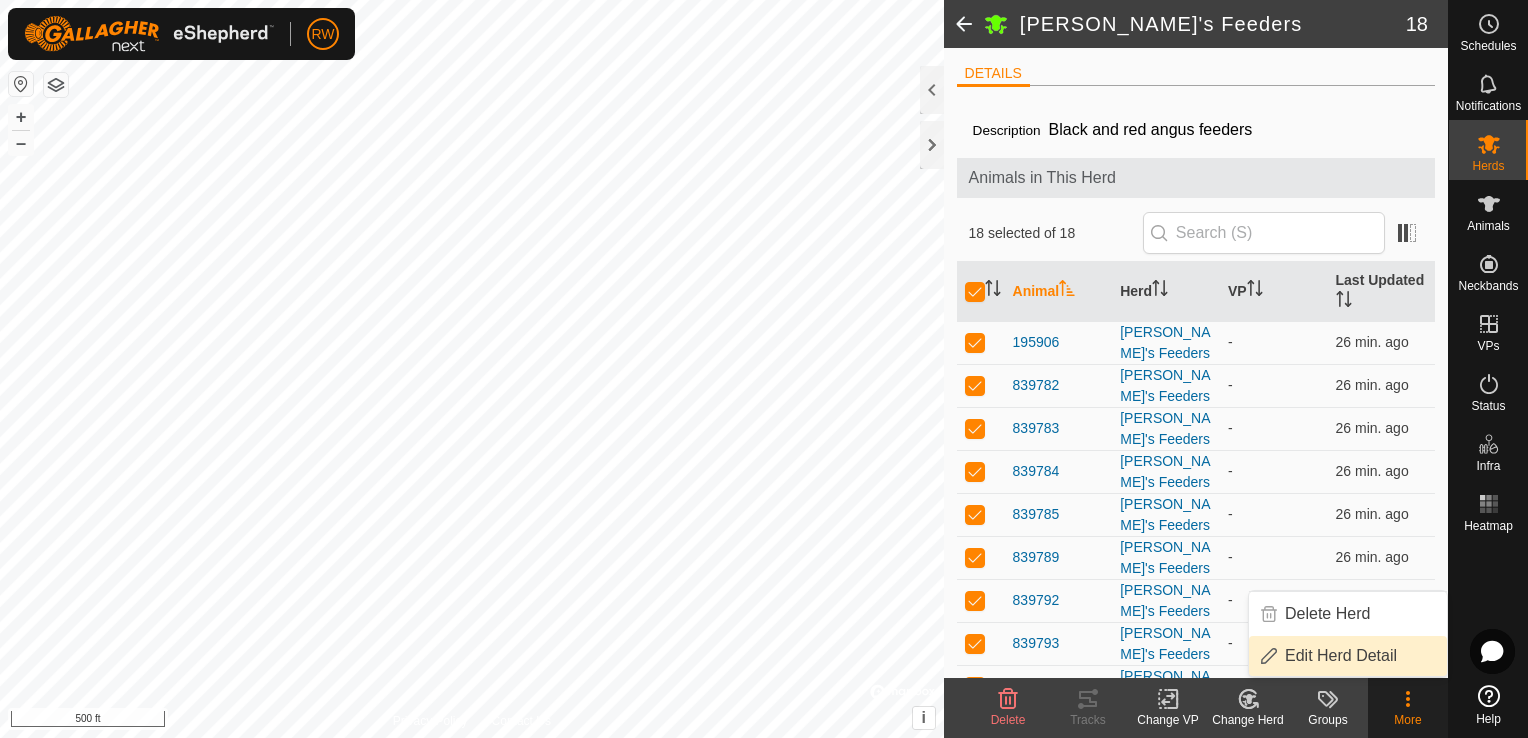 click on "Edit Herd Detail" at bounding box center [1348, 656] 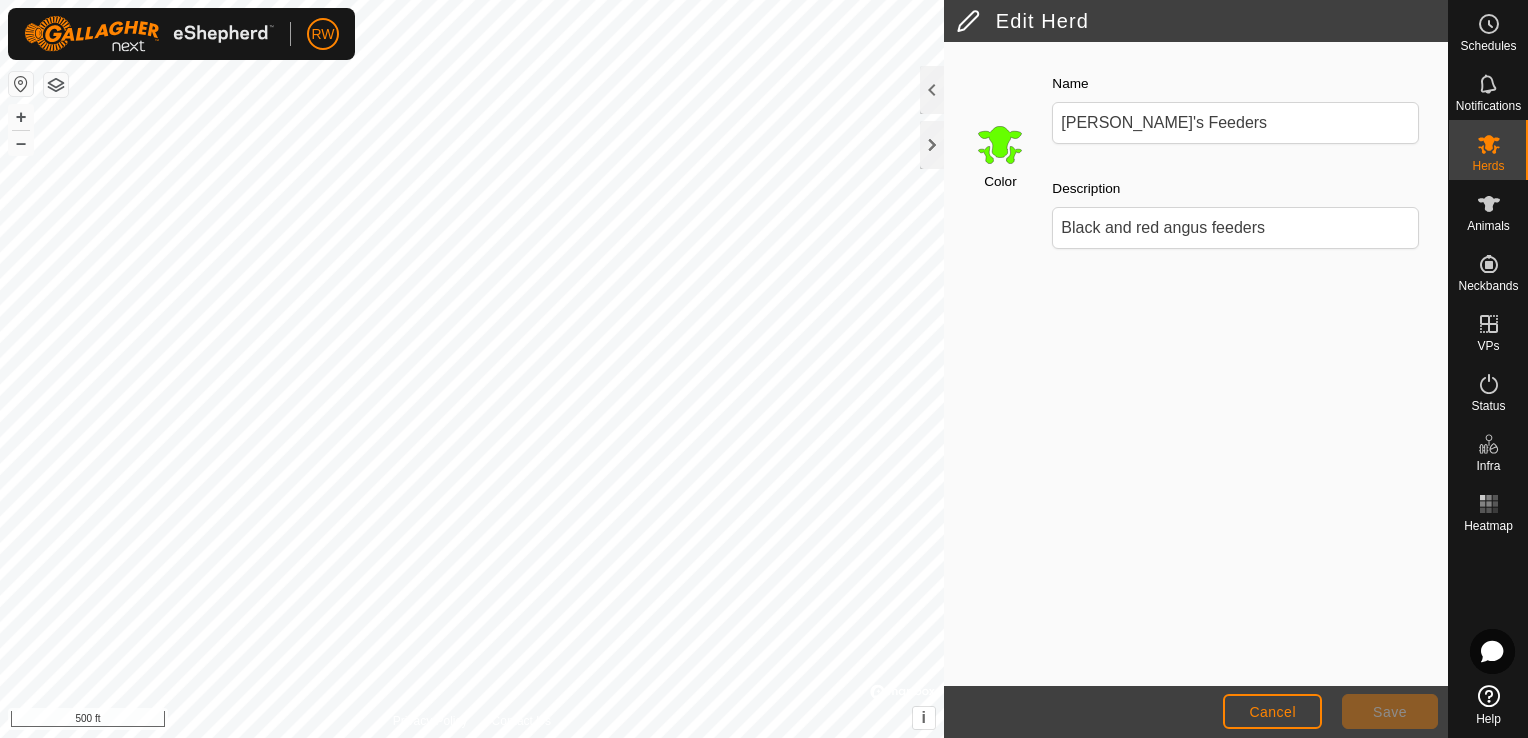 click on "Save" 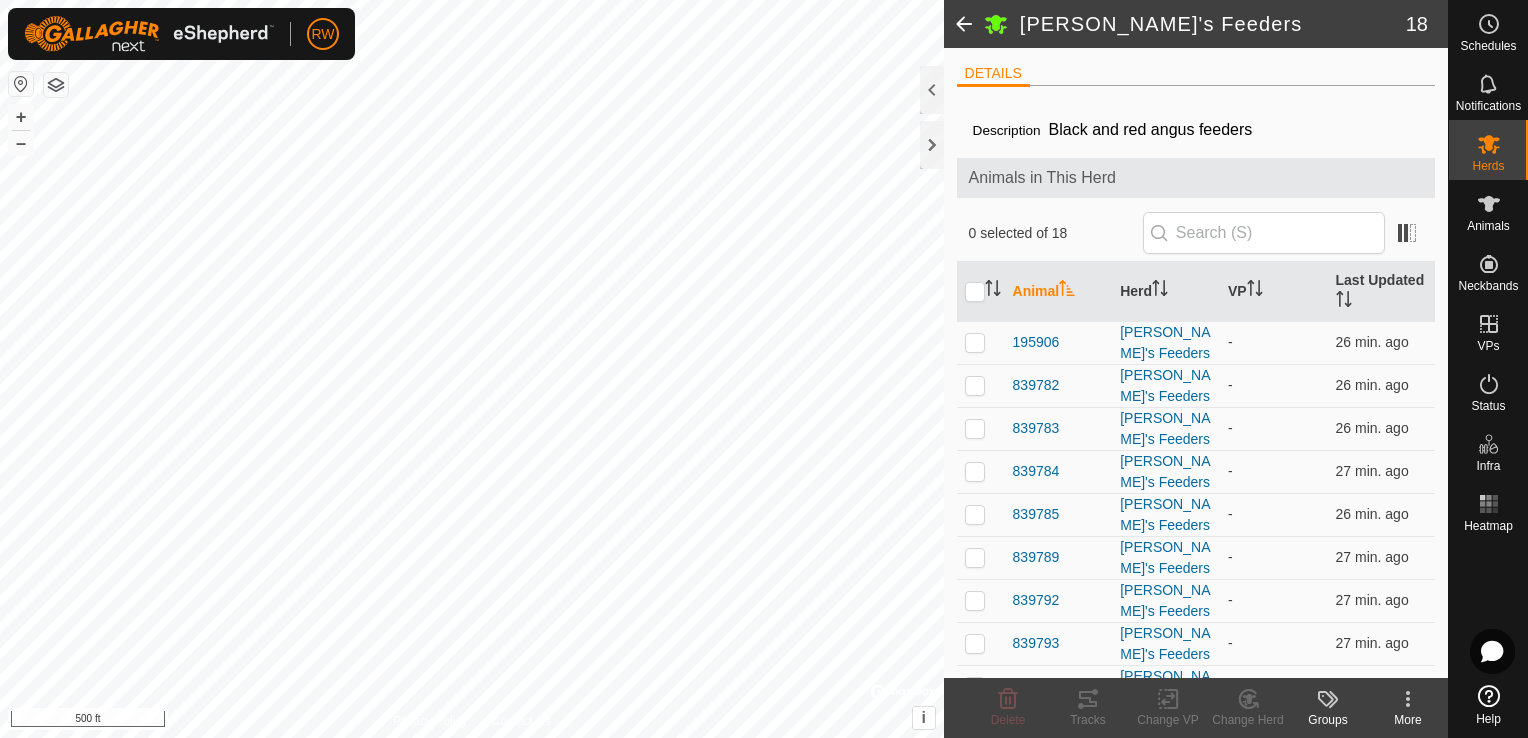 click 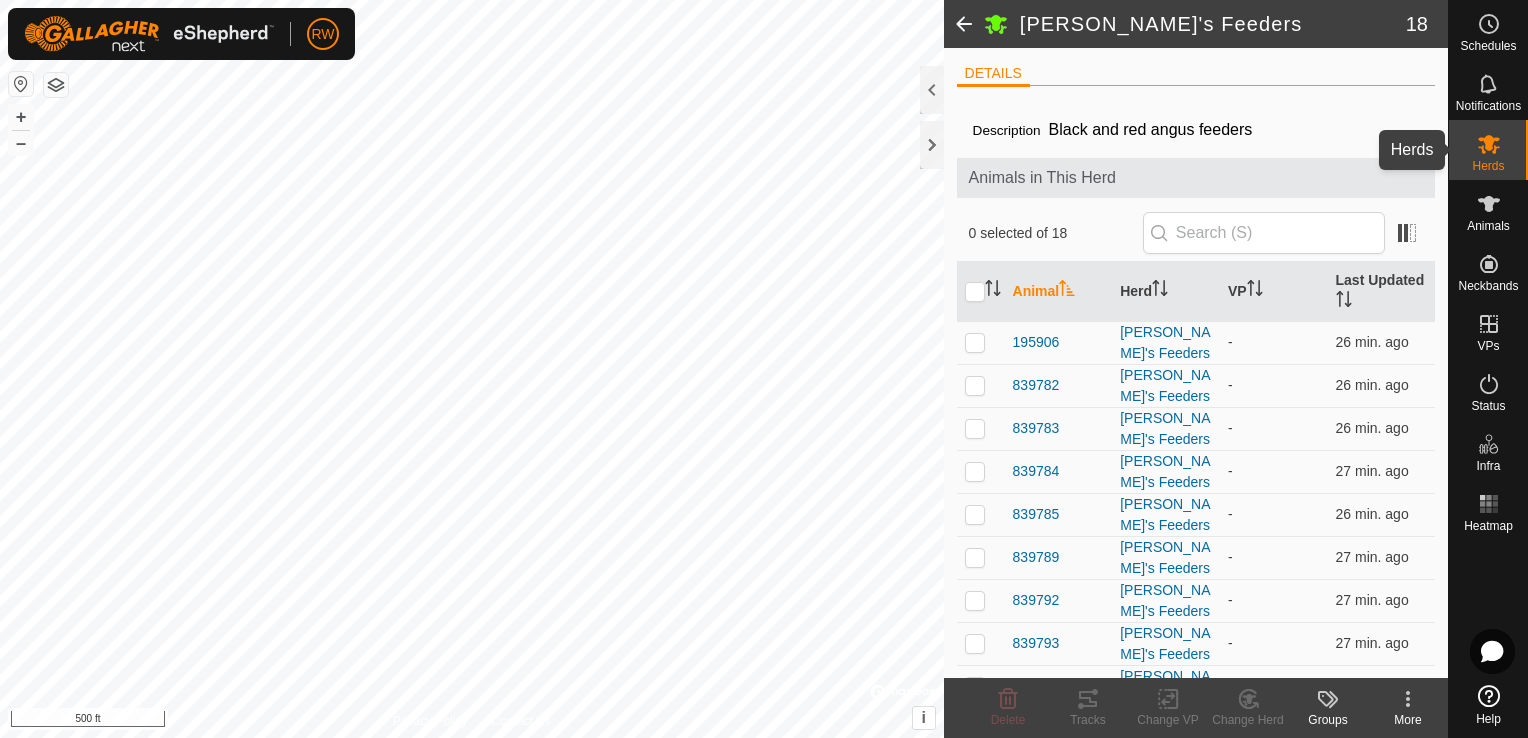 click 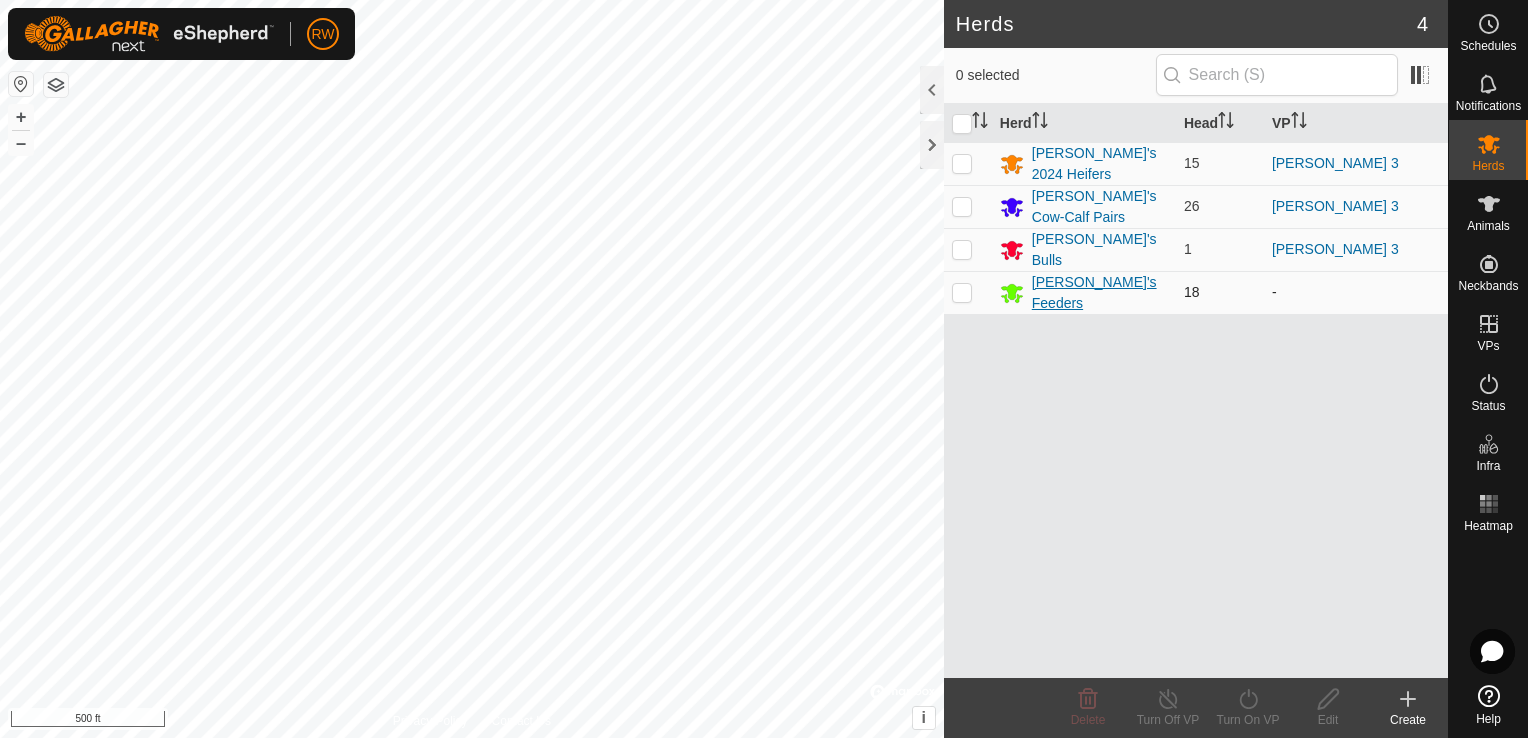 click on "[PERSON_NAME]'s Feeders" at bounding box center [1100, 293] 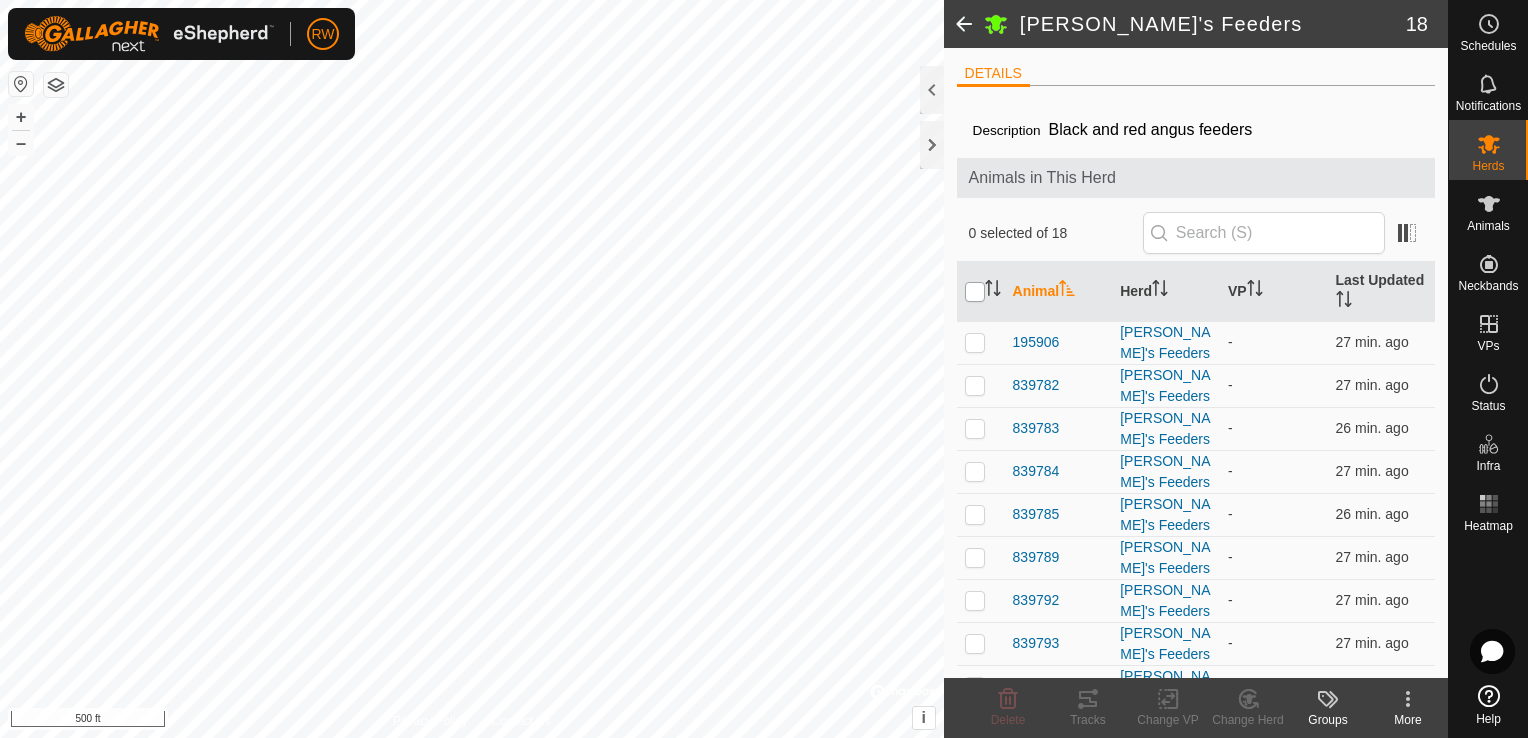 click at bounding box center [975, 292] 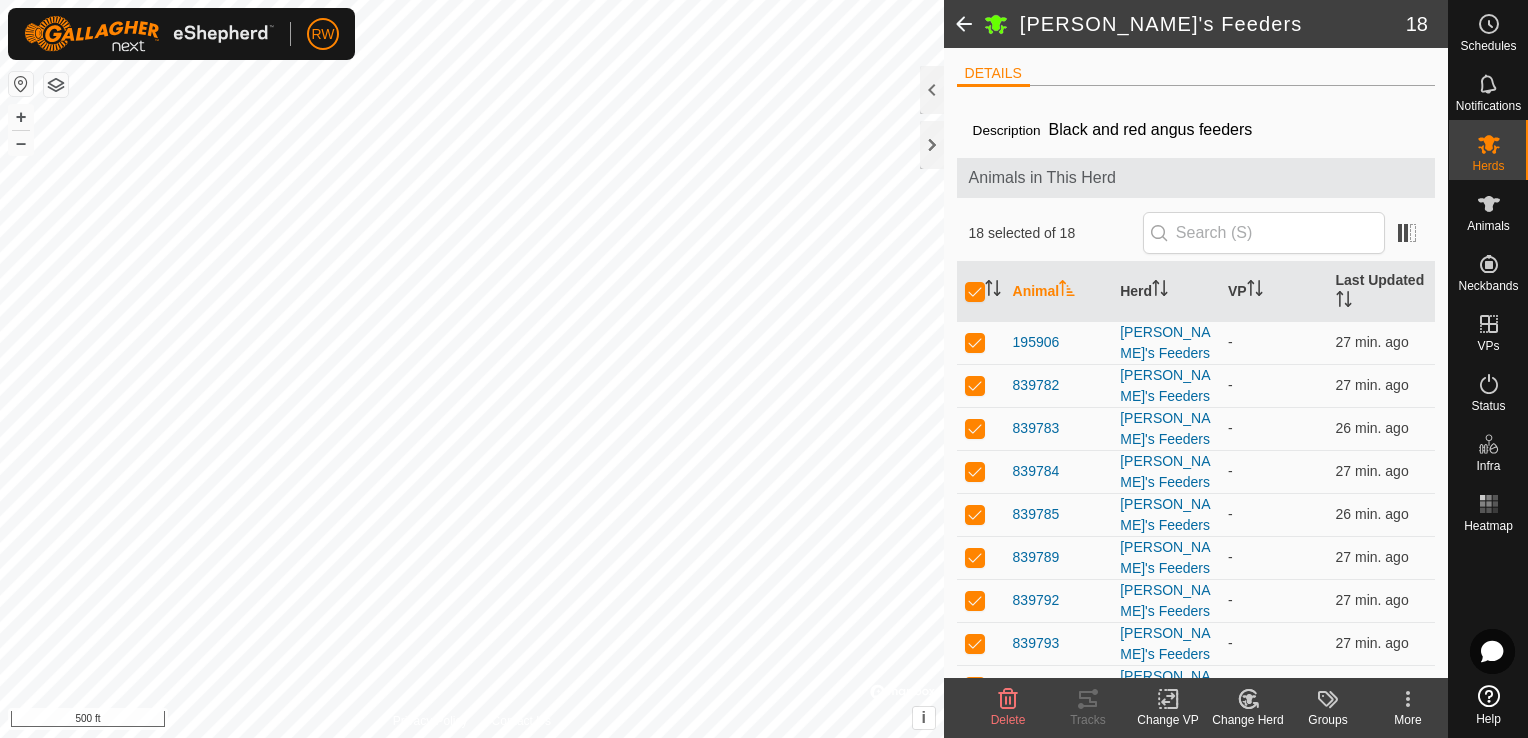 click 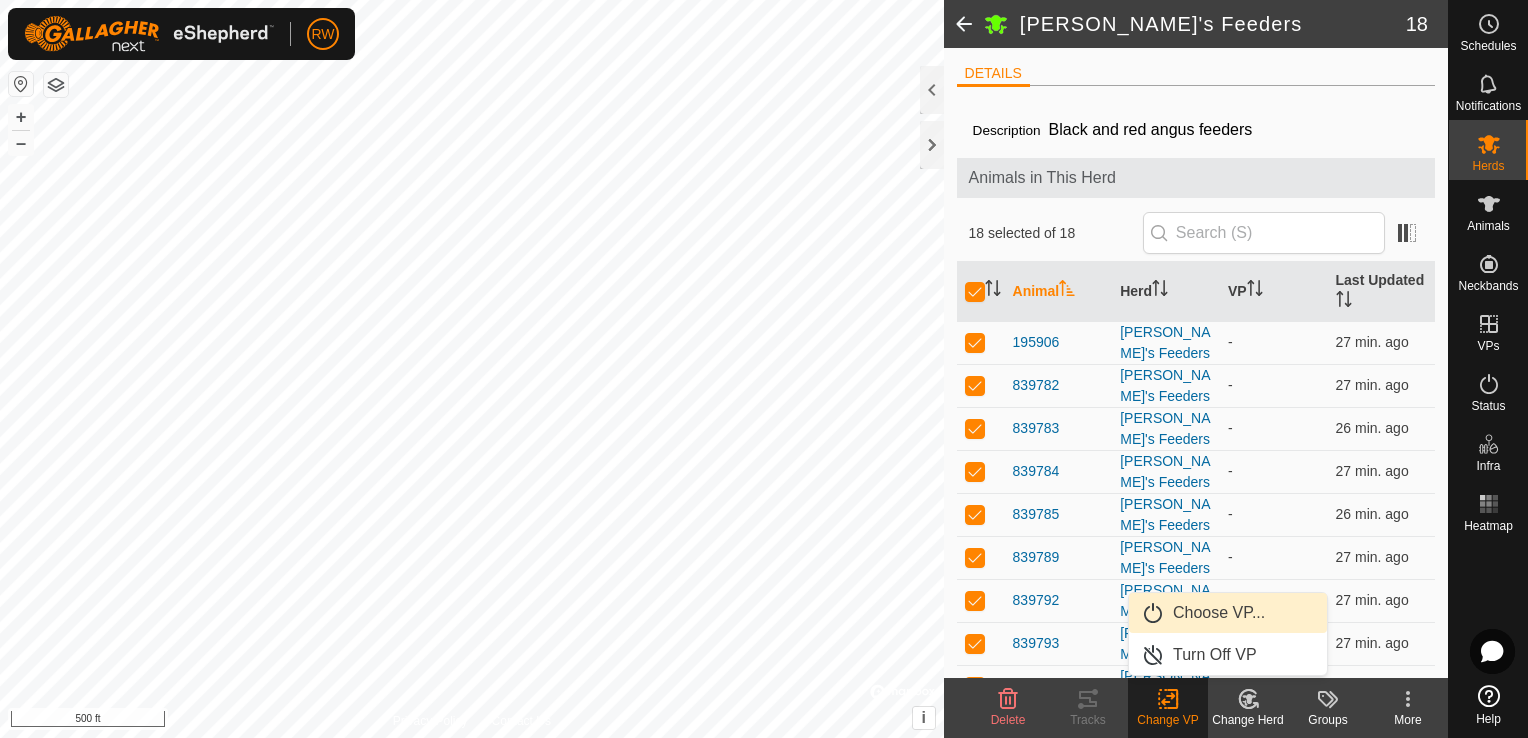 click on "Choose VP..." at bounding box center (1228, 613) 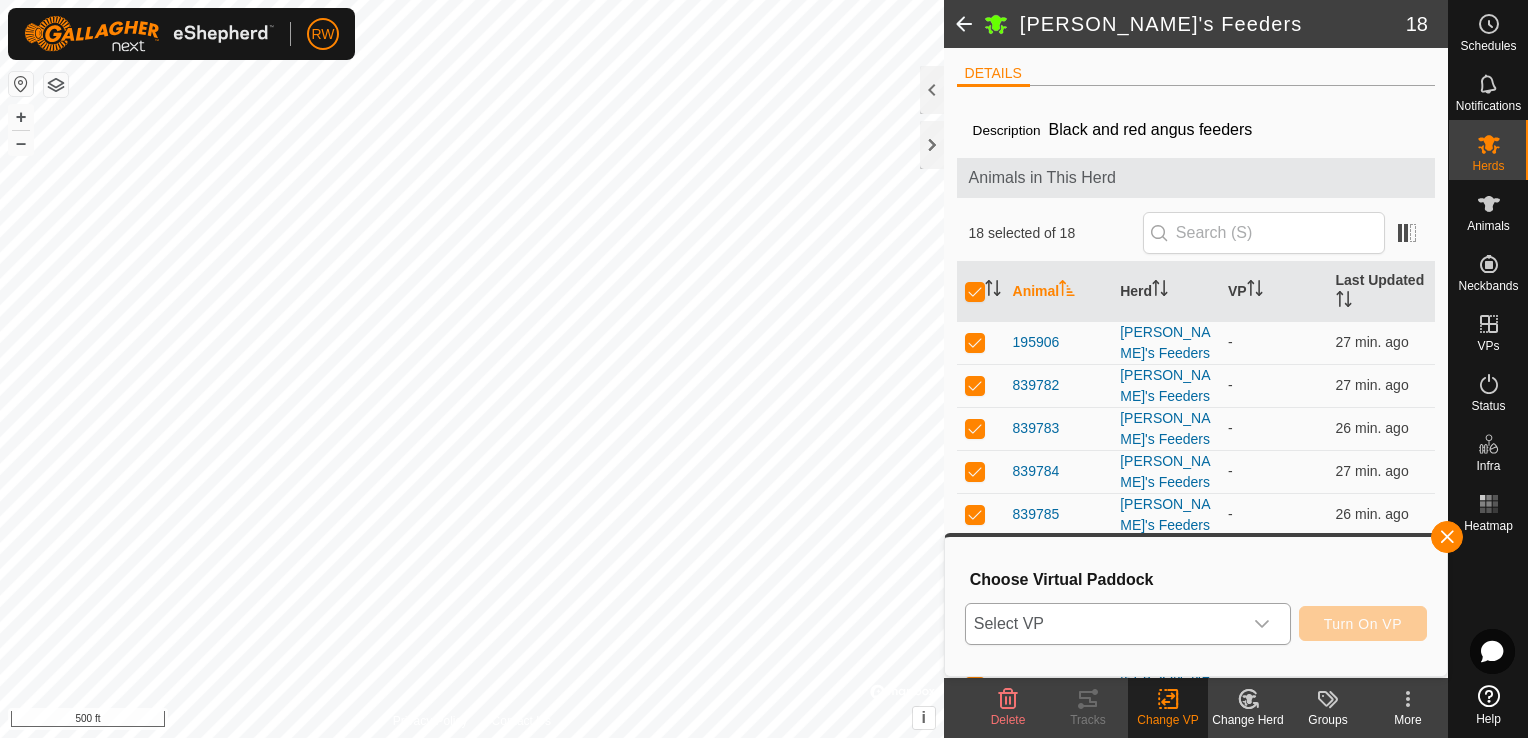 click 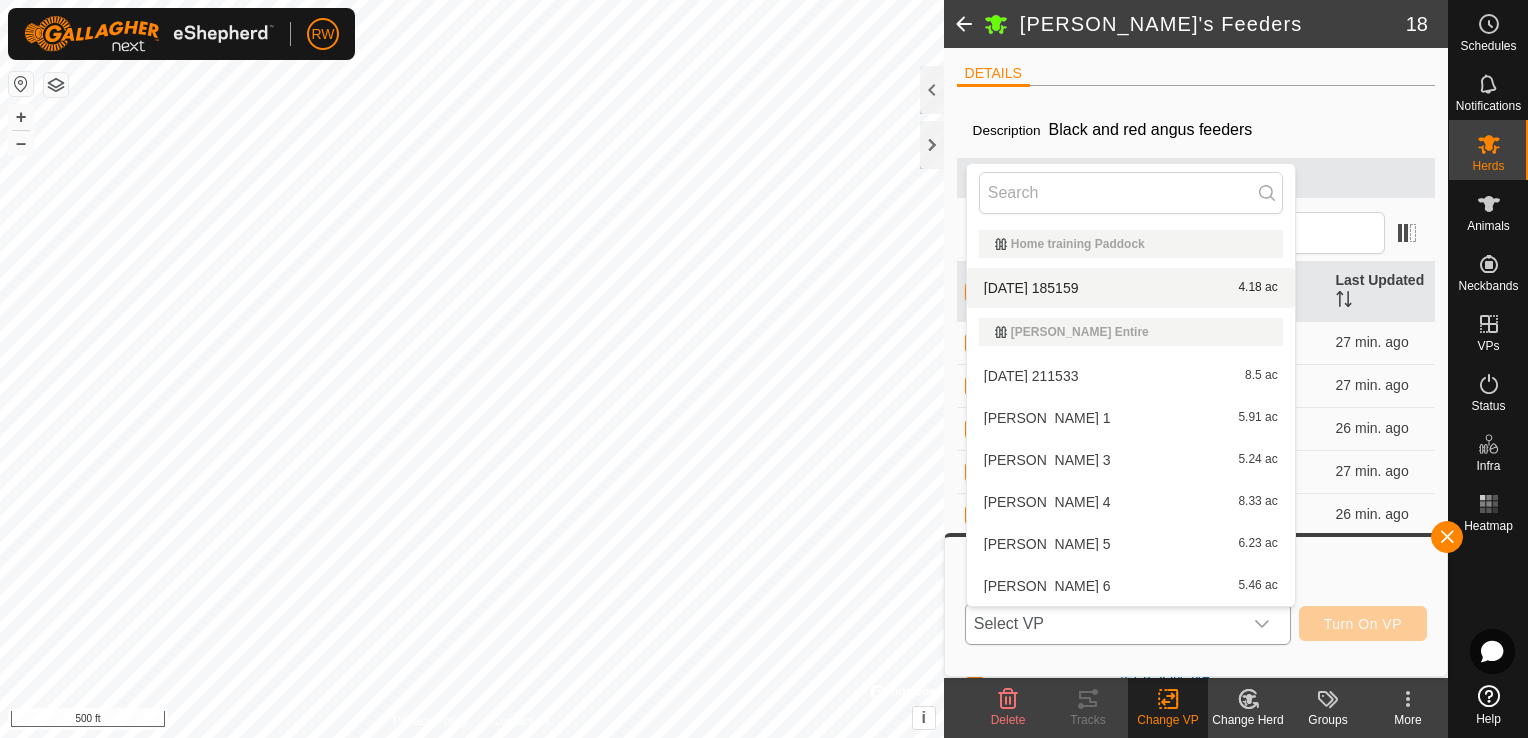 click on "[DATE] 185159  4.18 ac" at bounding box center (1131, 288) 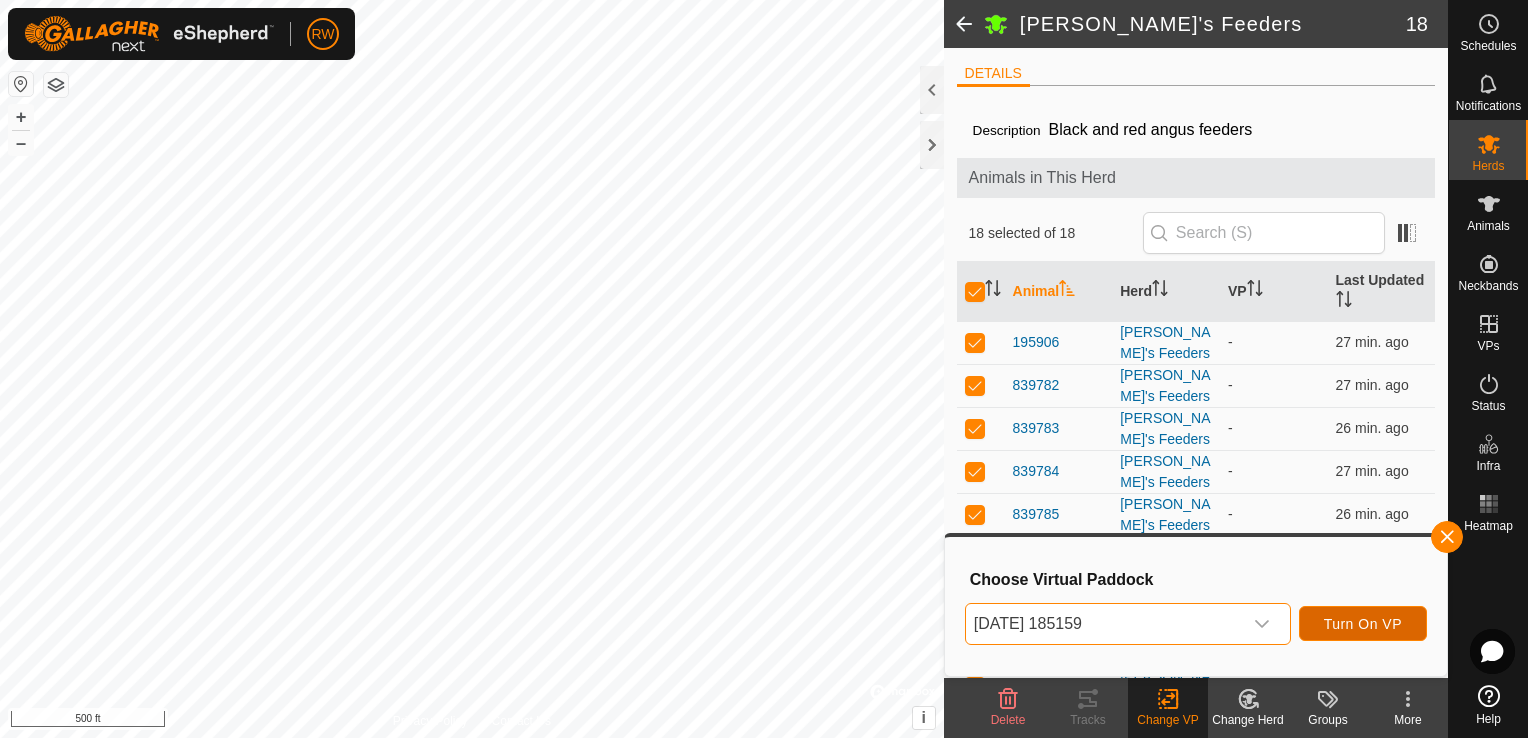 click on "Turn On VP" at bounding box center (1363, 624) 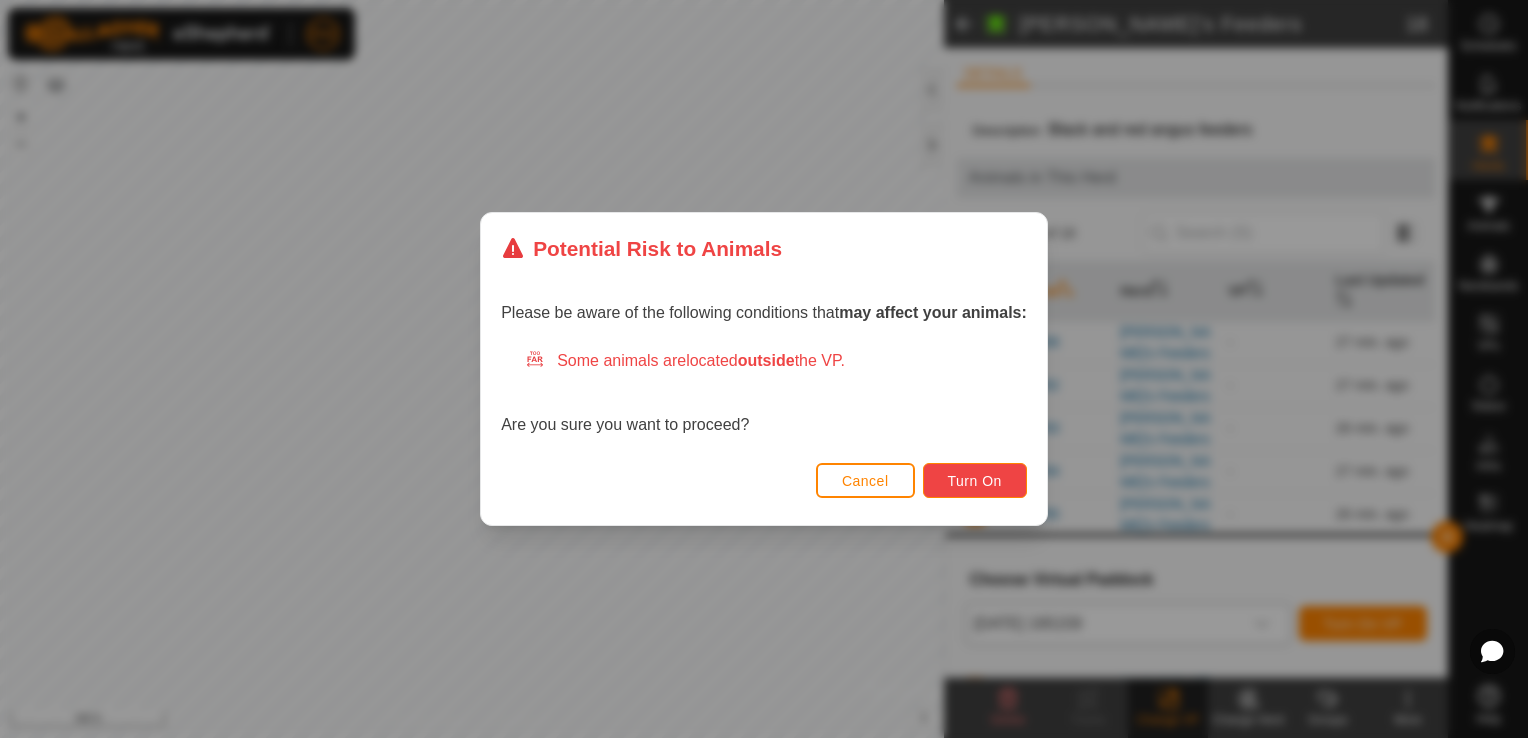click on "Turn On" at bounding box center [975, 481] 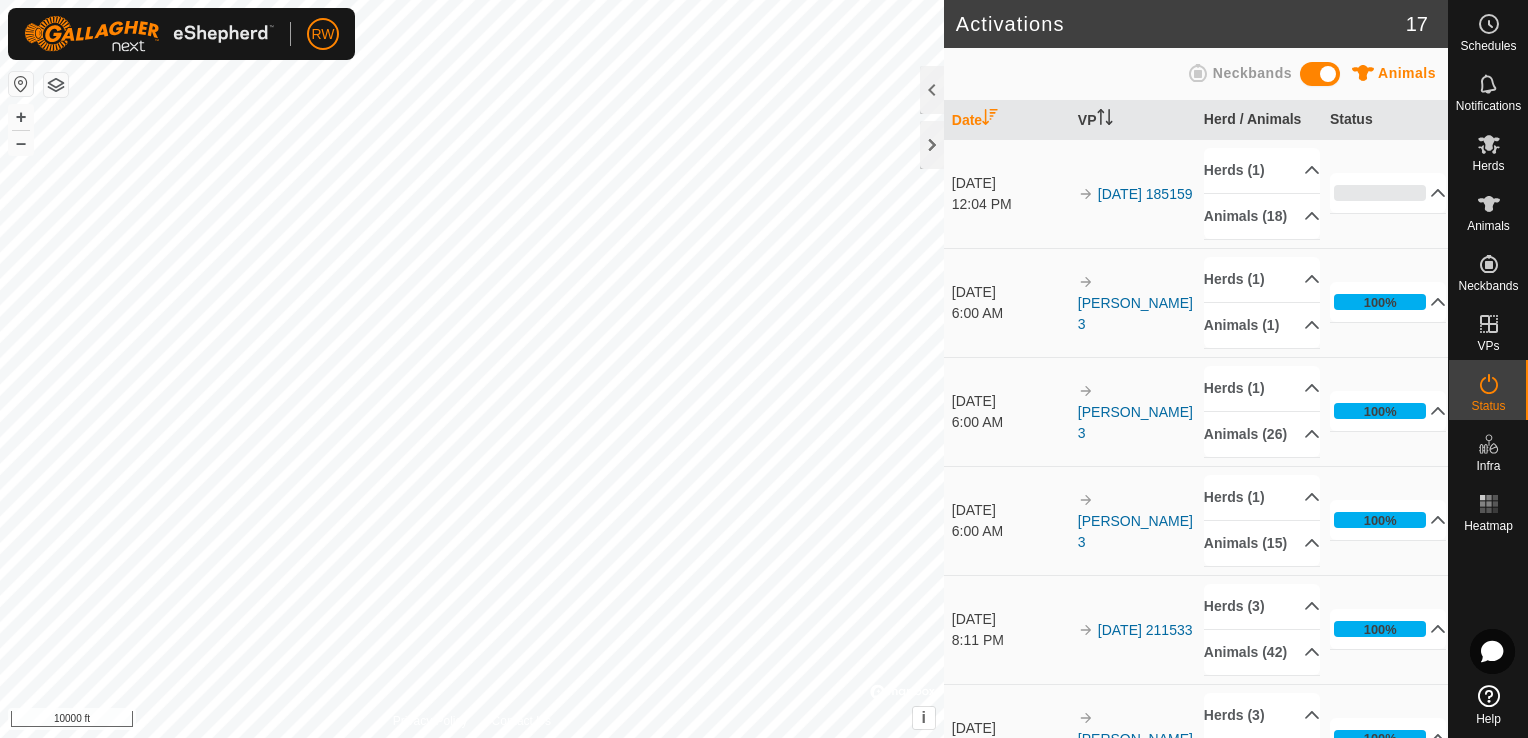 click on "RW Schedules Notifications Herds Animals Neckbands VPs Status Infra Heatmap Help Activations 17 Animals Neckbands   Date   VP   Herd / Animals   Status  [DATE] 12:04 PM 2025-07-07 185159 Herds (1)  [PERSON_NAME]'s Feeders  Animals (18)  839782   839805   839818   195906   839812   839785   839811   839784   839803   839792   839793   839806   839816   839783   839819   839794   839810   839789  0% In Progress Pending  18  Sent   0  Completed Confirmed   0  Overridden  0  Cancelled   0  [DATE] 6:00 AM [PERSON_NAME] 3 Herds (1)  [PERSON_NAME]'s Bulls  Animals (1)  AvelynBull  100% In Progress Pending  0  Sent   0  Completed Confirmed   1  Overridden  0  Cancelled   0  [DATE] 6:00 AM [PERSON_NAME] 3 Herds (1)  [PERSON_NAME]'s Cow-Calf Pairs  Animals (26)  110H   PDAR145C   174   14L   8E   13K   171J   PDAR386C   28F   1L   PDAR87C   NT905CCIA   6K   3L   7K   2K   108C   PDAR1180C   116H   112H   146   PDAR242C   127H   9L   Irish   126H  100% In Progress Pending  0  Sent   0  Completed Confirmed   26  Overridden  0   0   8M" at bounding box center [764, 369] 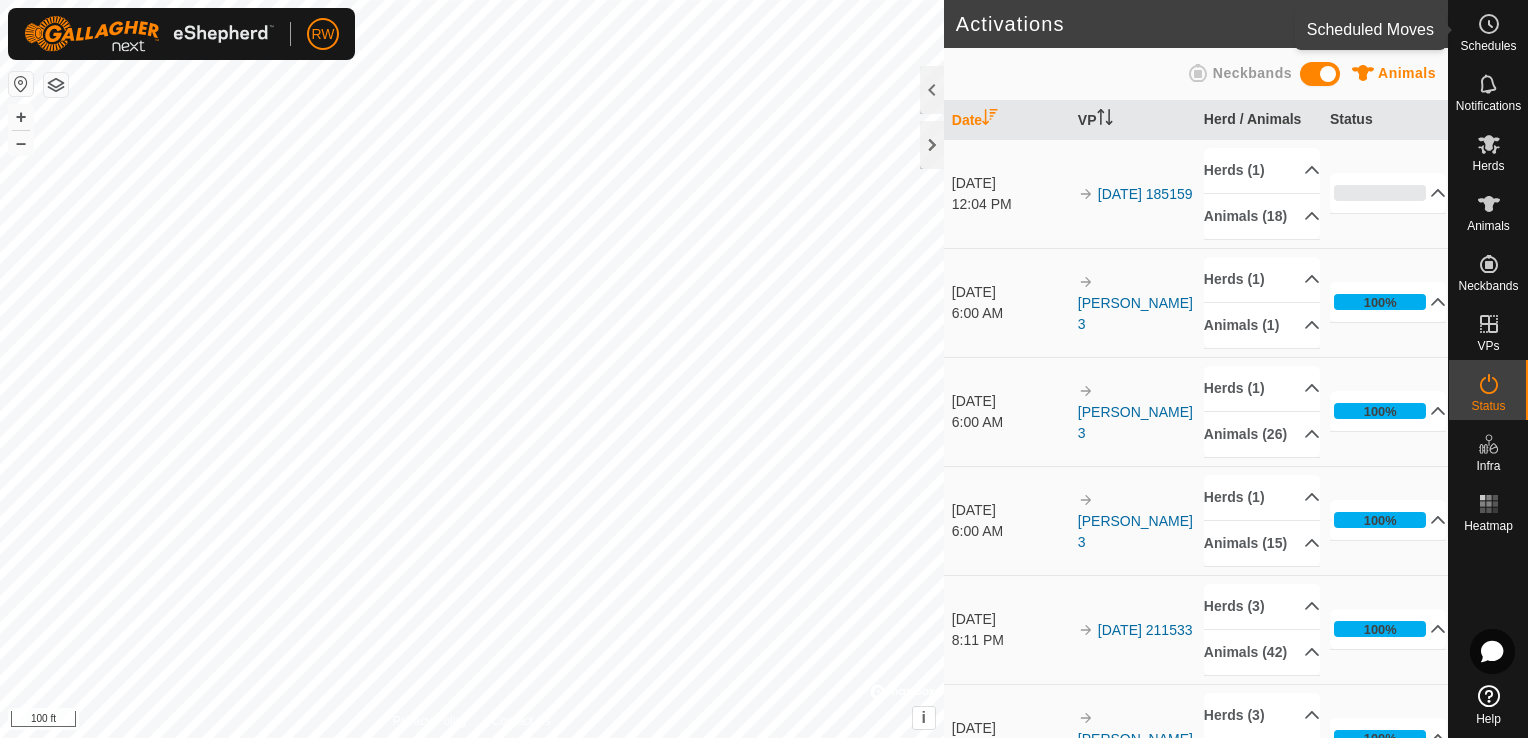 click 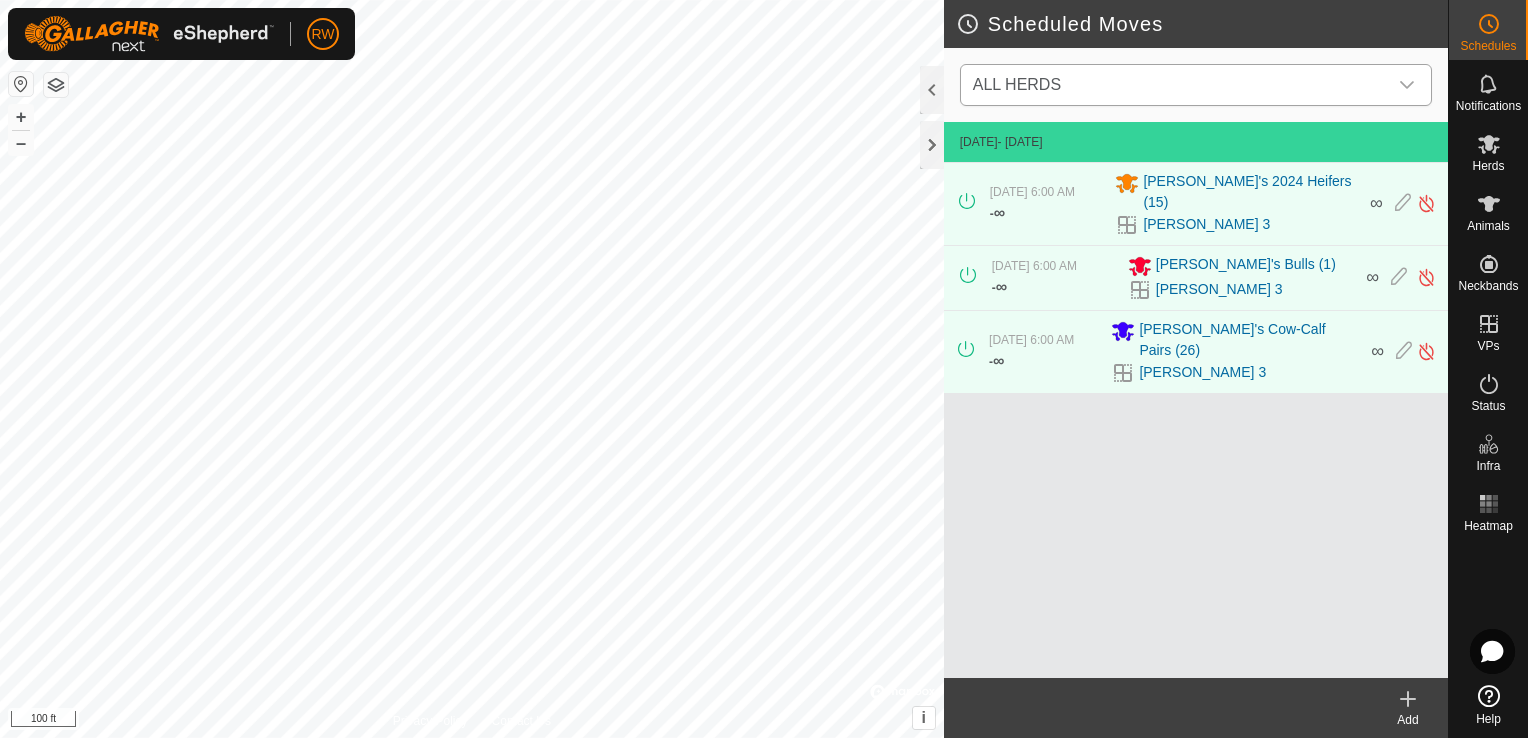 click at bounding box center [1407, 85] 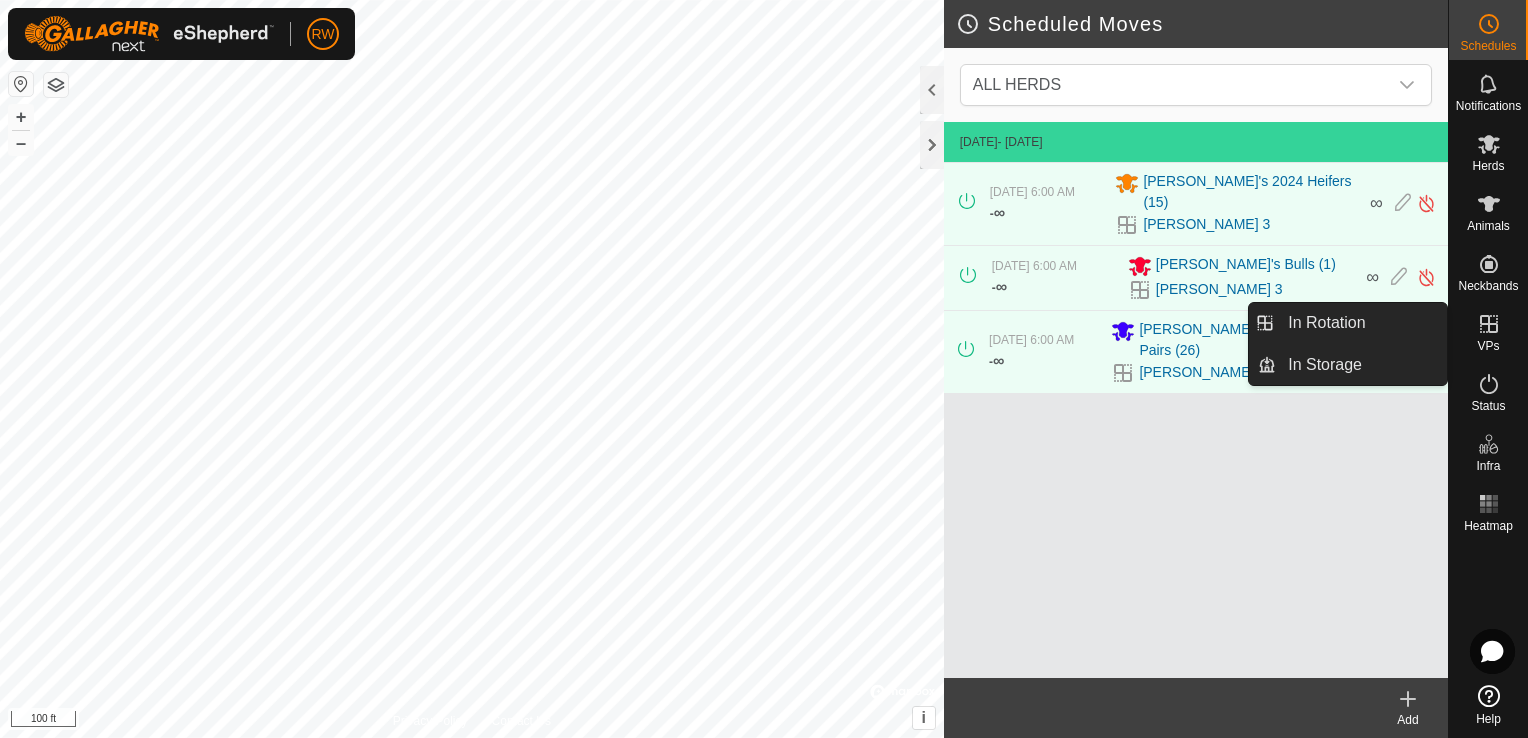 click 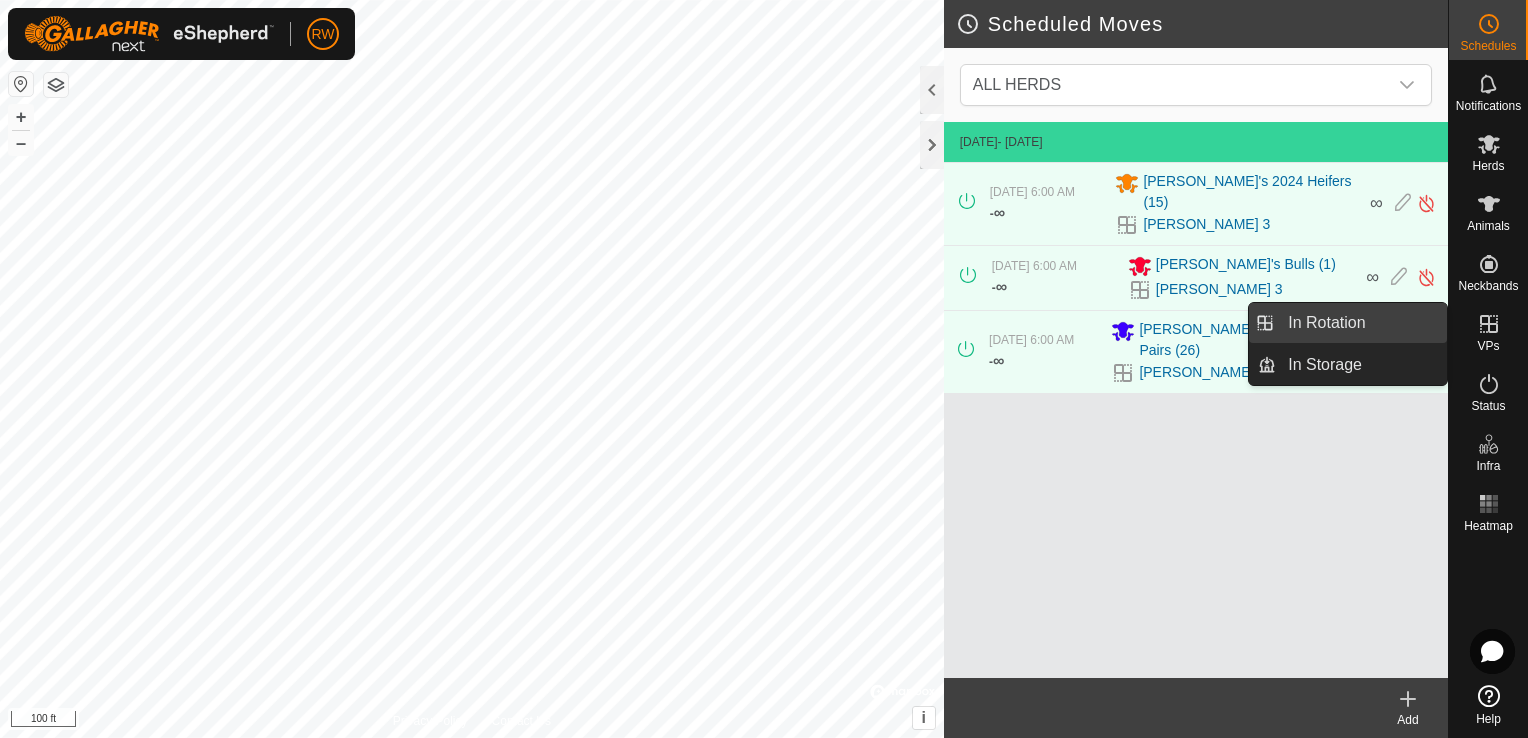 click on "In Rotation" at bounding box center (1361, 323) 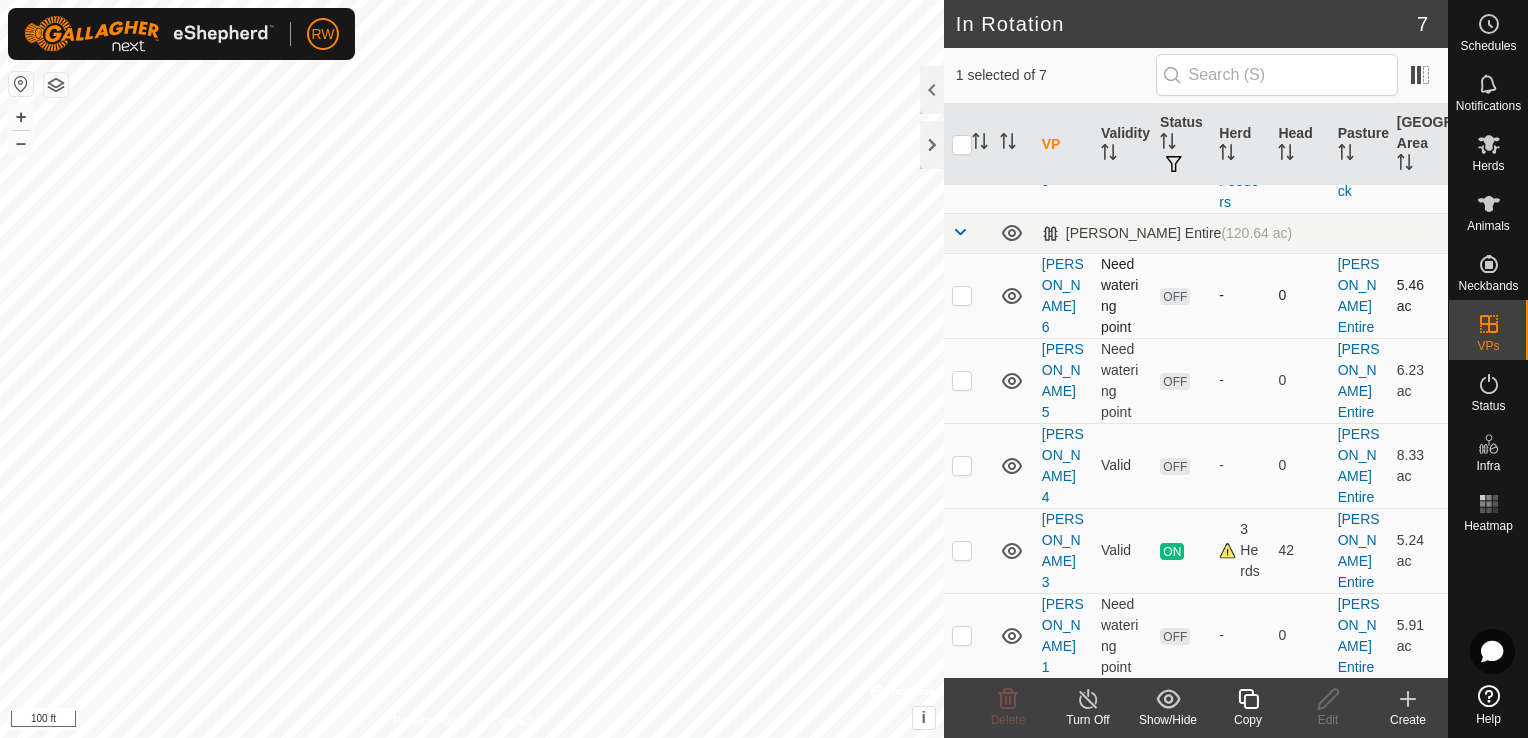 scroll, scrollTop: 159, scrollLeft: 0, axis: vertical 